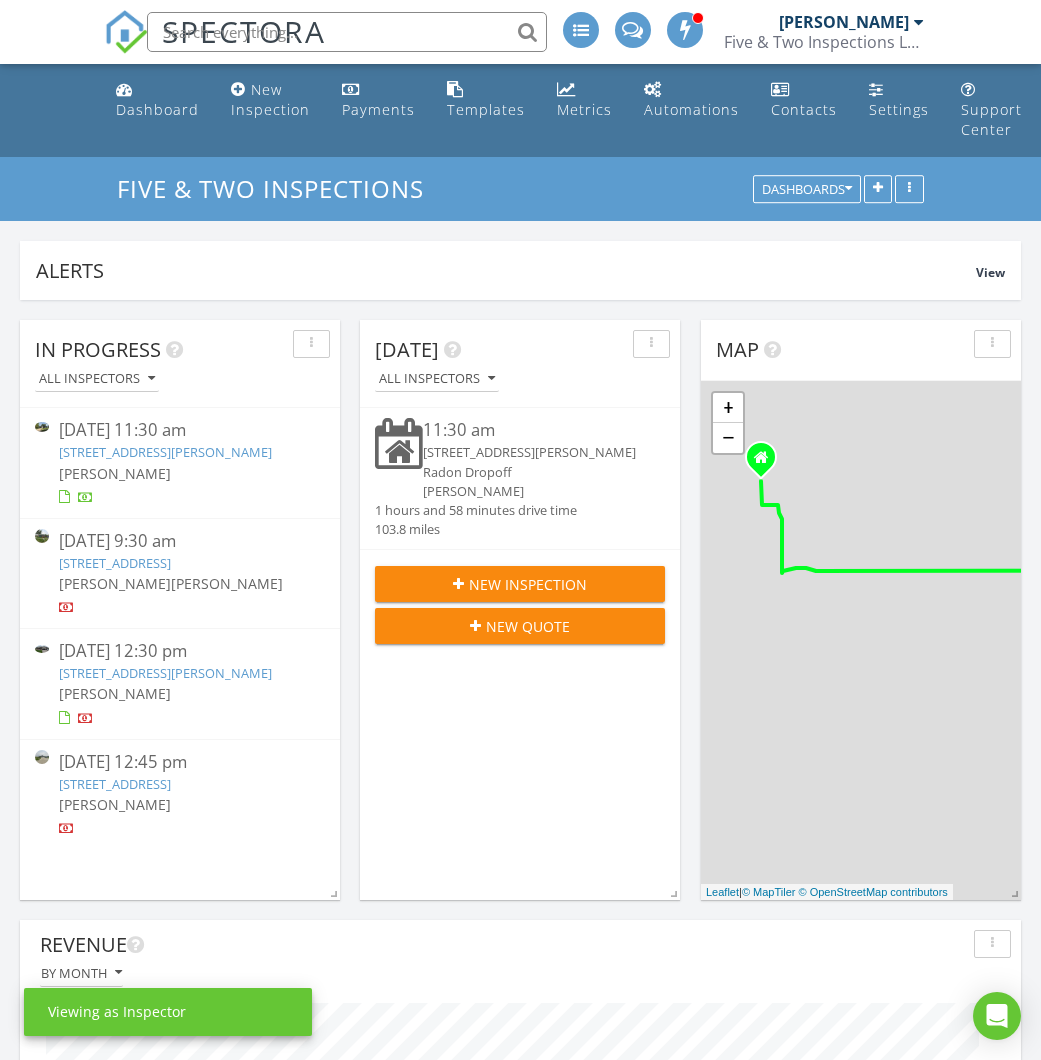 scroll, scrollTop: 0, scrollLeft: 0, axis: both 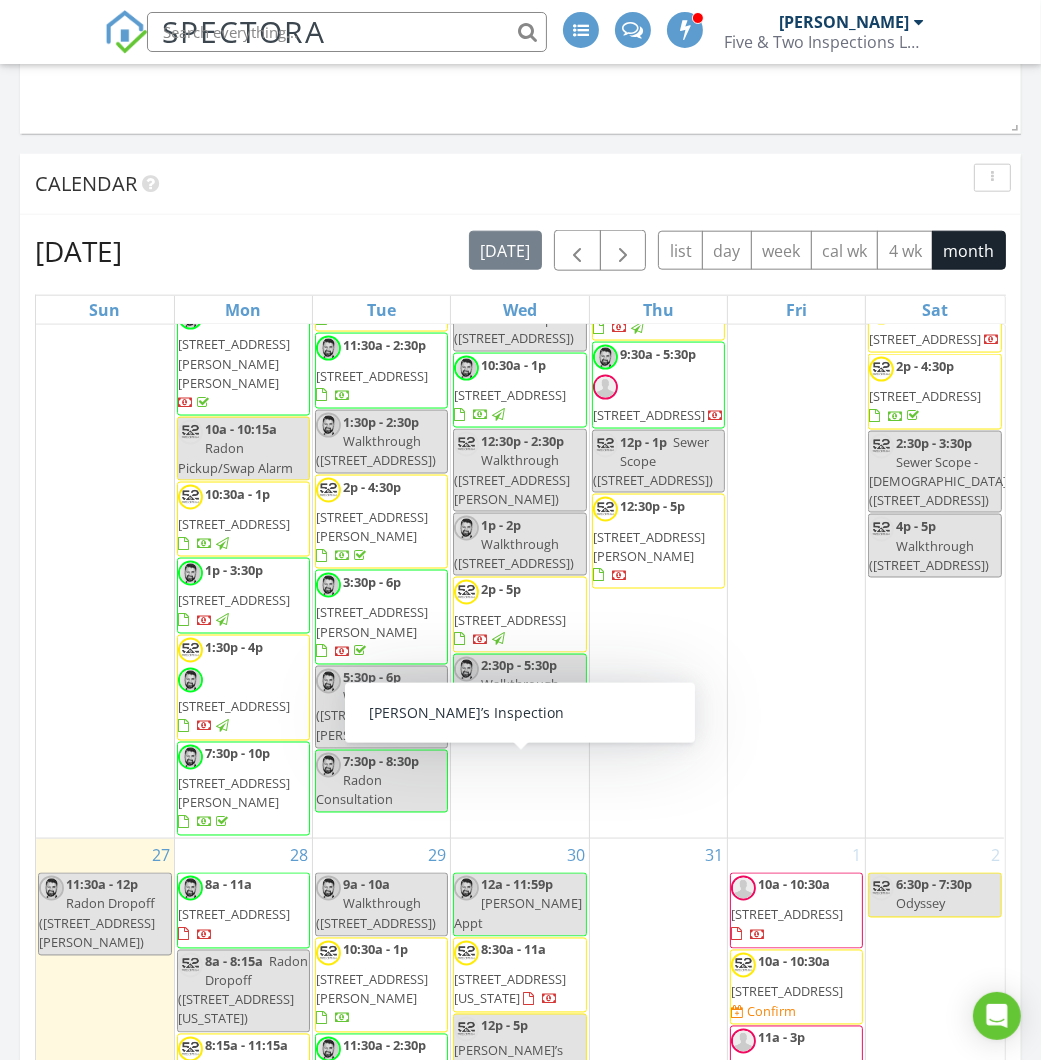 click on "12p - 5p
Brittany’s Inspection" at bounding box center (519, 1048) 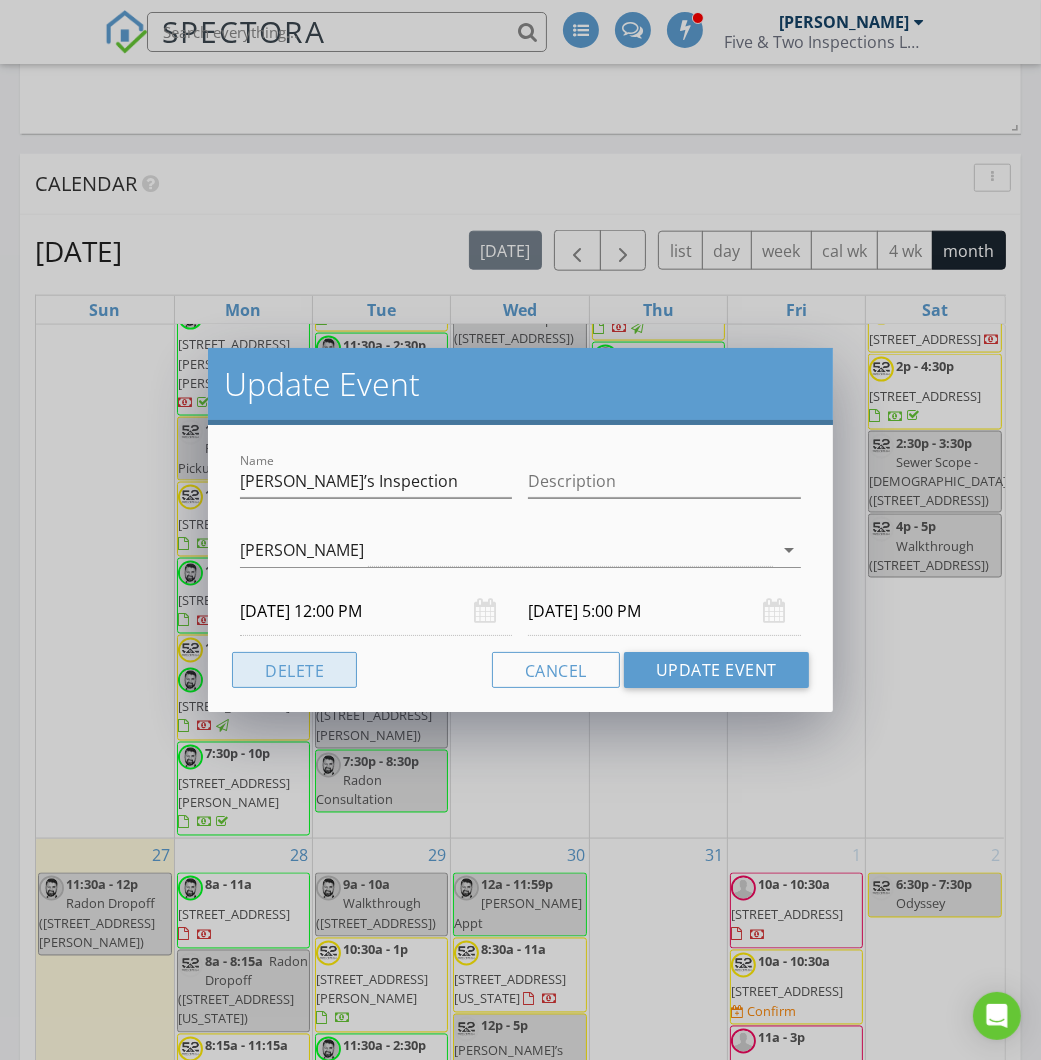 click on "Delete" at bounding box center (294, 670) 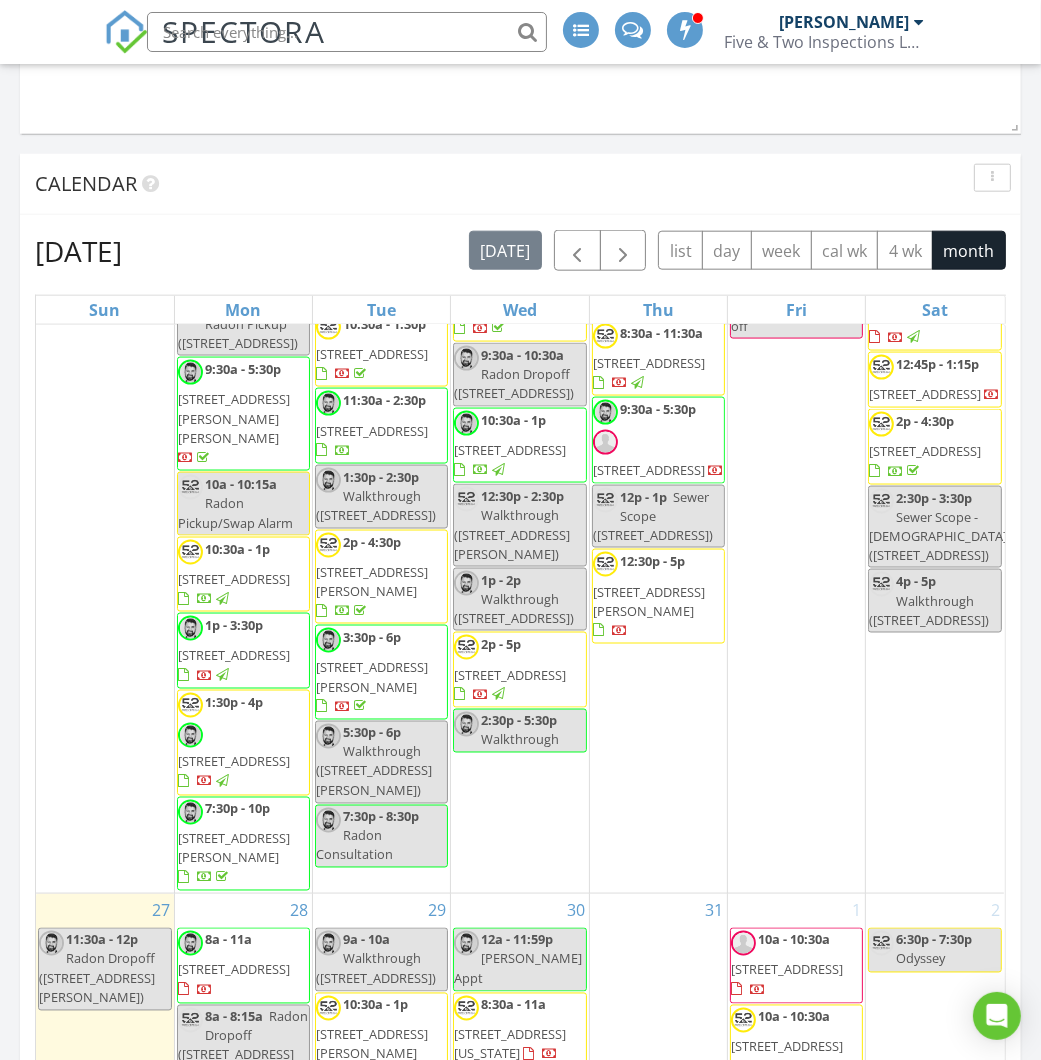scroll, scrollTop: 2567, scrollLeft: 0, axis: vertical 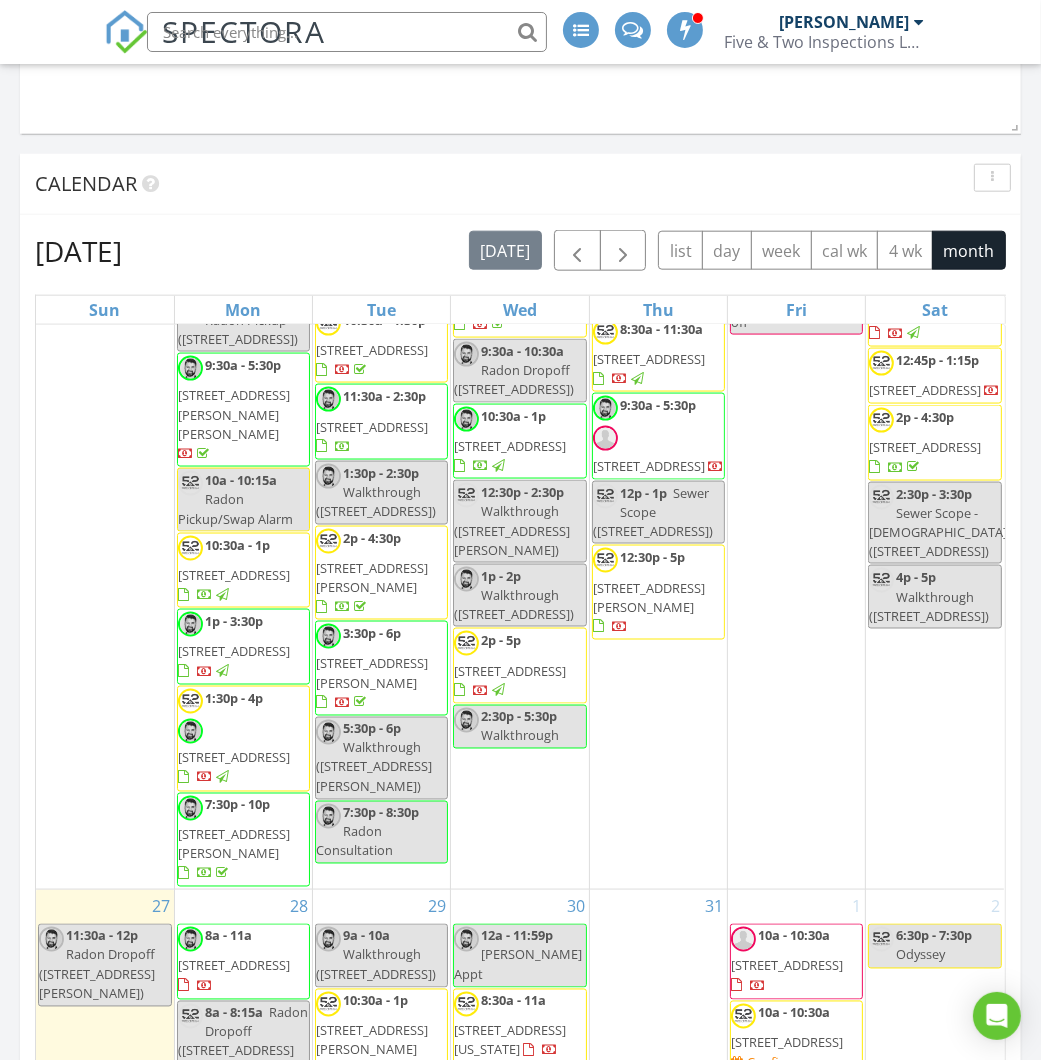 click on "919 N Hastings Ave, Hastings 68901" at bounding box center [510, 1108] 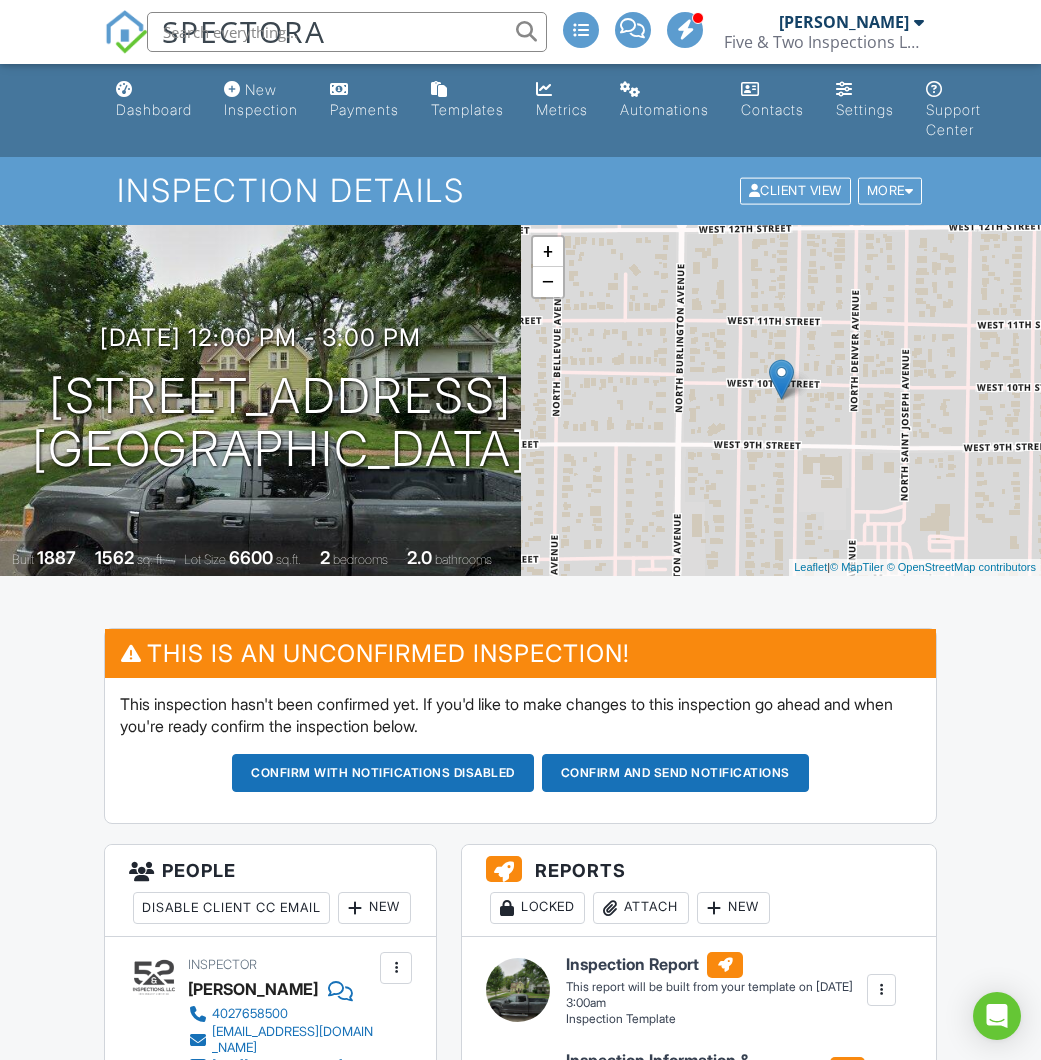 scroll, scrollTop: 0, scrollLeft: 0, axis: both 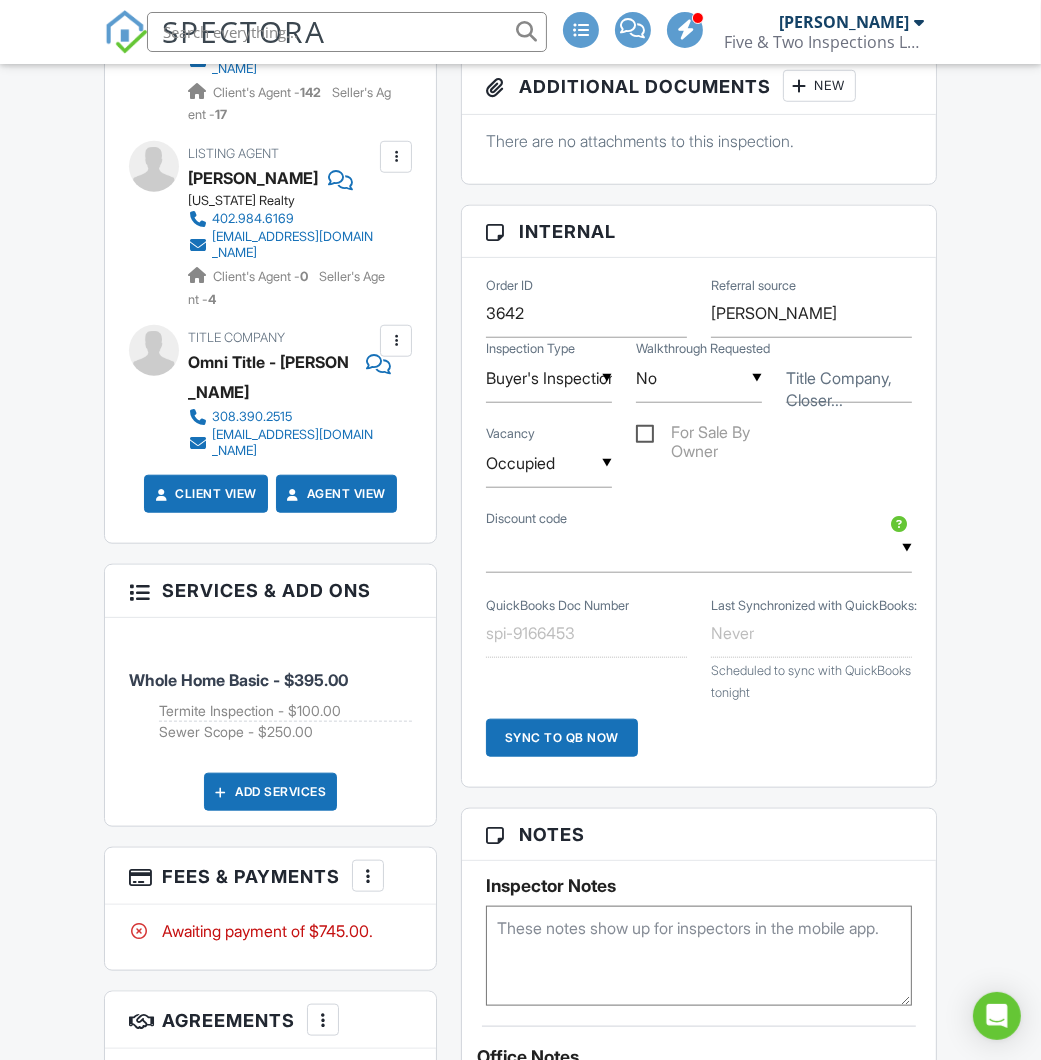 click on "Add Services" at bounding box center [270, 792] 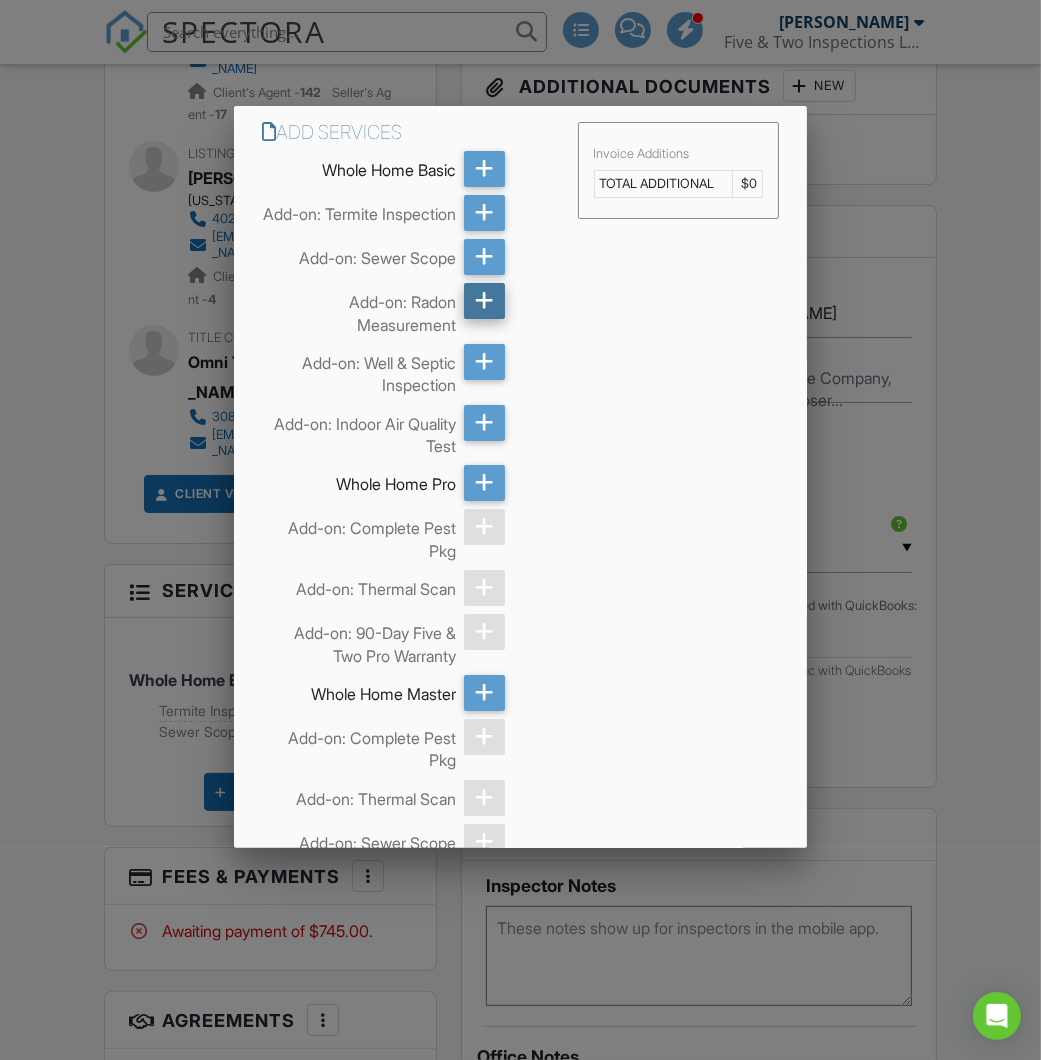 click at bounding box center (484, 301) 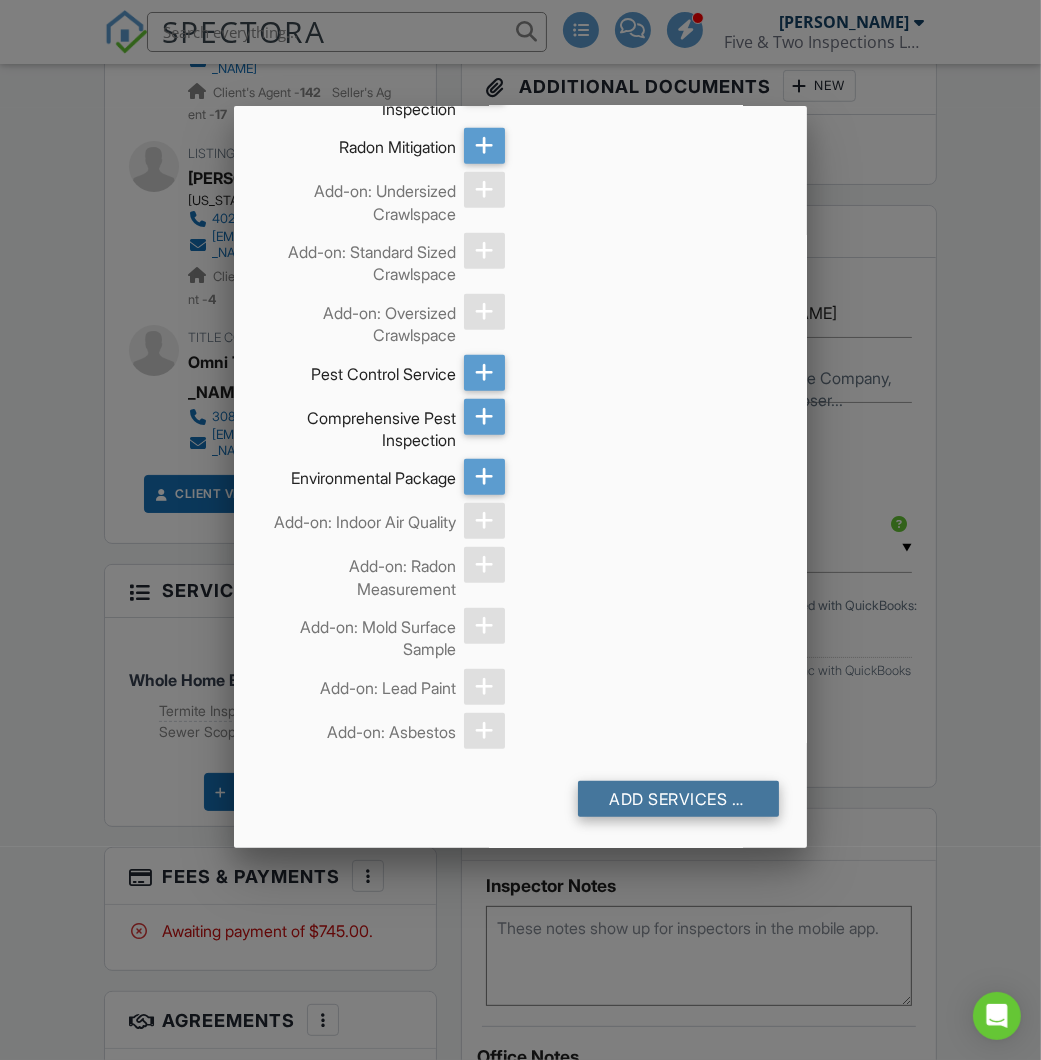 scroll, scrollTop: 1171, scrollLeft: 0, axis: vertical 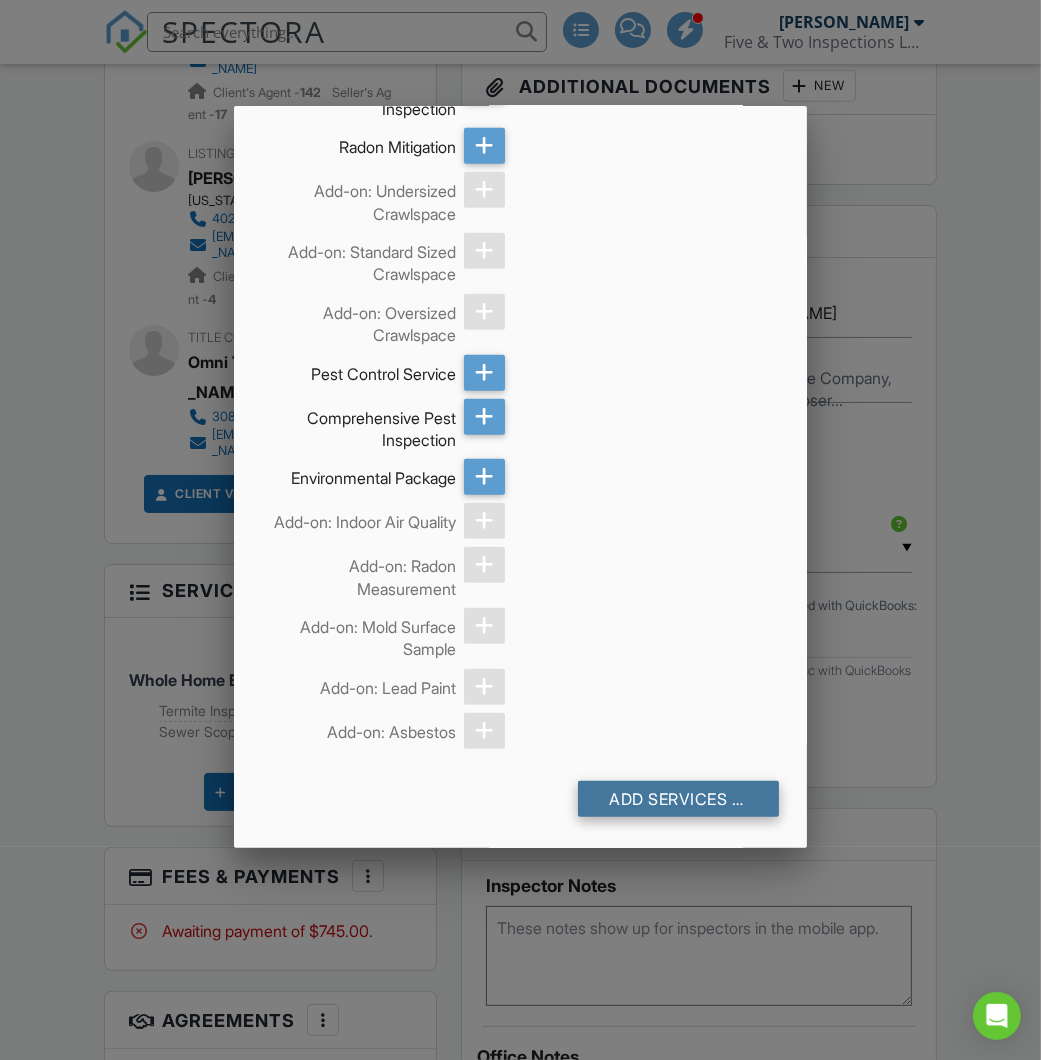 click on "Add Services
(+ $150.0)" at bounding box center (678, 799) 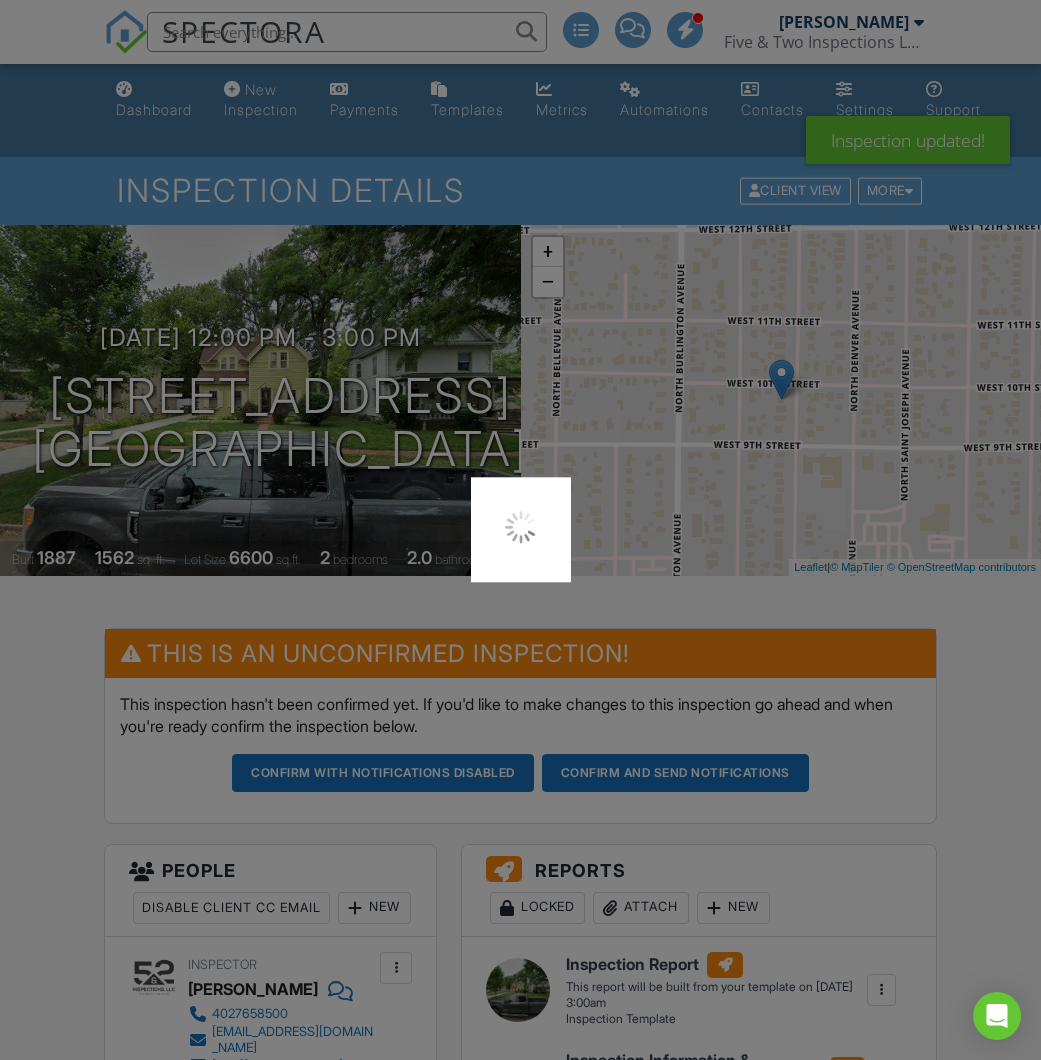 scroll, scrollTop: 0, scrollLeft: 0, axis: both 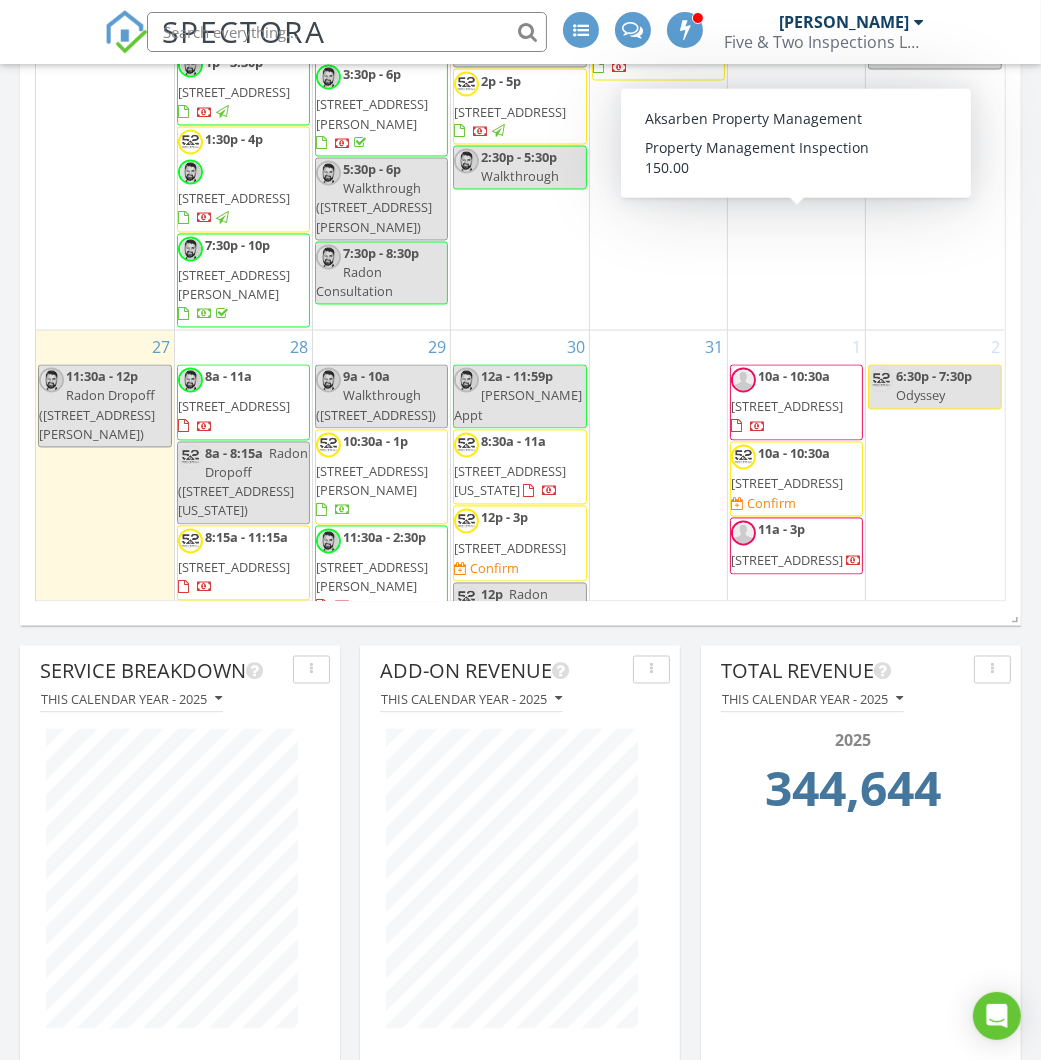 click on "1372 32nd Ave, Columbus 68601" at bounding box center (787, 484) 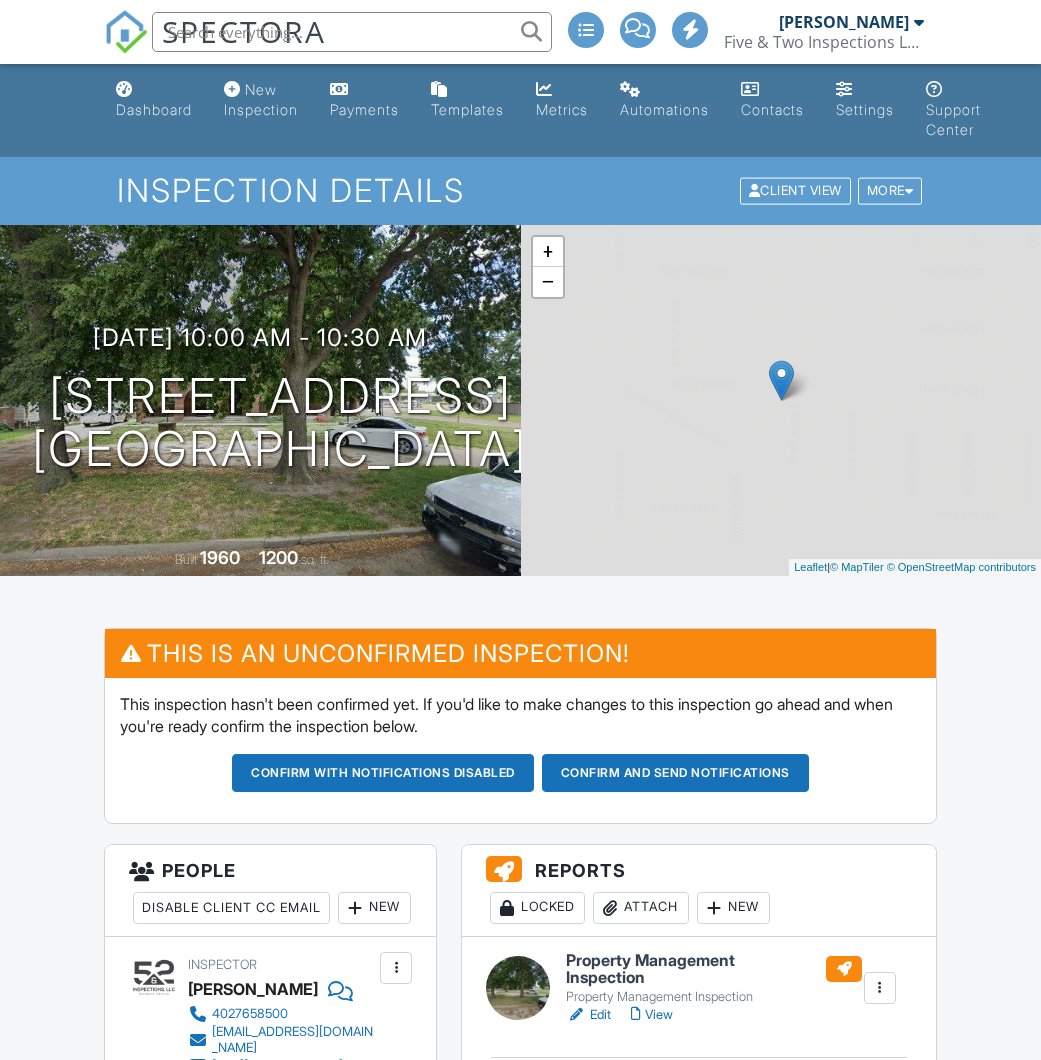 scroll, scrollTop: 480, scrollLeft: 0, axis: vertical 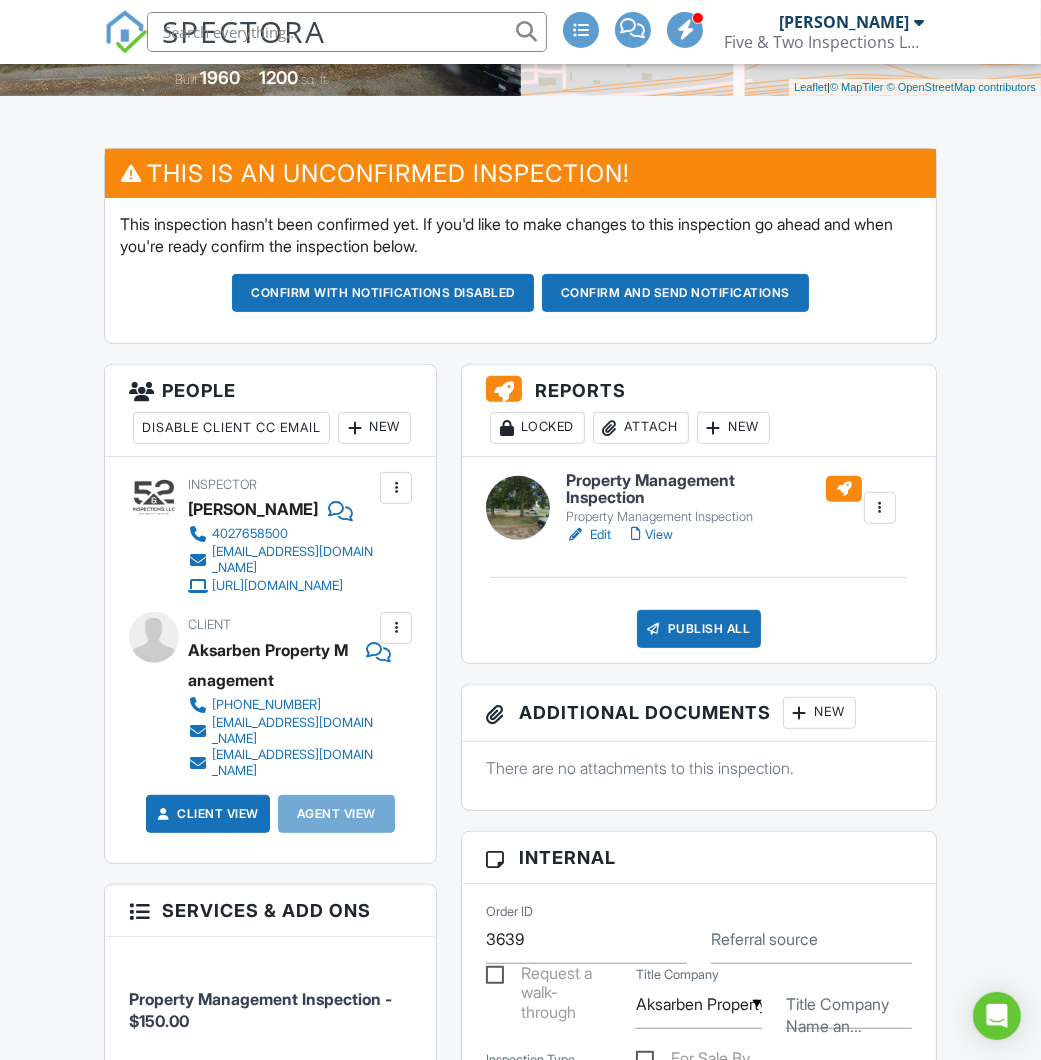 click on "New" at bounding box center [374, 428] 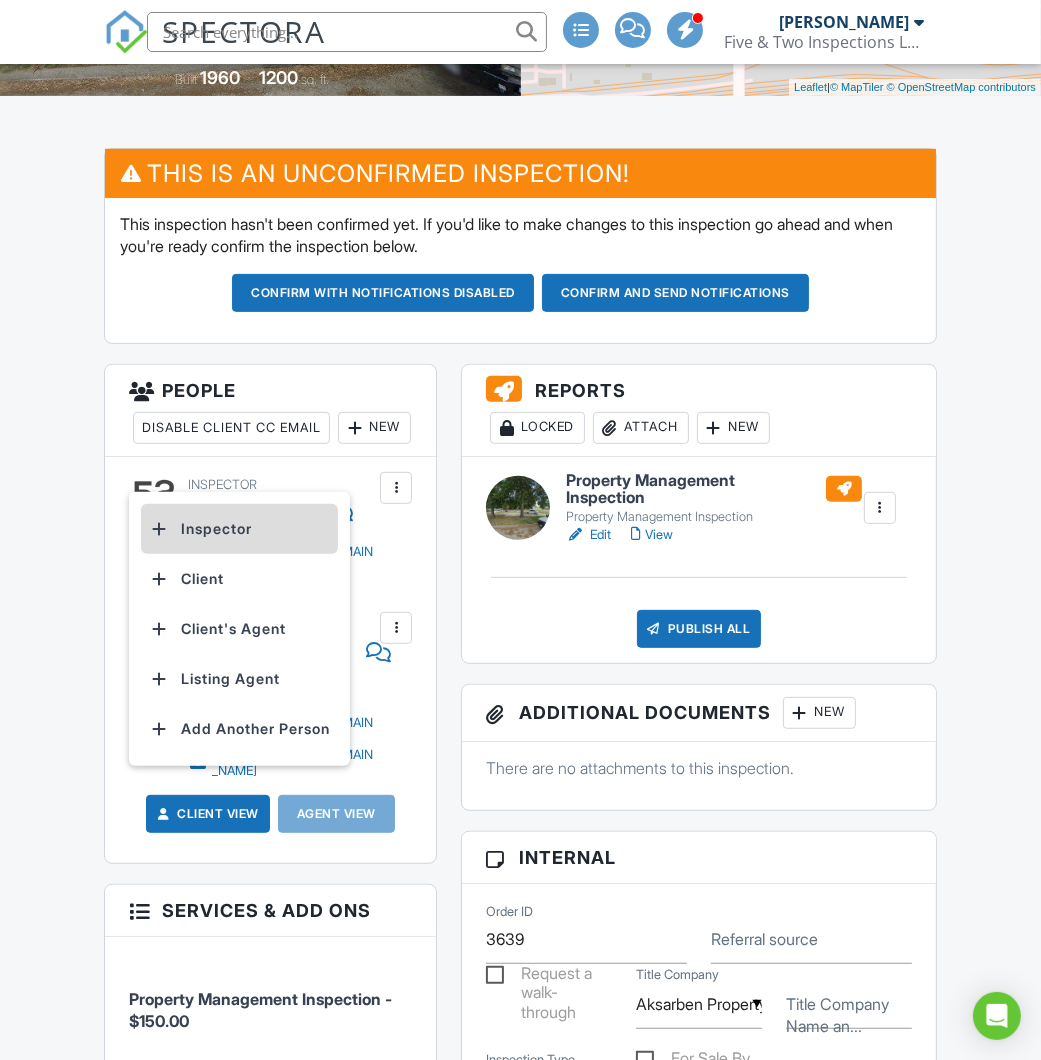 scroll, scrollTop: 479, scrollLeft: 0, axis: vertical 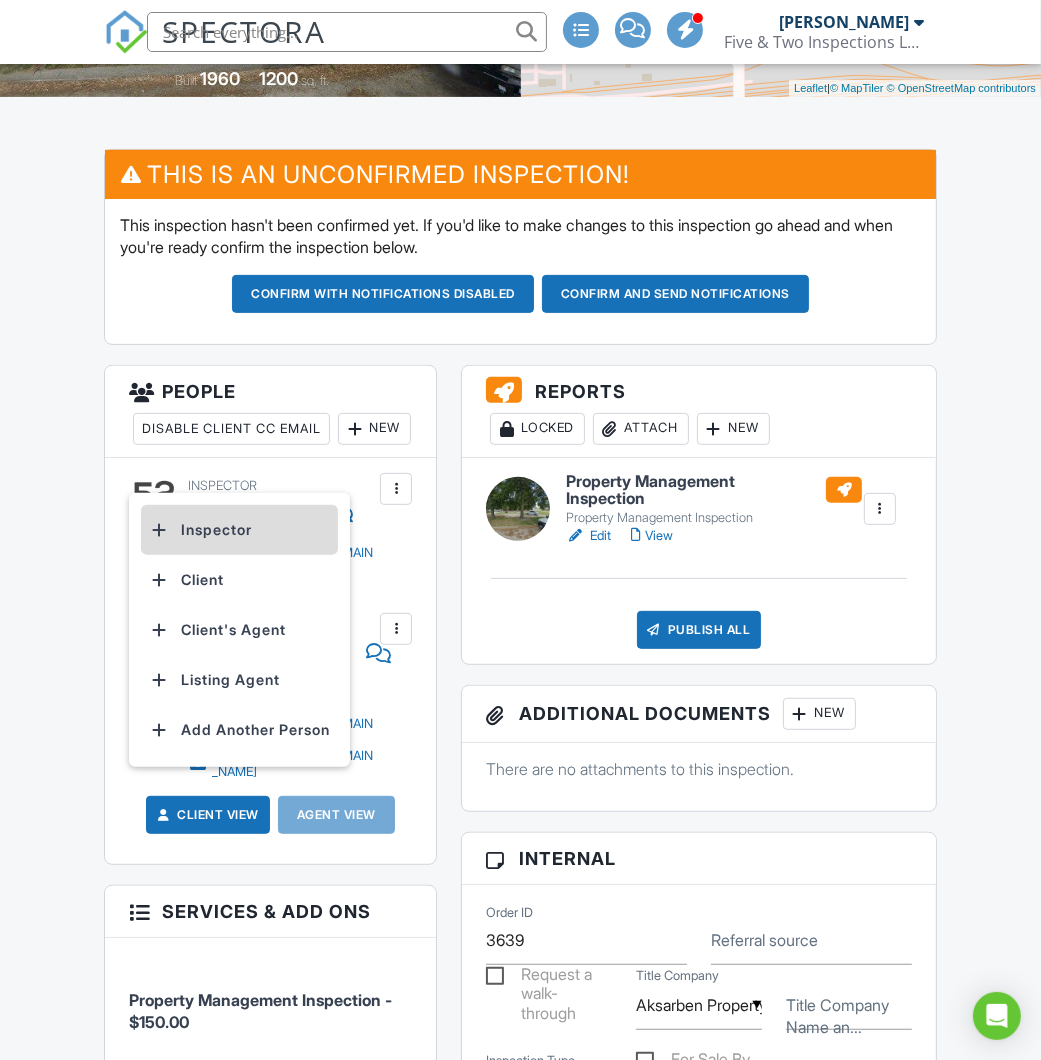 click on "Inspector" at bounding box center (239, 530) 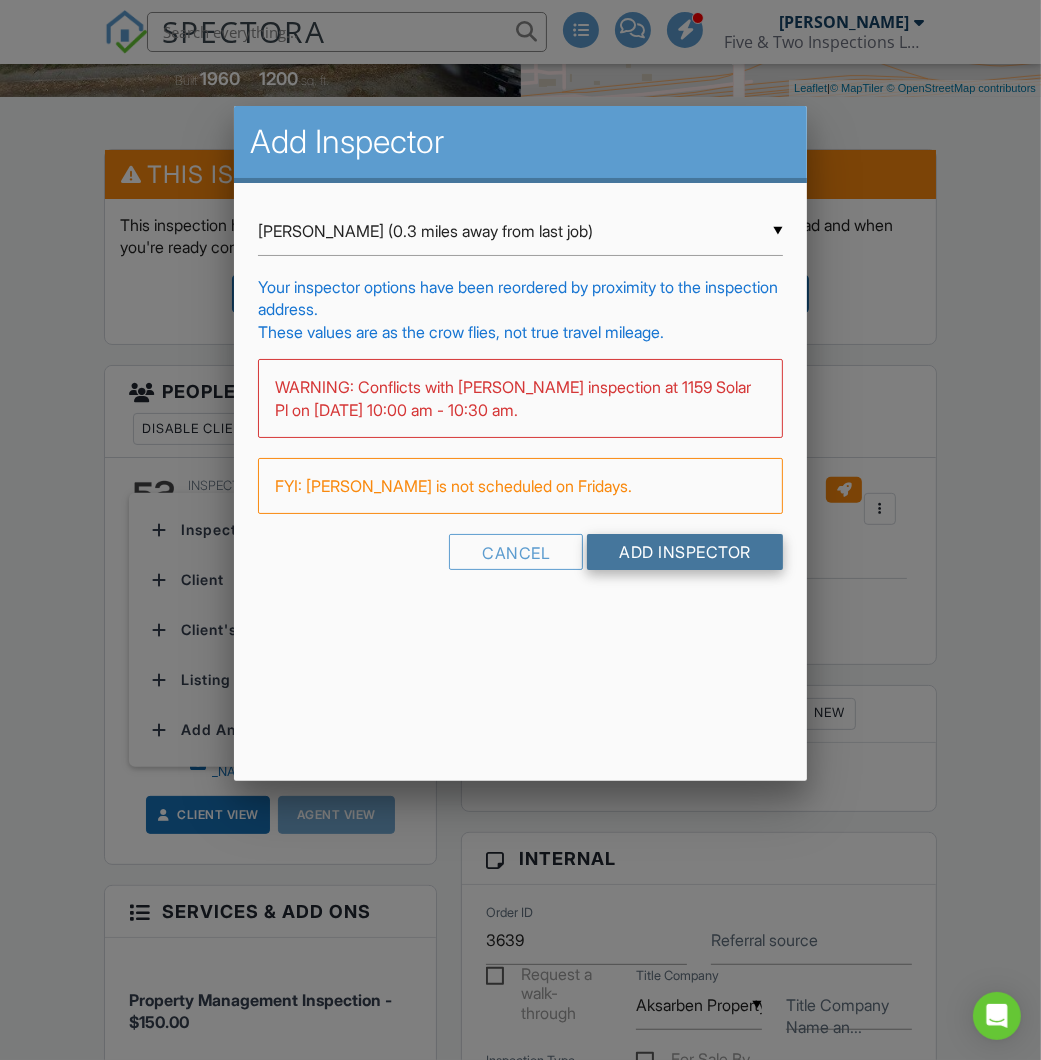 click on "Add Inspector" at bounding box center (685, 552) 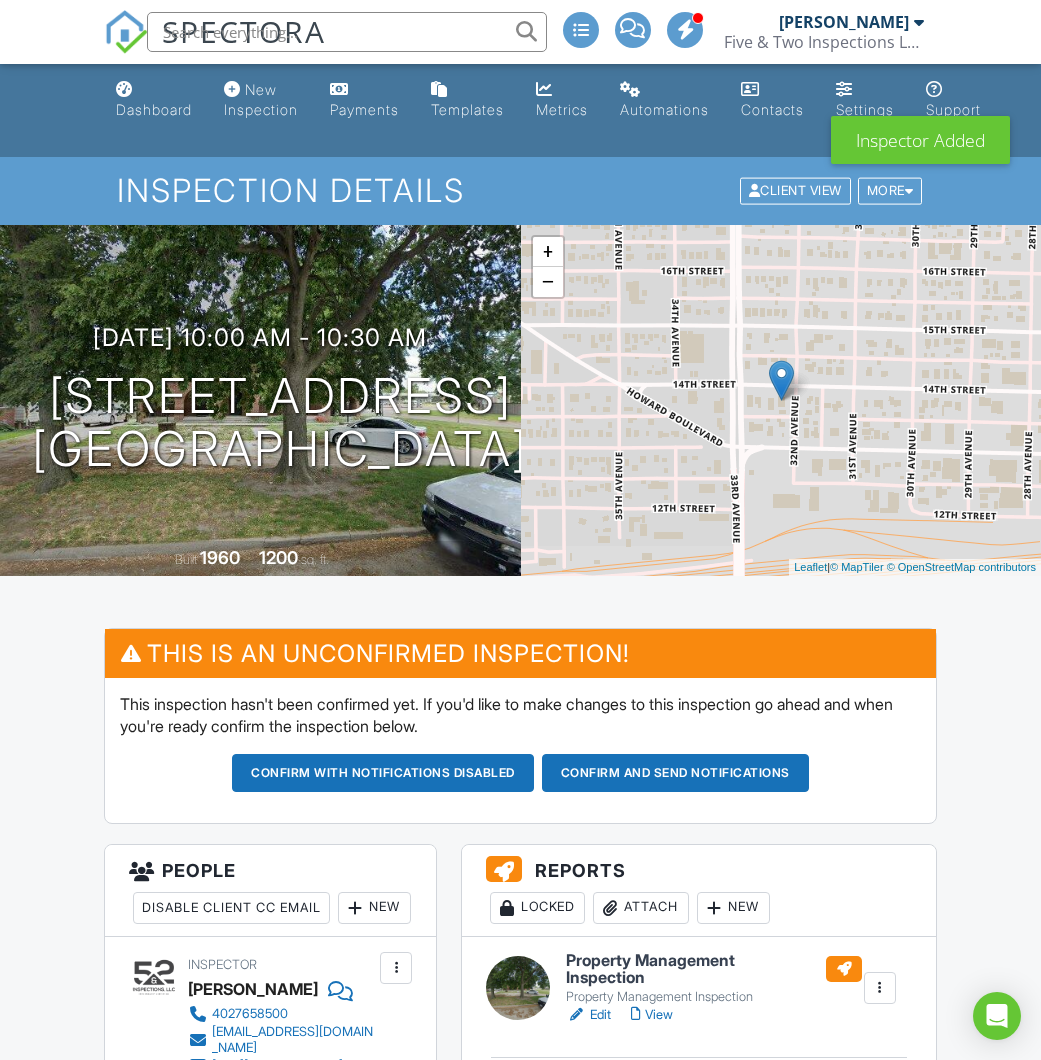 click at bounding box center [396, 968] 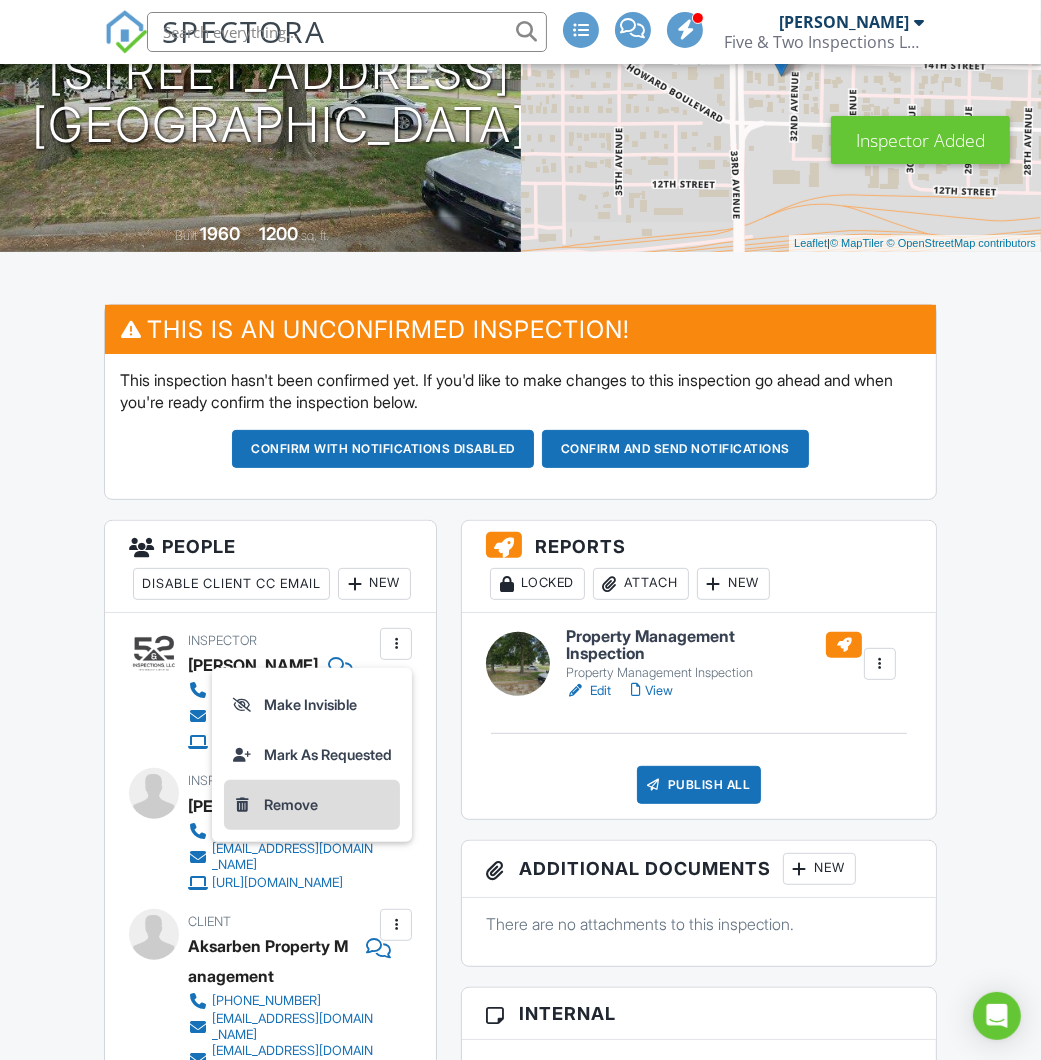 scroll, scrollTop: 324, scrollLeft: 0, axis: vertical 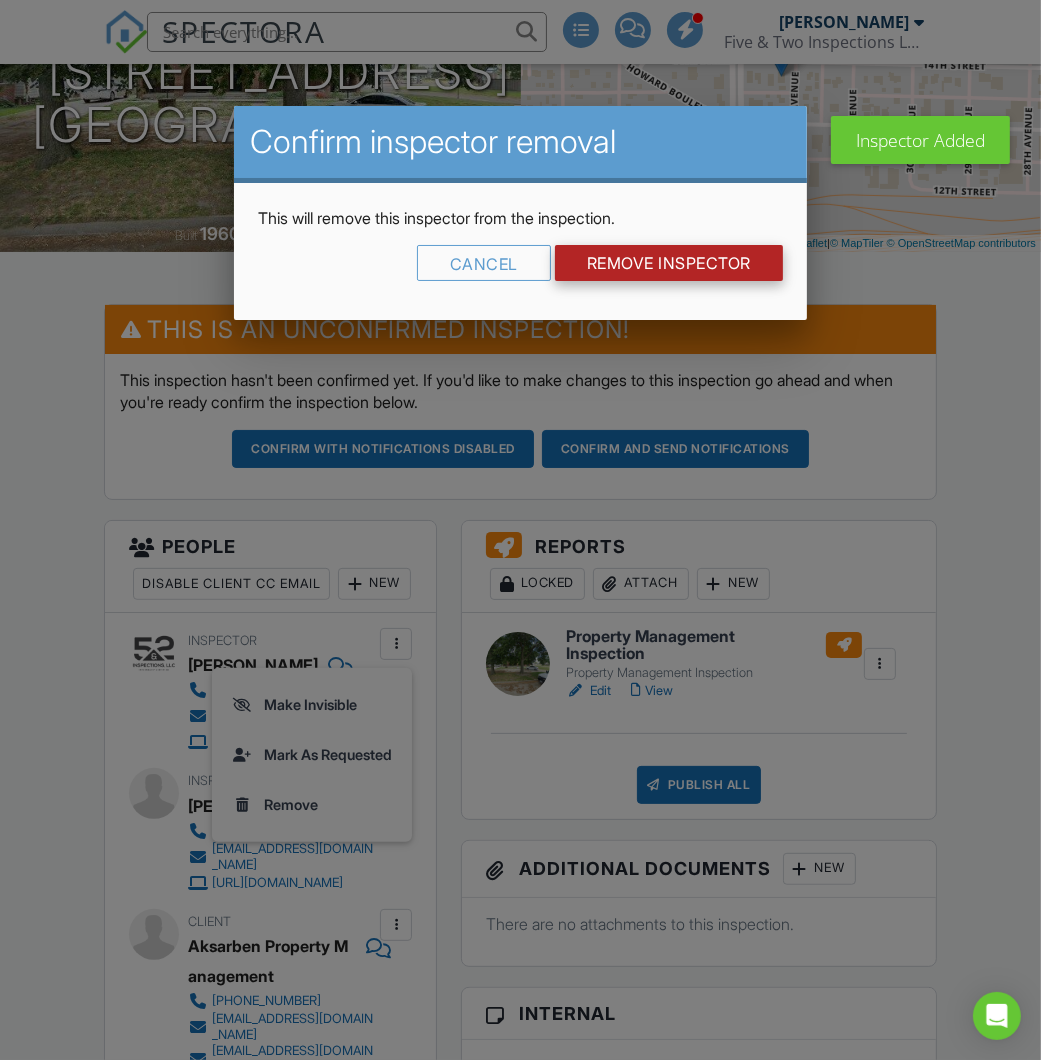 click on "Remove Inspector" at bounding box center (669, 263) 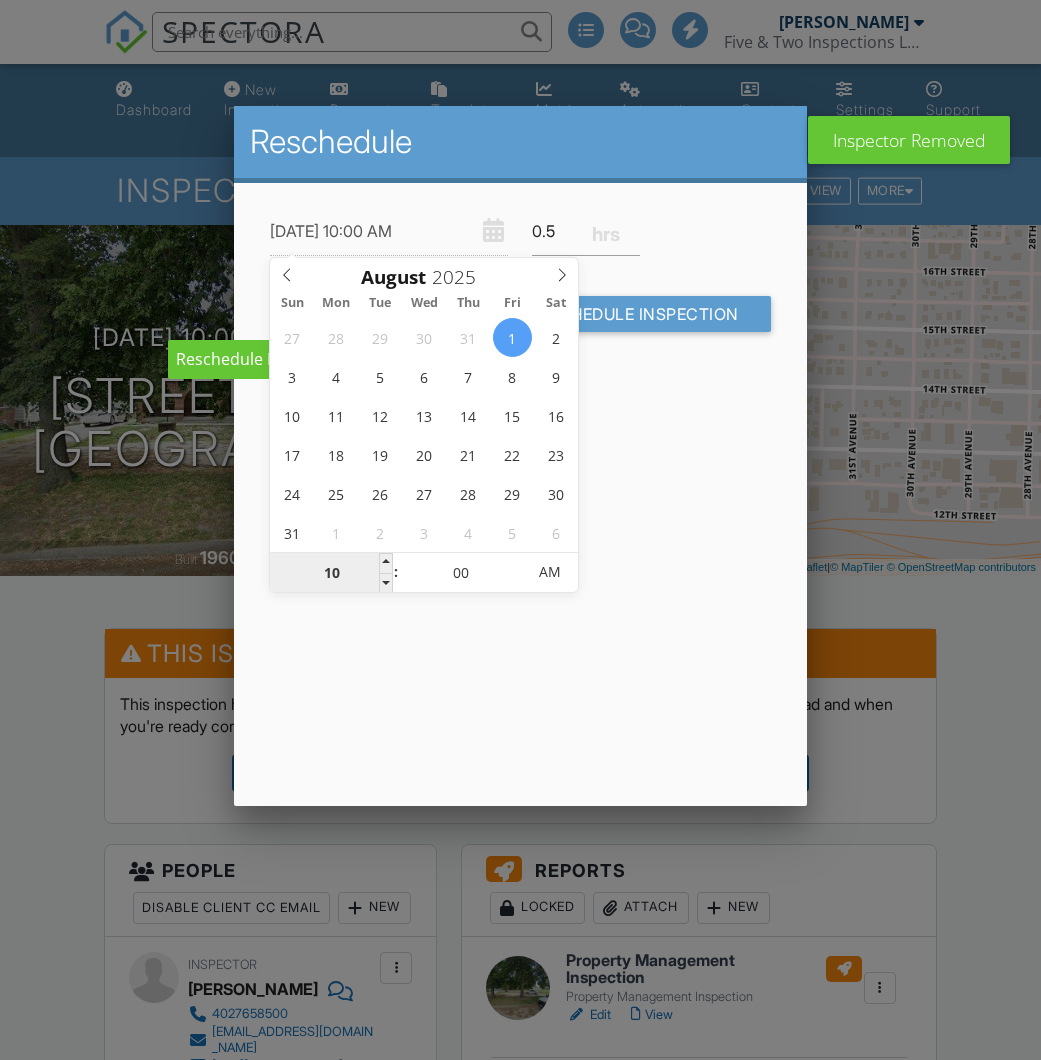 scroll, scrollTop: 0, scrollLeft: 0, axis: both 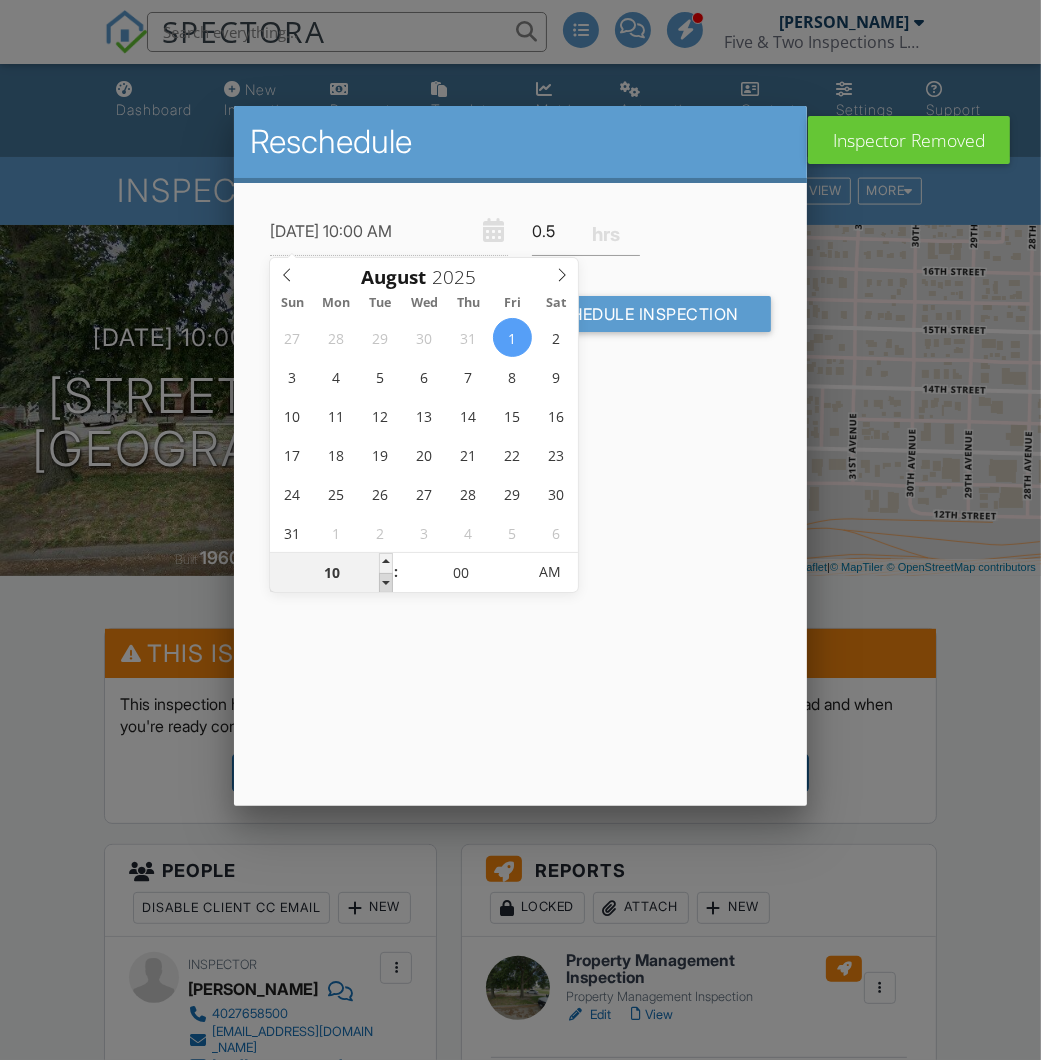 click at bounding box center [386, 583] 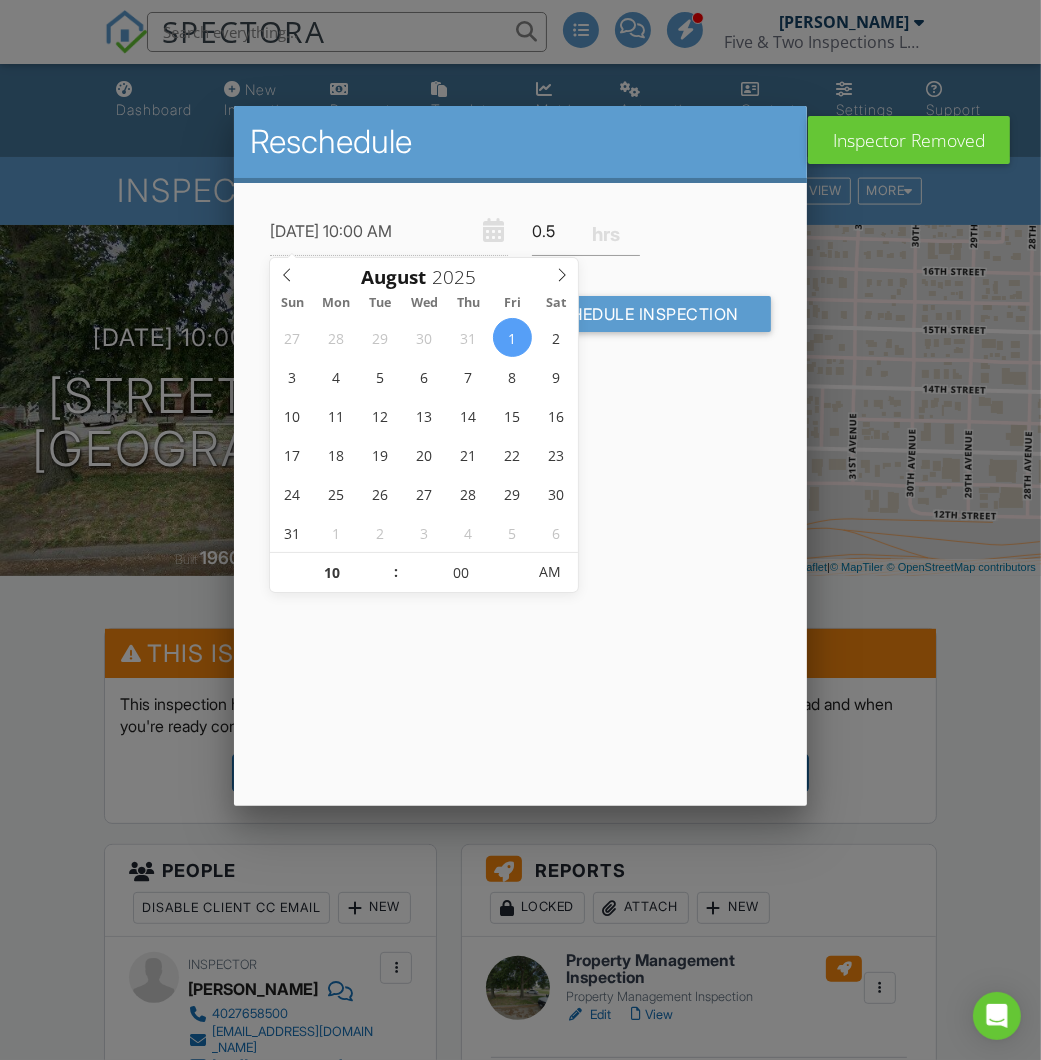 type on "[DATE] 9:00 AM" 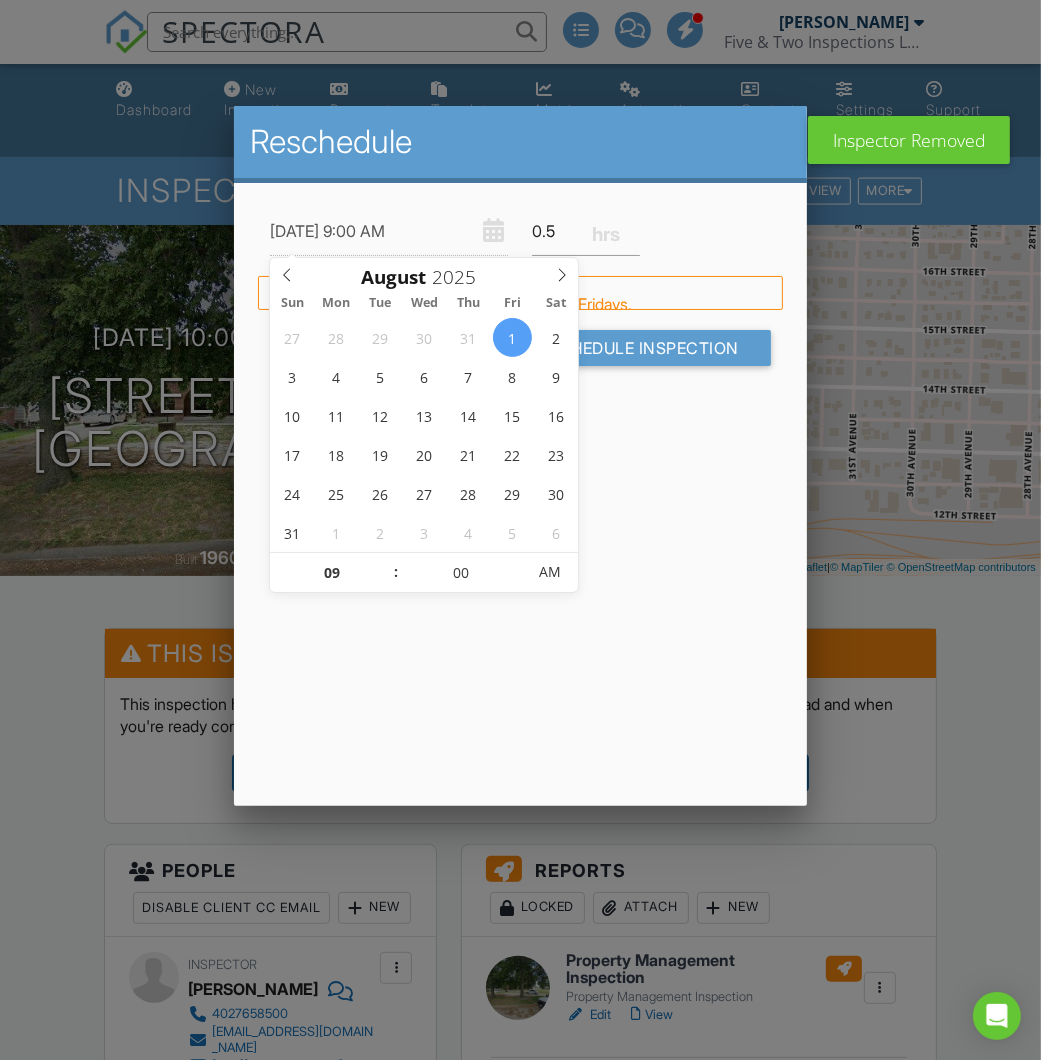 click on "Reschedule
08/01/2025 9:00 AM
0.5
Warning: this date/time is in the past.
FYI: Ross Wagner is not scheduled on Fridays.
Cancel
Reschedule Inspection" at bounding box center [520, 456] 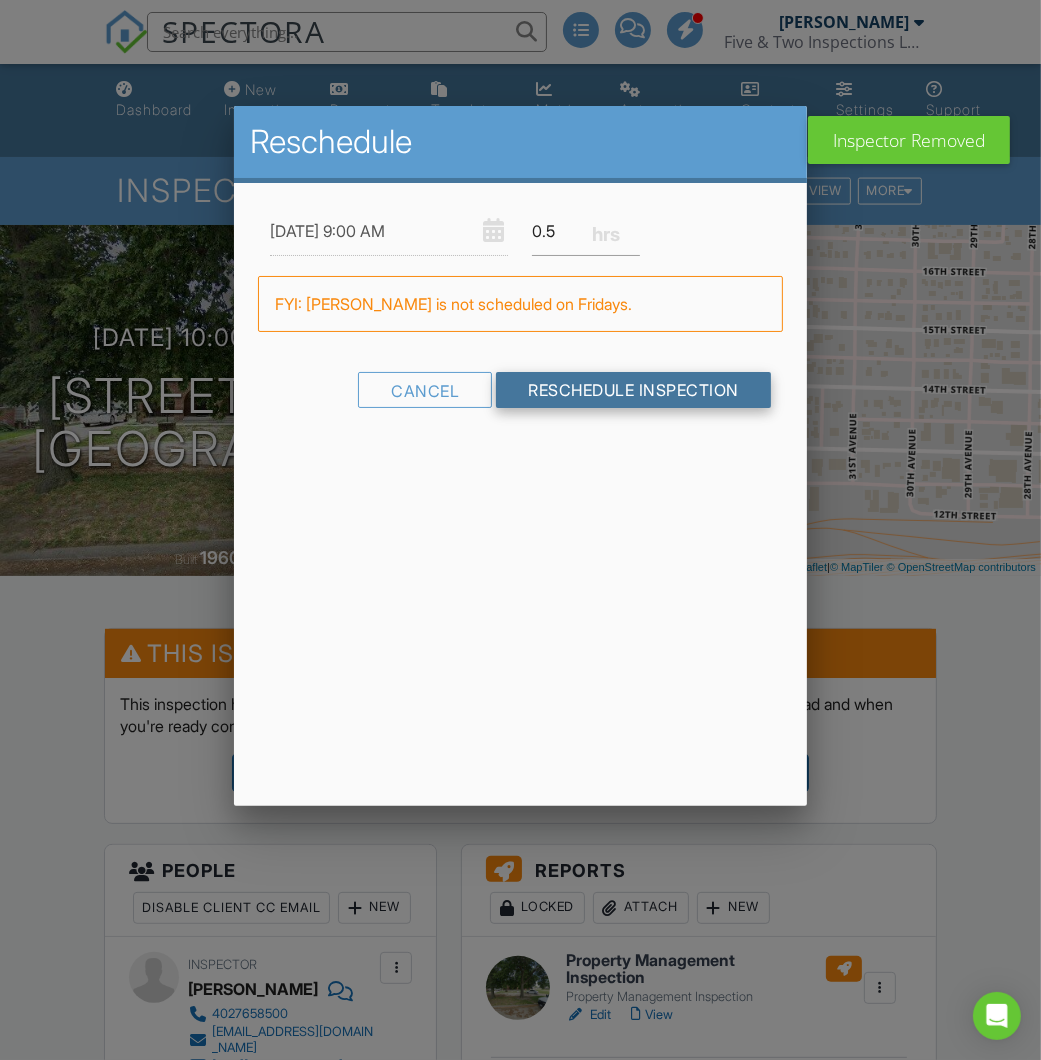 scroll, scrollTop: 0, scrollLeft: 0, axis: both 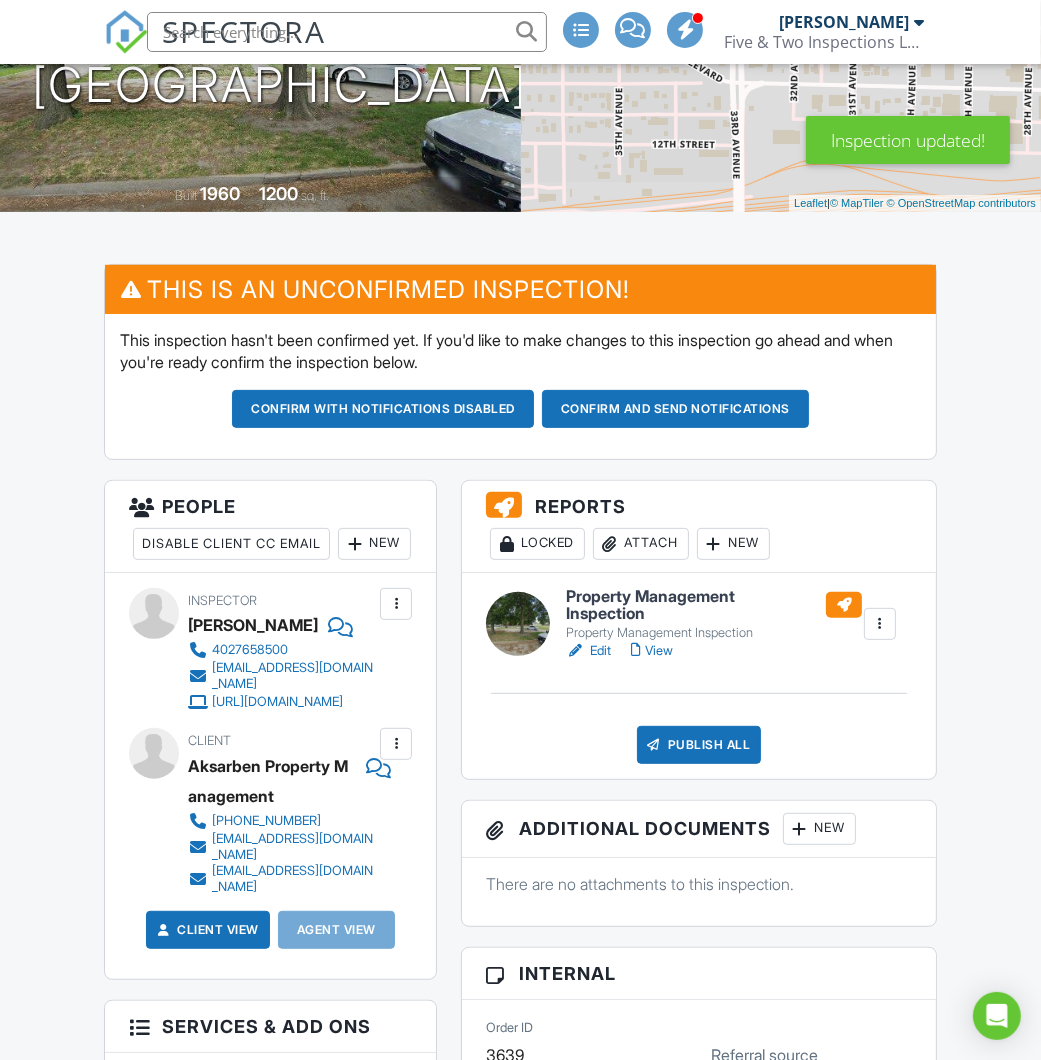 click on "Confirm and send notifications" at bounding box center (383, 409) 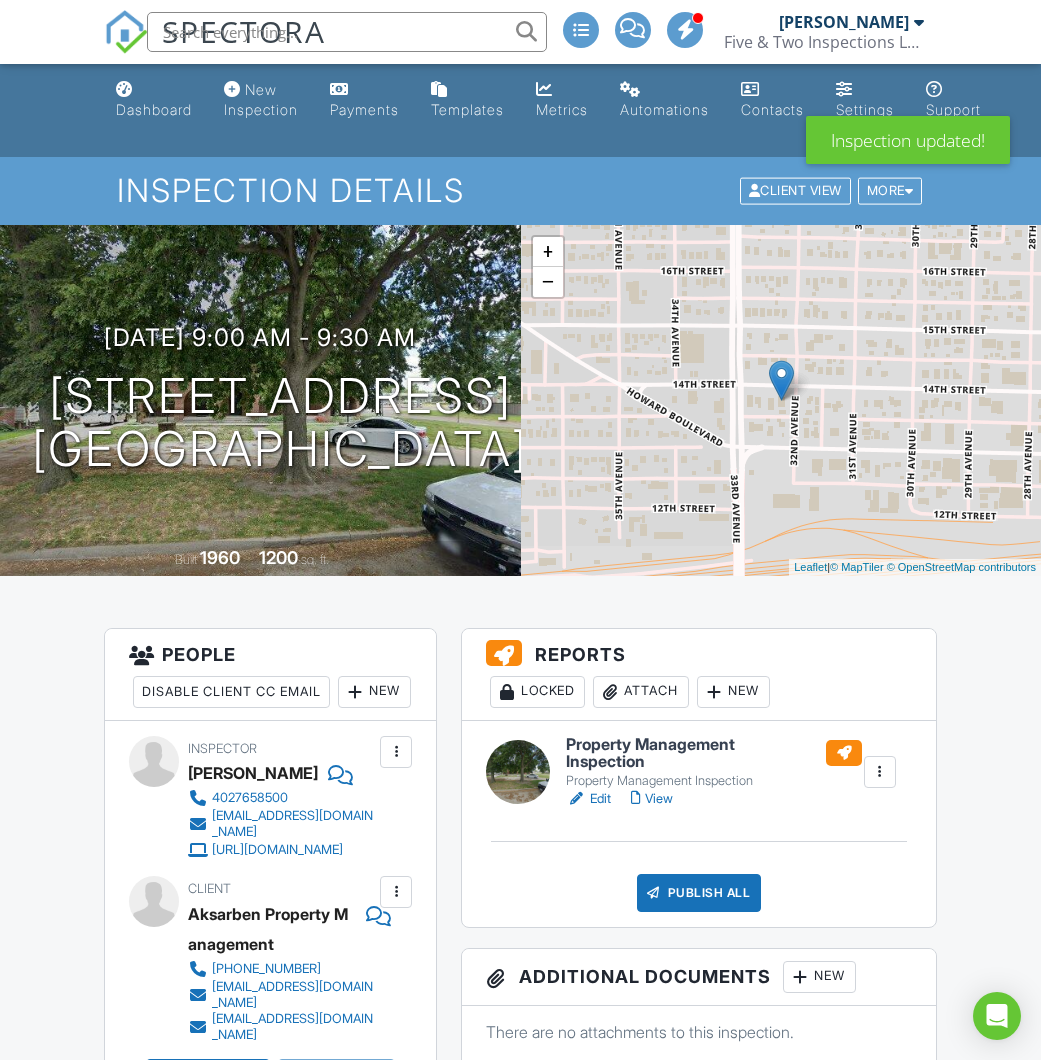 scroll, scrollTop: 0, scrollLeft: 0, axis: both 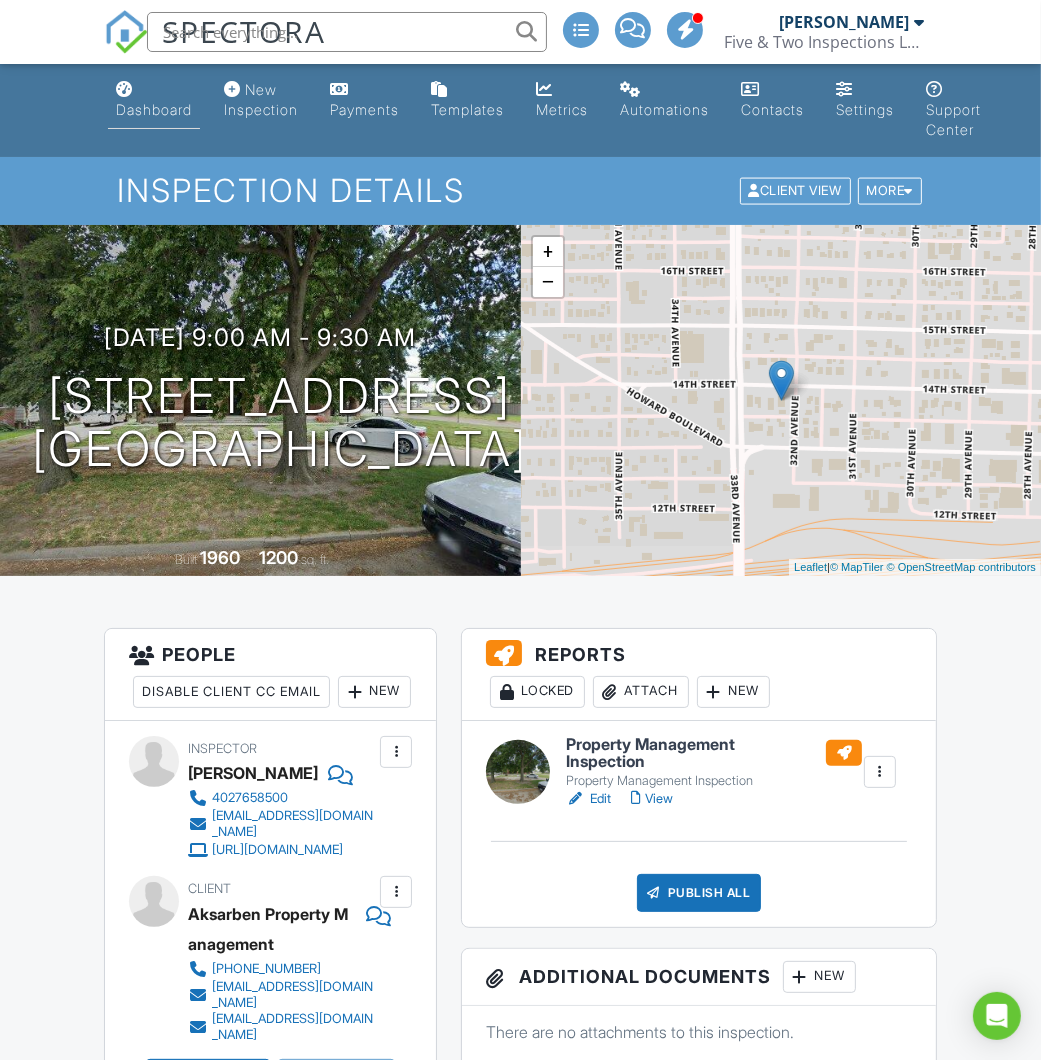 click on "Dashboard" at bounding box center [154, 109] 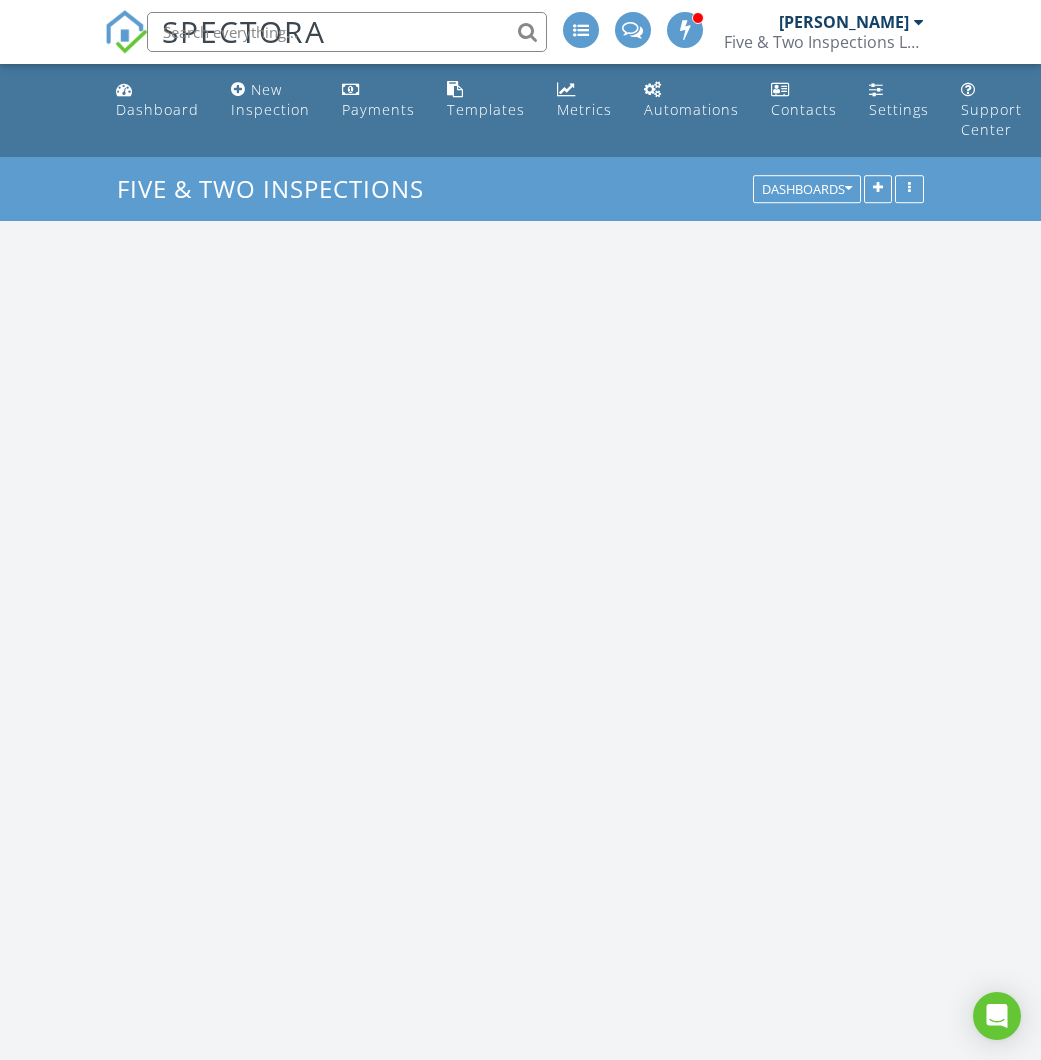 scroll, scrollTop: 0, scrollLeft: 0, axis: both 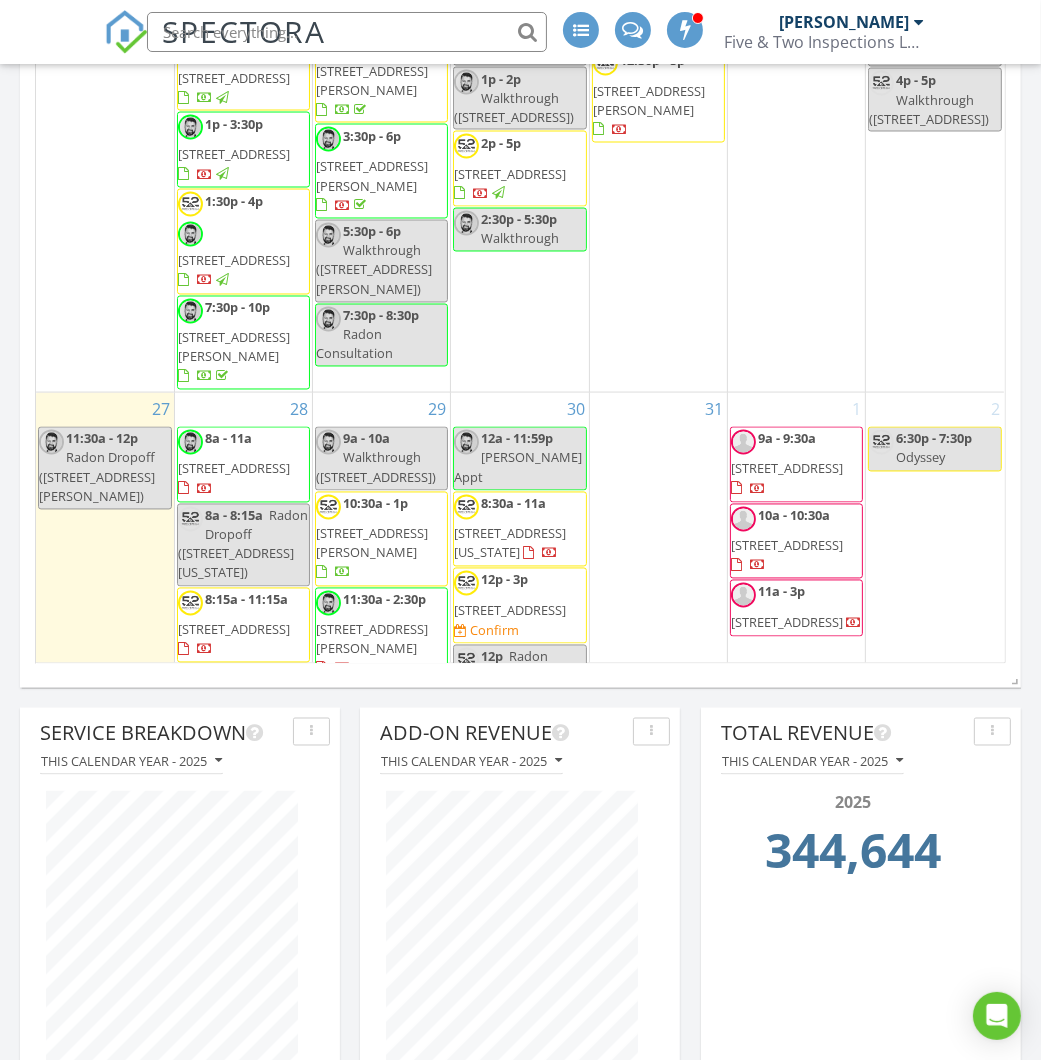 click on "3618 13th Street, Columbus 68601" at bounding box center [787, 623] 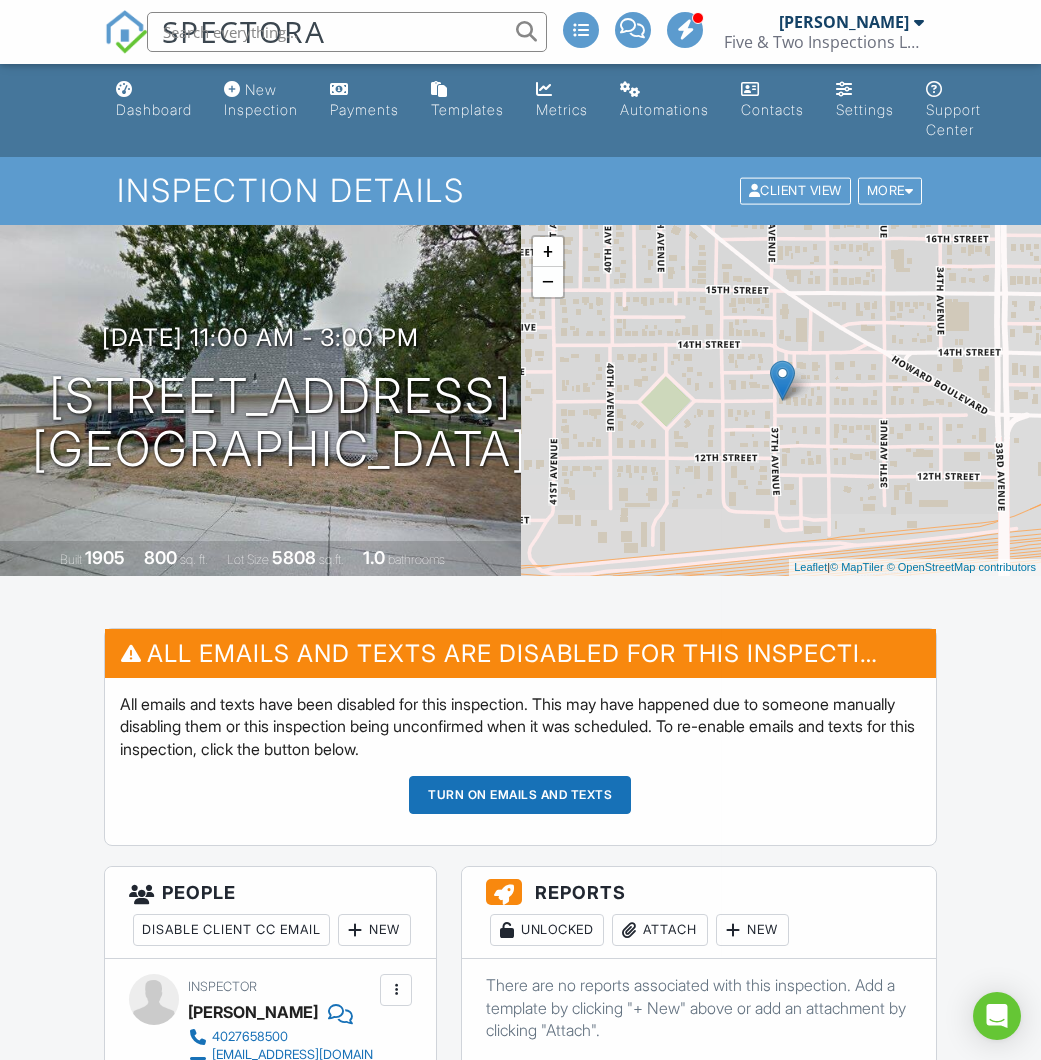 scroll, scrollTop: 0, scrollLeft: 0, axis: both 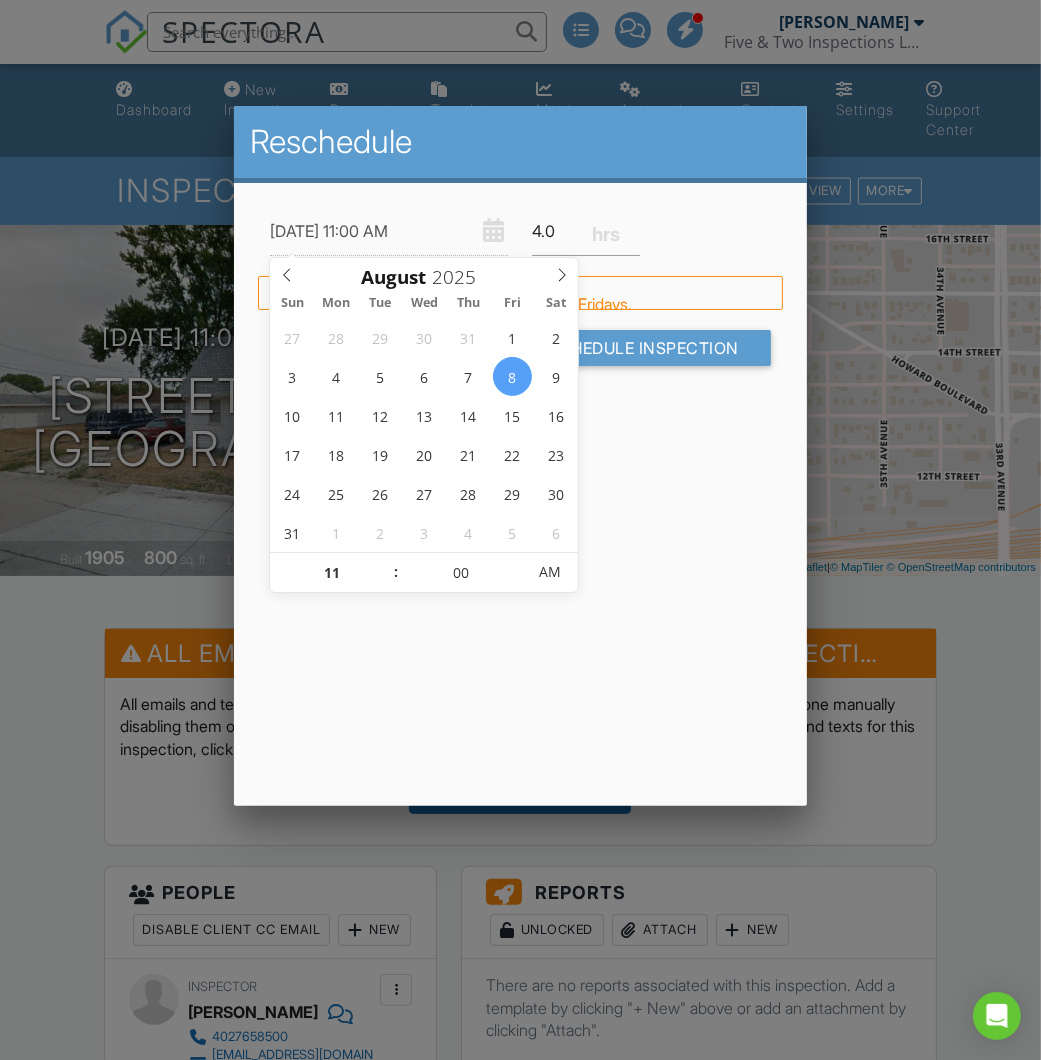 type on "08/08/2025 11:00 AM" 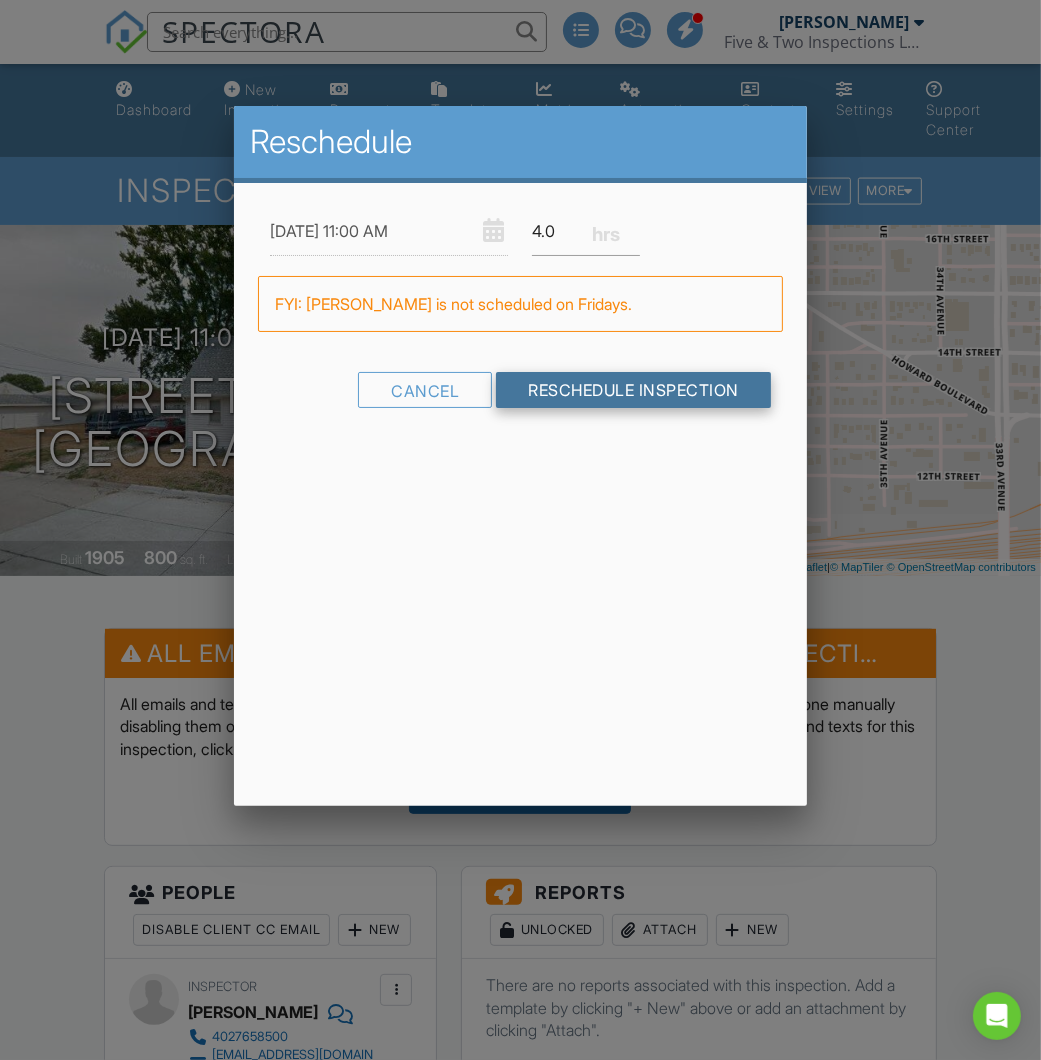 click on "Reschedule Inspection" at bounding box center (633, 390) 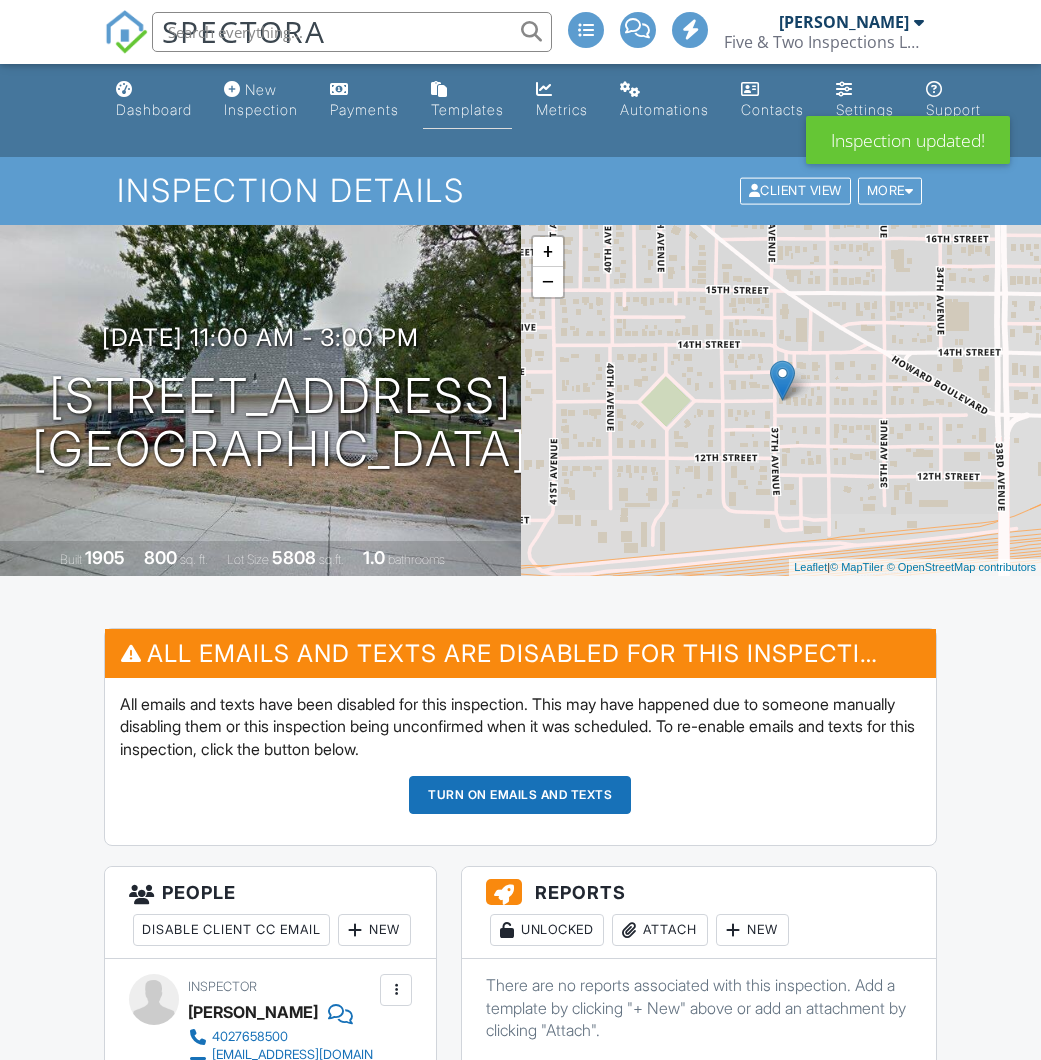 scroll, scrollTop: 0, scrollLeft: 0, axis: both 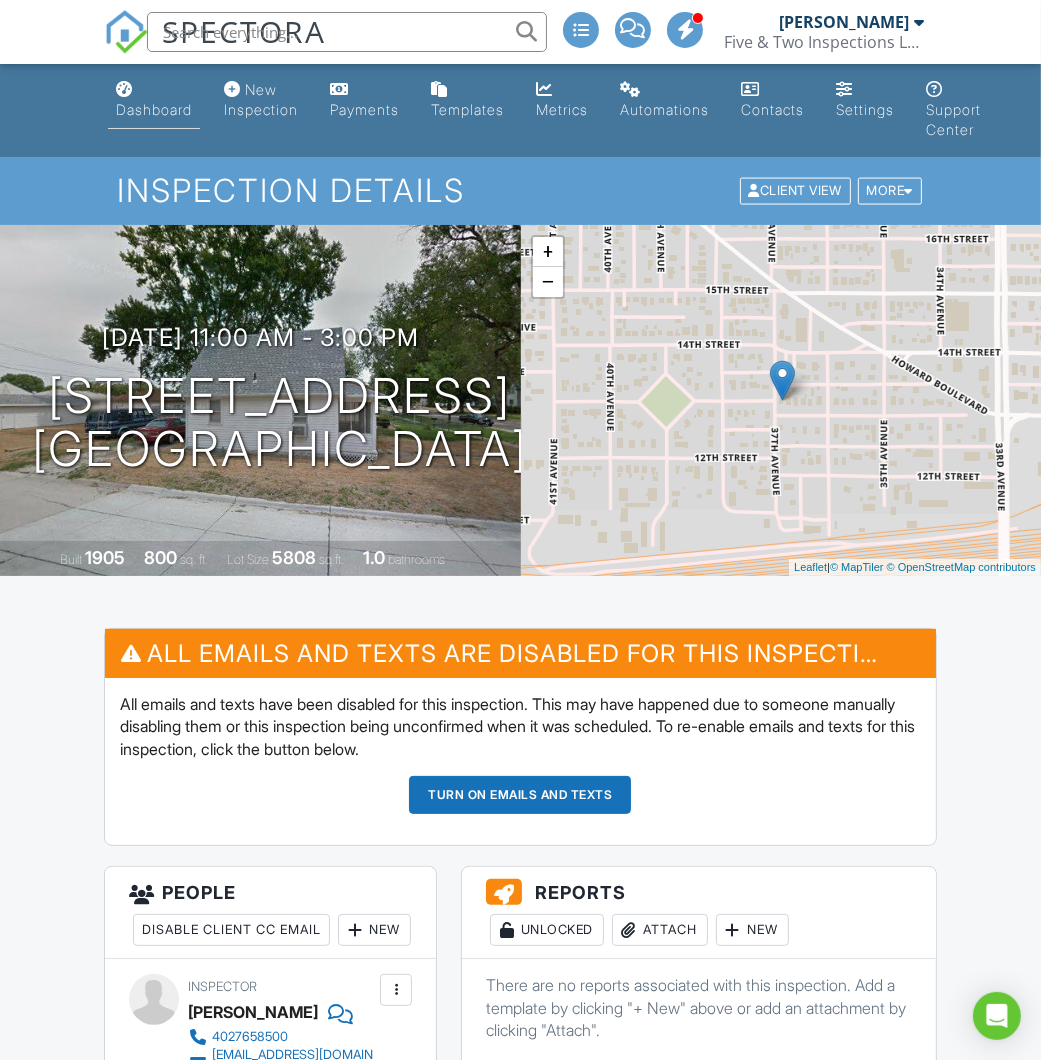 click on "Dashboard" at bounding box center (154, 109) 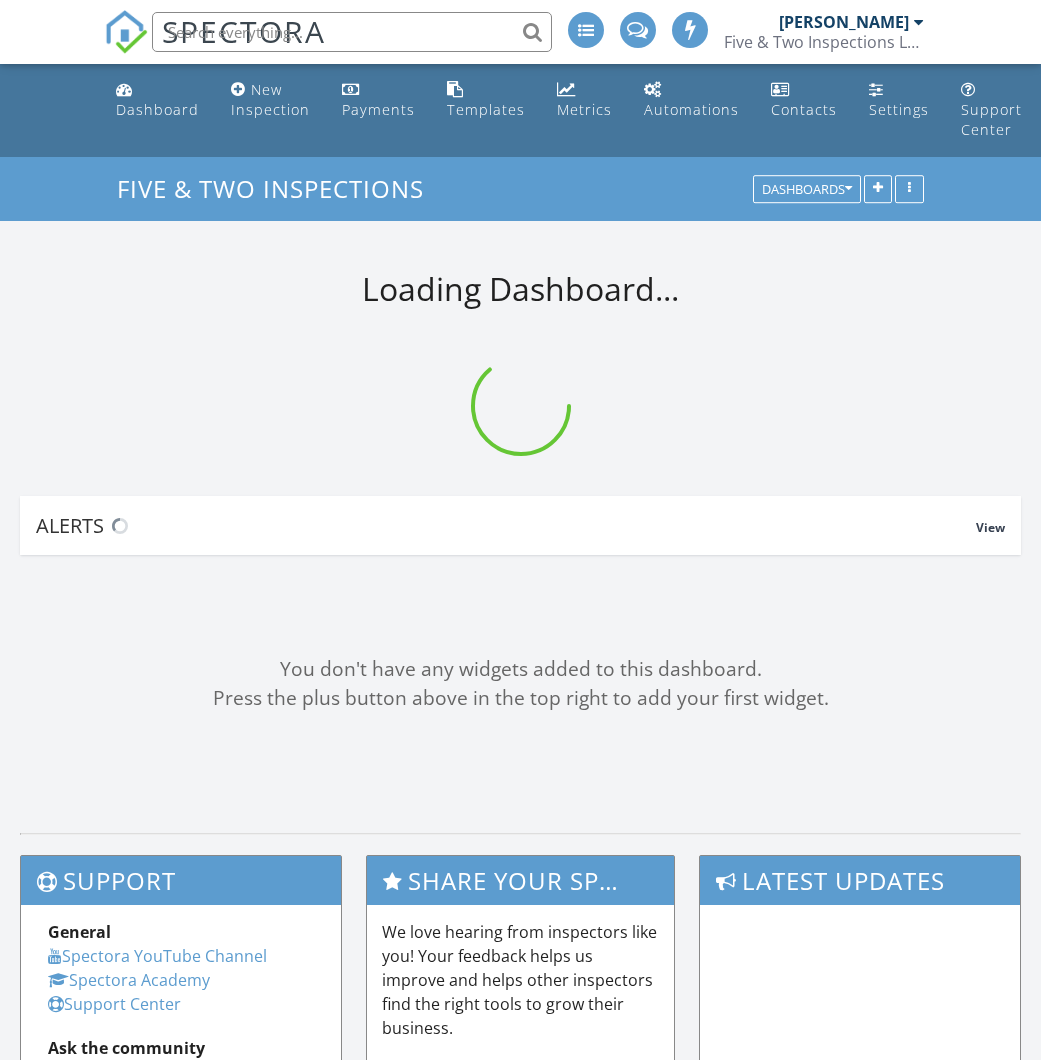 scroll, scrollTop: 0, scrollLeft: 0, axis: both 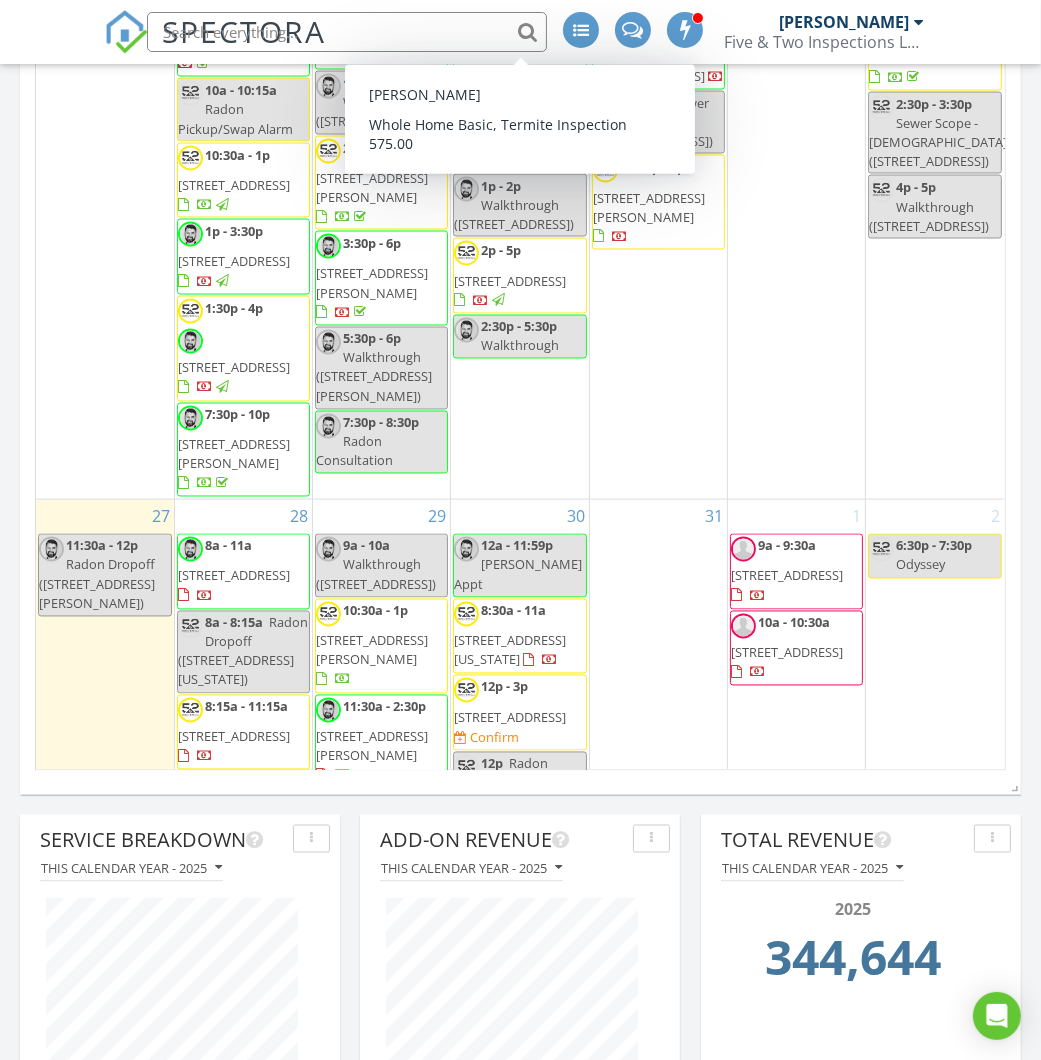 click on "1
9a - 9:30a
1372 32nd Ave, Columbus 68601
10a - 10:30a
1159 Solar Pl, Columbus 68601" at bounding box center (796, 764) 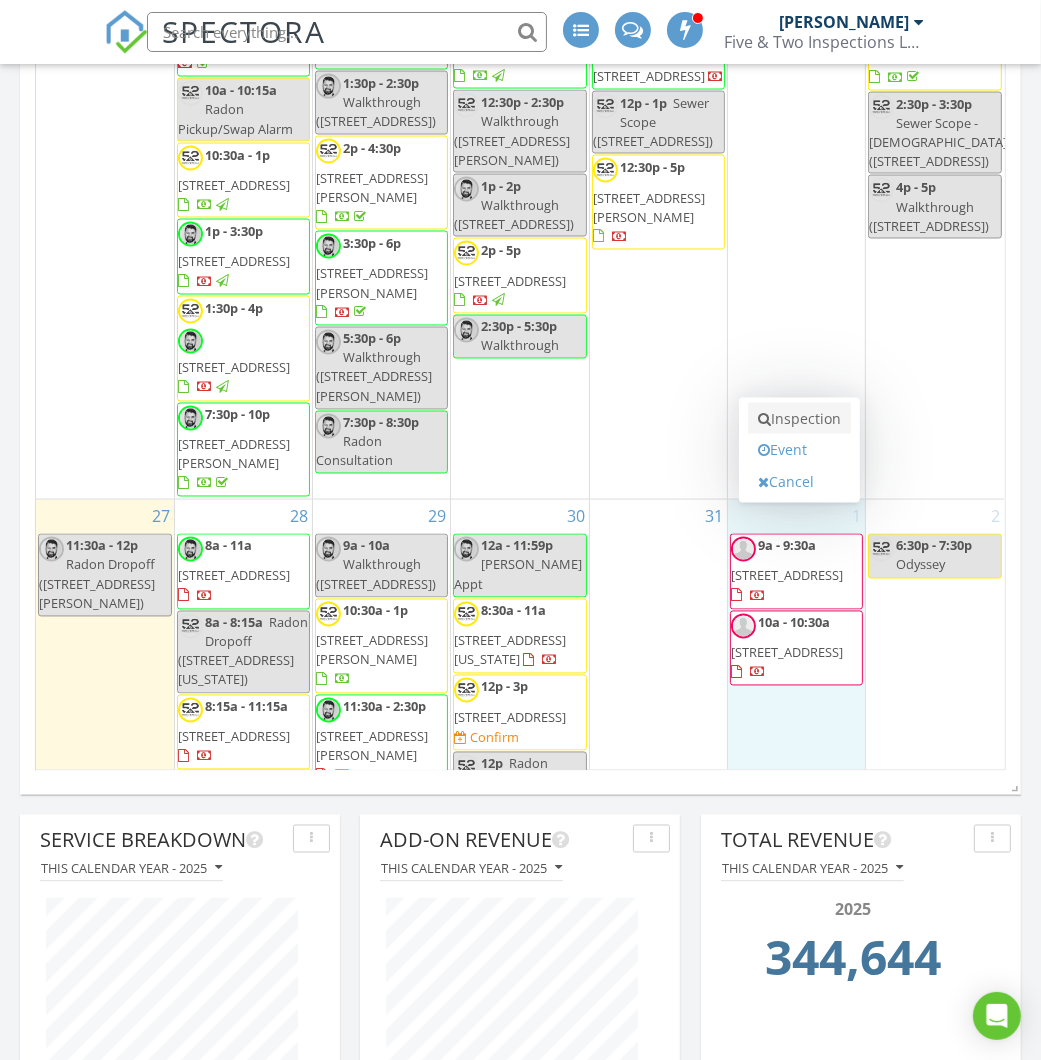 click on "Inspection" at bounding box center (799, 419) 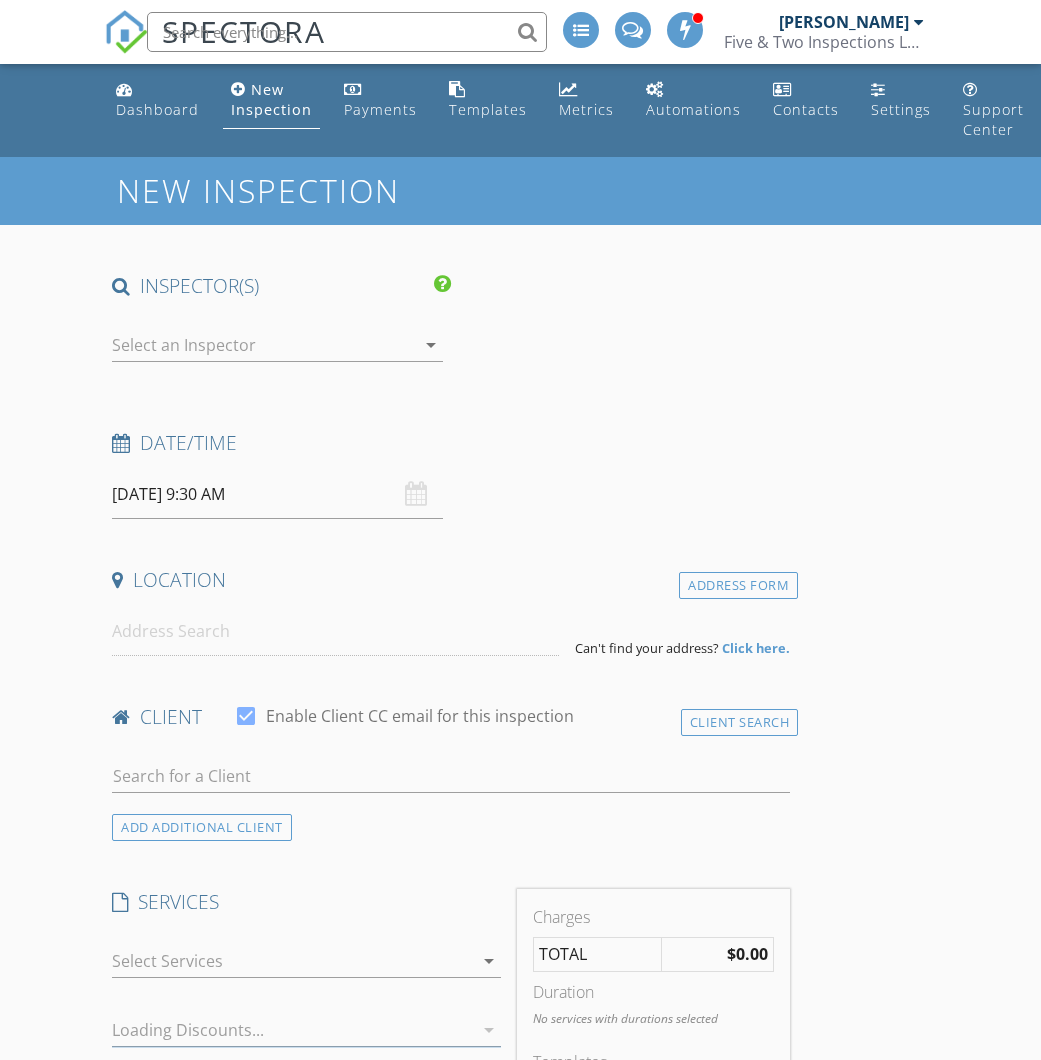 scroll, scrollTop: 0, scrollLeft: 0, axis: both 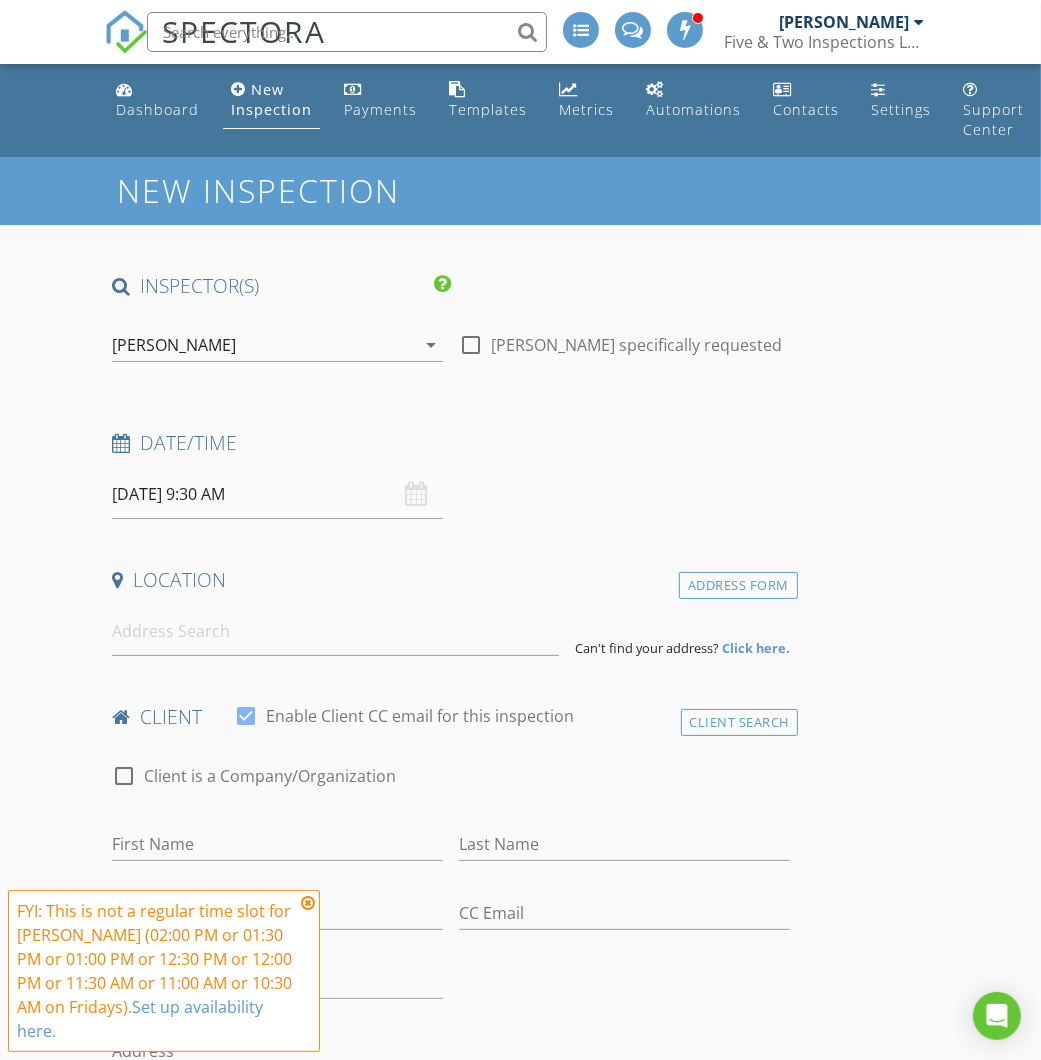 click on "[PERSON_NAME]" at bounding box center [263, 345] 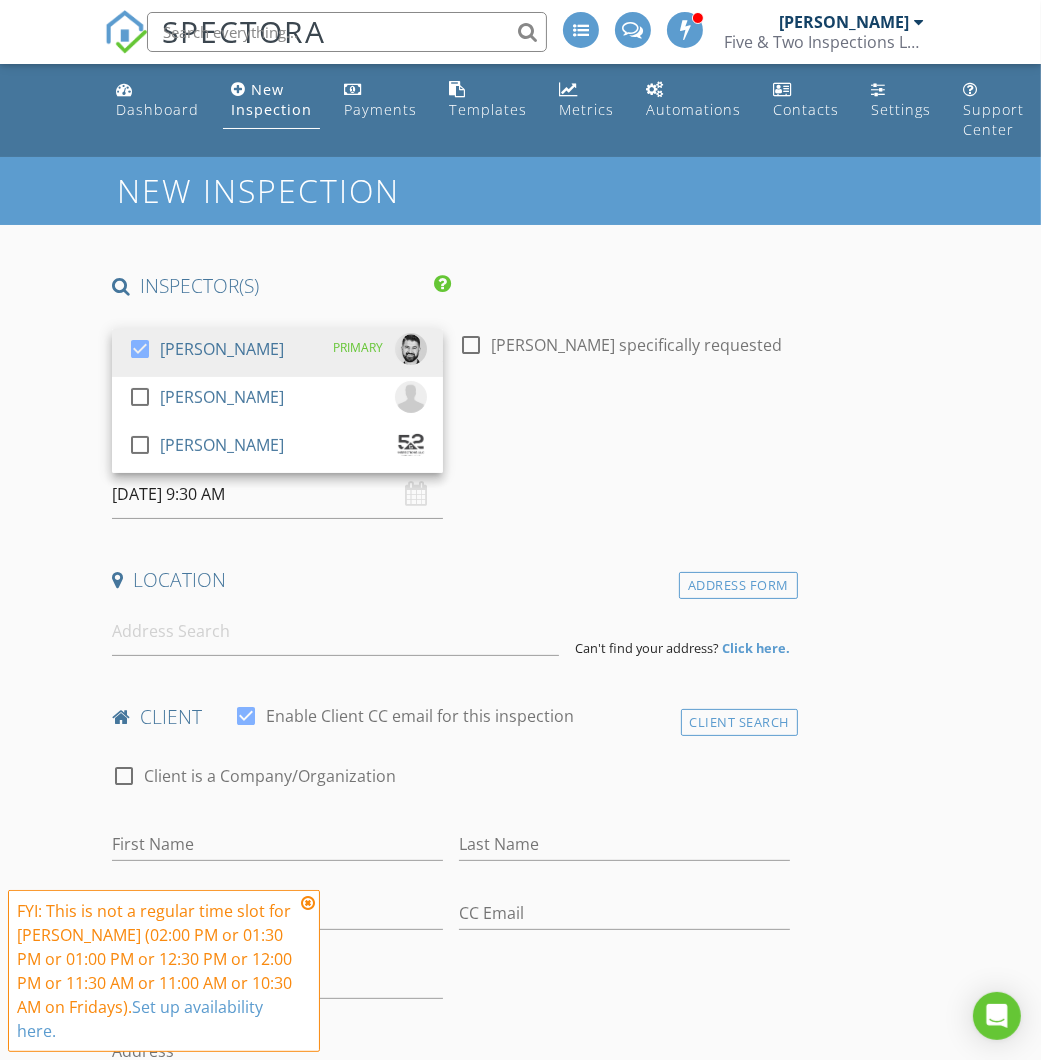 click on "New Inspection
INSPECTOR(S)
check_box   Matt Utter   PRIMARY   check_box_outline_blank   Ross Wagner     check_box_outline_blank   Zach Ohlman     Matt Utter arrow_drop_down   check_box_outline_blank Matt Utter specifically requested
Date/Time
08/01/2025 9:30 AM
Location
Address Form       Can't find your address?   Click here.
client
check_box Enable Client CC email for this inspection   Client Search     check_box_outline_blank Client is a Company/Organization     First Name   Last Name   Email   CC Email   Phone   Address   City   State   Zip     Tags         Notes   Private Notes
ADD ADDITIONAL client
SERVICES
check_box_outline_blank   Whole Home Basic   check_box_outline_blank   Whole Home Pro   check_box_outline_blank   Whole Home Master   check_box_outline_blank" at bounding box center [520, 2026] 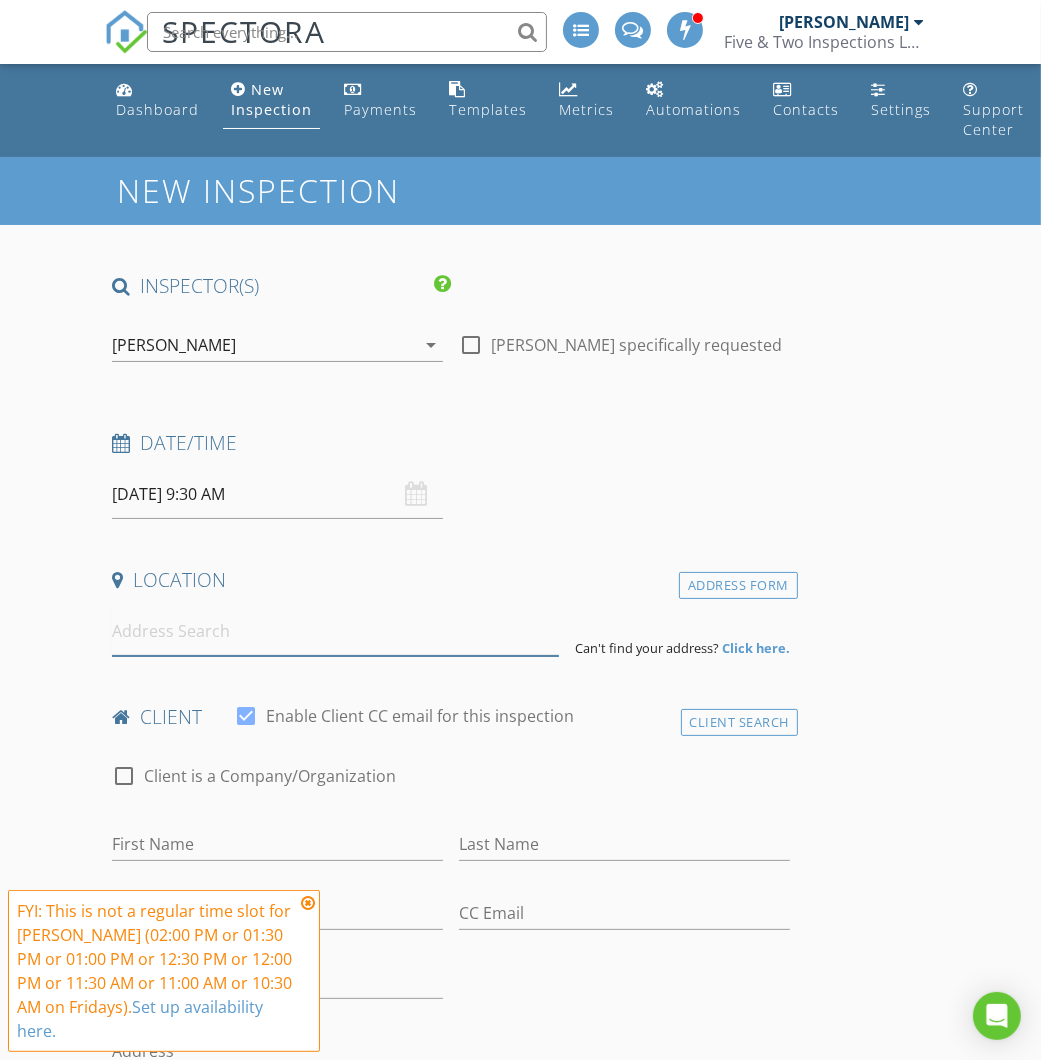 click at bounding box center [335, 631] 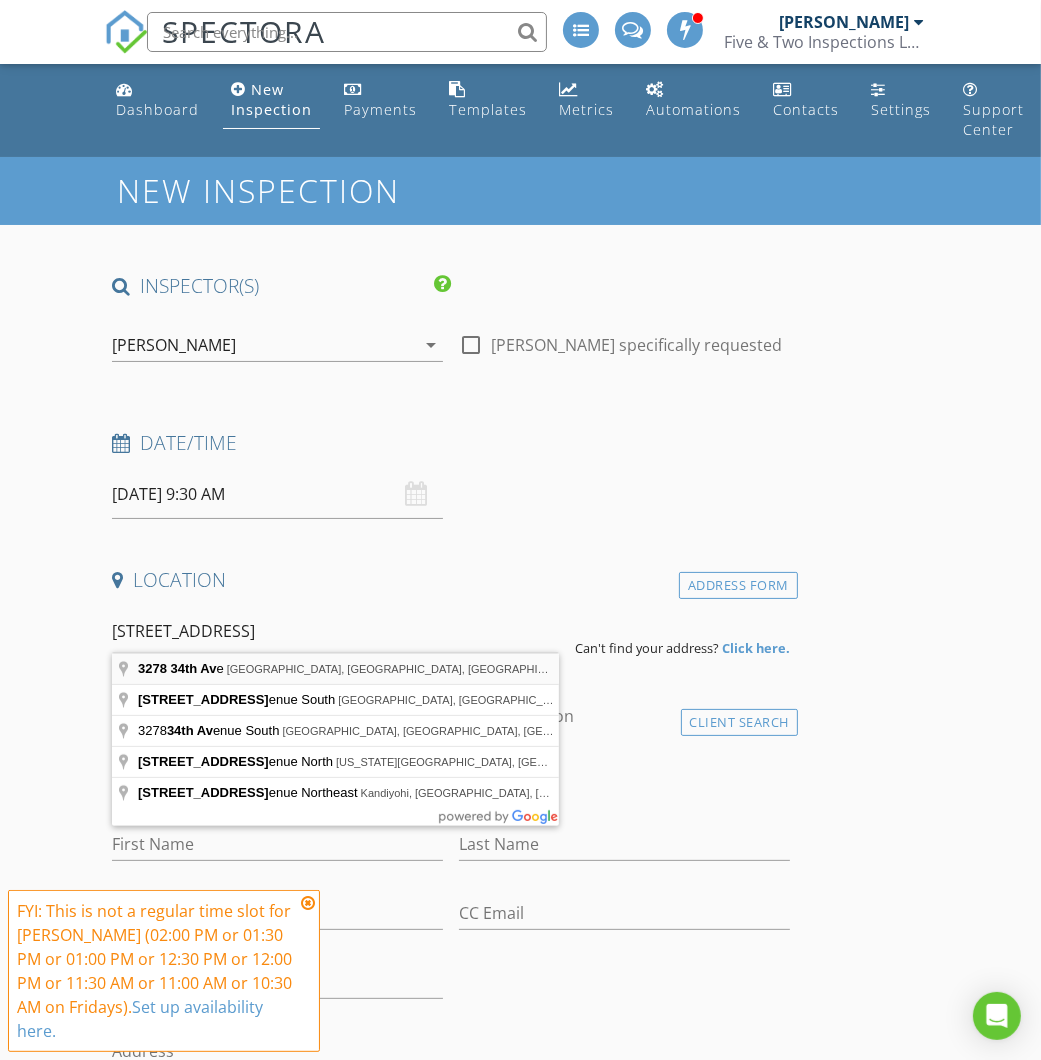 type on "3278 34th Ave, Columbus, NE, USA" 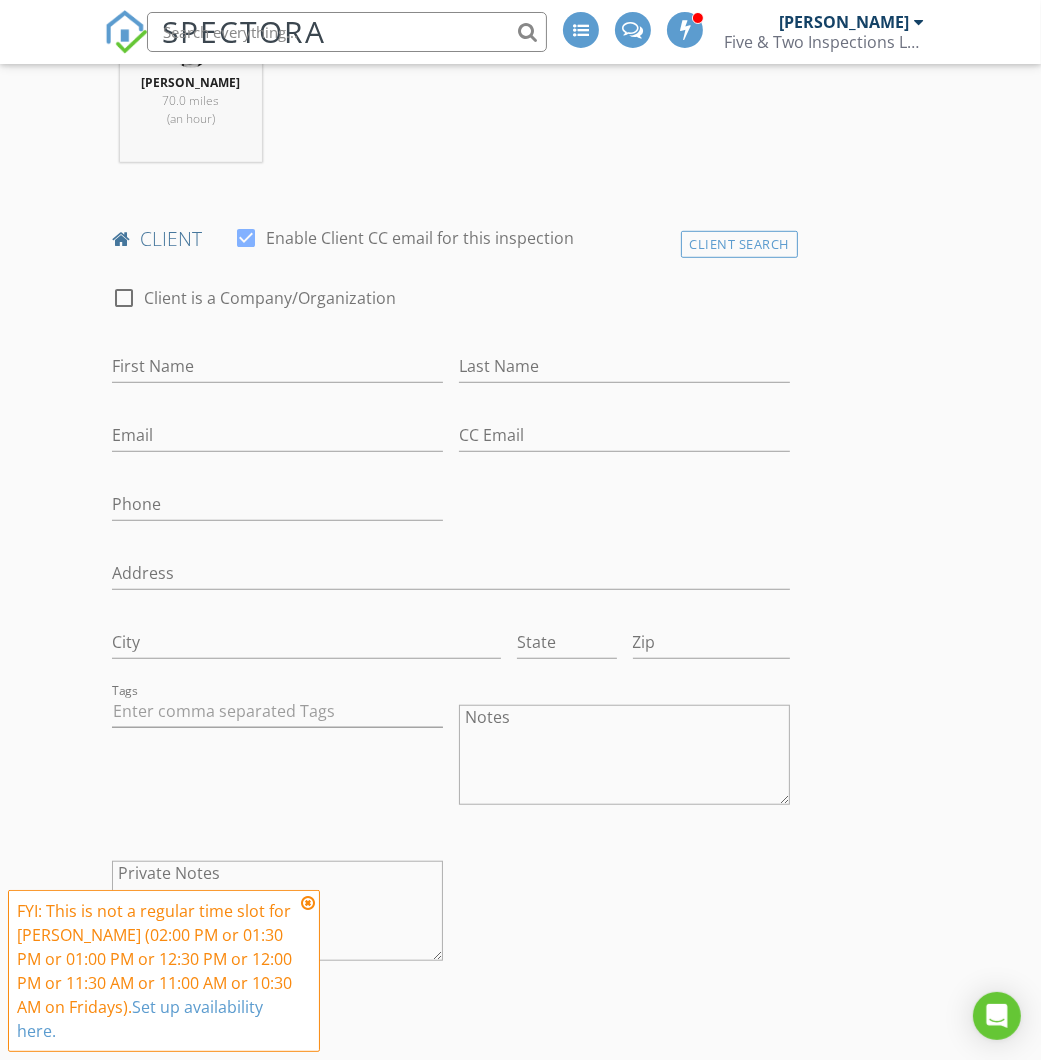 scroll, scrollTop: 901, scrollLeft: 0, axis: vertical 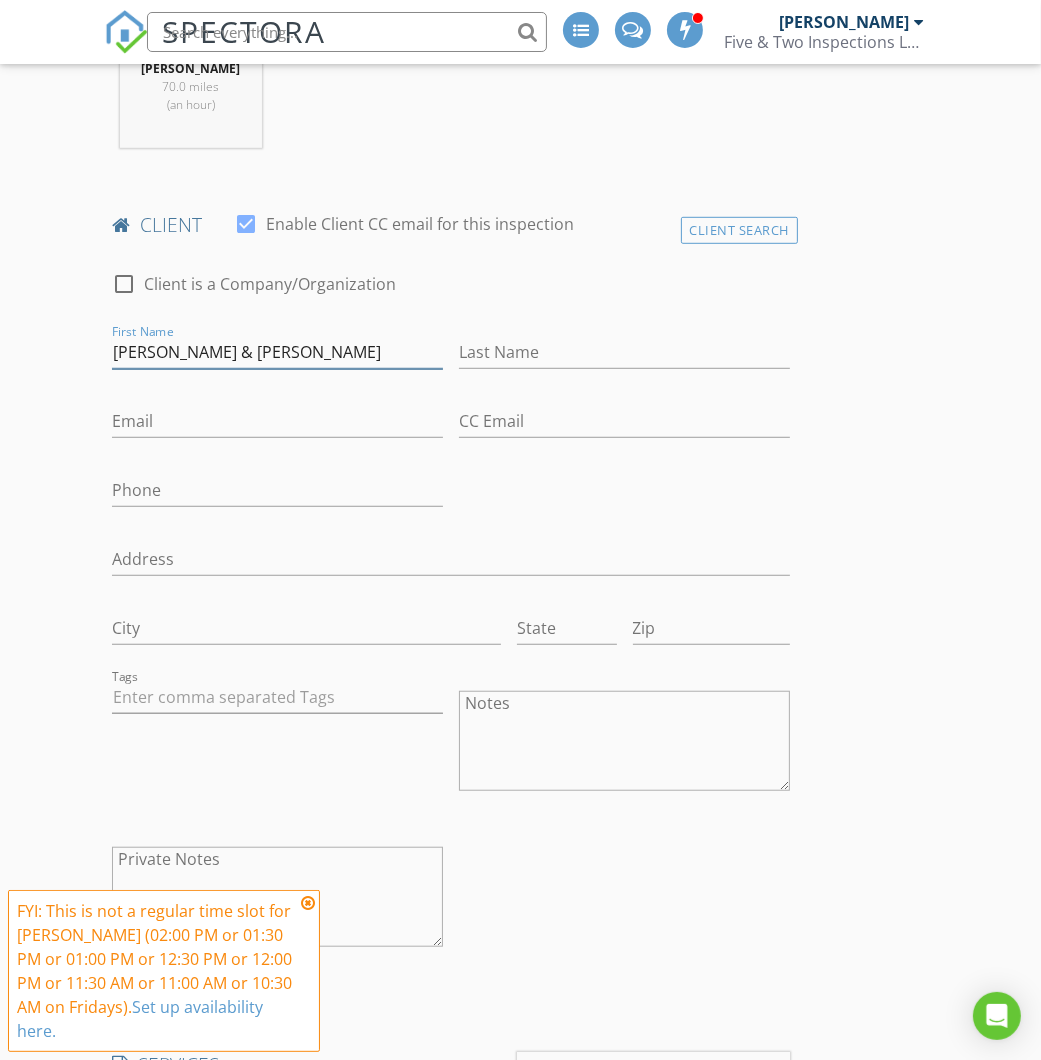 type on "Mitch & Melanie" 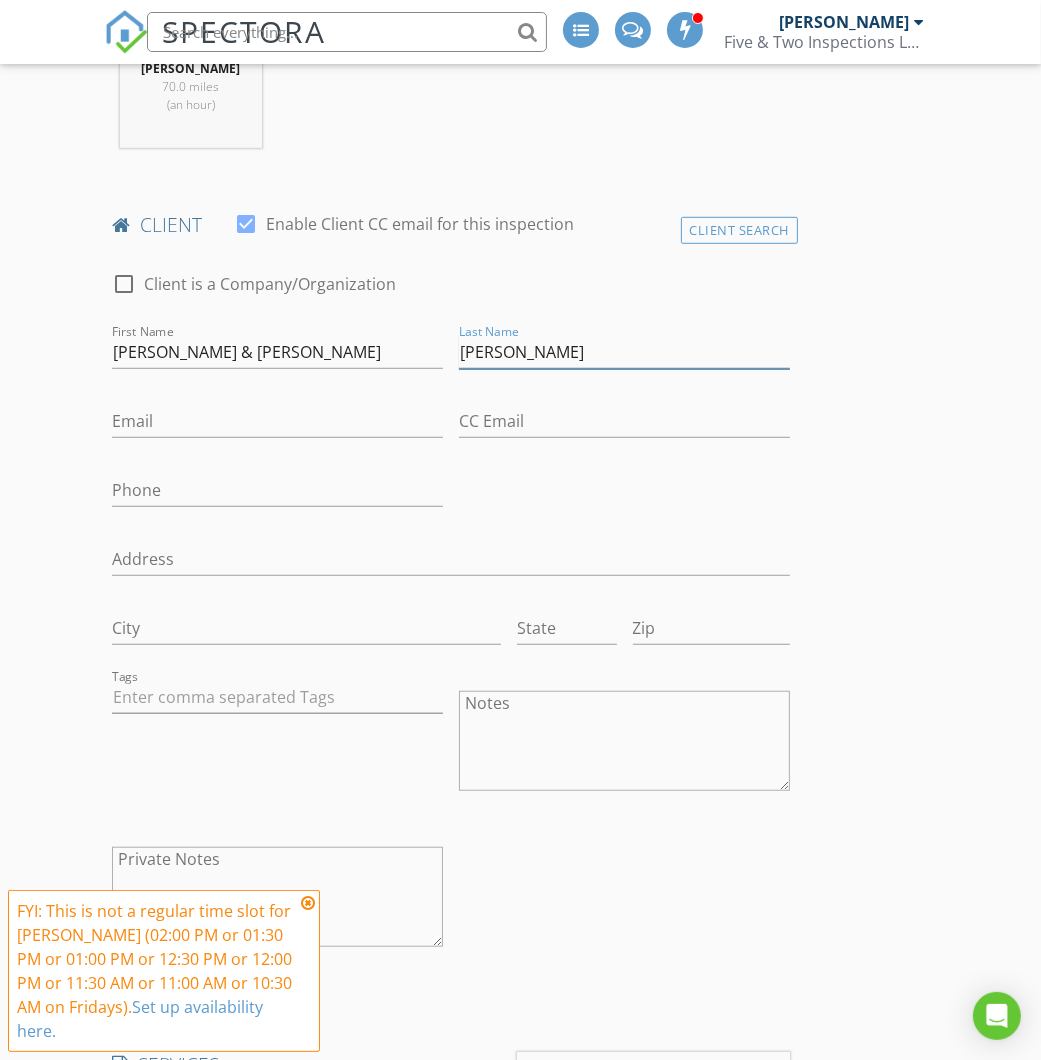 type on "Novak" 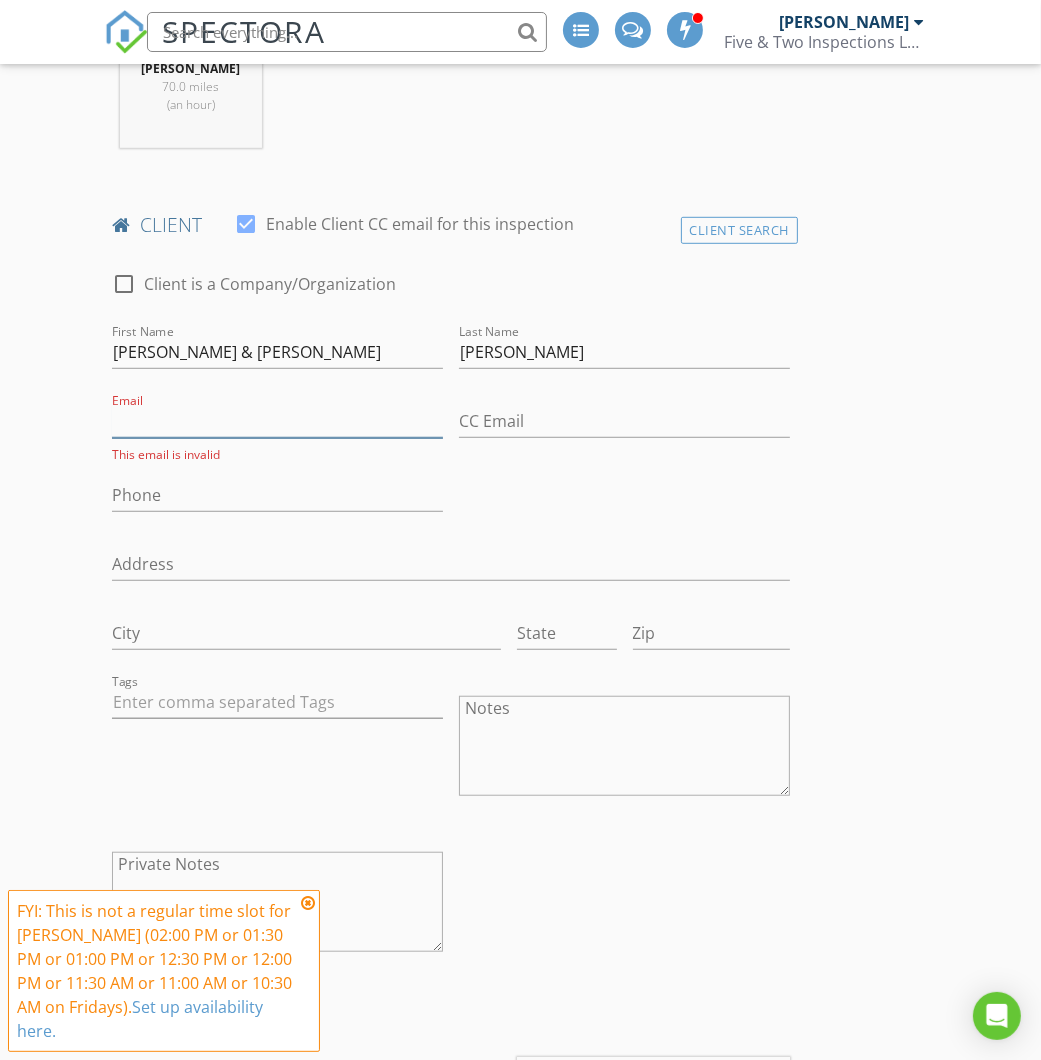 paste on "mitch.novak43@gmail.com" 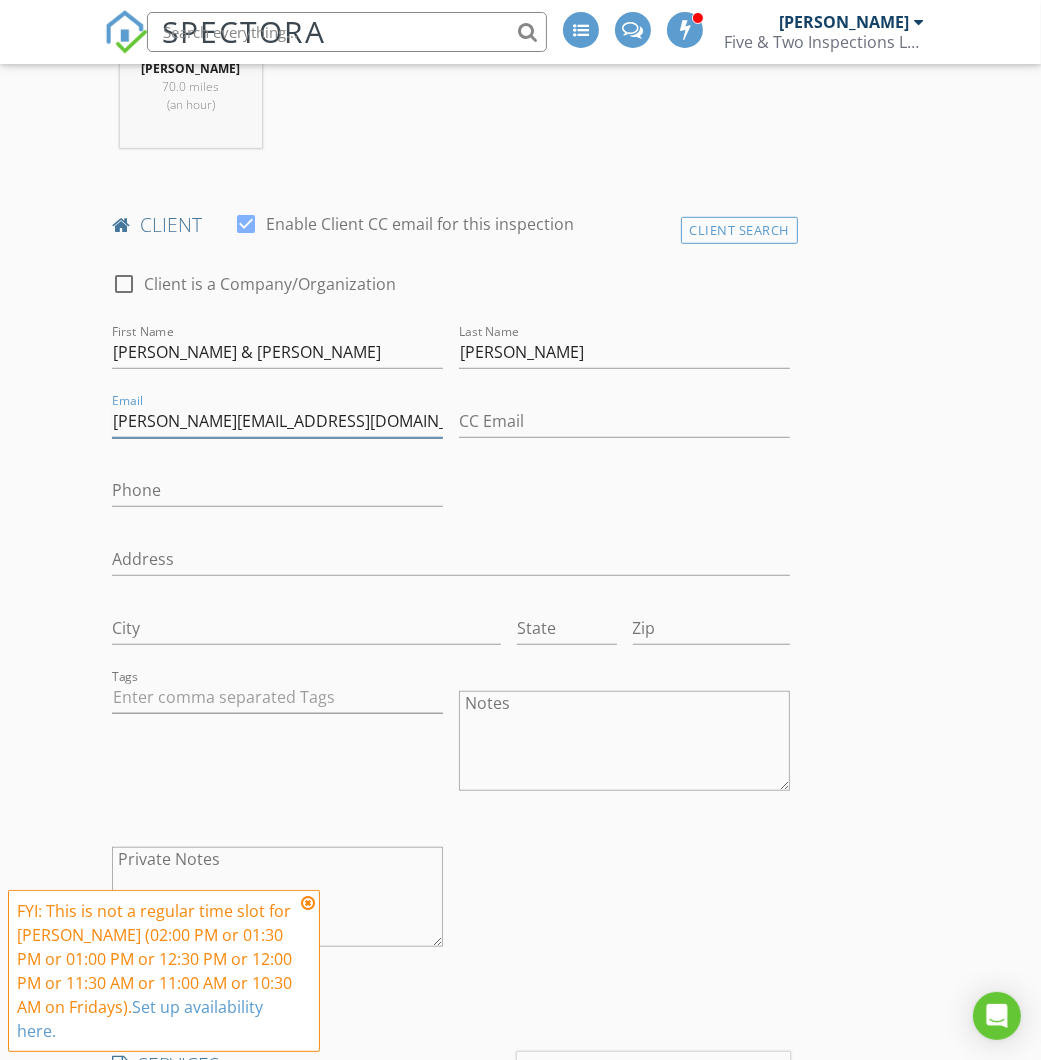 type on "mitch.novak43@gmail.com" 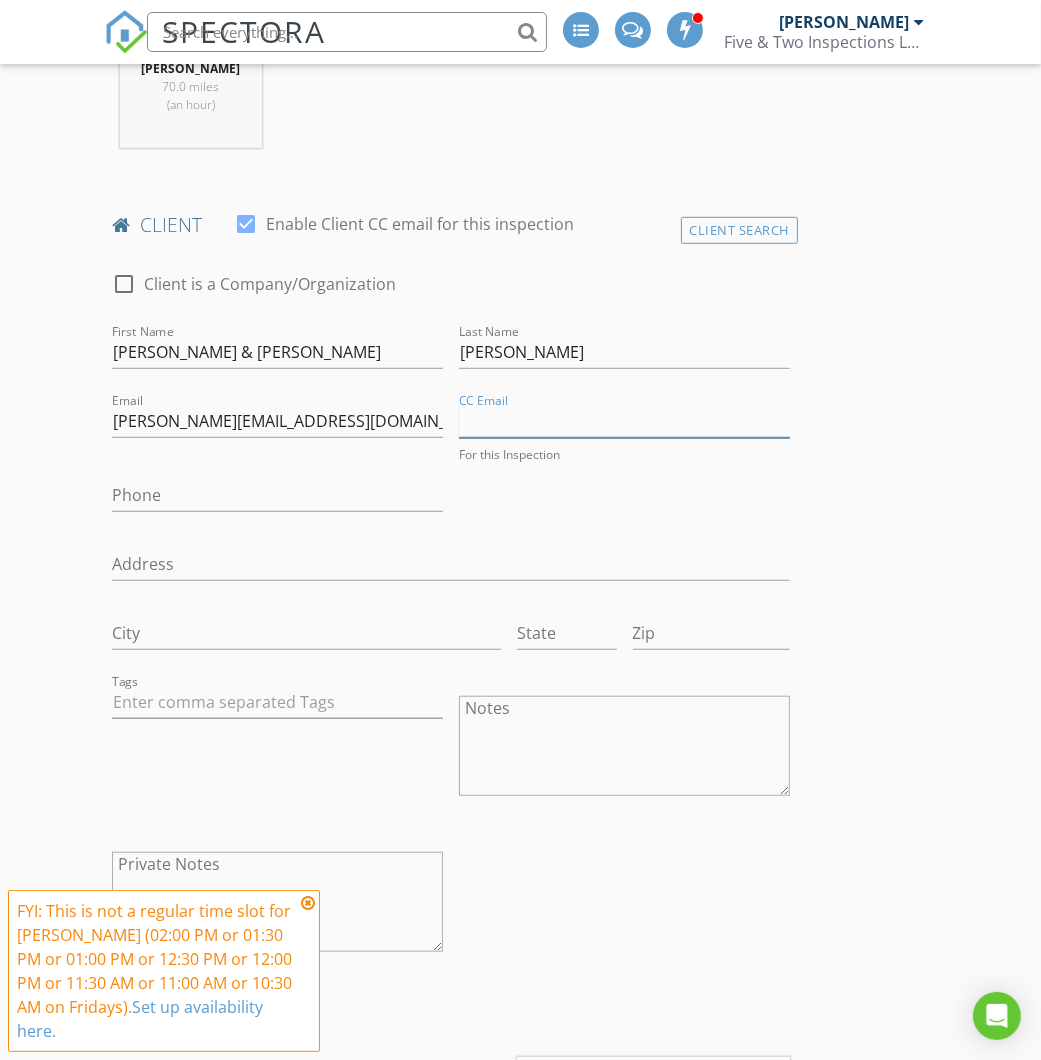 paste on "mkmcnovak3@gmail.com" 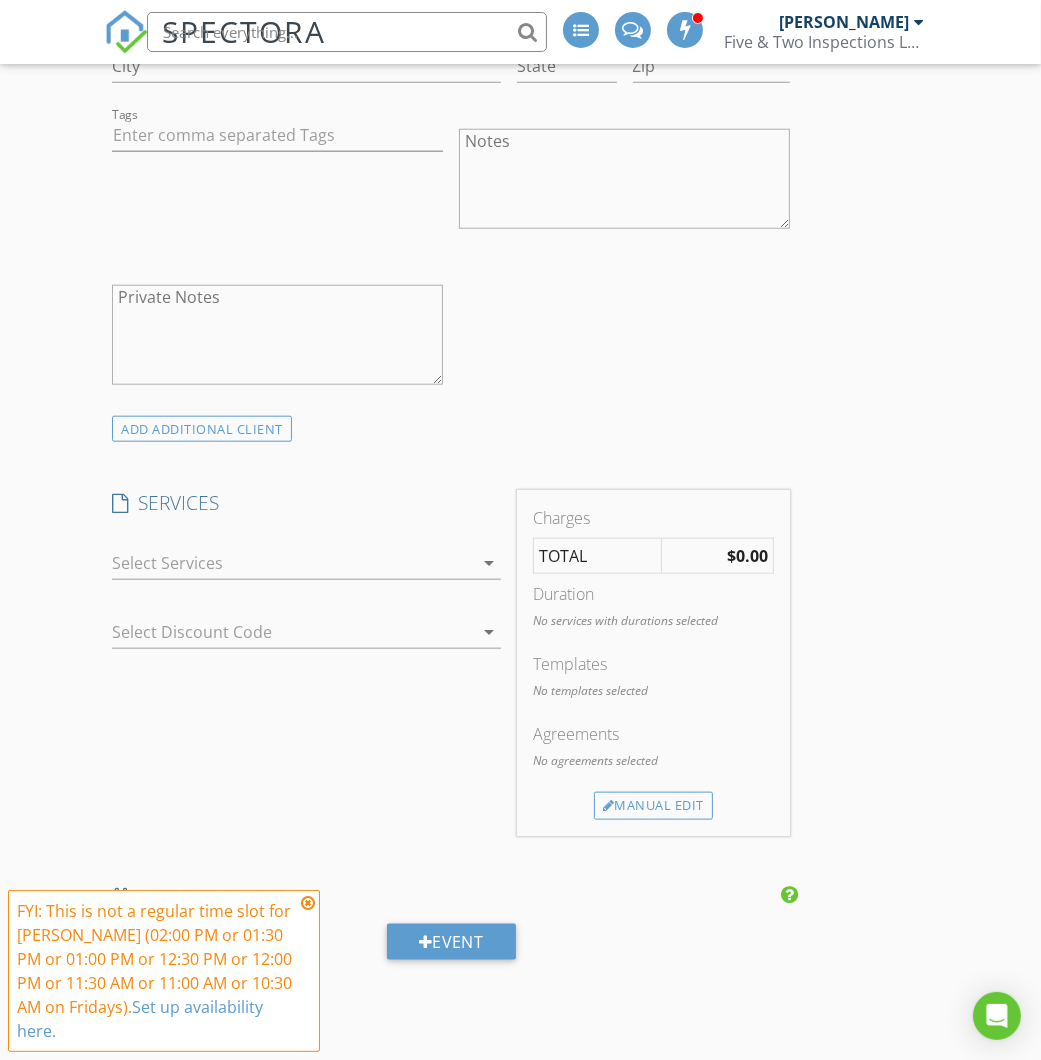 scroll, scrollTop: 1503, scrollLeft: 0, axis: vertical 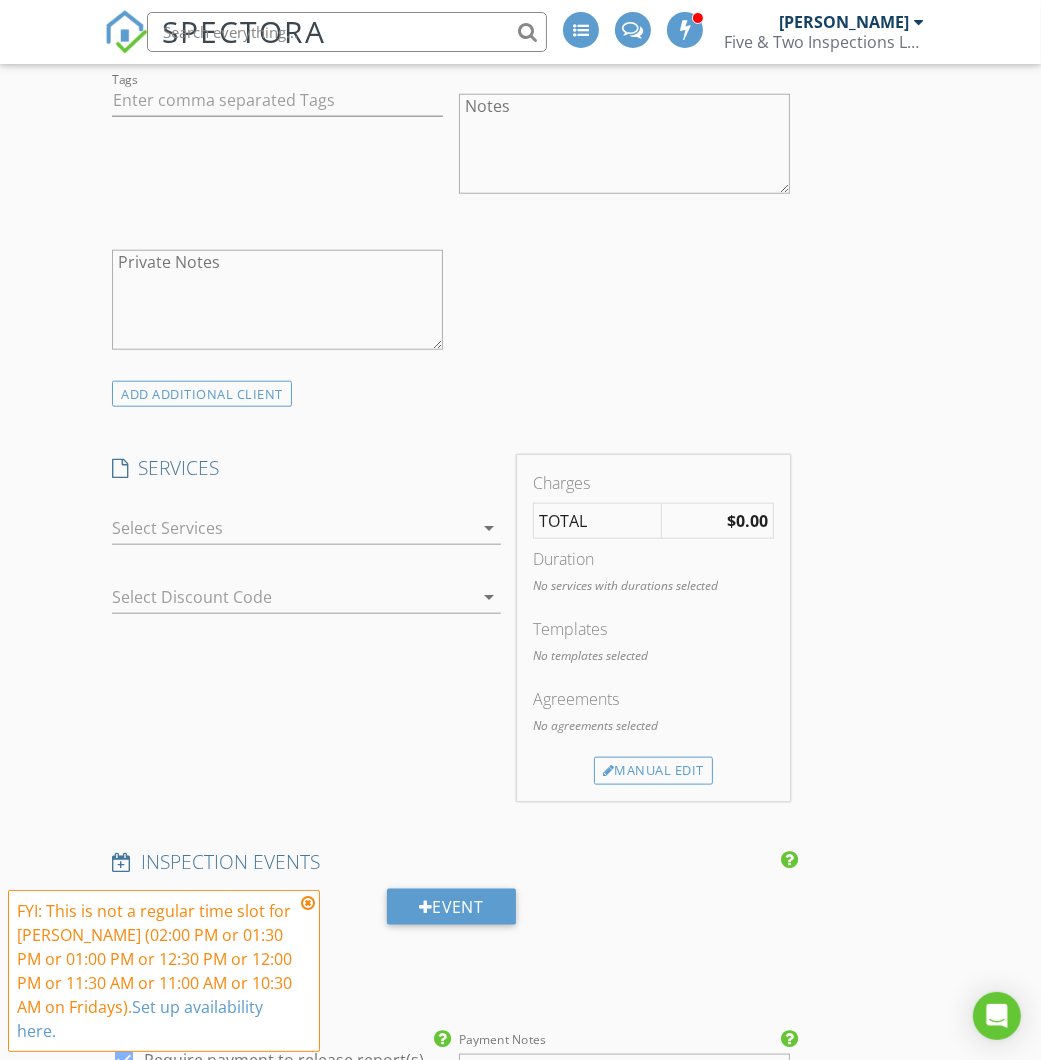 type on "mkmcnovak3@gmail.com" 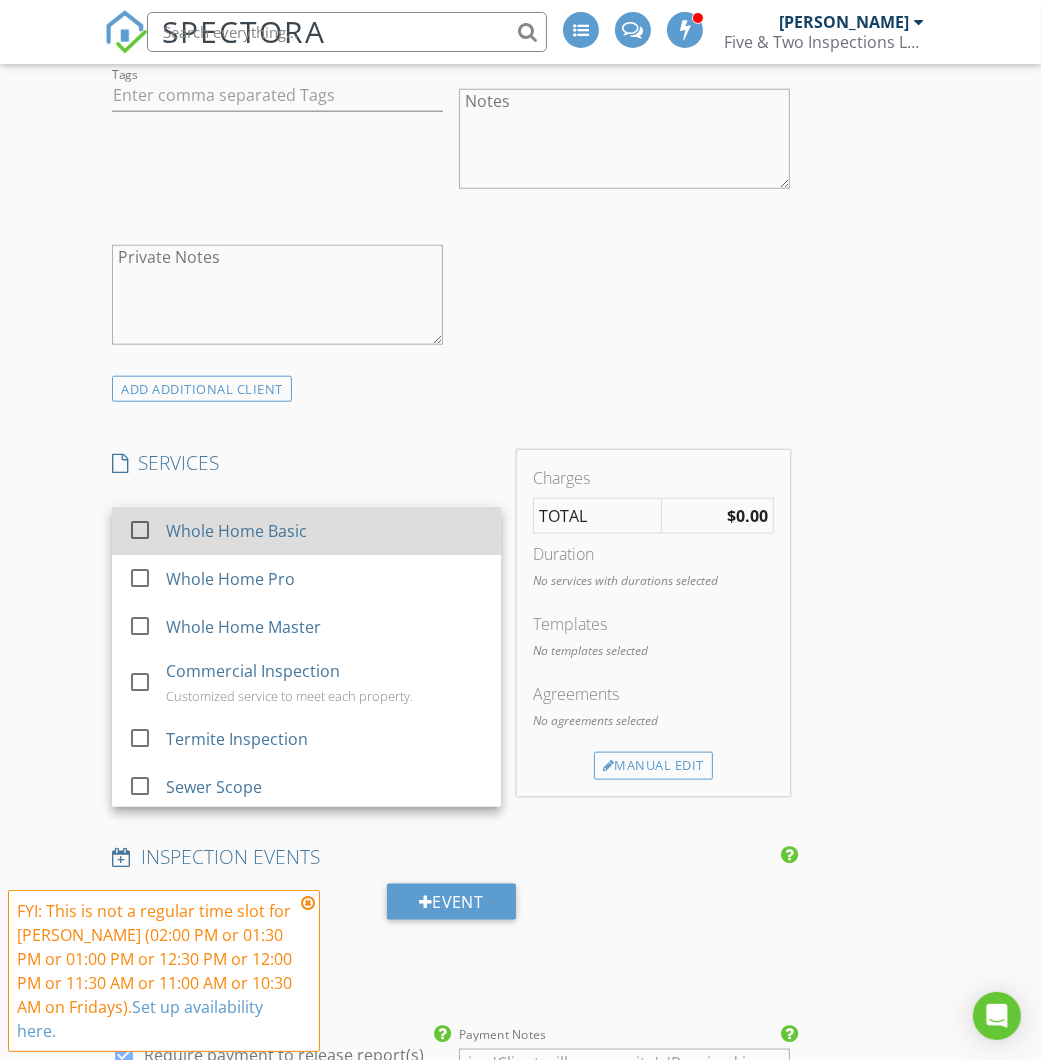 click on "Whole Home Basic" at bounding box center [325, 531] 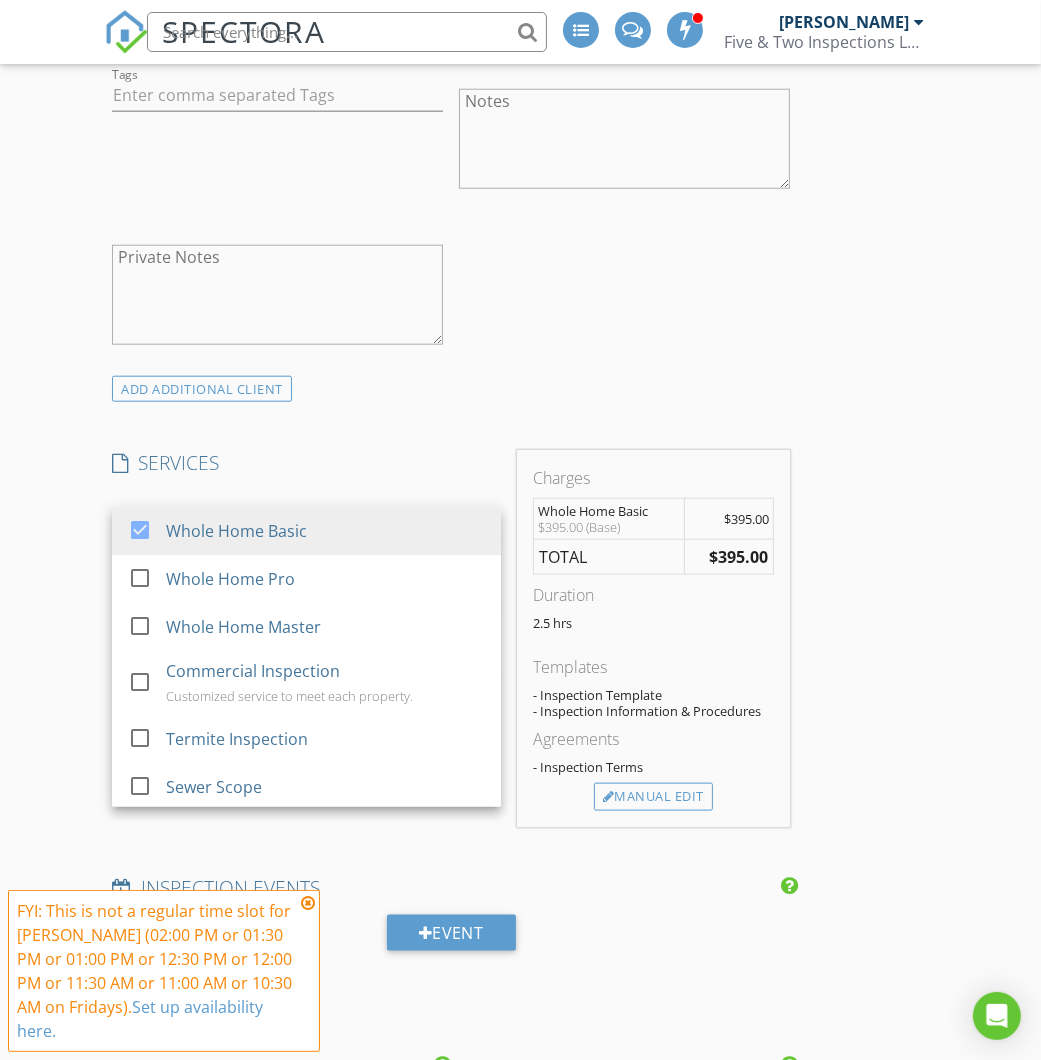 click on "SERVICES" at bounding box center (306, 463) 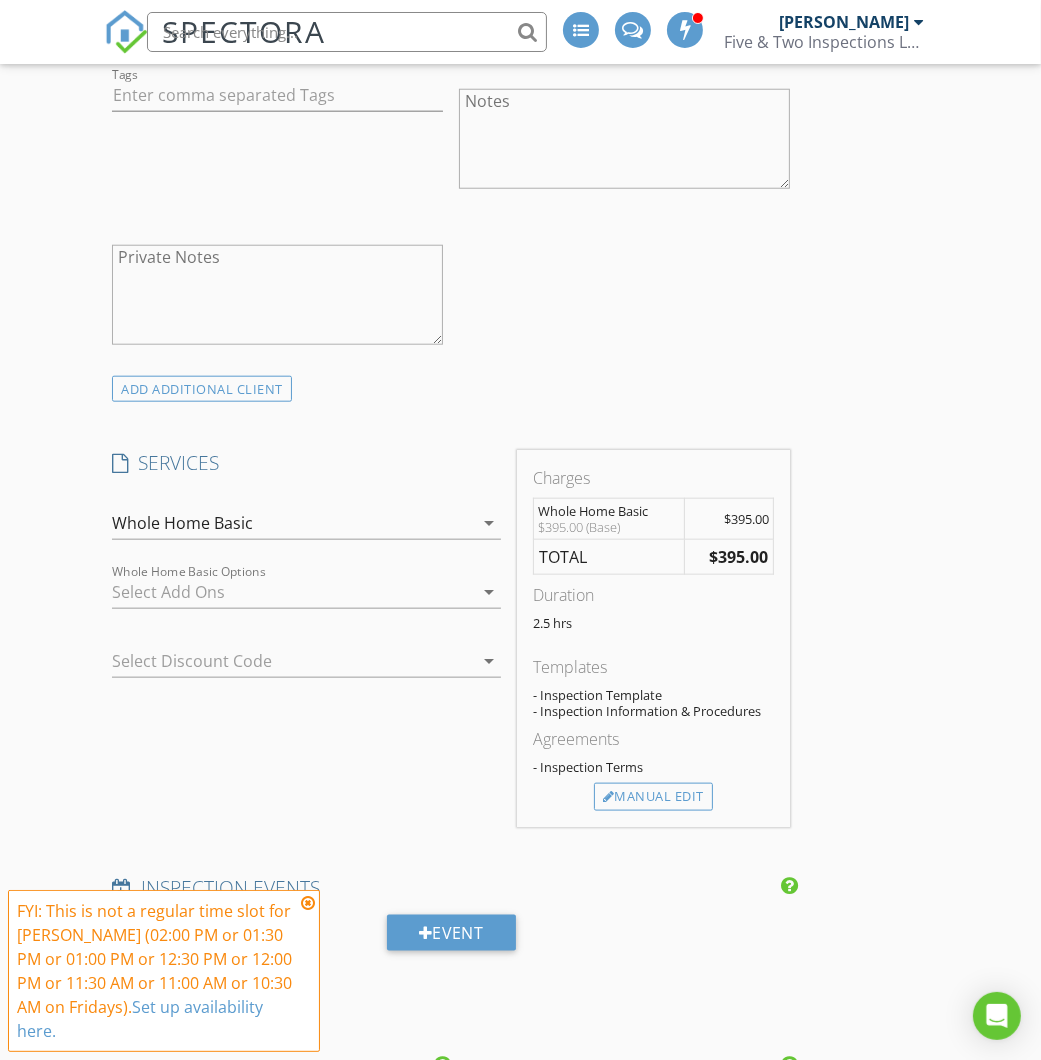 click at bounding box center (292, 592) 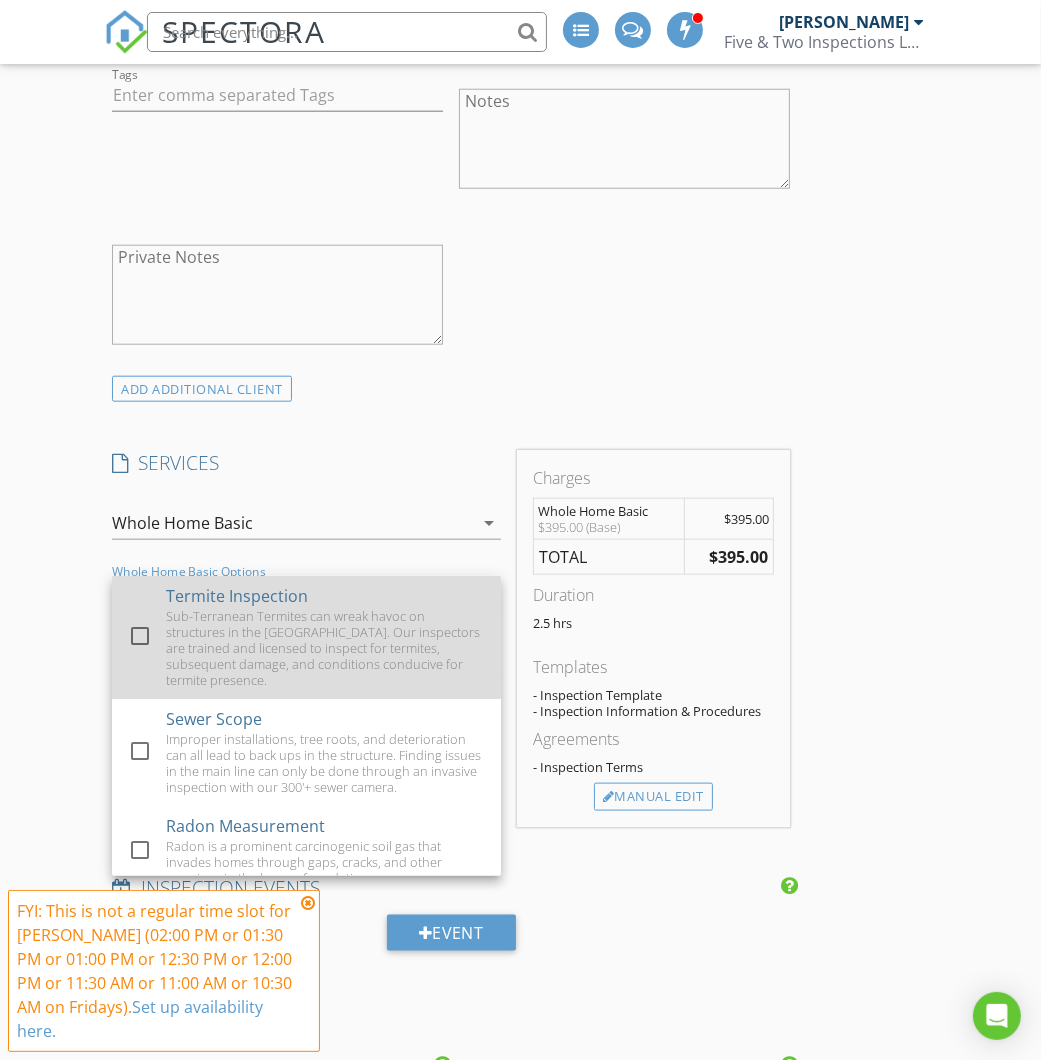 click on "Sub-Terranean Termites can wreak havoc on structures in the Midwest. Our inspectors are trained and licensed to inspect for termites, subsequent damage, and conditions conducive for termite presence." at bounding box center [325, 648] 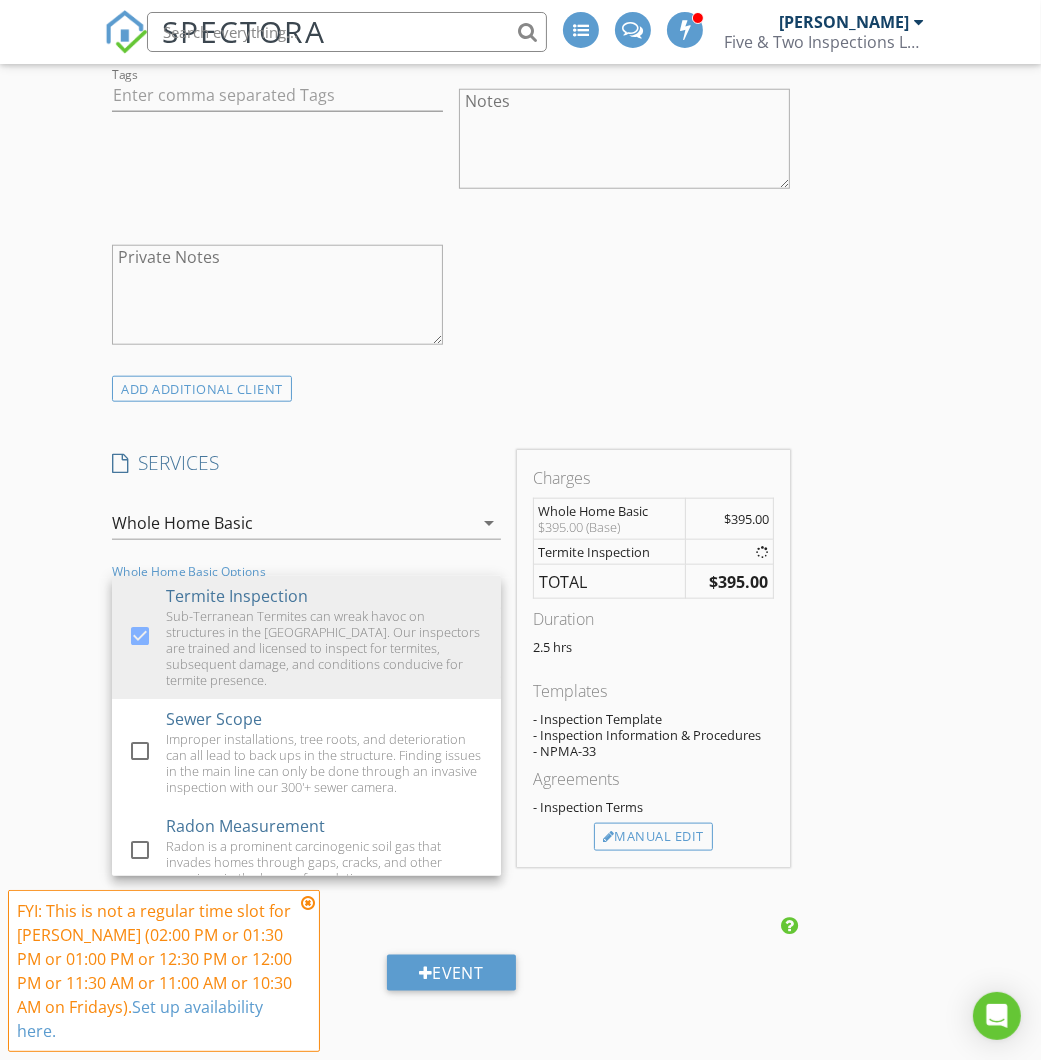 click on "check_box_outline_blank Client is a Company/Organization     First Name Mitch & Melanie   Last Name Novak   Email mitch.novak43@gmail.com   CC Email mkmcnovak3@gmail.com   Phone   Address   City   State   Zip     Tags         Notes   Private Notes" at bounding box center (451, 12) 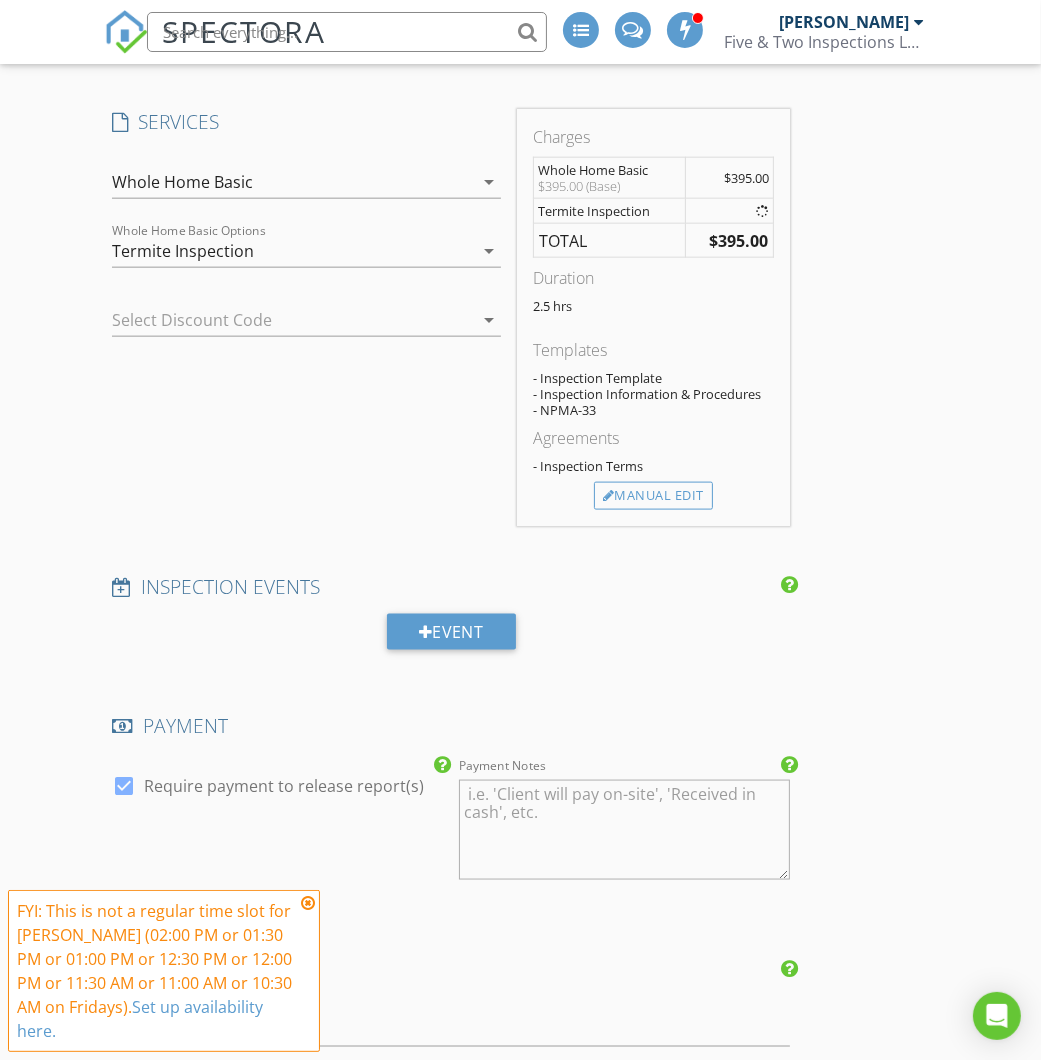 scroll, scrollTop: 1889, scrollLeft: 0, axis: vertical 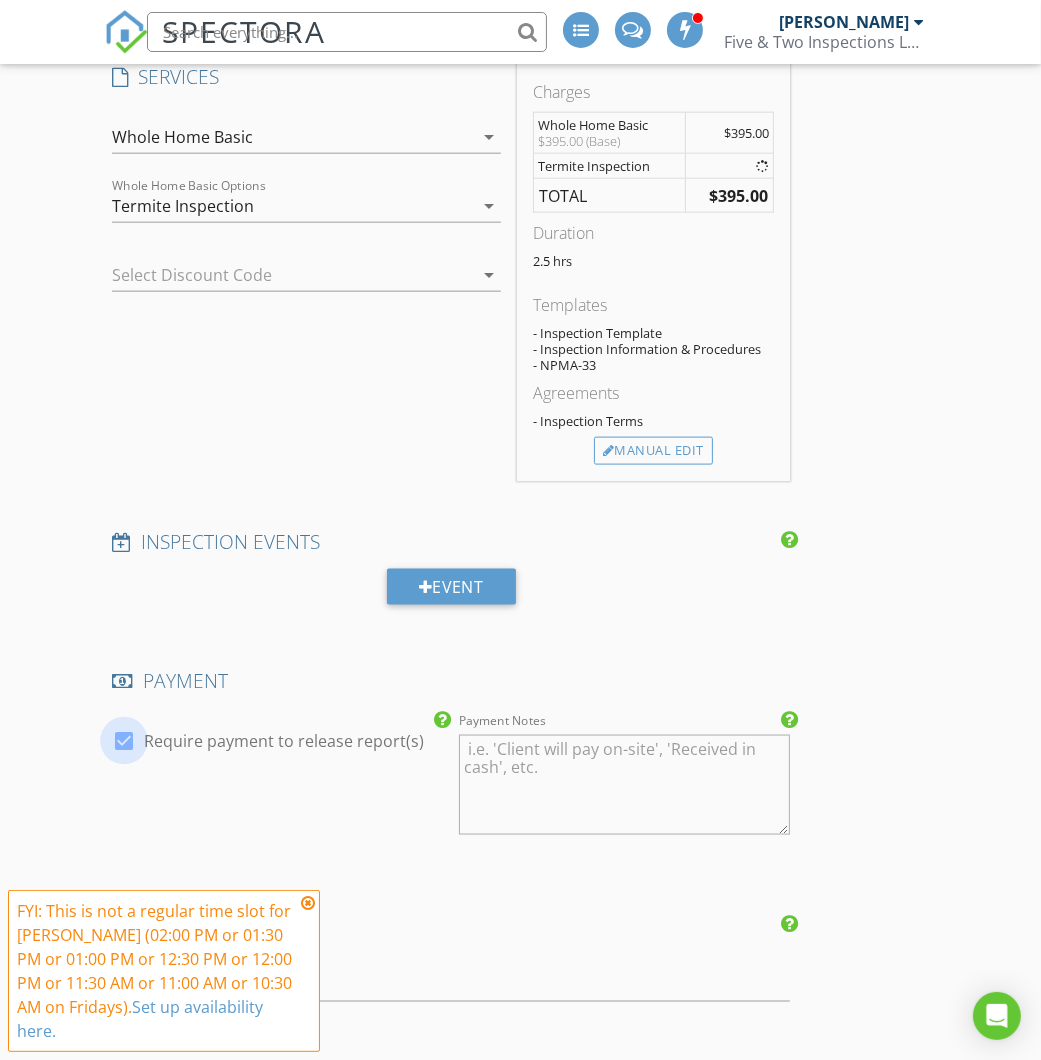click at bounding box center (124, 741) 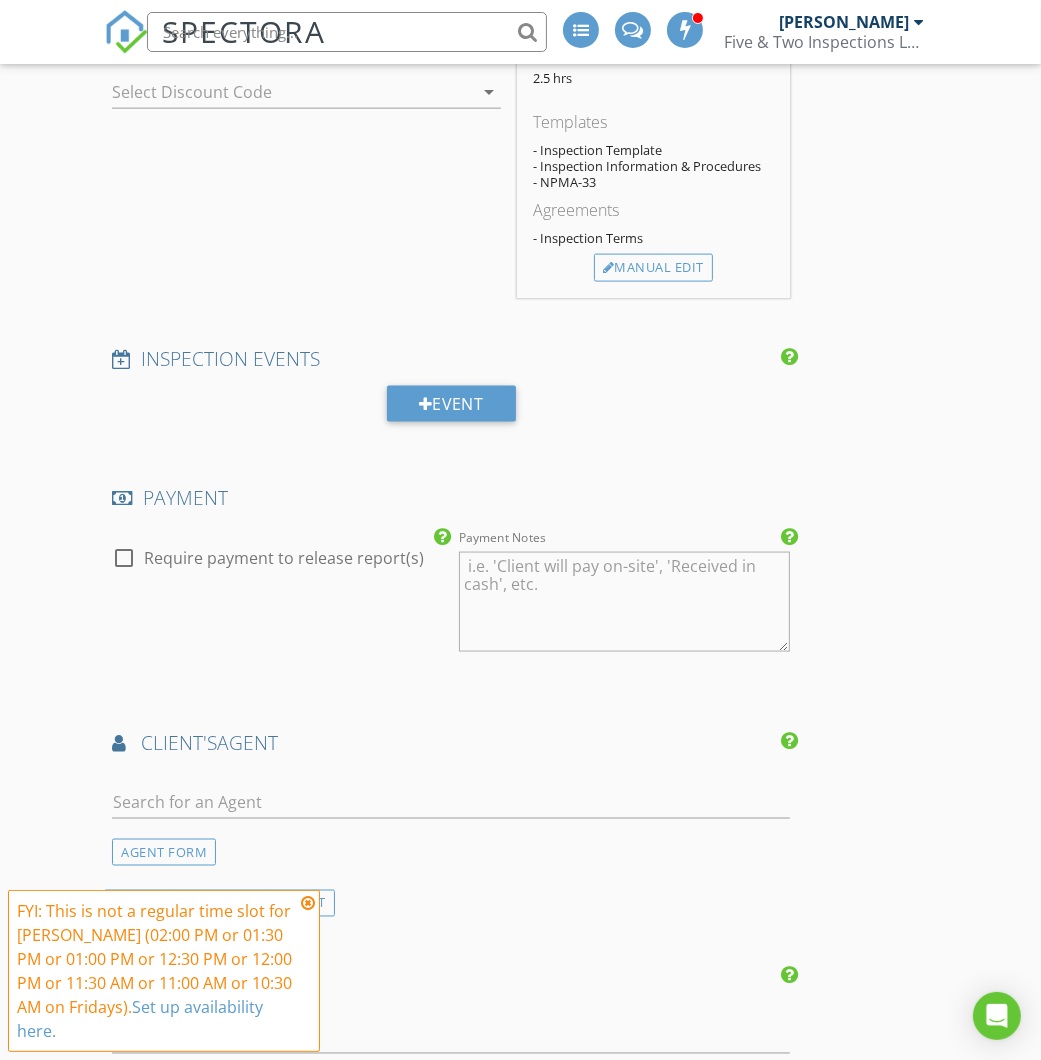 scroll, scrollTop: 2222, scrollLeft: 0, axis: vertical 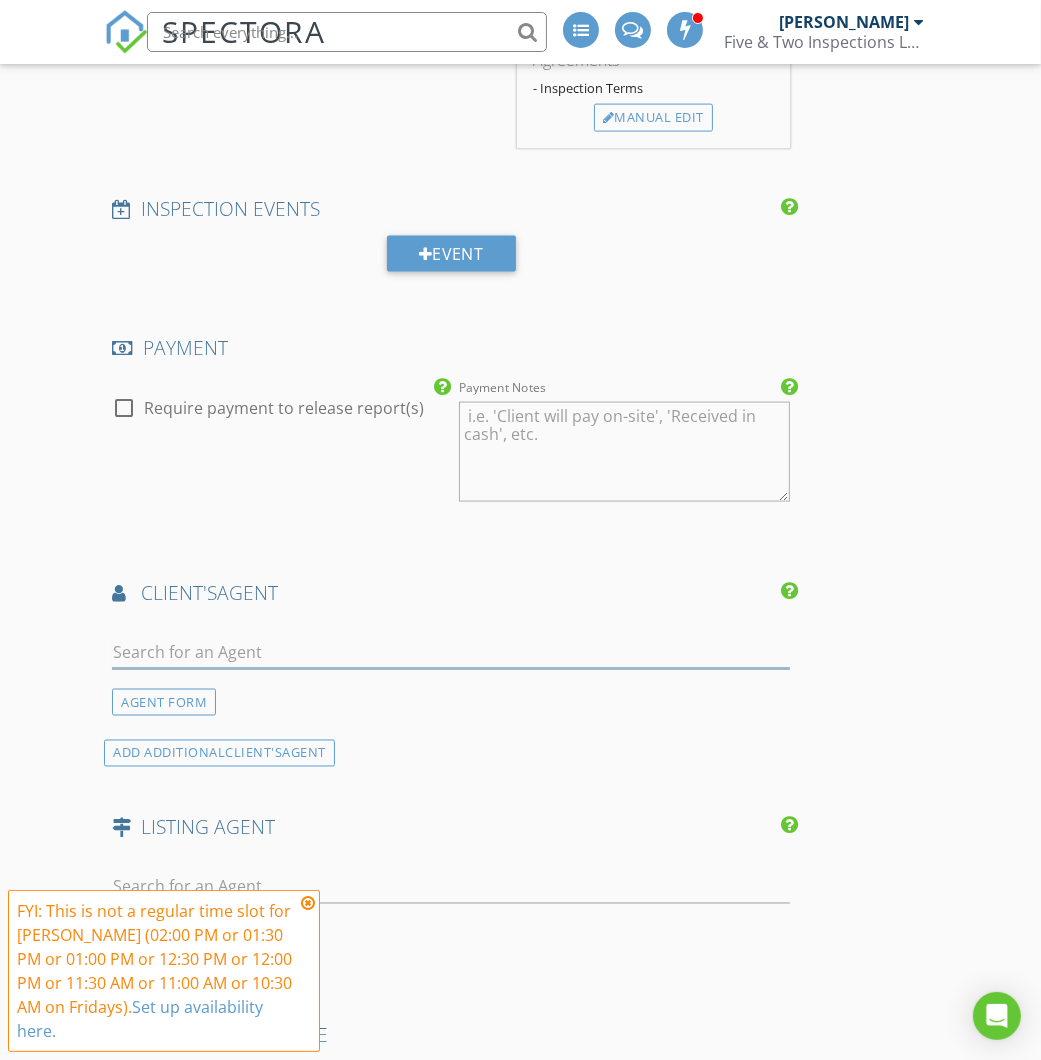 click at bounding box center (451, 652) 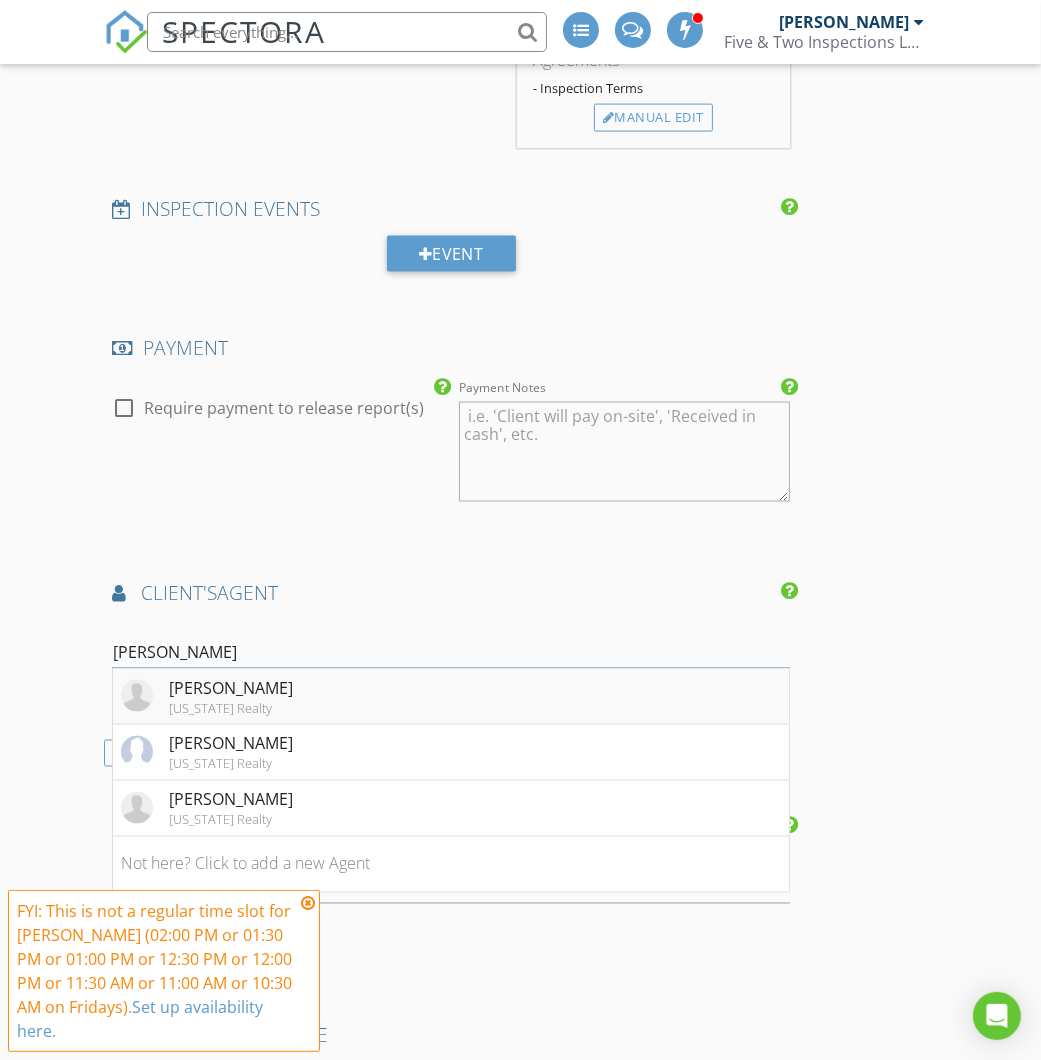type on "Erin N" 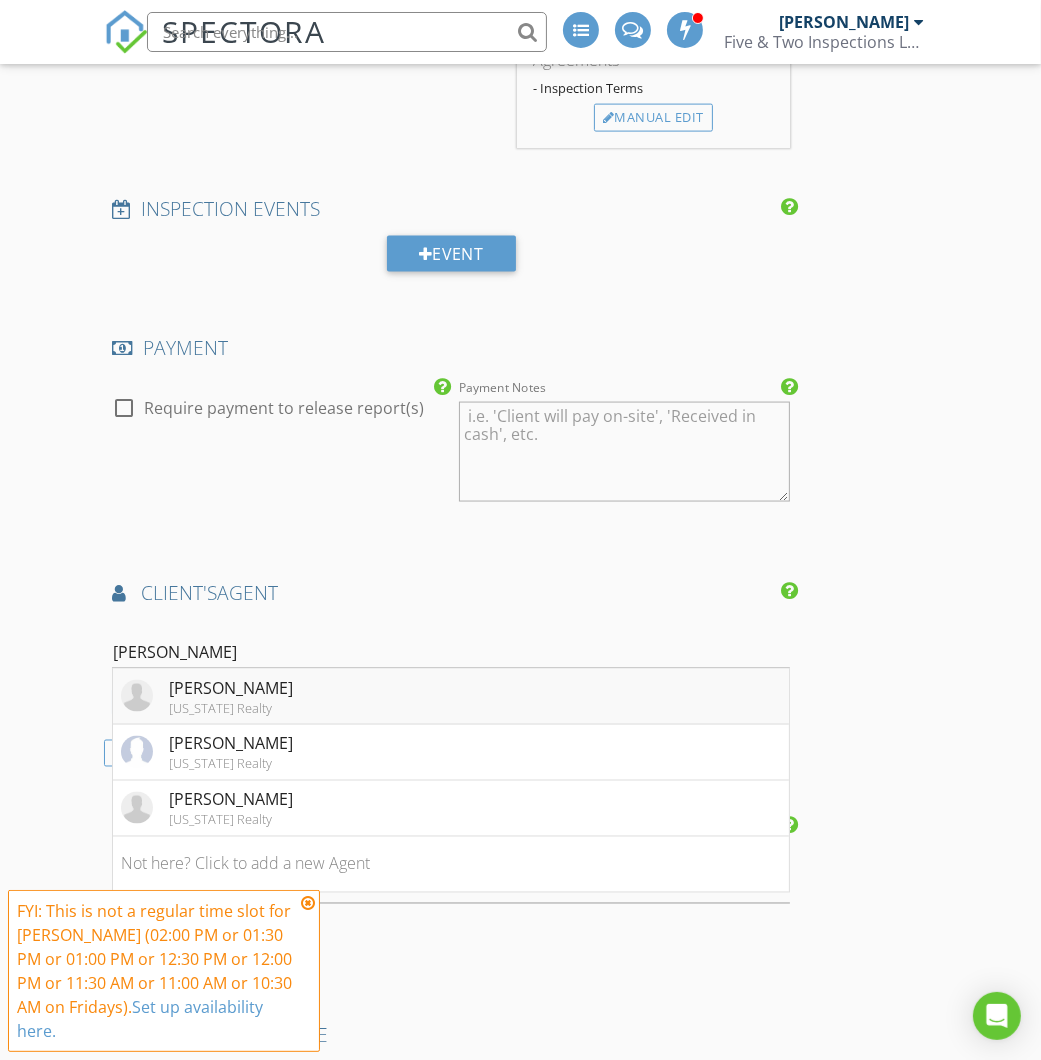 click on "Erin Nahorny
Nebraska Realty" at bounding box center [451, 697] 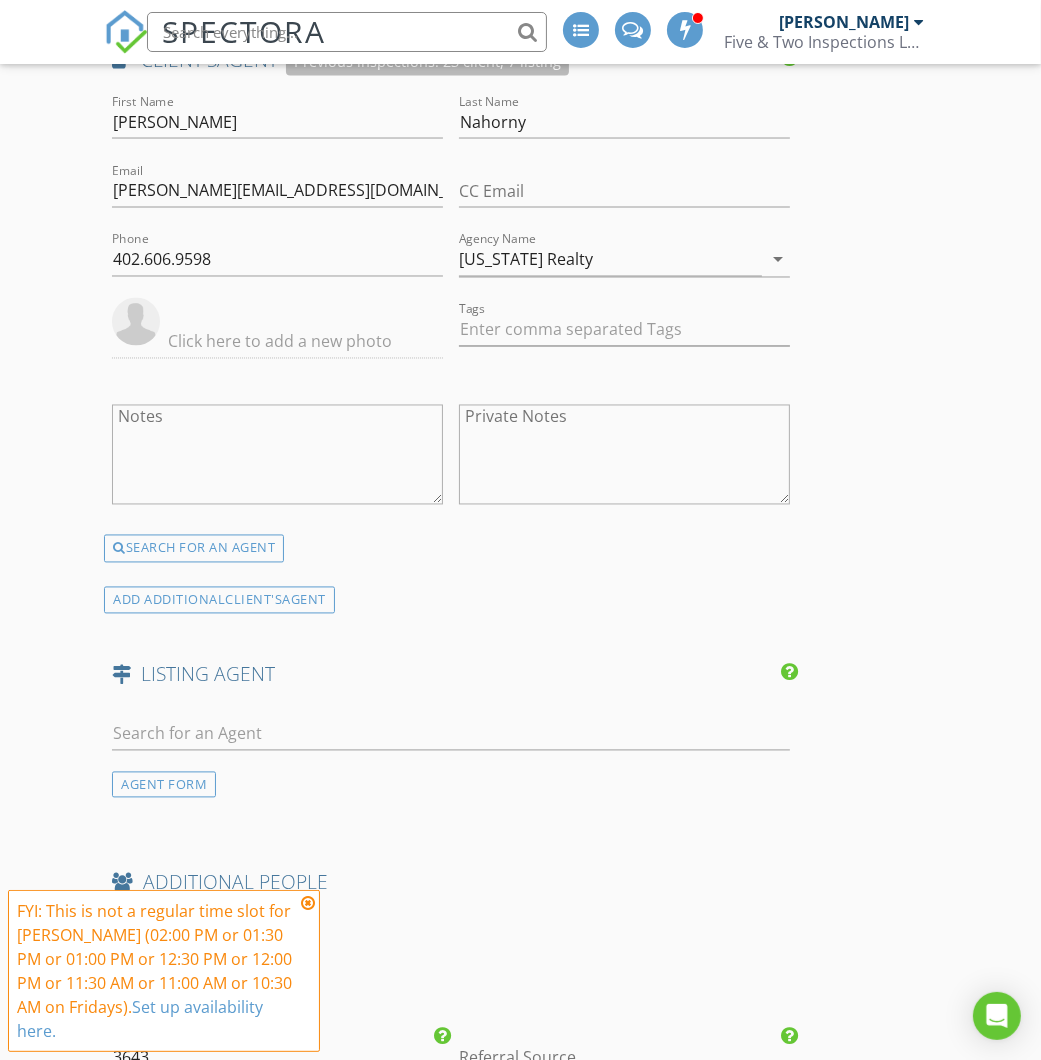 scroll, scrollTop: 2811, scrollLeft: 0, axis: vertical 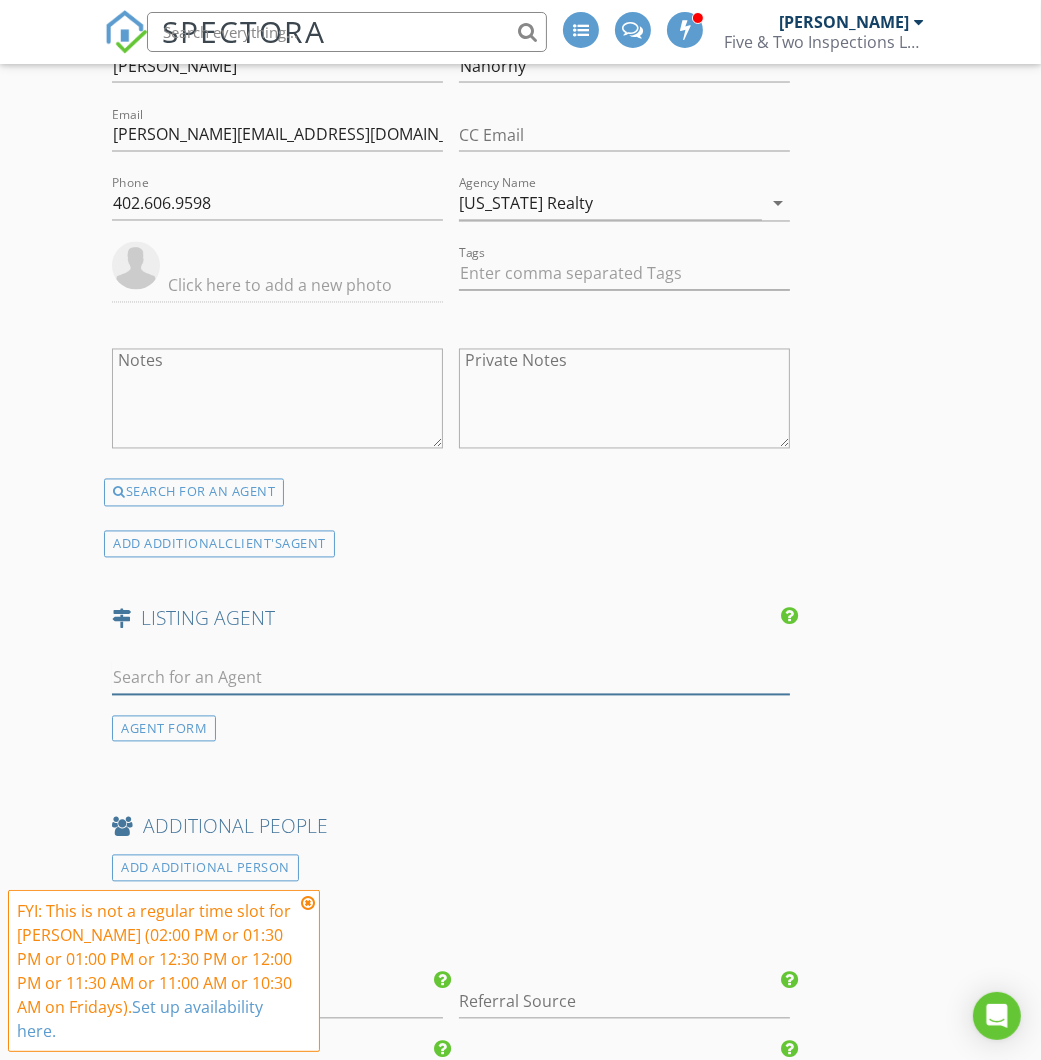 click at bounding box center [451, 678] 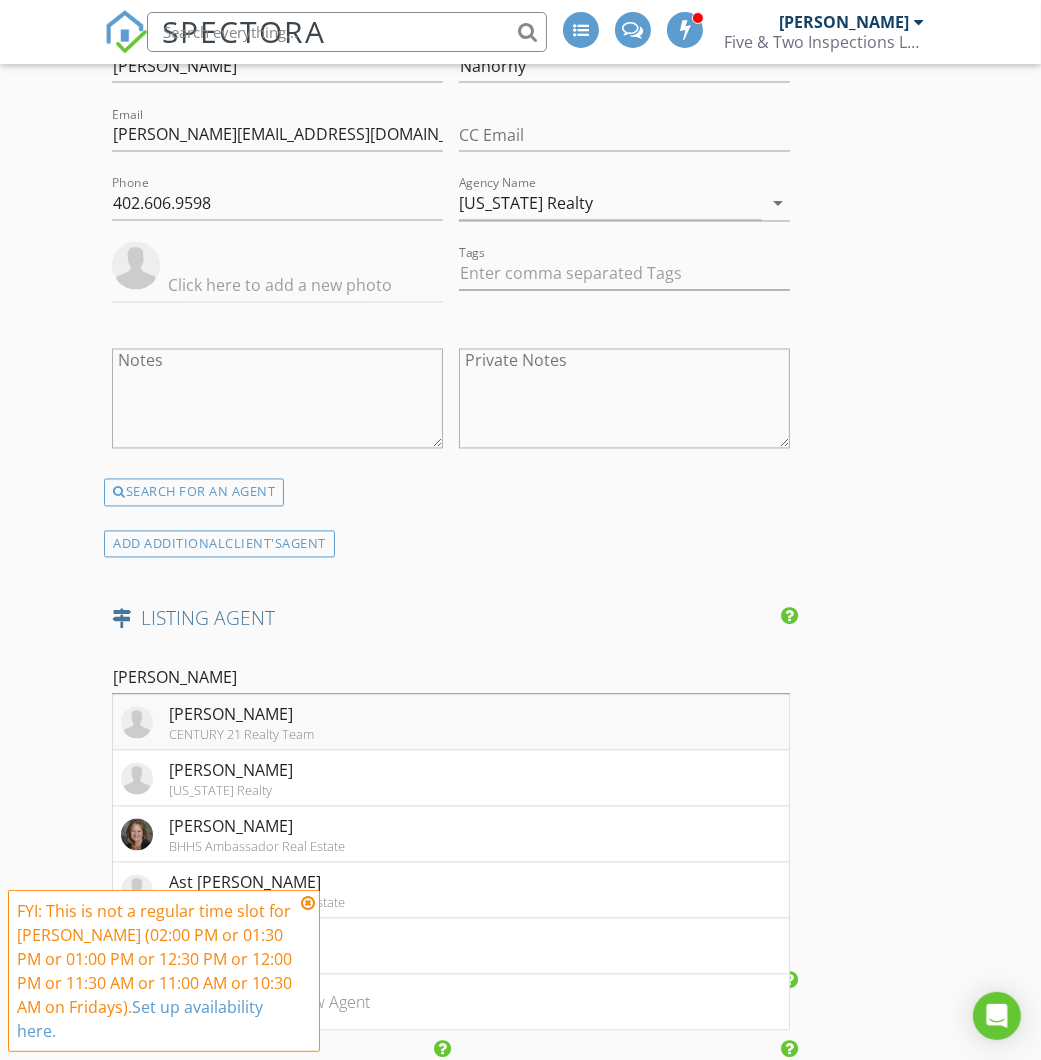 type on "Denise" 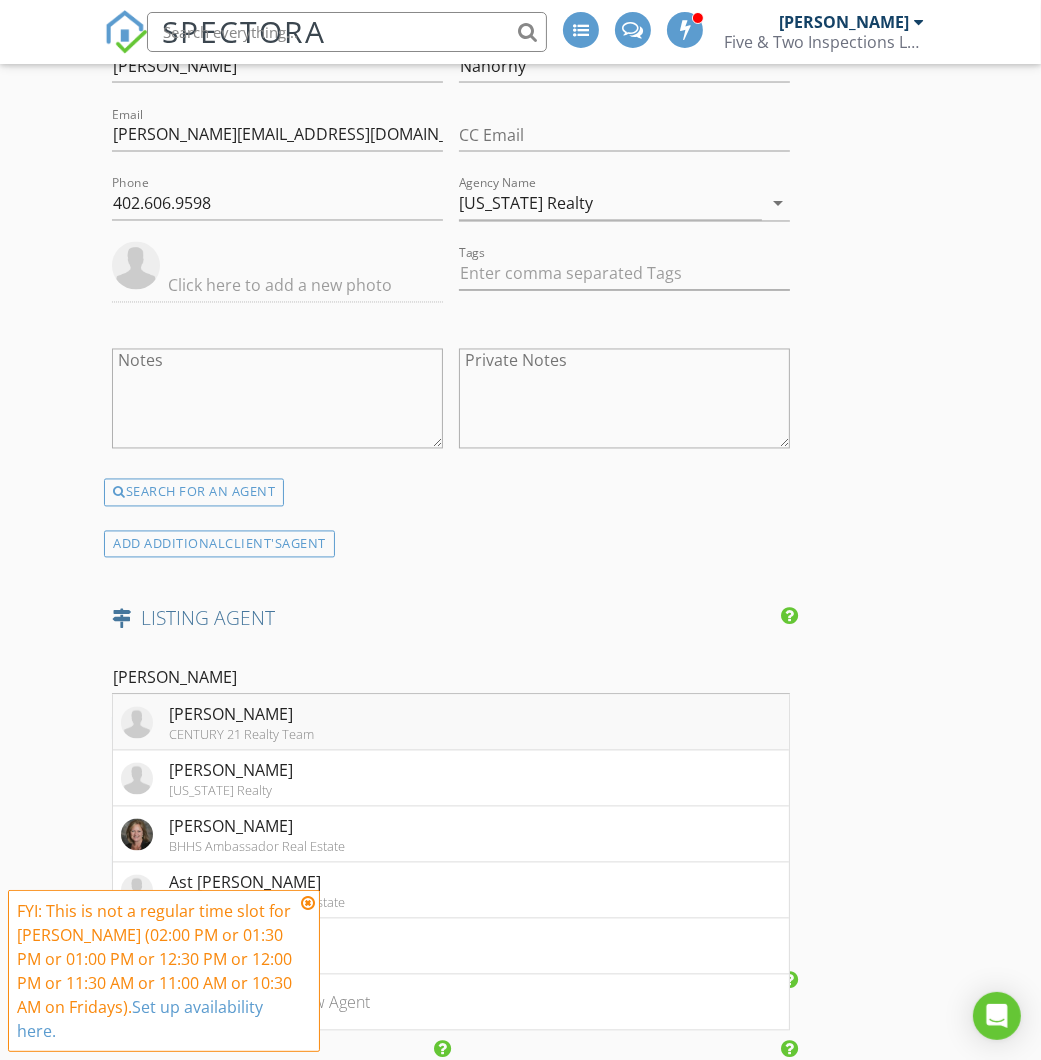 click on "Denise Thelen
CENTURY 21 Realty Team" at bounding box center [451, 723] 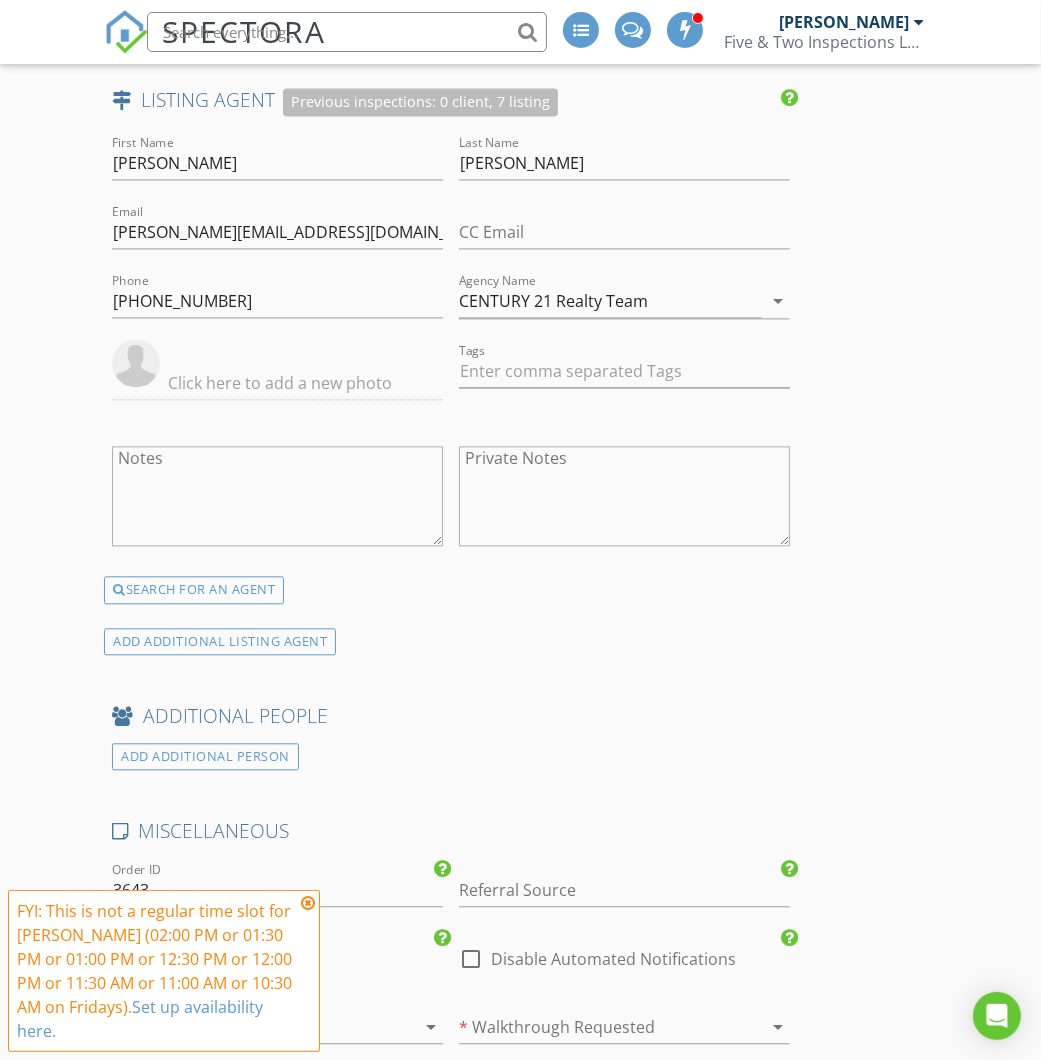 scroll, scrollTop: 3382, scrollLeft: 0, axis: vertical 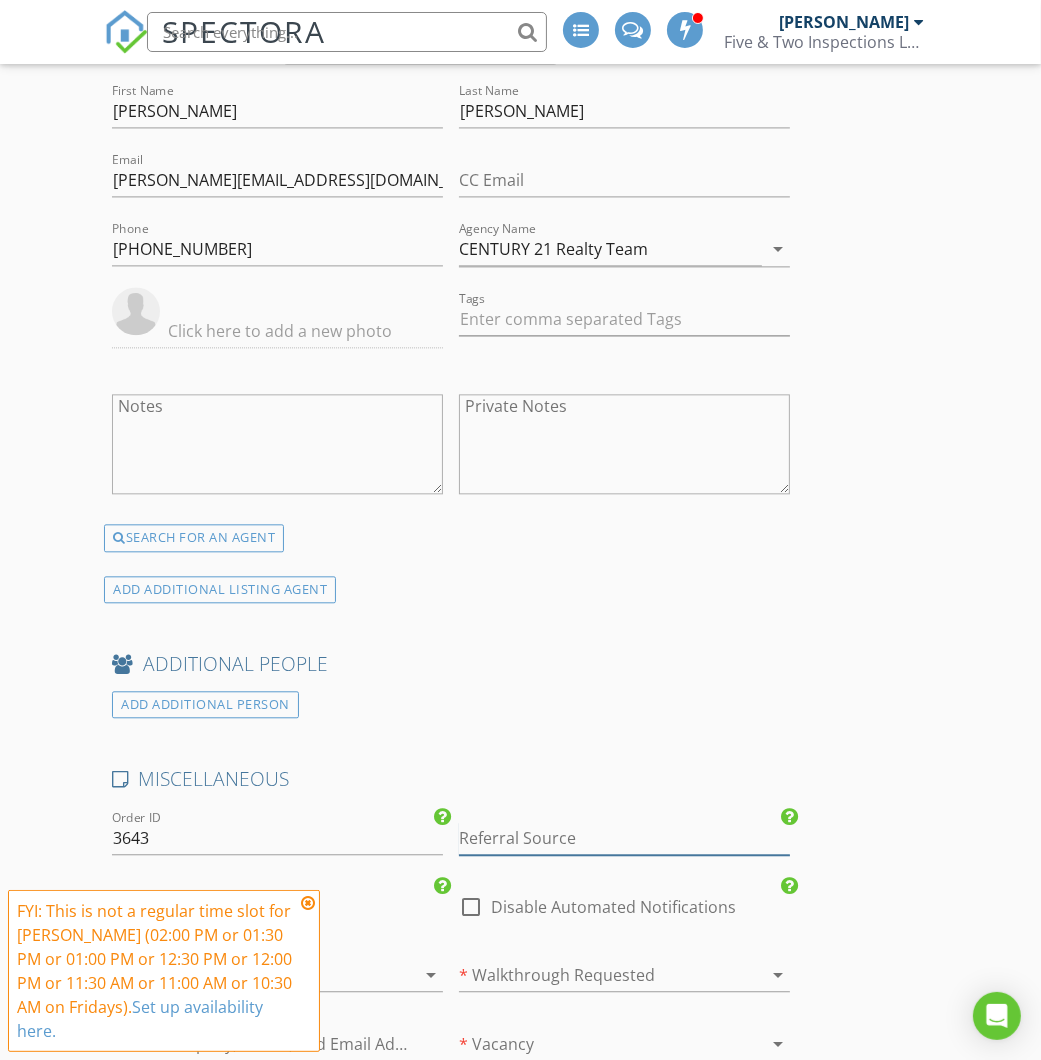click at bounding box center [624, 838] 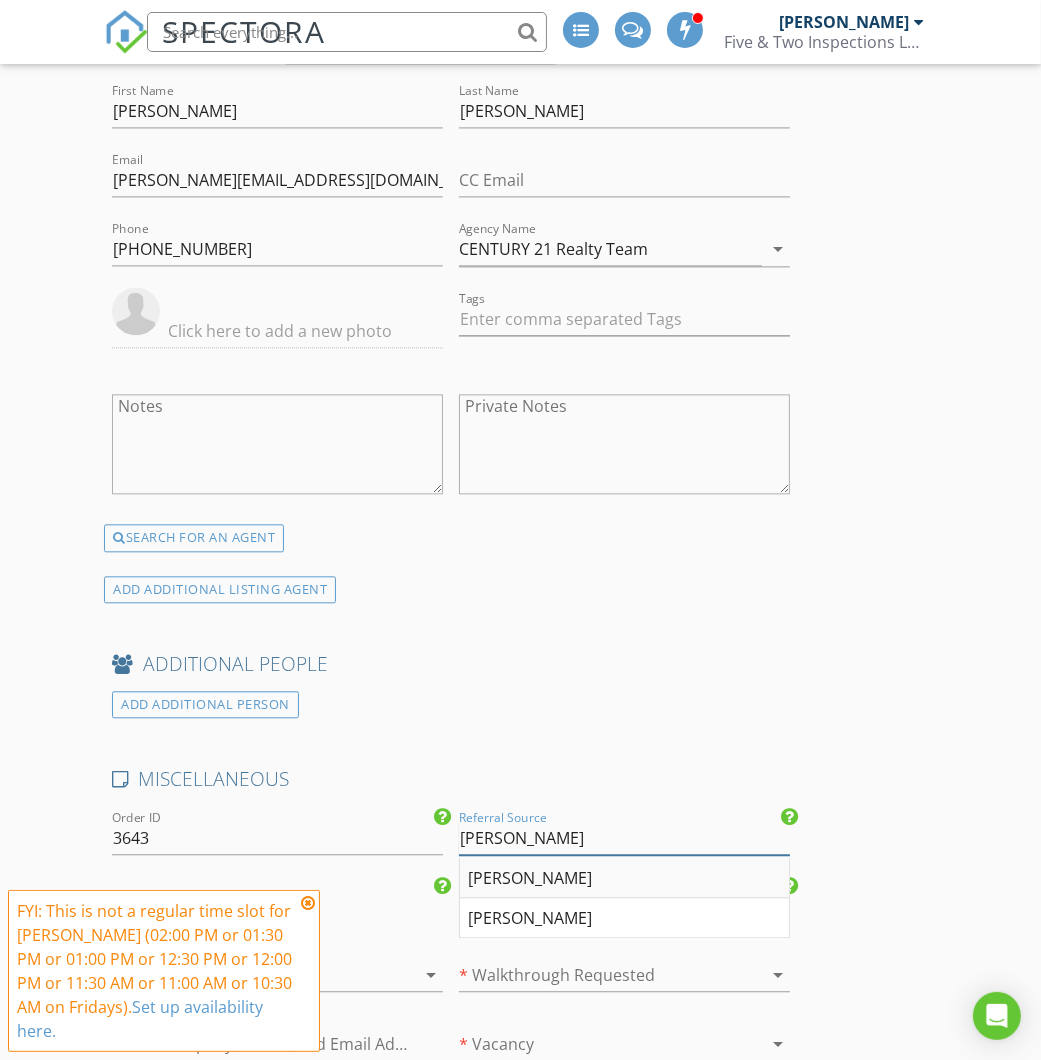 type on "Erin Nahorny" 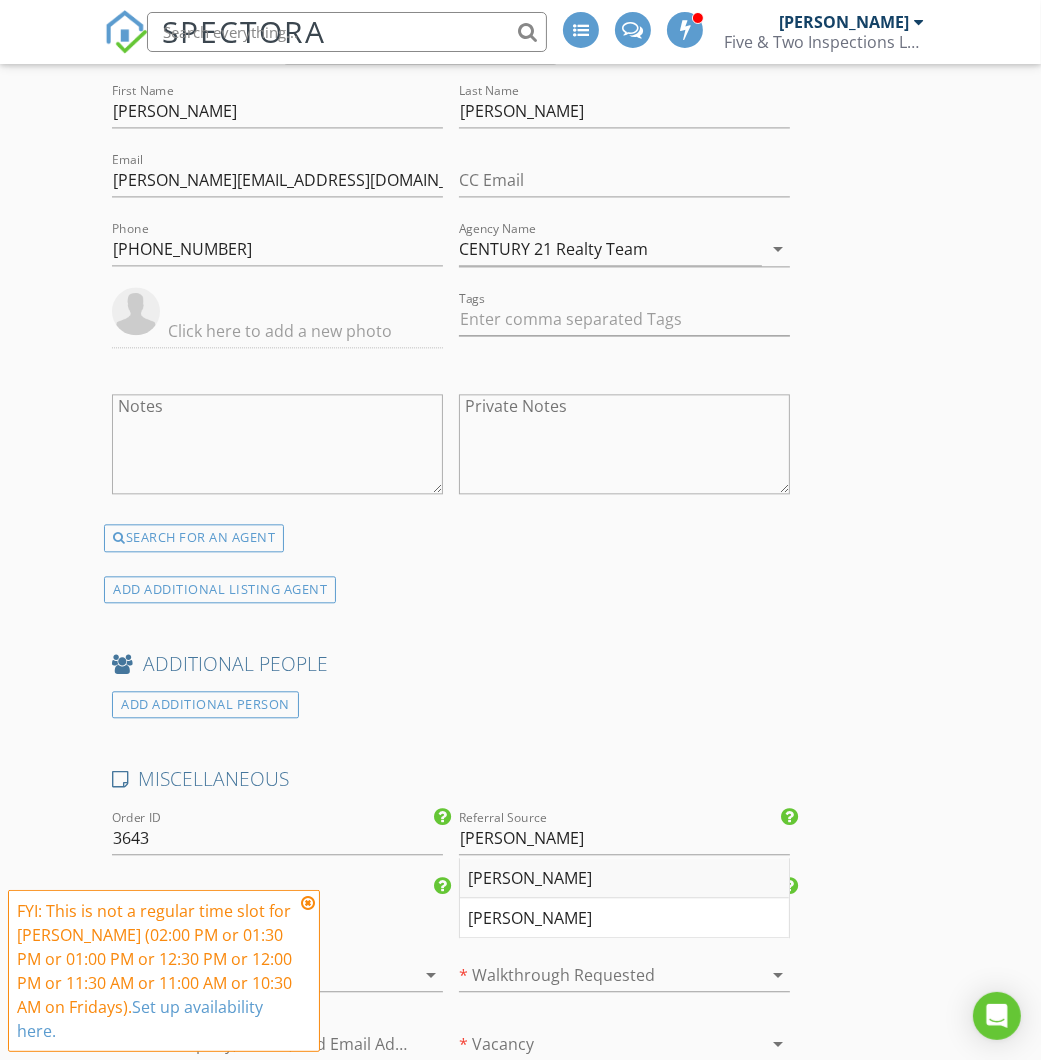 click on "Erin Nahorny" at bounding box center (624, 878) 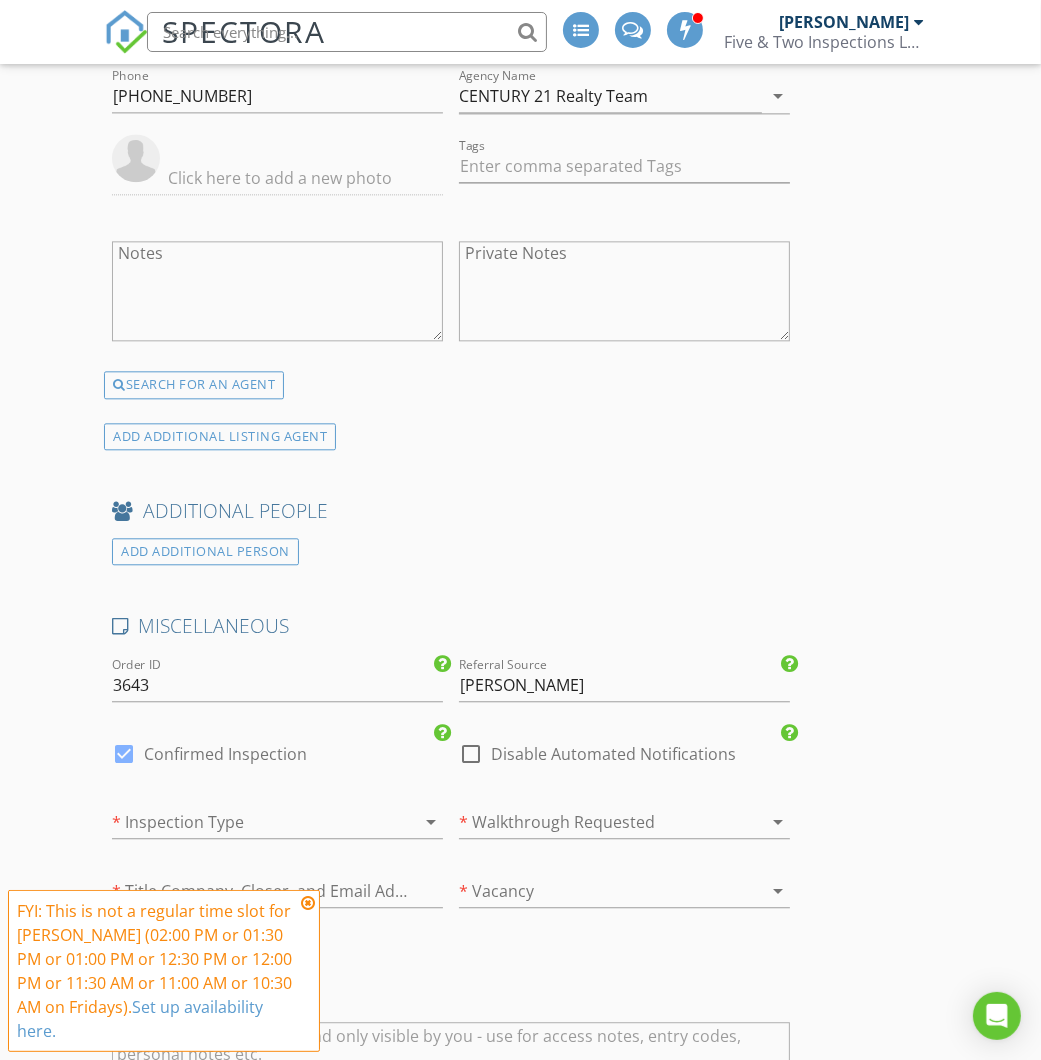 scroll, scrollTop: 3540, scrollLeft: 0, axis: vertical 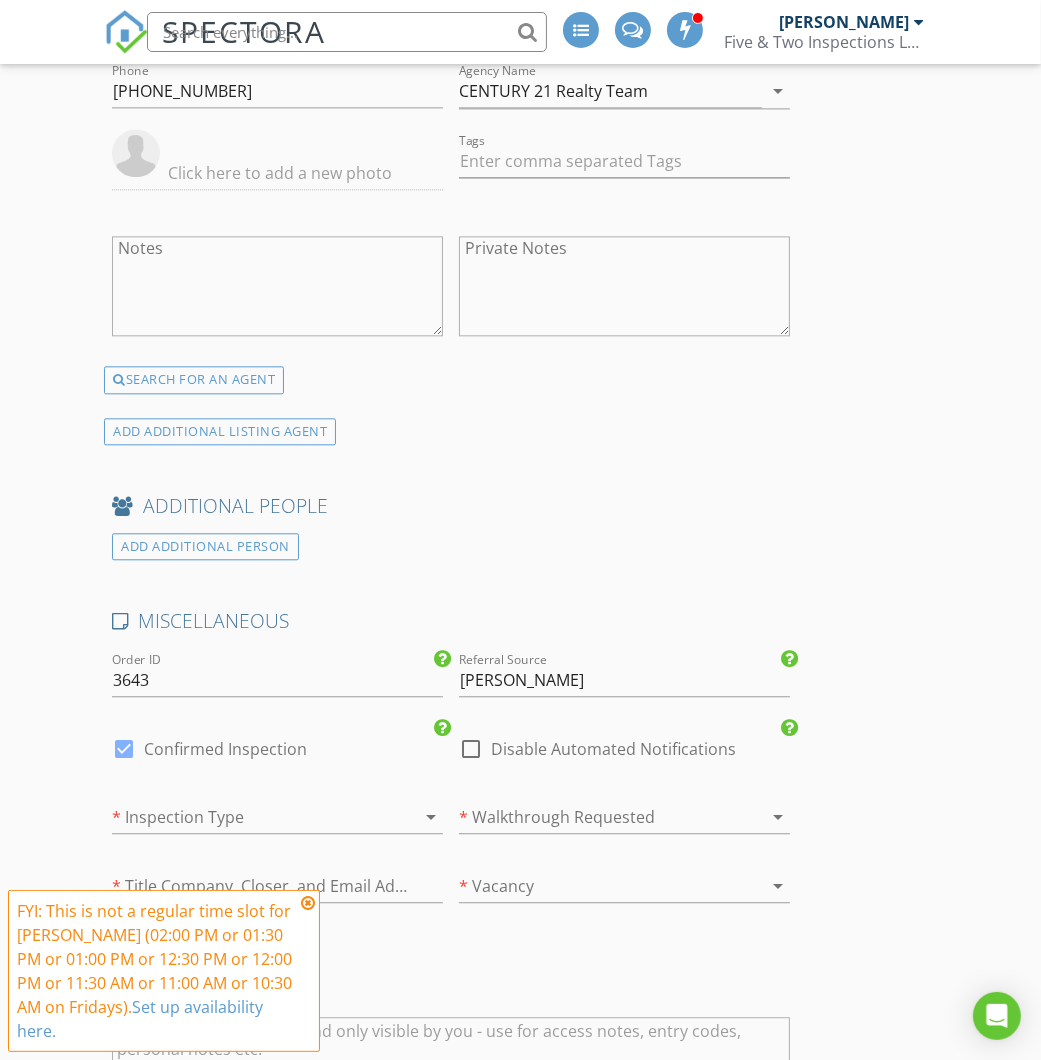 click at bounding box center [596, 817] 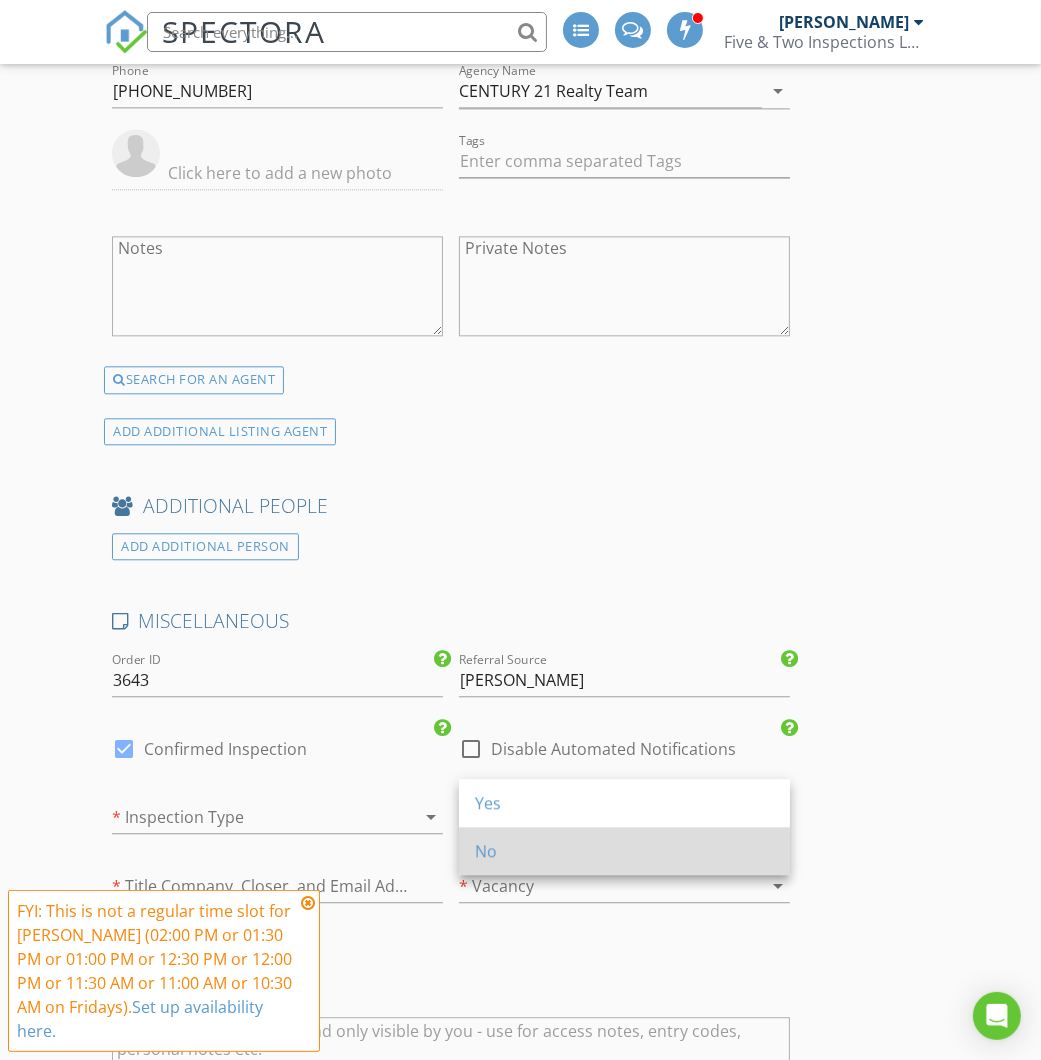 click on "No" at bounding box center (624, 851) 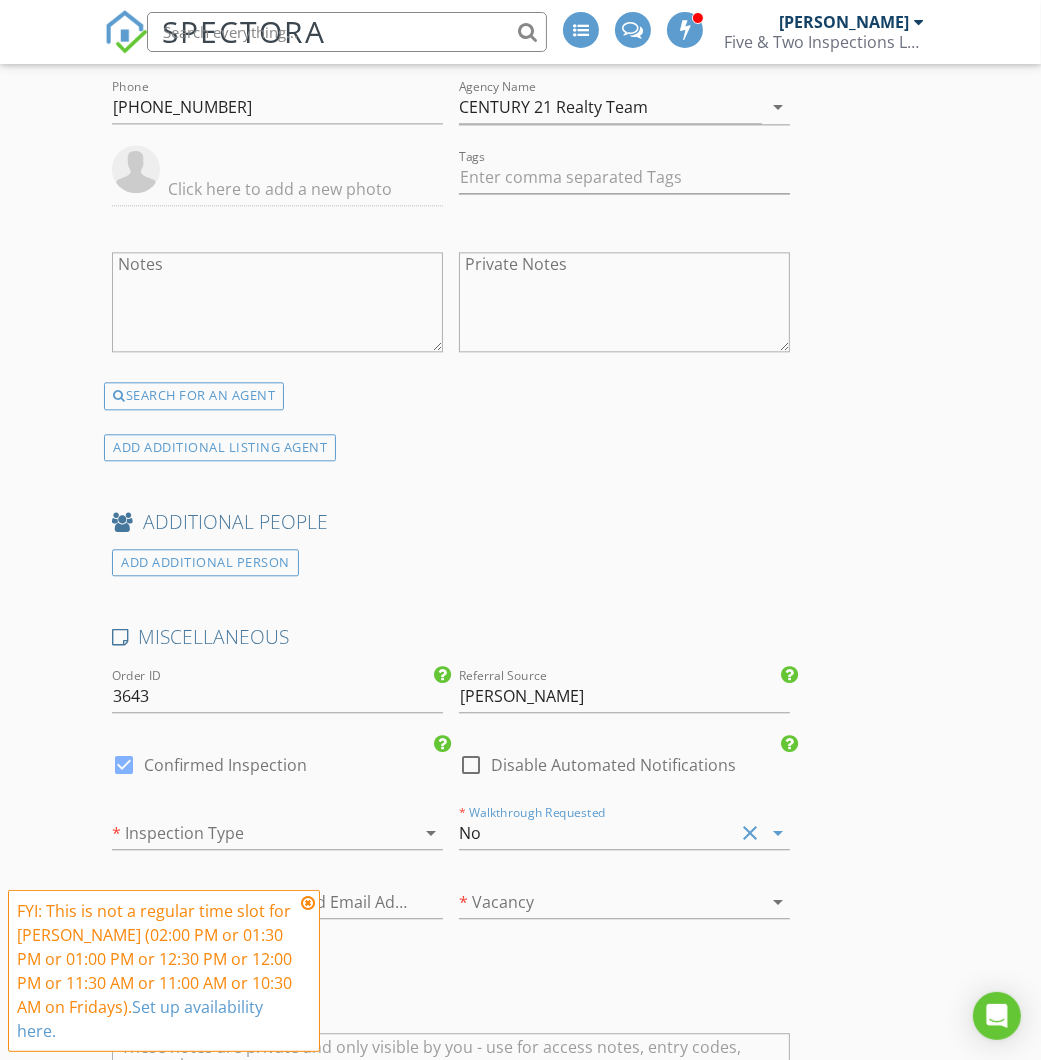 click at bounding box center [249, 833] 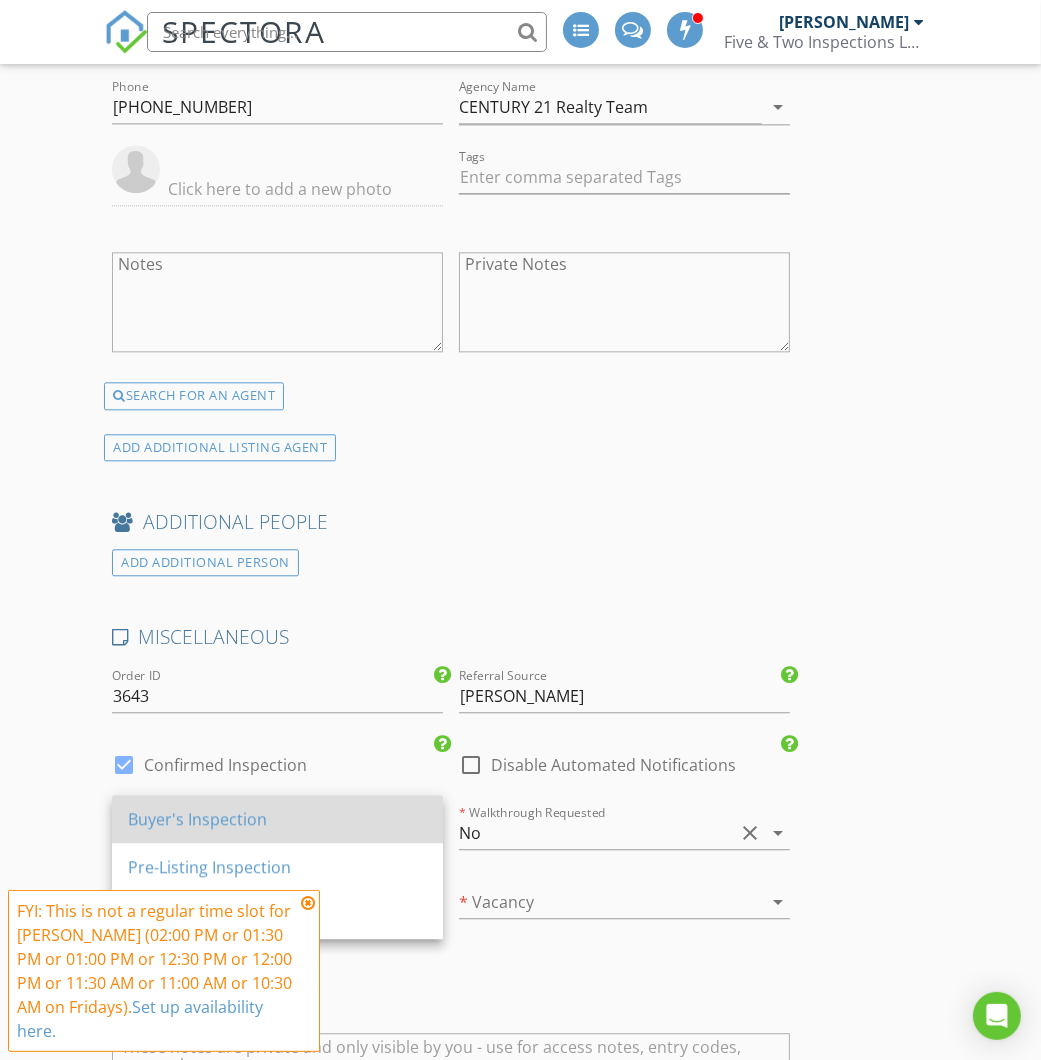 click on "Buyer's Inspection" at bounding box center (277, 819) 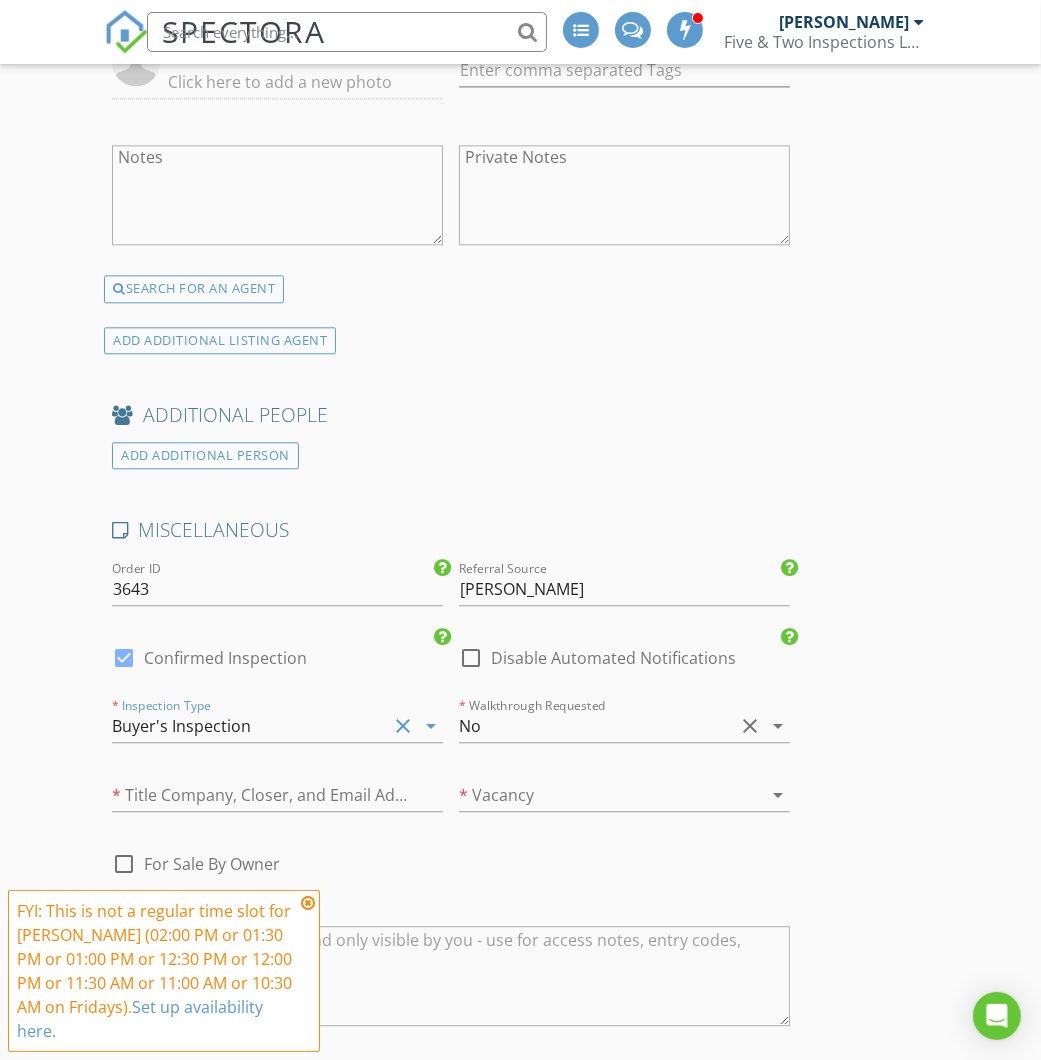 scroll, scrollTop: 3755, scrollLeft: 0, axis: vertical 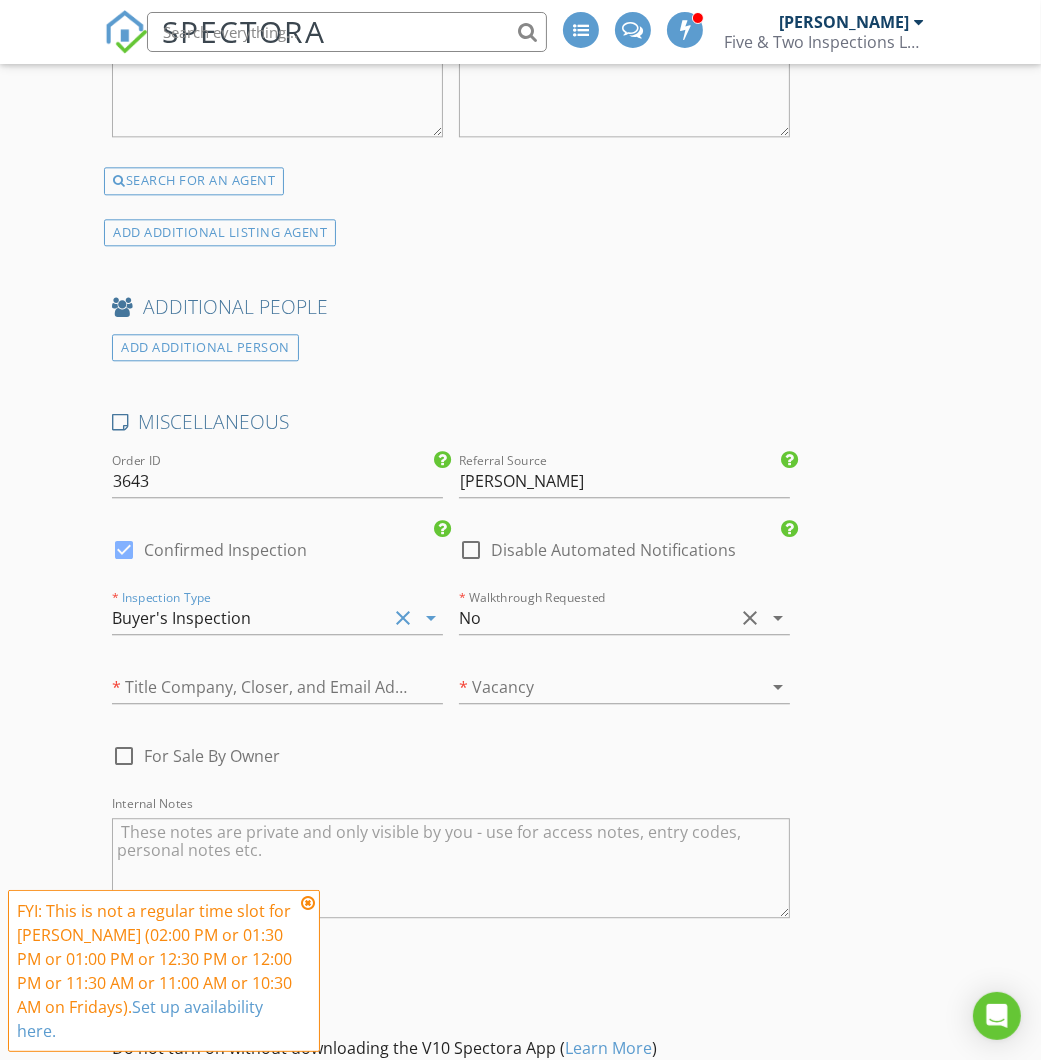 click on "Confirmed Inspection" at bounding box center [225, 550] 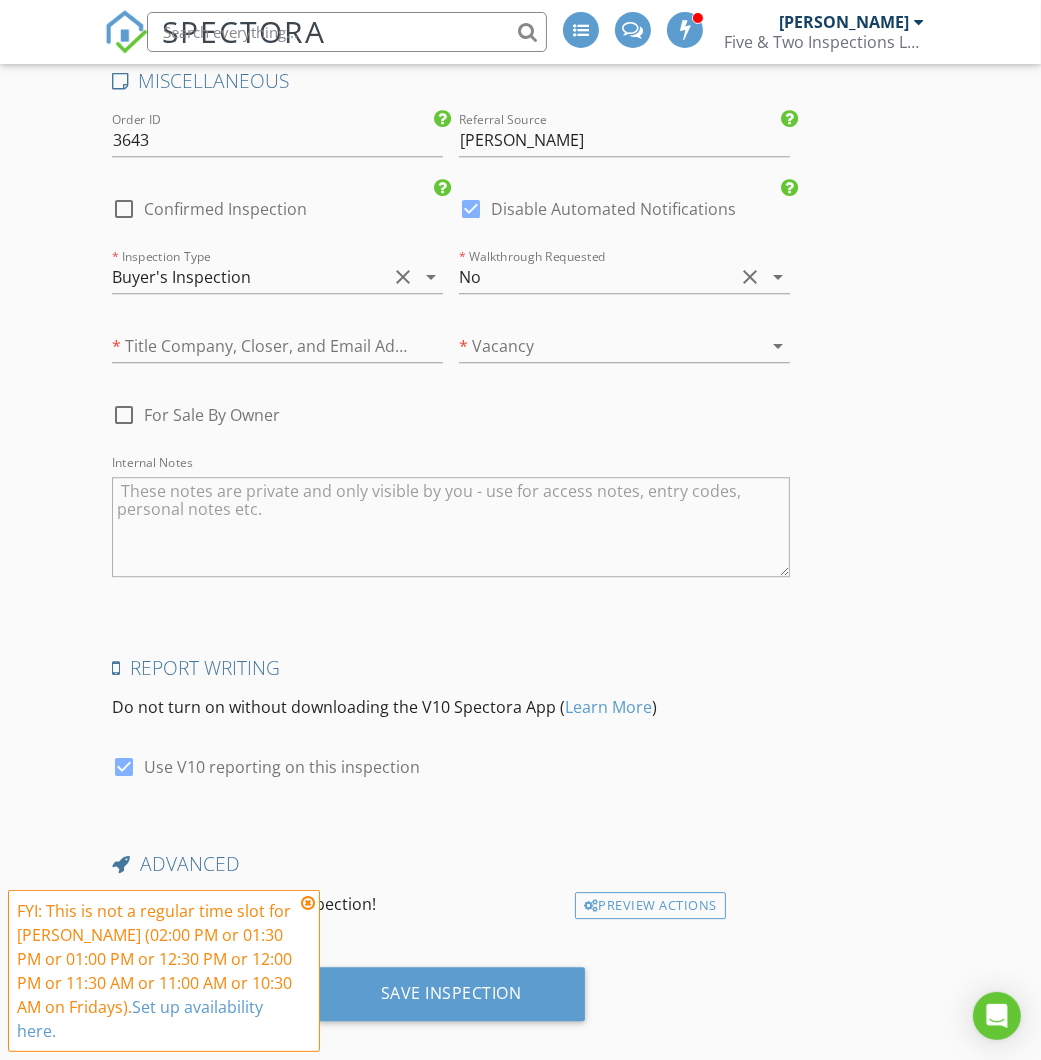 scroll, scrollTop: 4095, scrollLeft: 0, axis: vertical 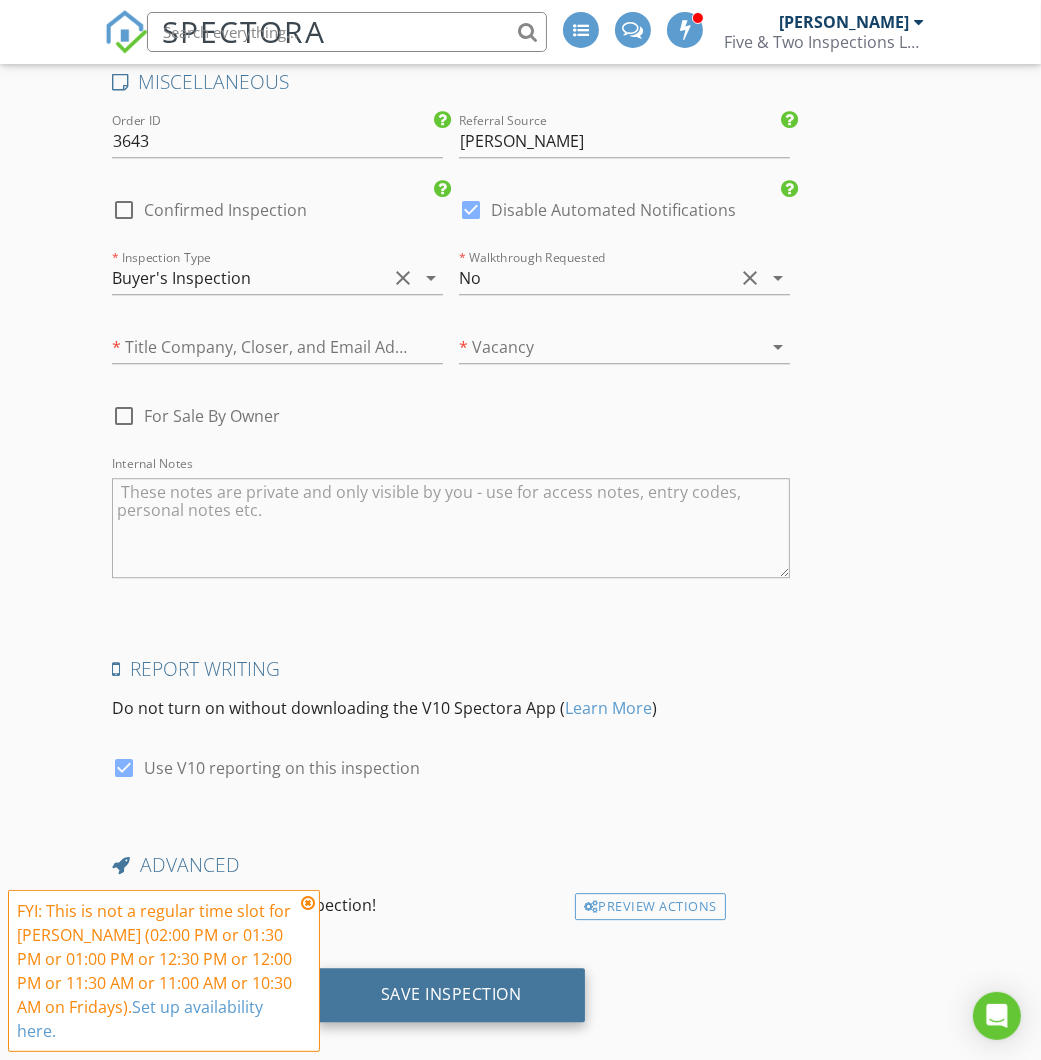 click on "Save Inspection" at bounding box center [451, 994] 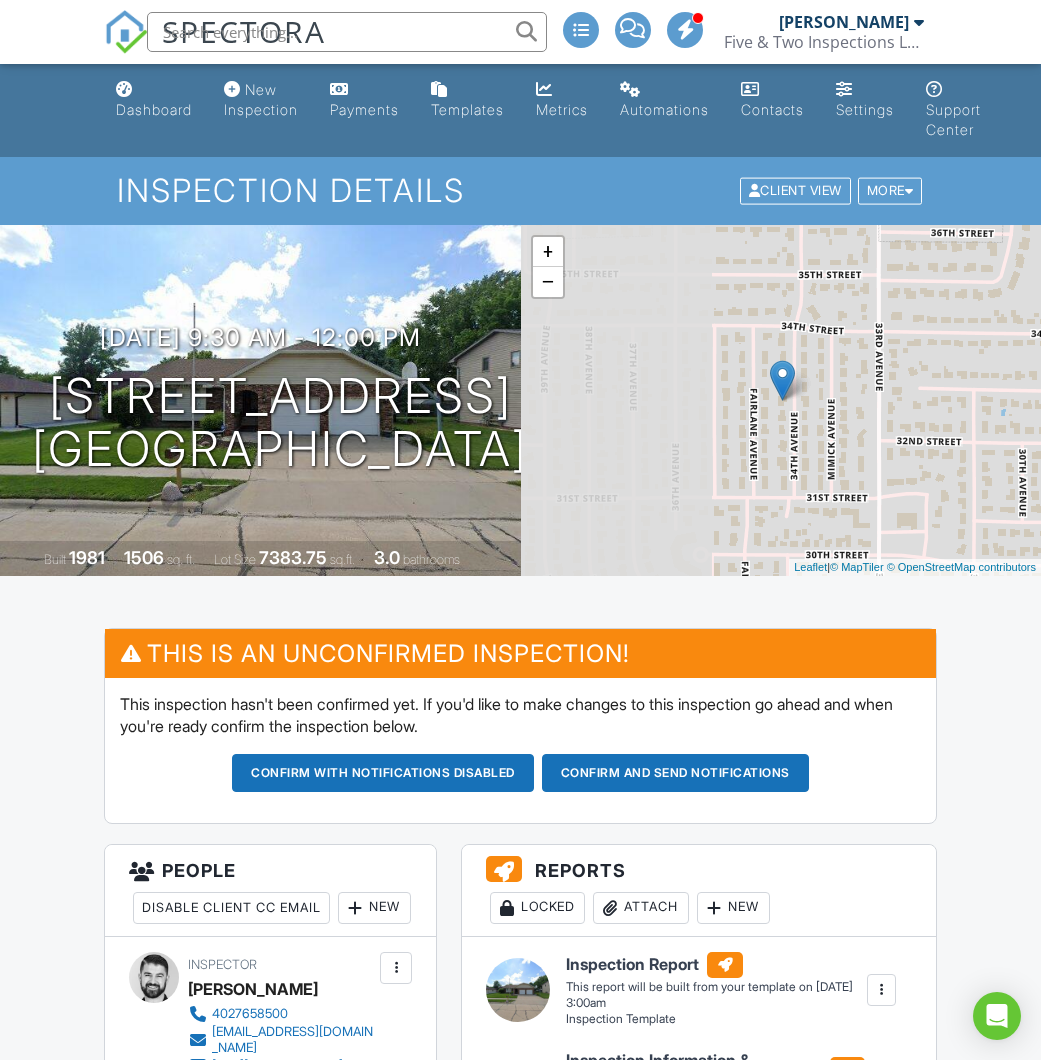 scroll, scrollTop: 0, scrollLeft: 0, axis: both 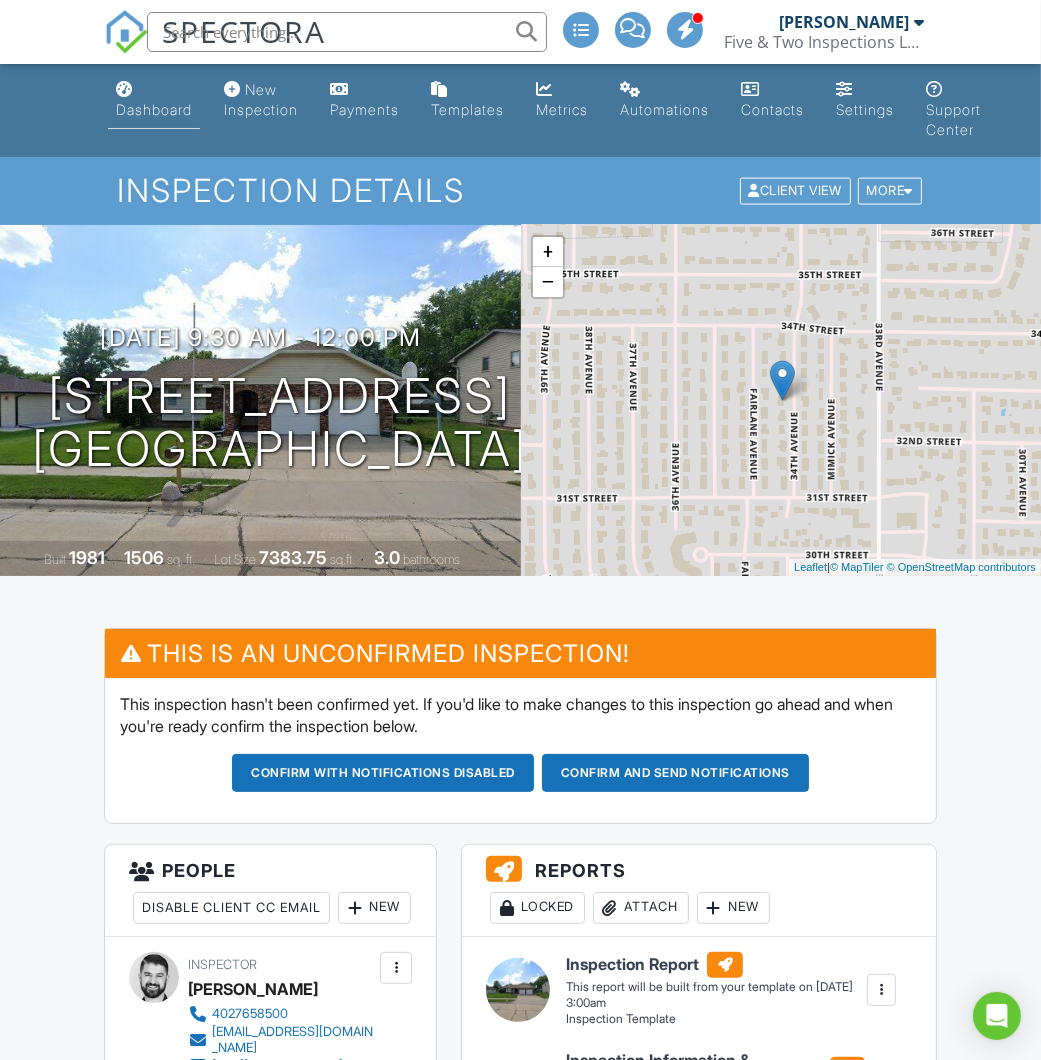 click on "Dashboard" at bounding box center [154, 109] 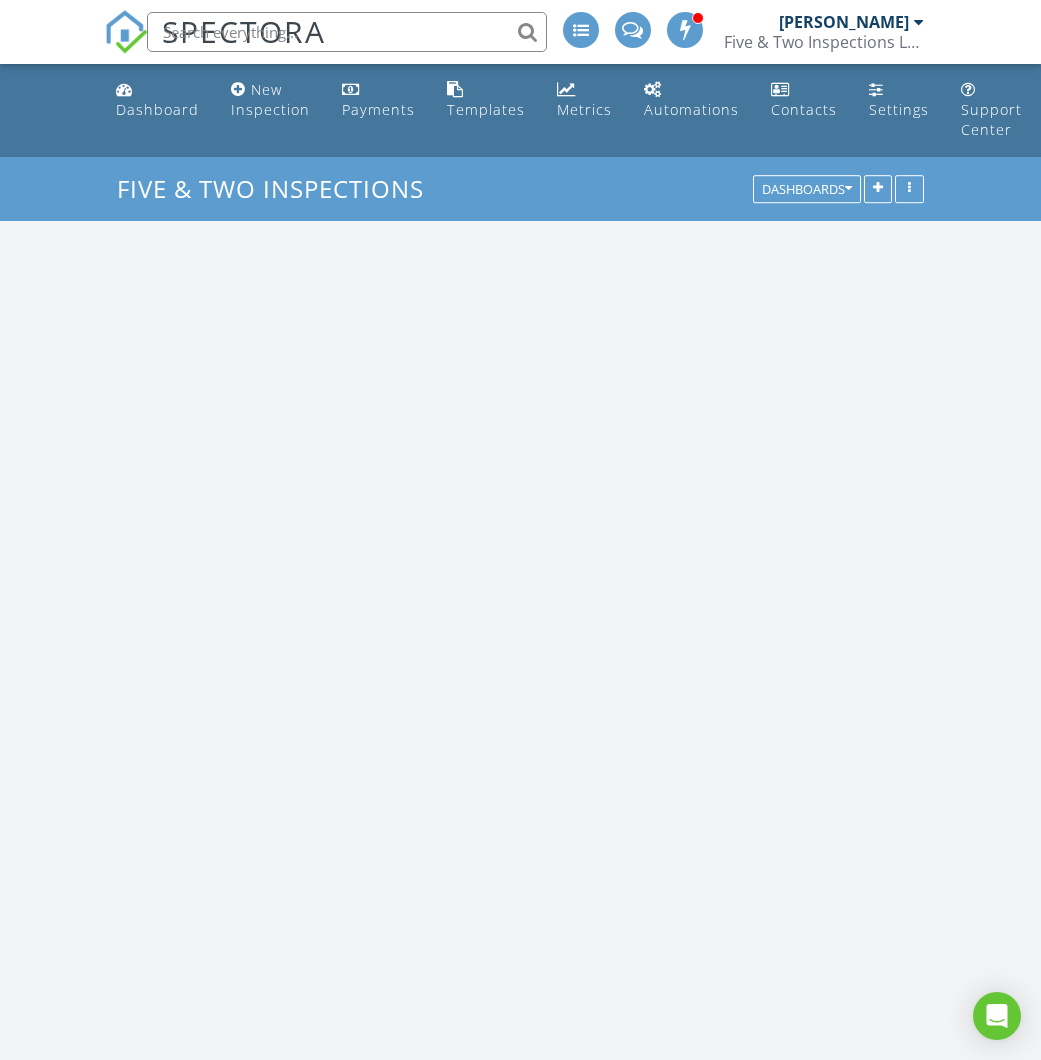scroll, scrollTop: 0, scrollLeft: 0, axis: both 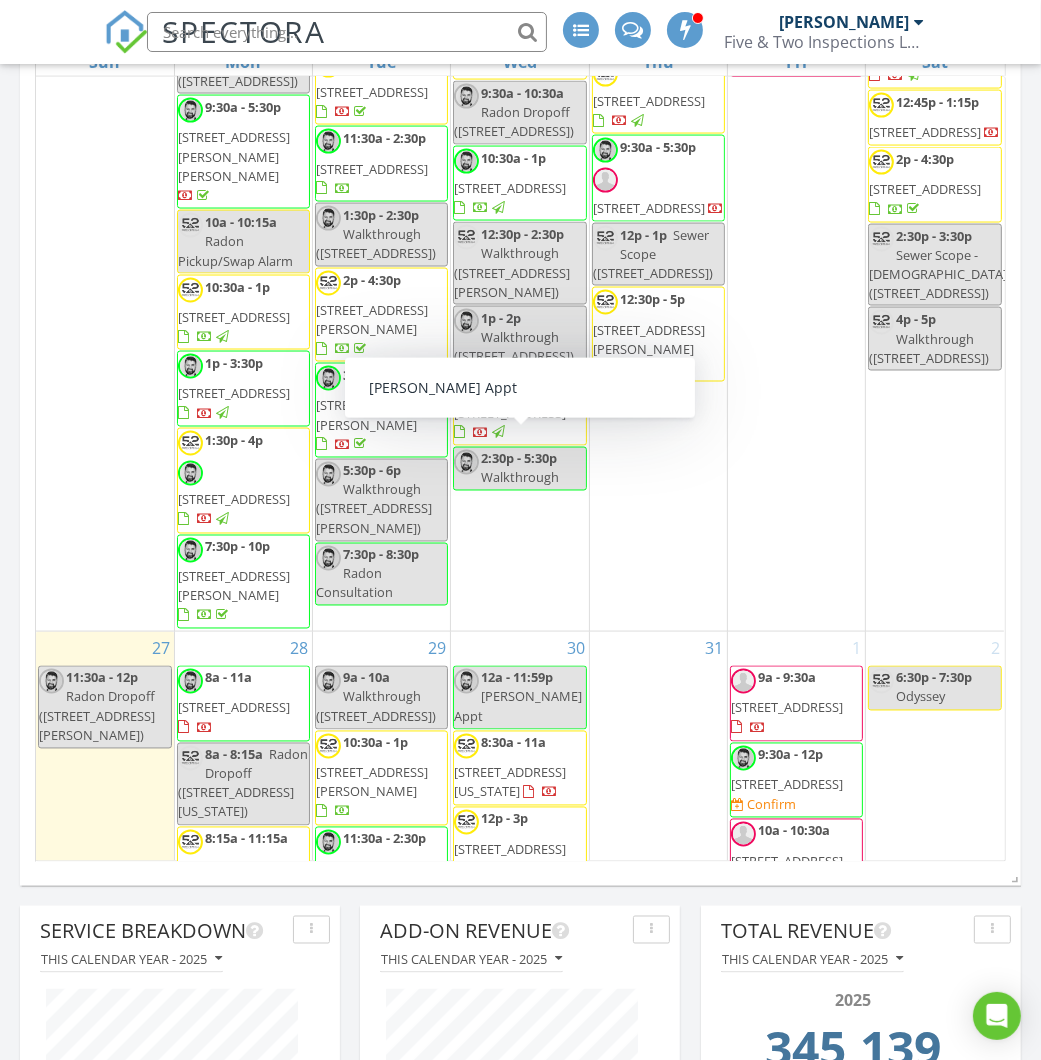 click on "31" at bounding box center [658, 896] 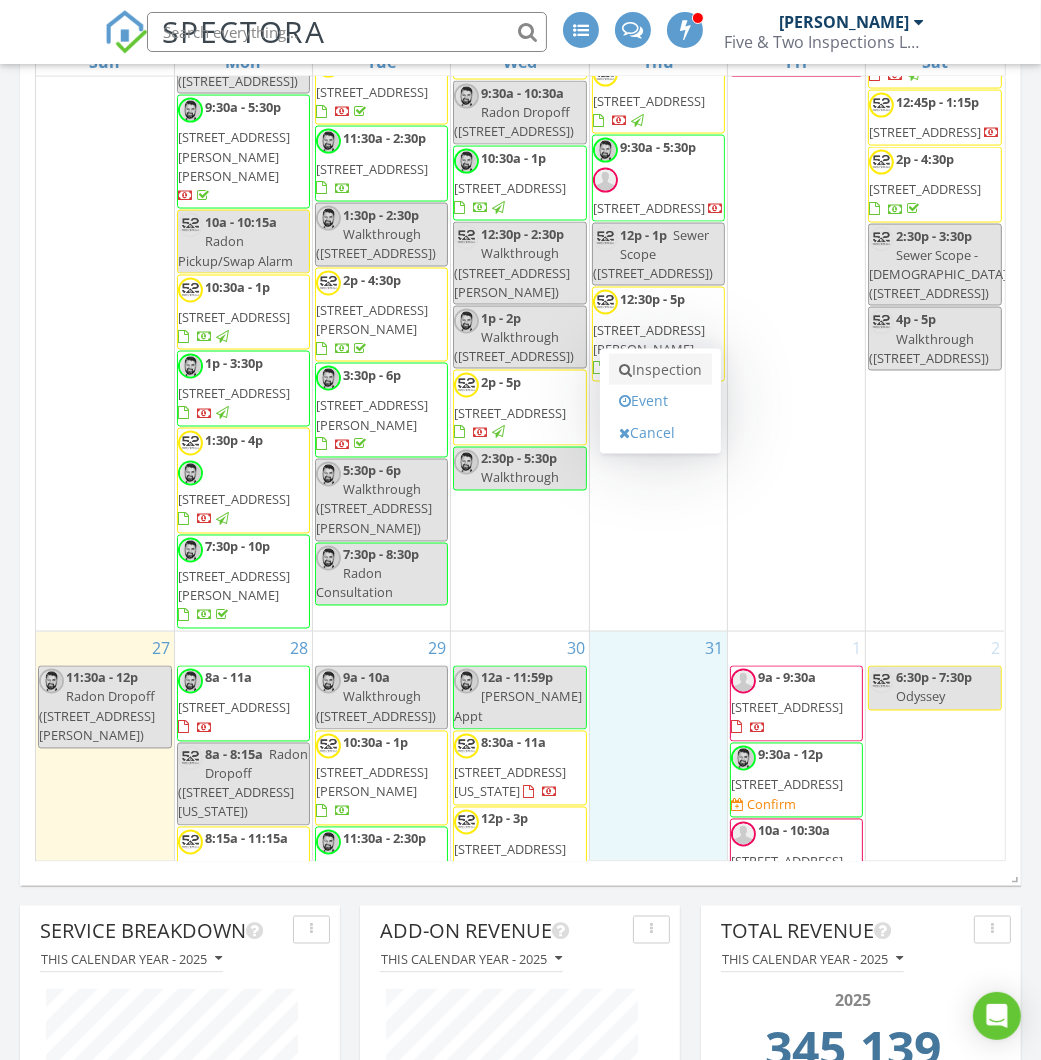 click on "Inspection" at bounding box center (660, 370) 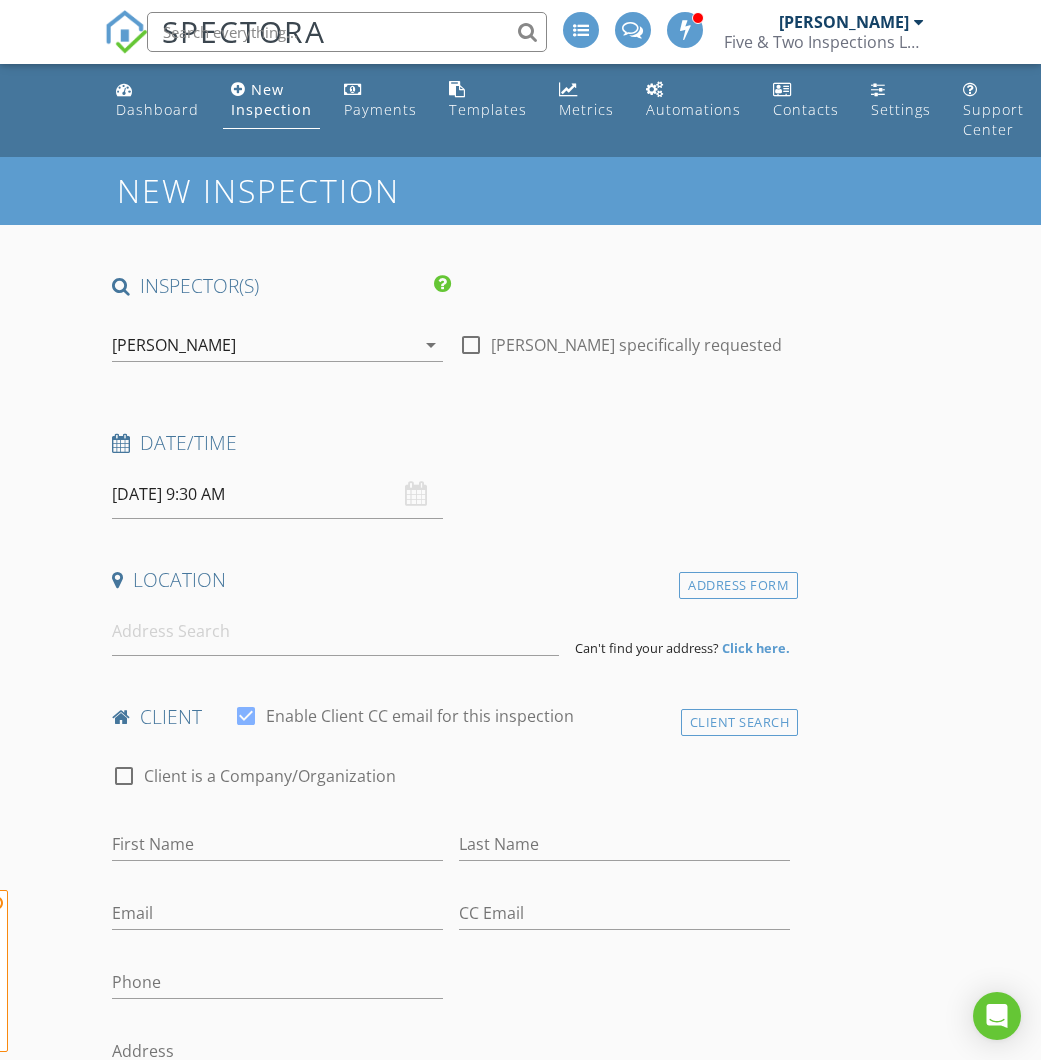 scroll, scrollTop: 0, scrollLeft: 0, axis: both 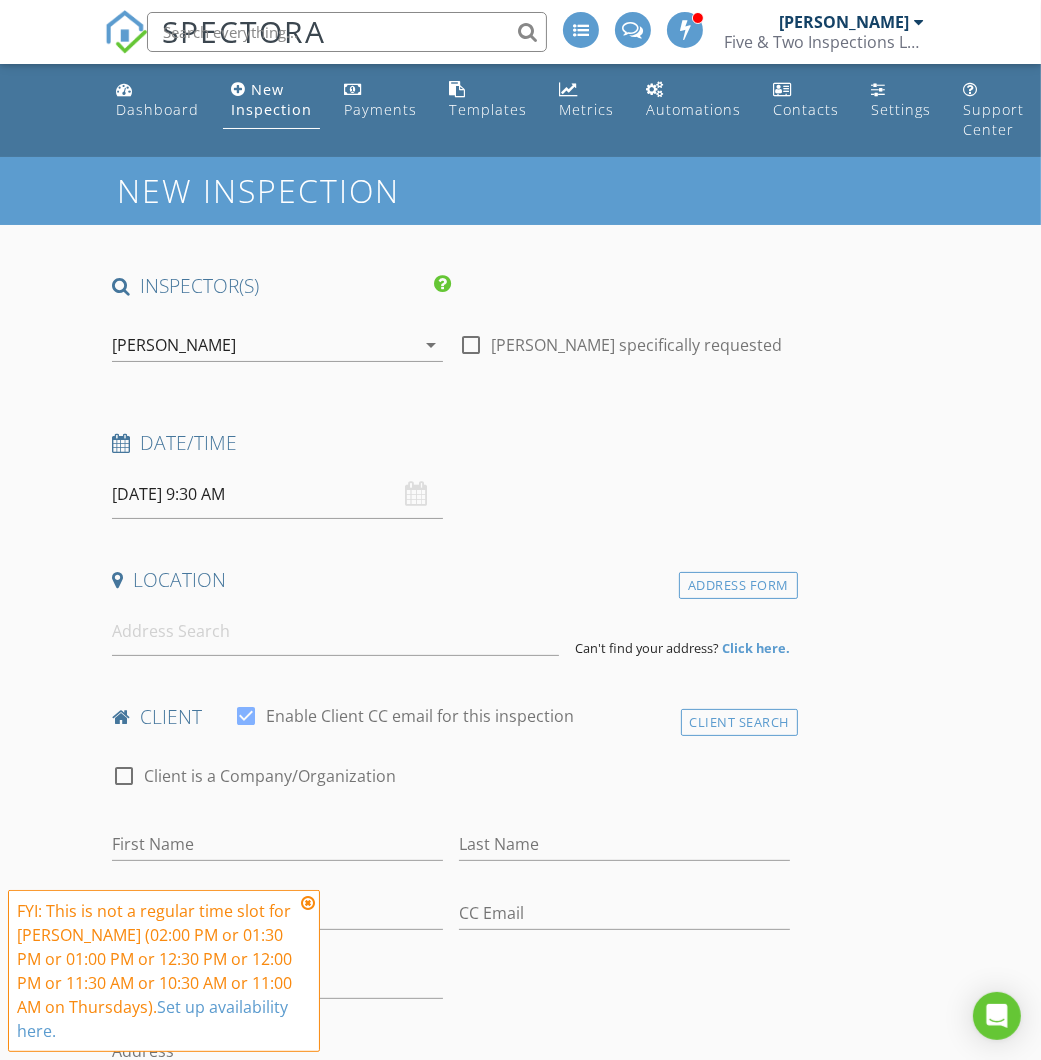 click on "[PERSON_NAME]" at bounding box center (174, 345) 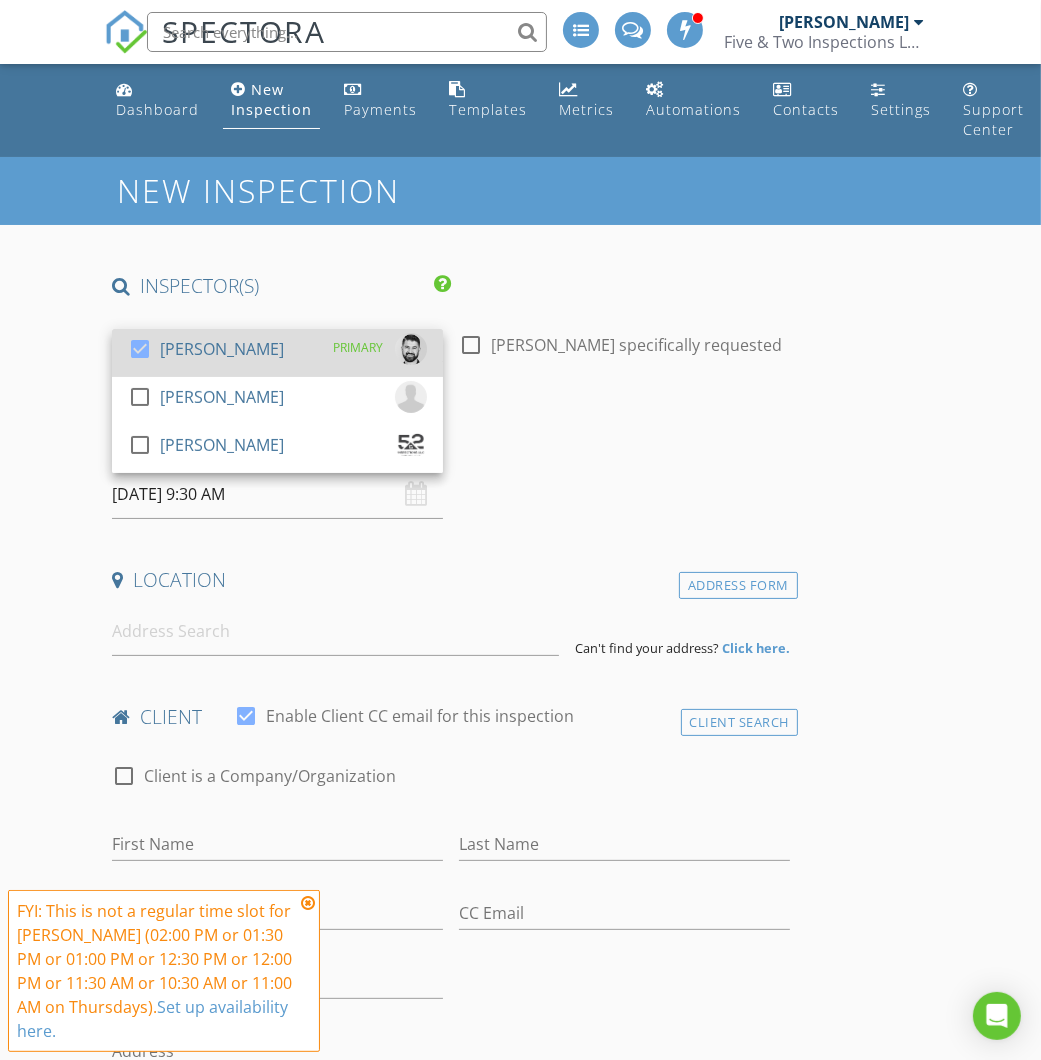 click on "[PERSON_NAME]" at bounding box center (222, 349) 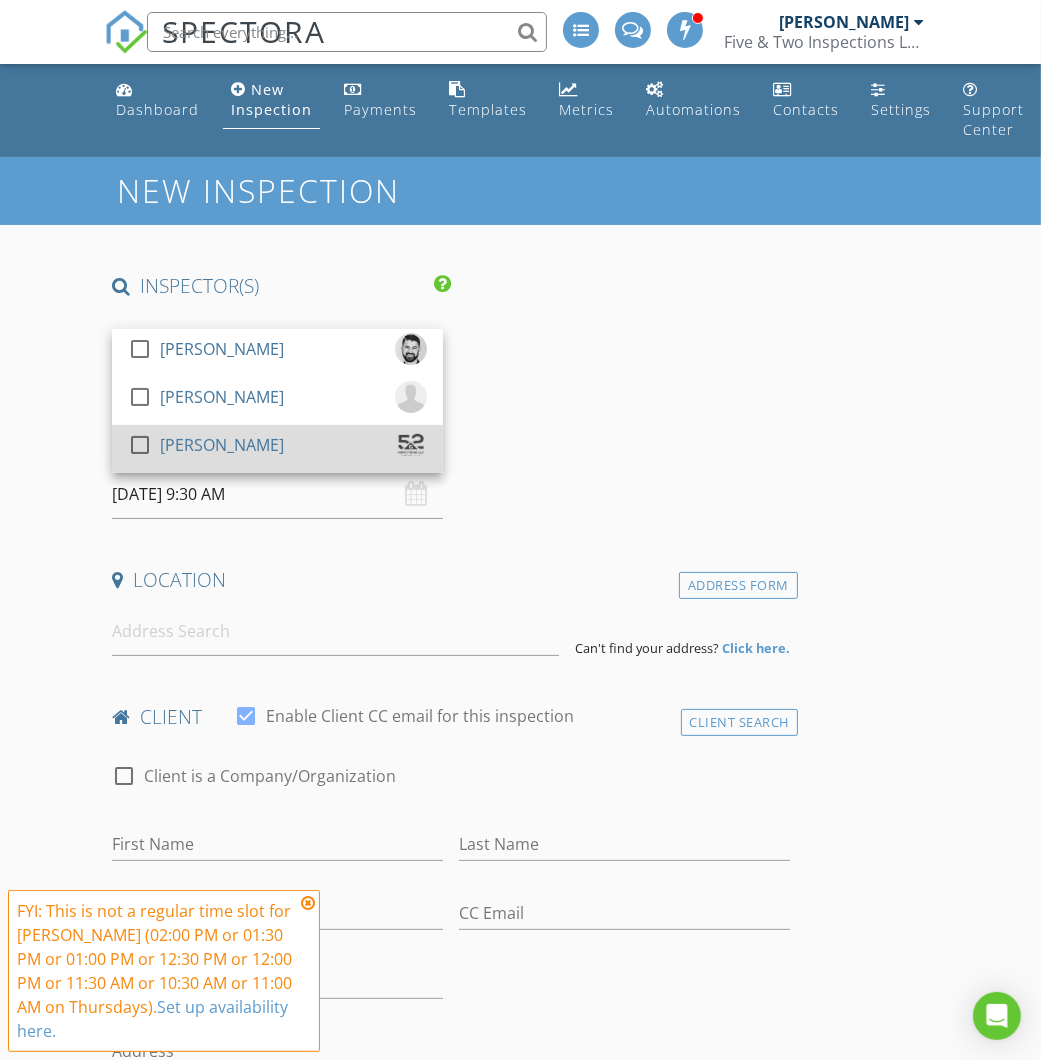 click on "[PERSON_NAME]" at bounding box center [222, 445] 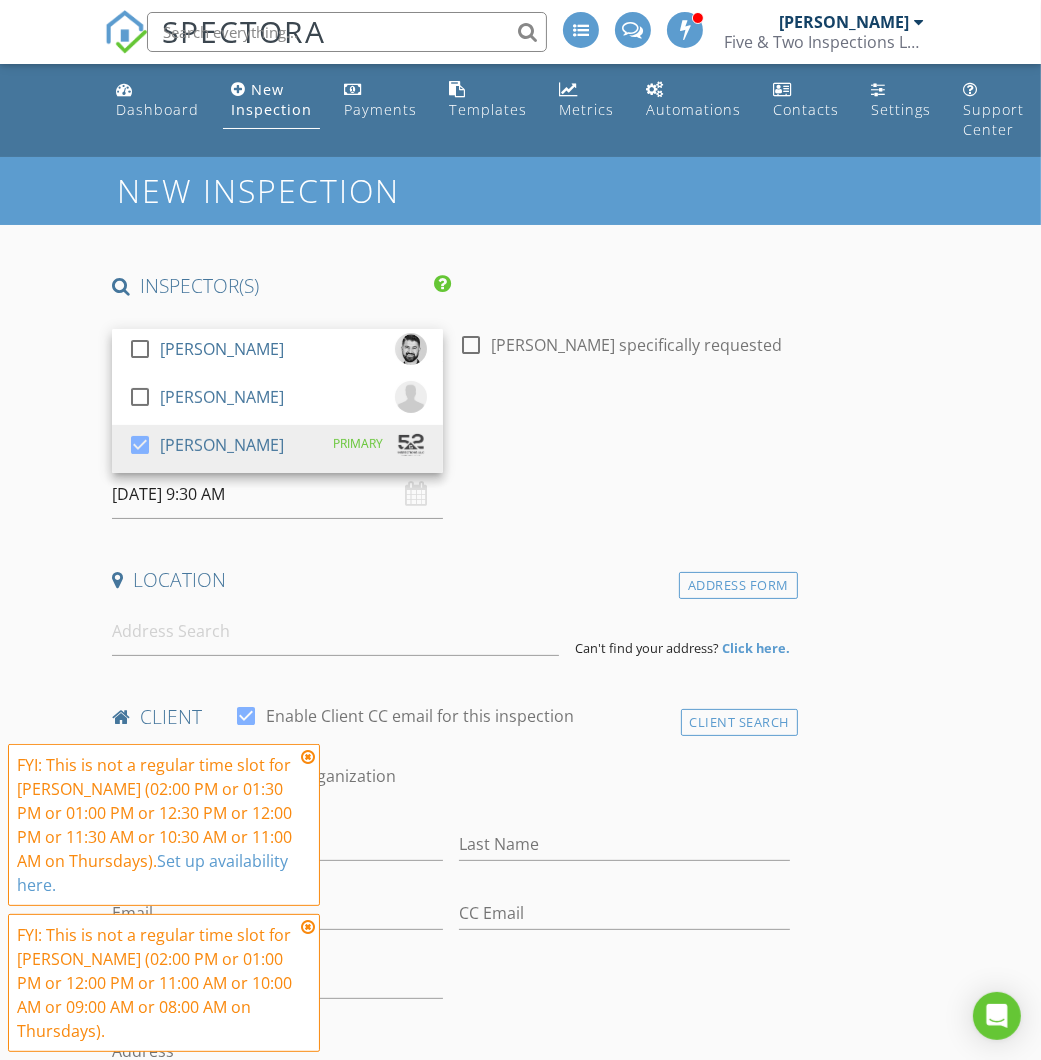 click on "New Inspection
INSPECTOR(S)
check_box_outline_blank   [PERSON_NAME]     check_box_outline_blank   [PERSON_NAME]     check_box   [PERSON_NAME]   PRIMARY   [PERSON_NAME] arrow_drop_down   check_box_outline_blank [PERSON_NAME] specifically requested
Date/Time
[DATE] 9:30 AM
Location
Address Form       Can't find your address?   Click here.
client
check_box Enable Client CC email for this inspection   Client Search     check_box_outline_blank Client is a Company/Organization     First Name   Last Name   Email   CC Email   Phone   Address   City   State   Zip     Tags         Notes   Private Notes
ADD ADDITIONAL client
SERVICES
check_box_outline_blank   Whole Home Basic   check_box_outline_blank   Whole Home Pro   check_box_outline_blank   Whole Home Master   check_box_outline_blank" at bounding box center (520, 2026) 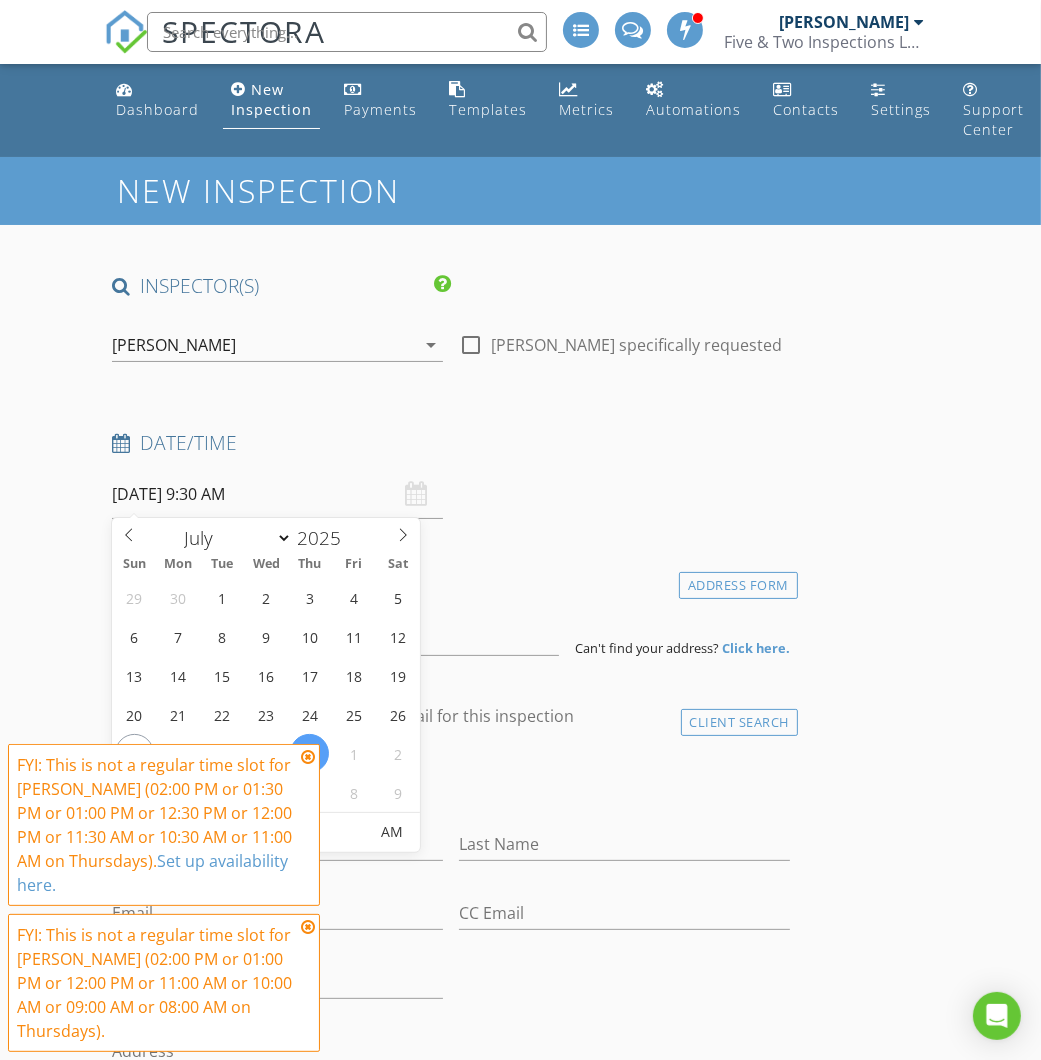 click on "[DATE] 9:30 AM" at bounding box center [277, 494] 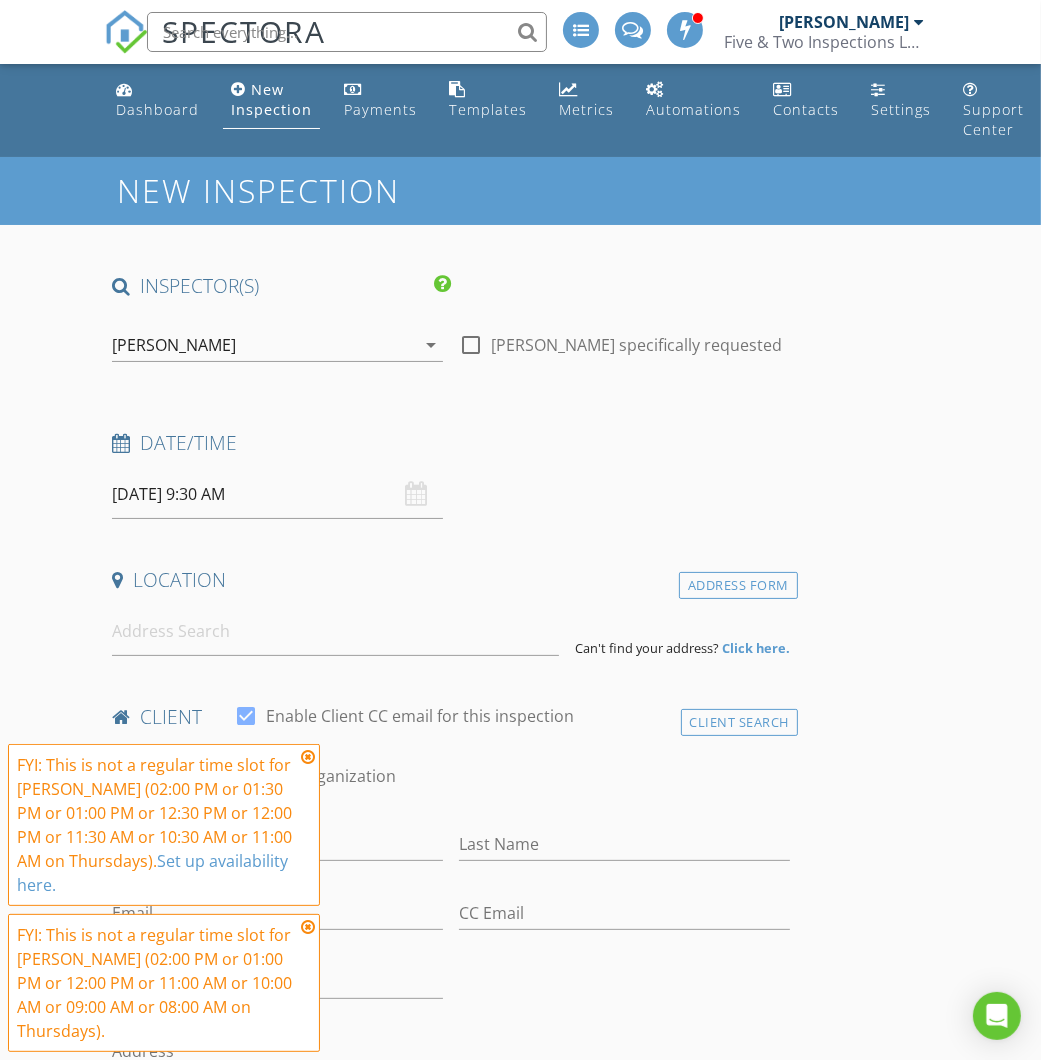 click at bounding box center (308, 757) 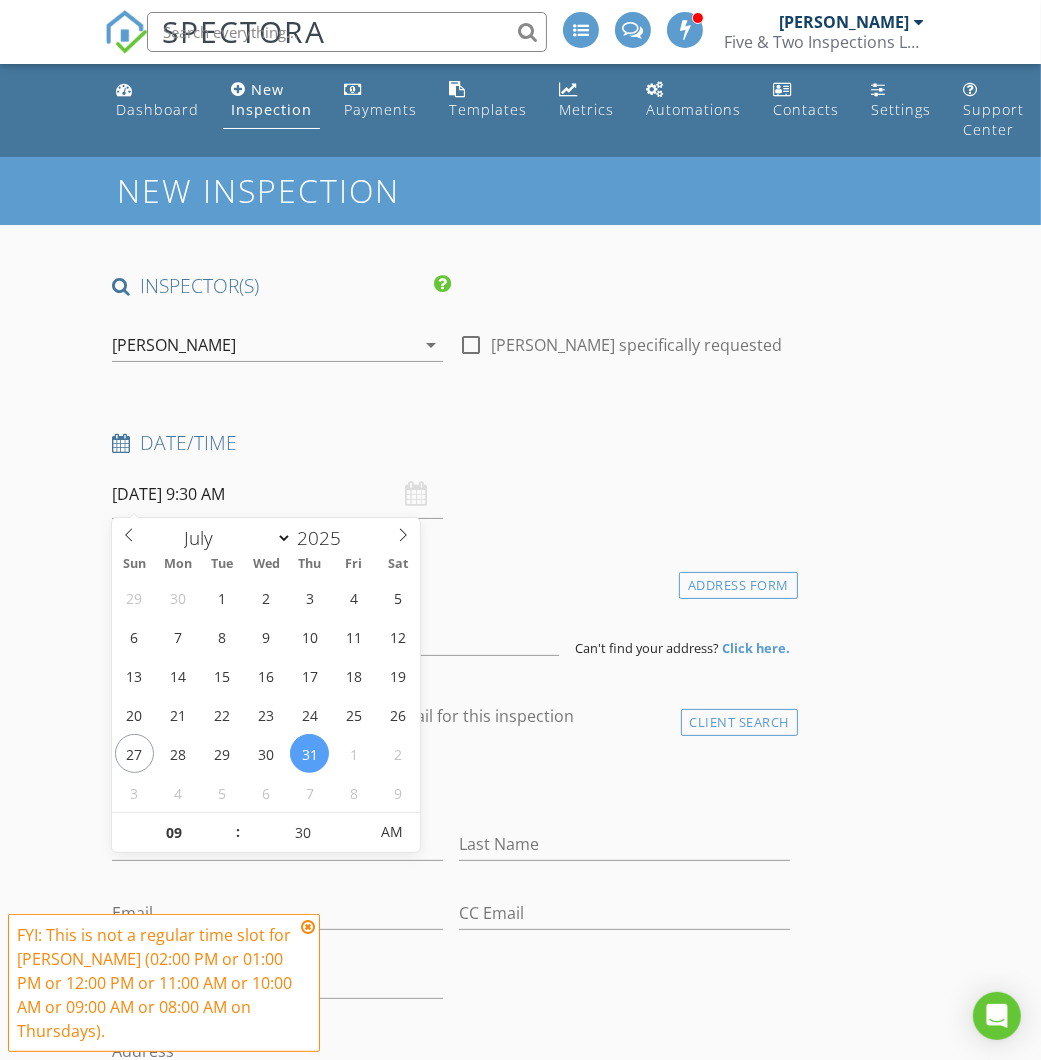 click on "[DATE] 9:30 AM" at bounding box center [277, 494] 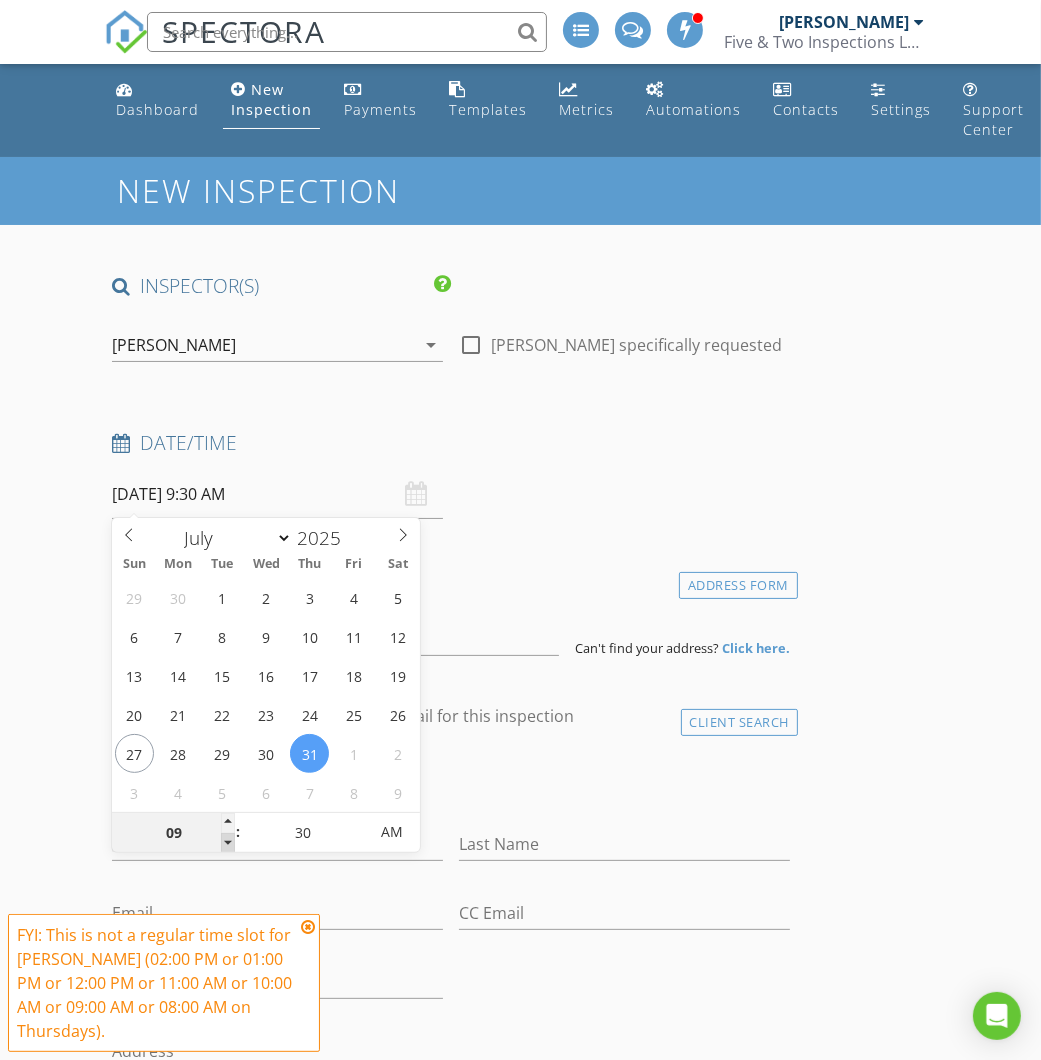 type on "08" 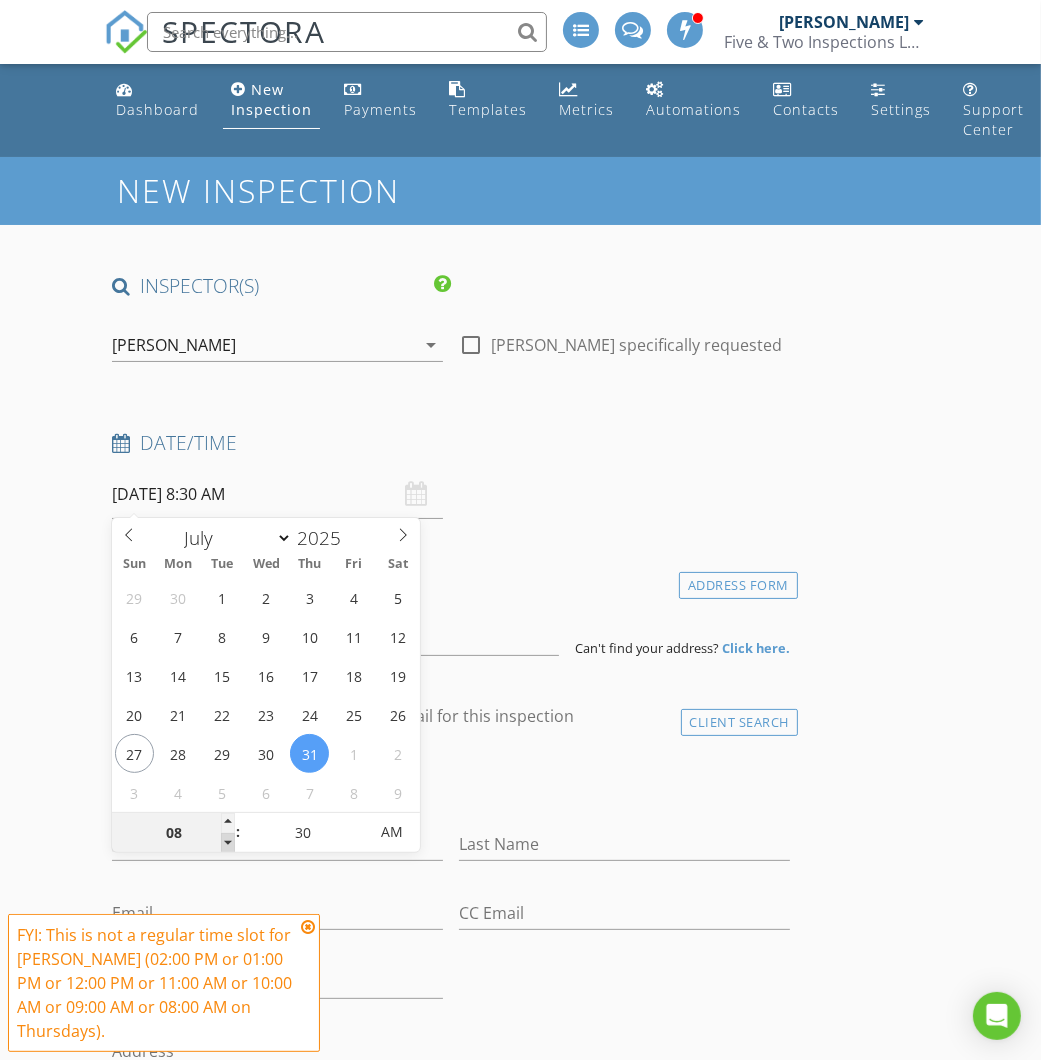 click at bounding box center [228, 843] 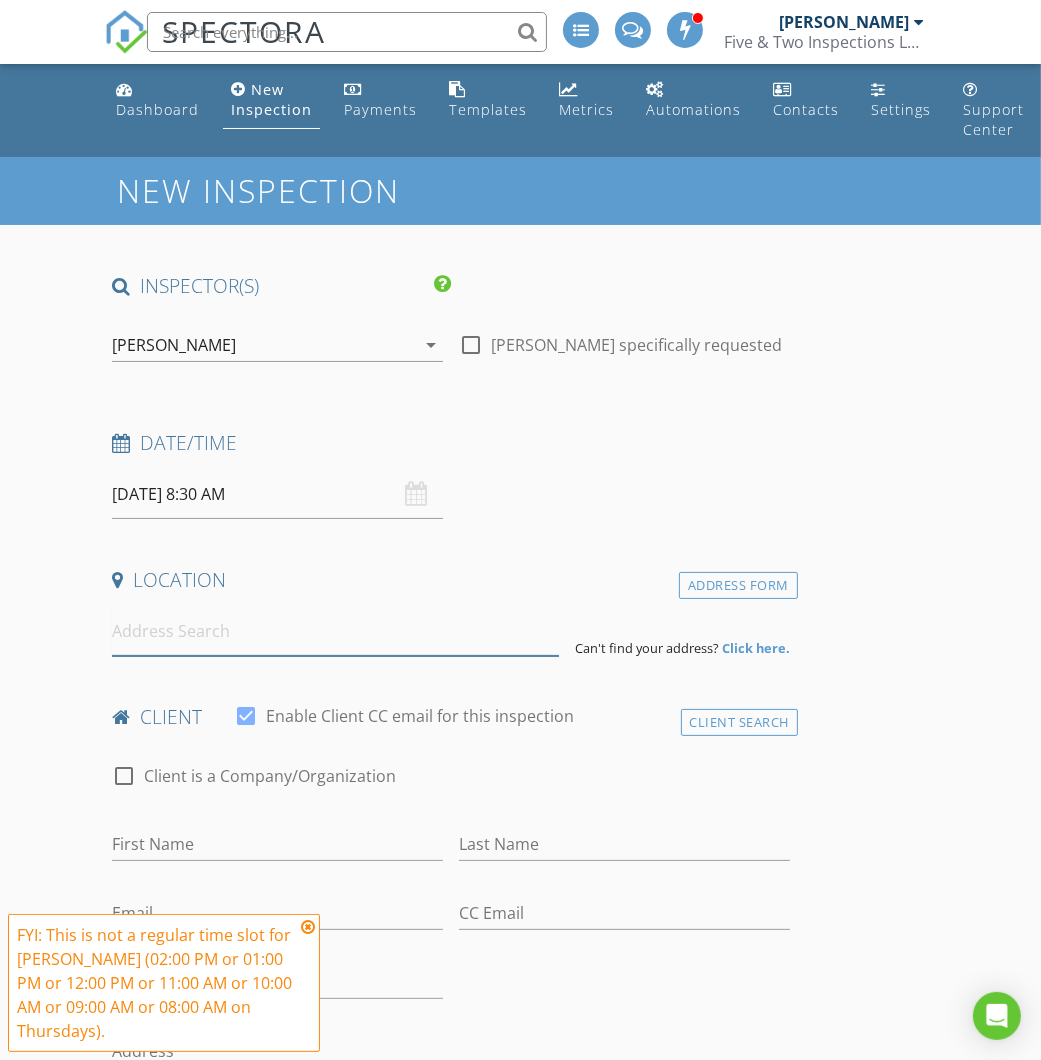 click at bounding box center (335, 631) 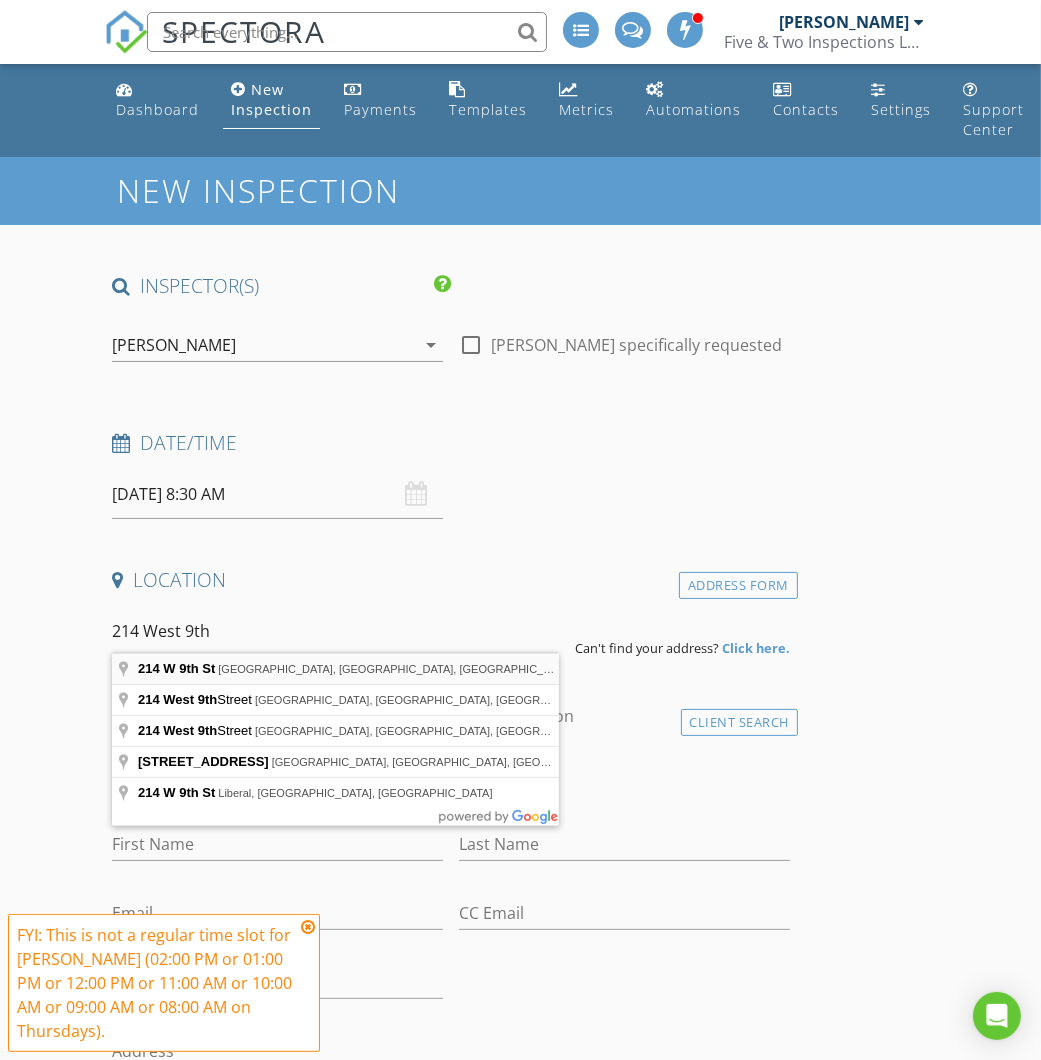 type on "214 W 9th St, Grand Island, NE, USA" 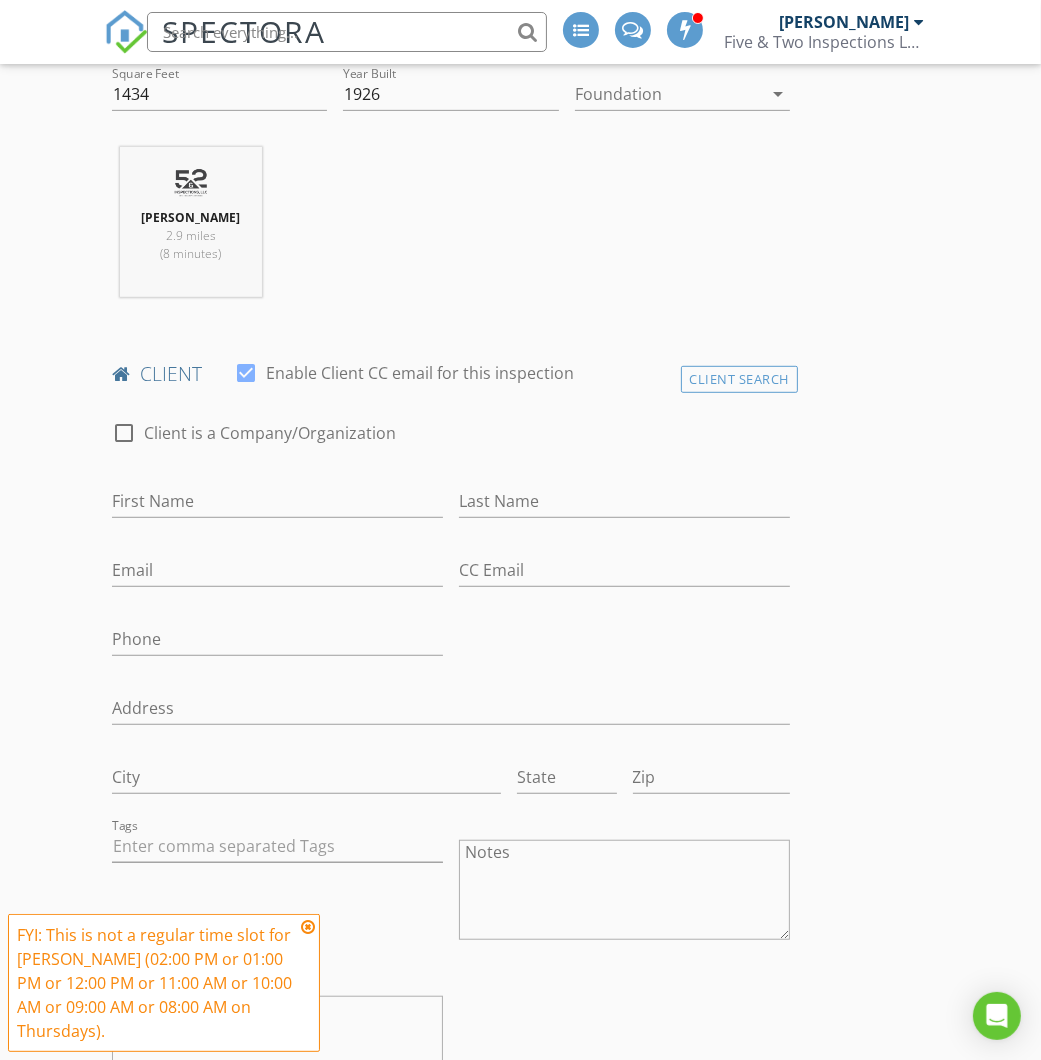 scroll, scrollTop: 754, scrollLeft: 0, axis: vertical 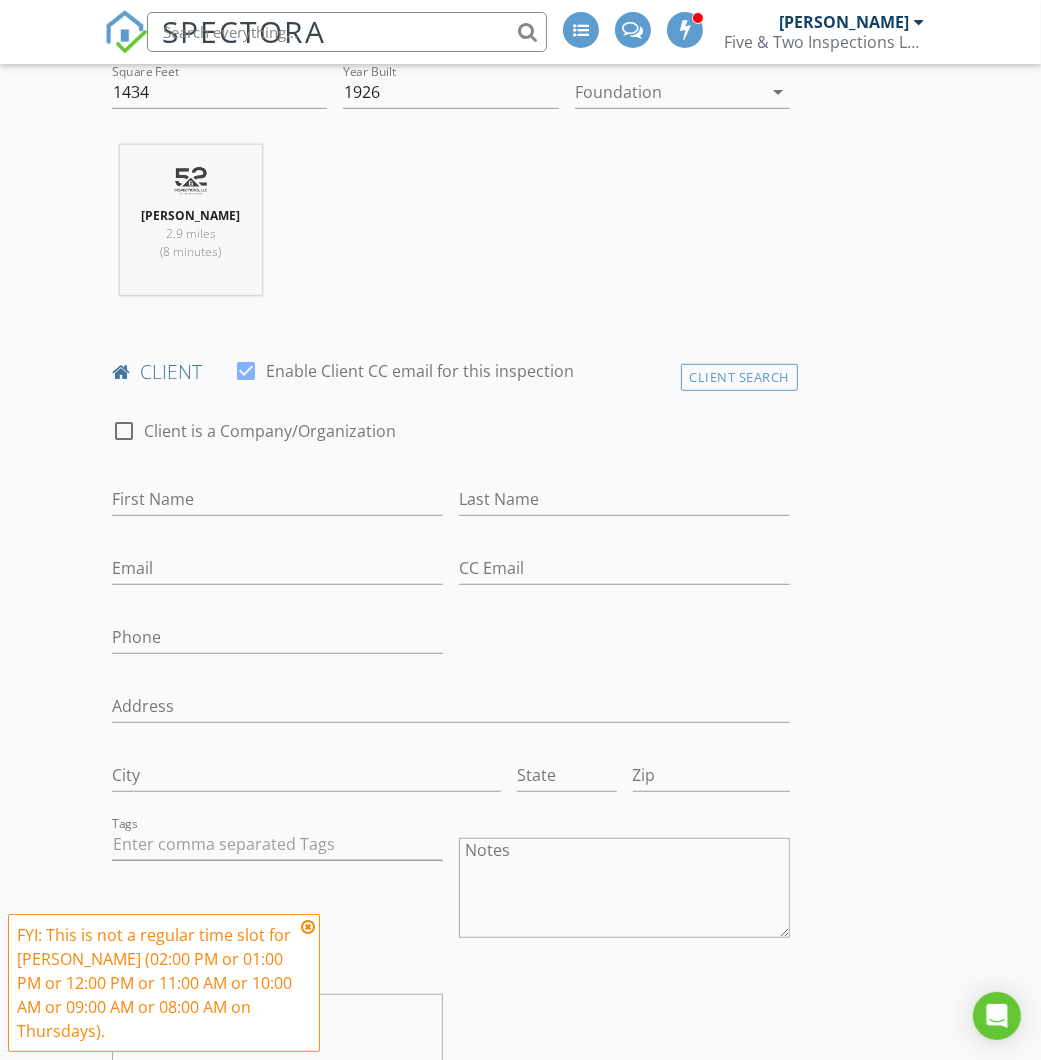 click at bounding box center (308, 927) 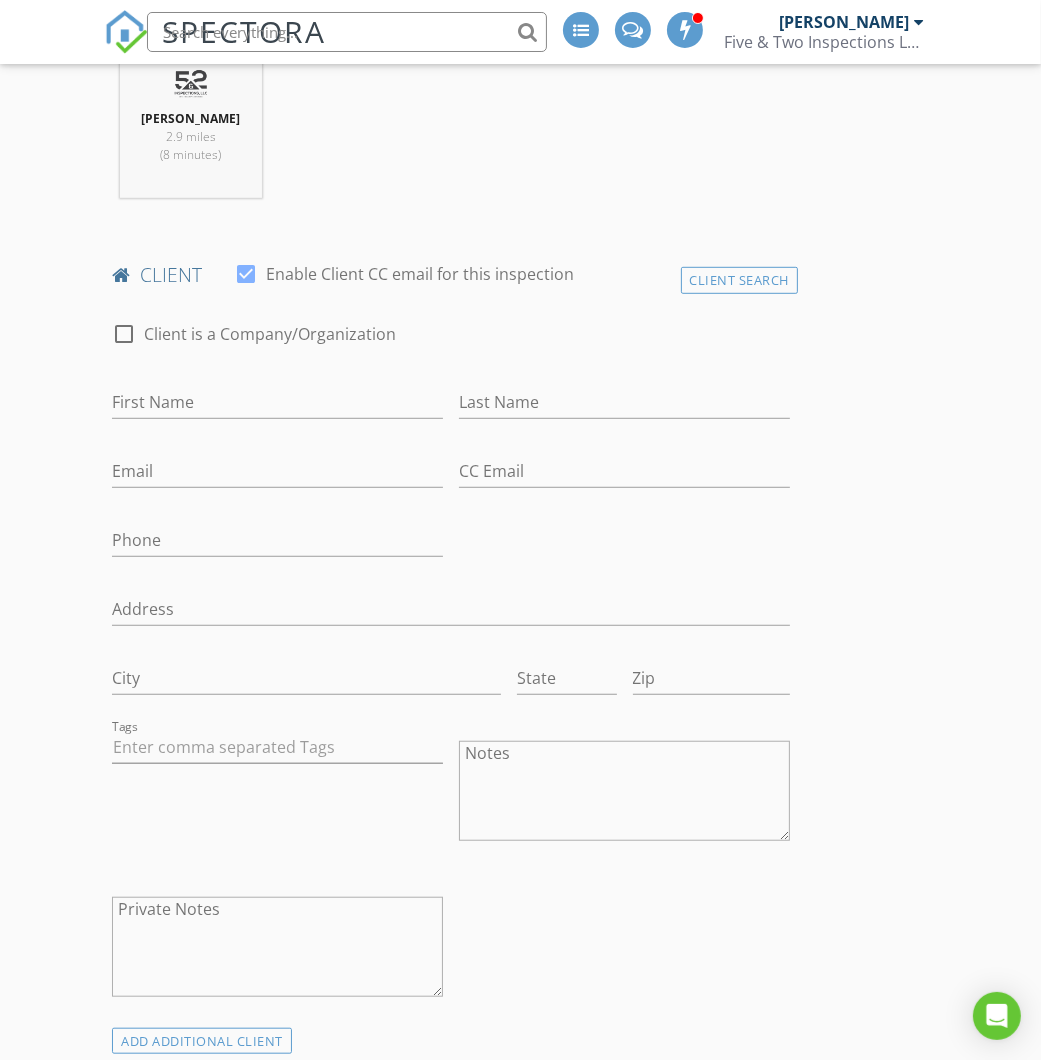 scroll, scrollTop: 851, scrollLeft: 0, axis: vertical 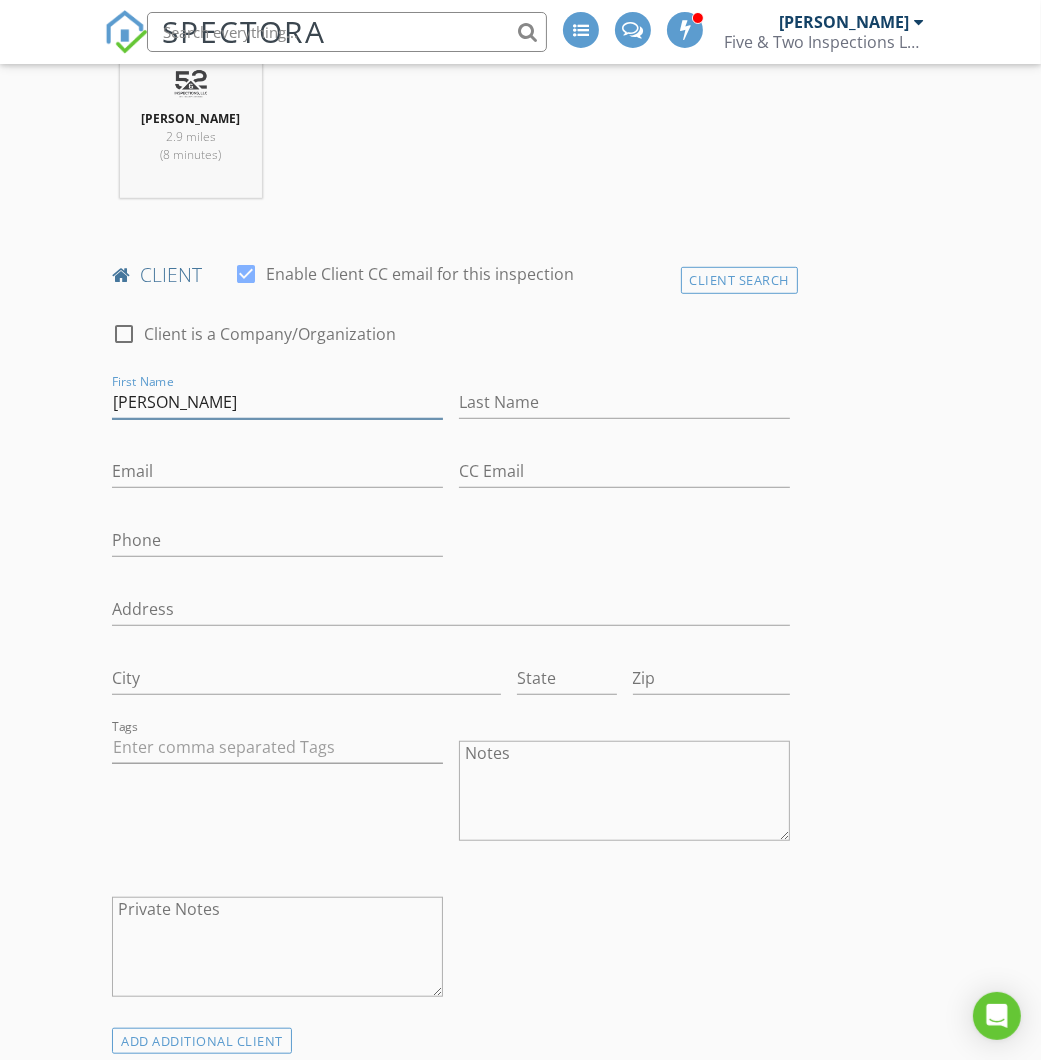 type on "[PERSON_NAME]" 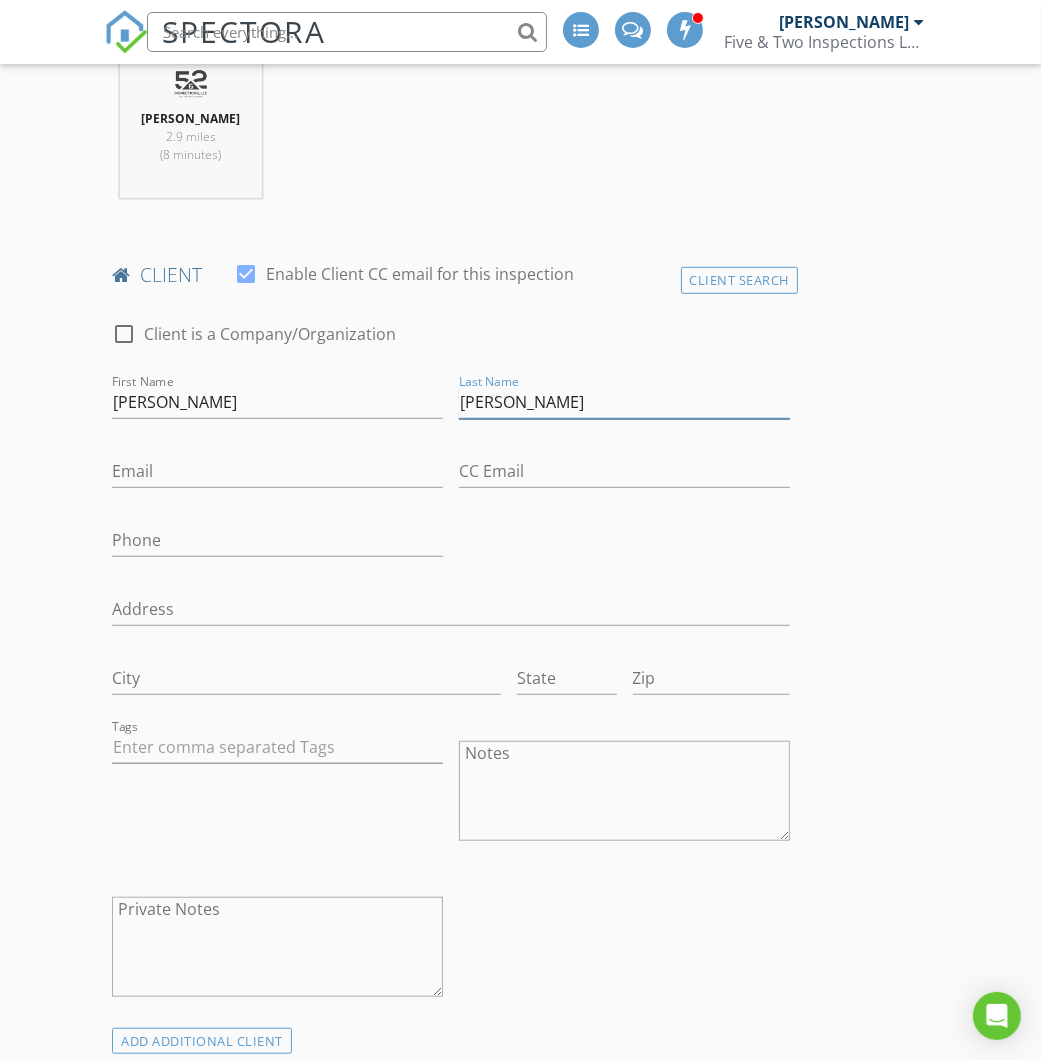 type on "[PERSON_NAME]" 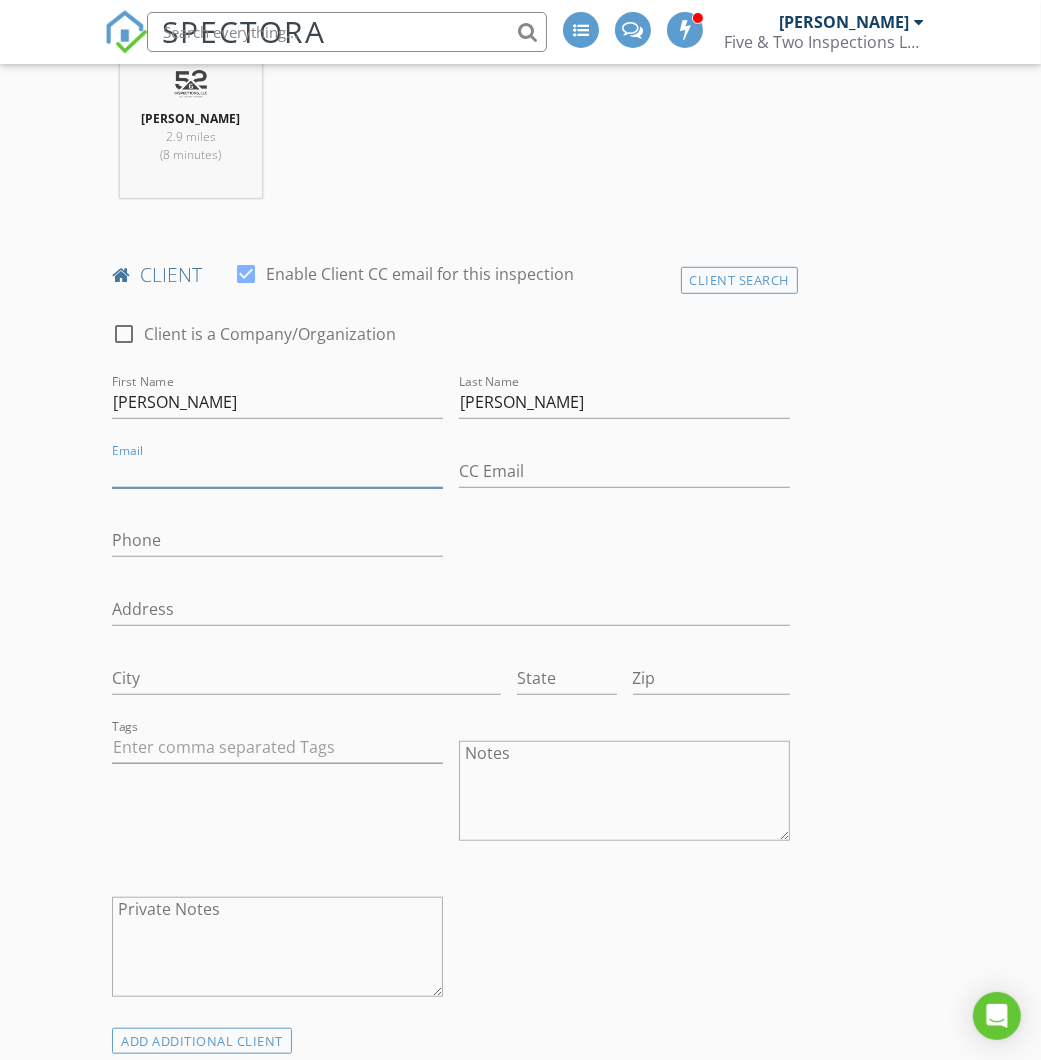 paste on "[EMAIL_ADDRESS][DOMAIN_NAME]" 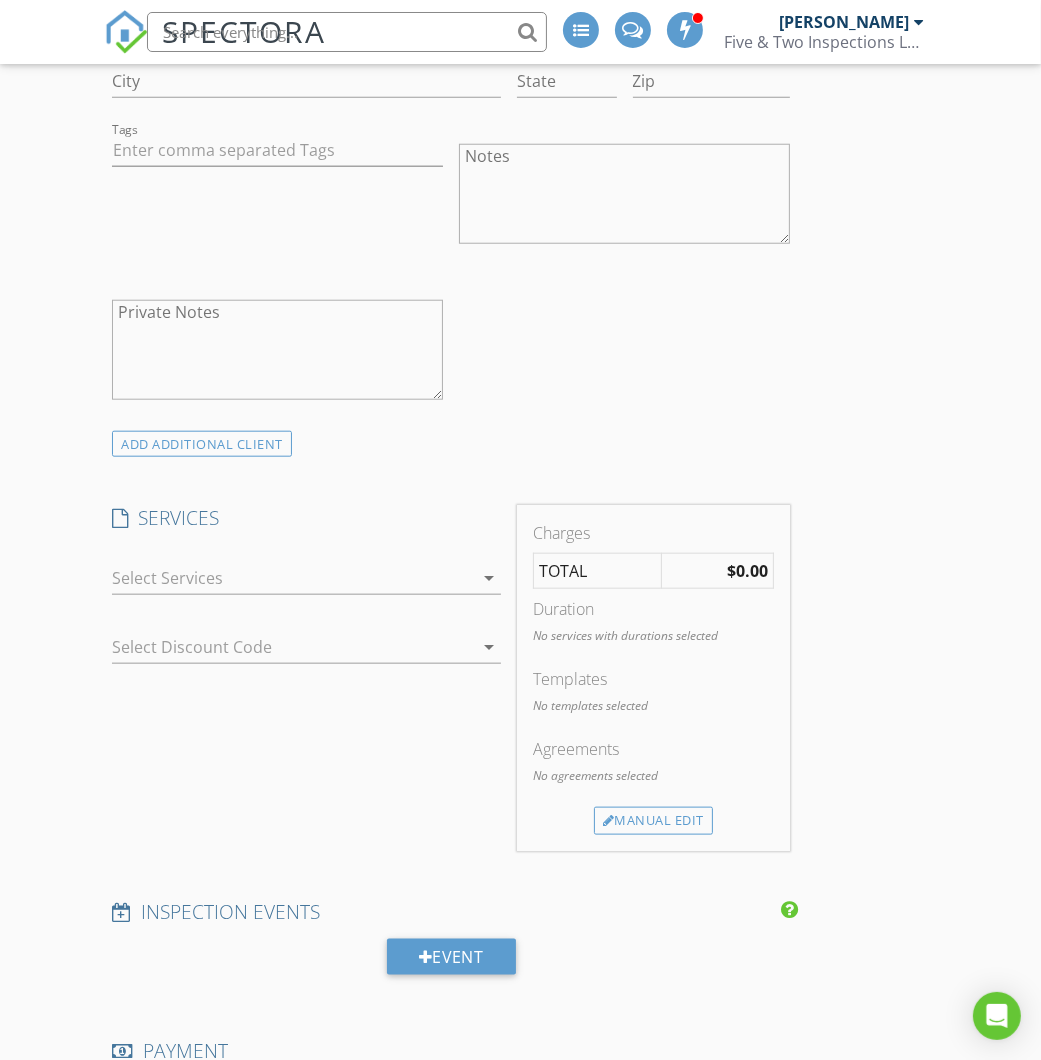 scroll, scrollTop: 1454, scrollLeft: 0, axis: vertical 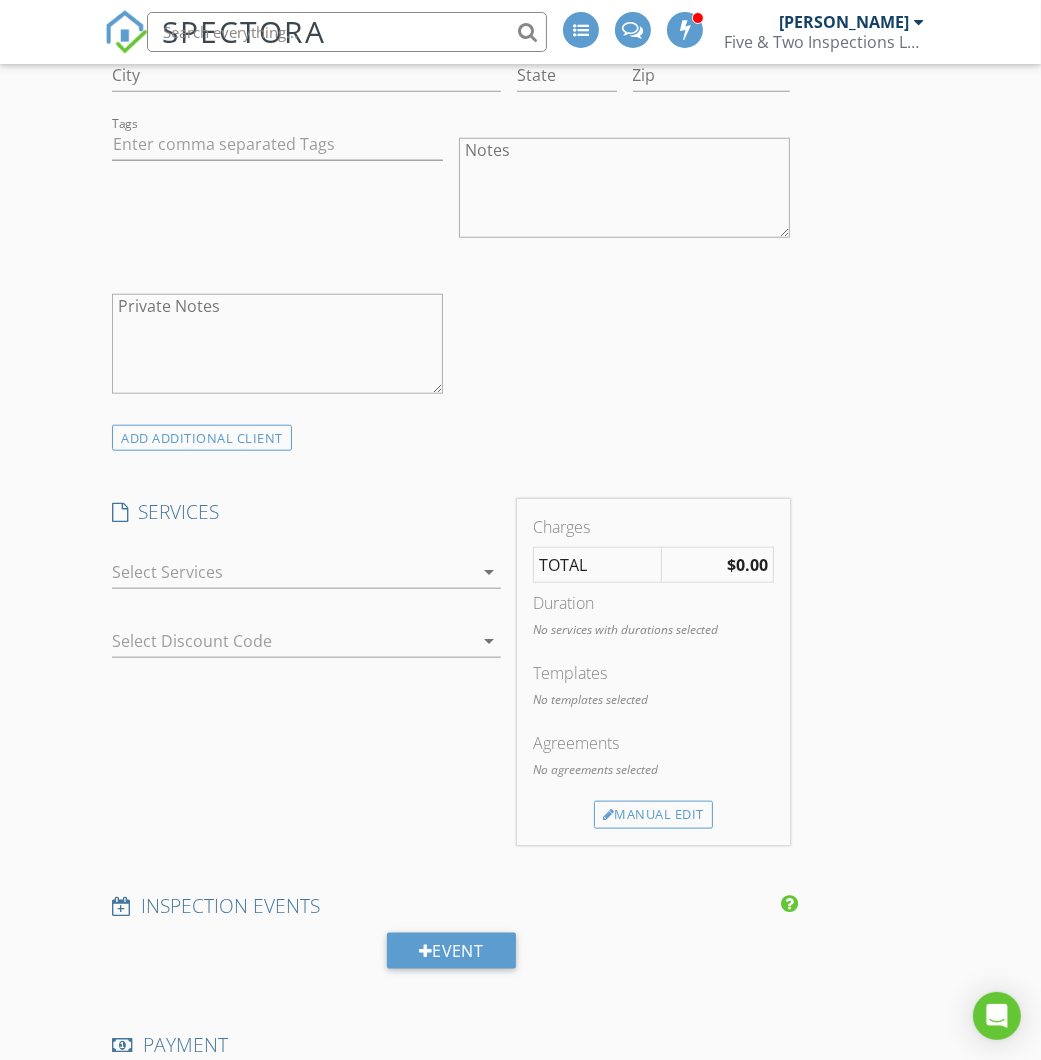 type on "[EMAIL_ADDRESS][DOMAIN_NAME]" 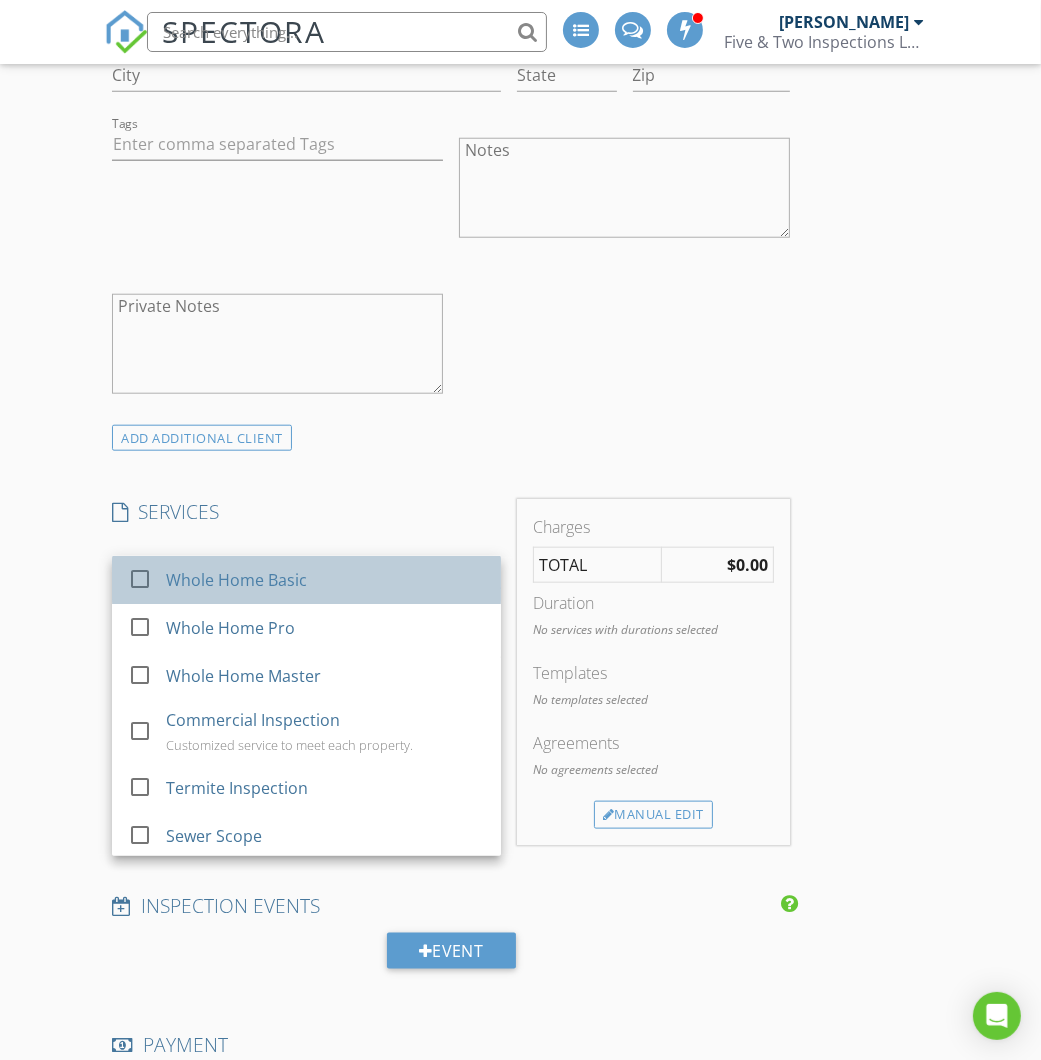 click on "Whole Home Basic" at bounding box center (236, 580) 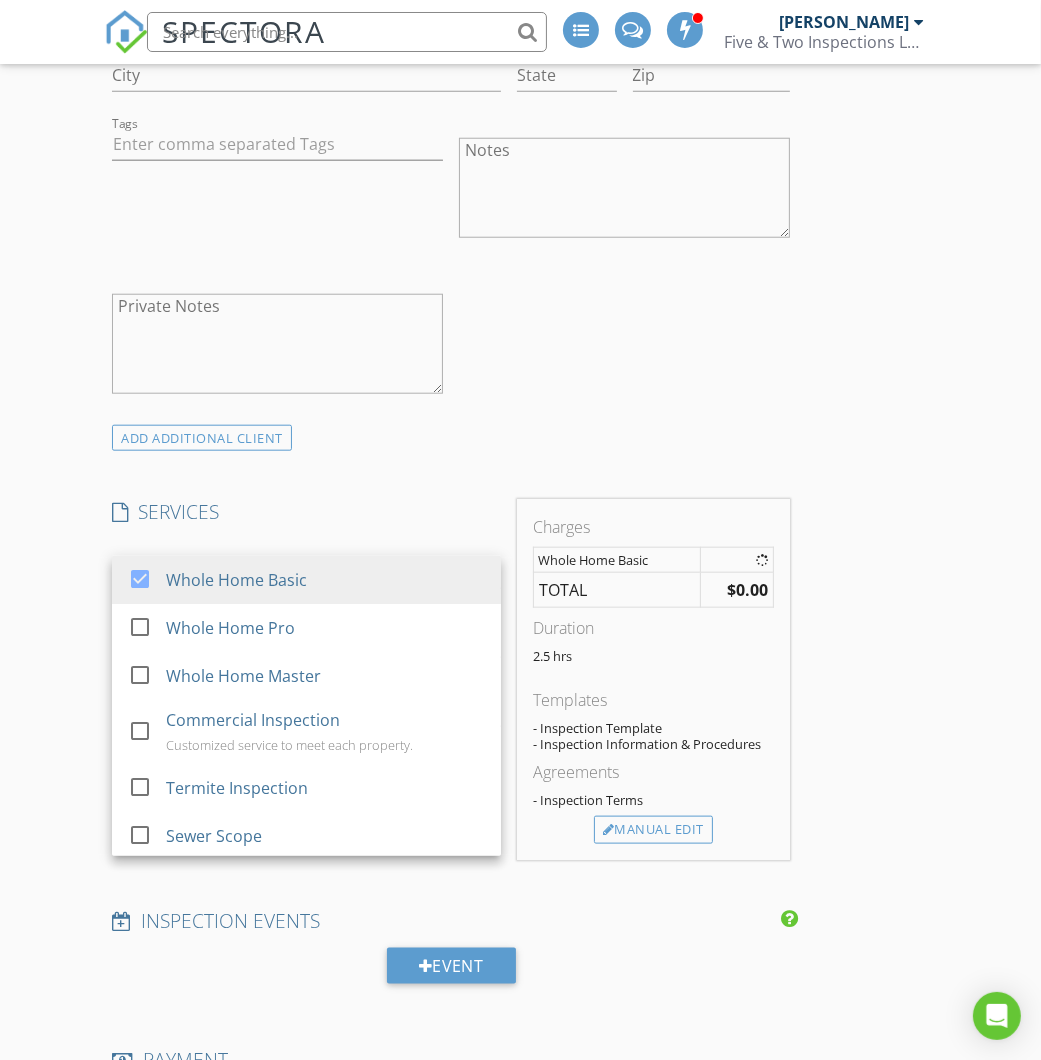 click on "SERVICES
check_box   Whole Home Basic   check_box_outline_blank   Whole Home Pro   check_box_outline_blank   Whole Home Master   check_box_outline_blank   Commercial Inspection   Customized service to meet each property. check_box_outline_blank   Termite Inspection   check_box_outline_blank   Sewer Scope   check_box_outline_blank   Radon Measurement   check_box_outline_blank   Well & Septic Inspection   check_box_outline_blank   Property Management Inspection   check_box_outline_blank   Radon Mitigation   Base estimated price for radon mitigation. Each structure is different and will require an initial consultation to verify pricing. check_box_outline_blank   Pest Control Service   Pest inspection, customized treatment plan, and seasonal application. check_box_outline_blank   Comprehensive Pest Inspection   An in-depth inspection for insects, rodents, and other pests.  check_box_outline_blank   Environmental Package   Whole Home Basic arrow_drop_down   arrow_drop_down" at bounding box center [306, 679] 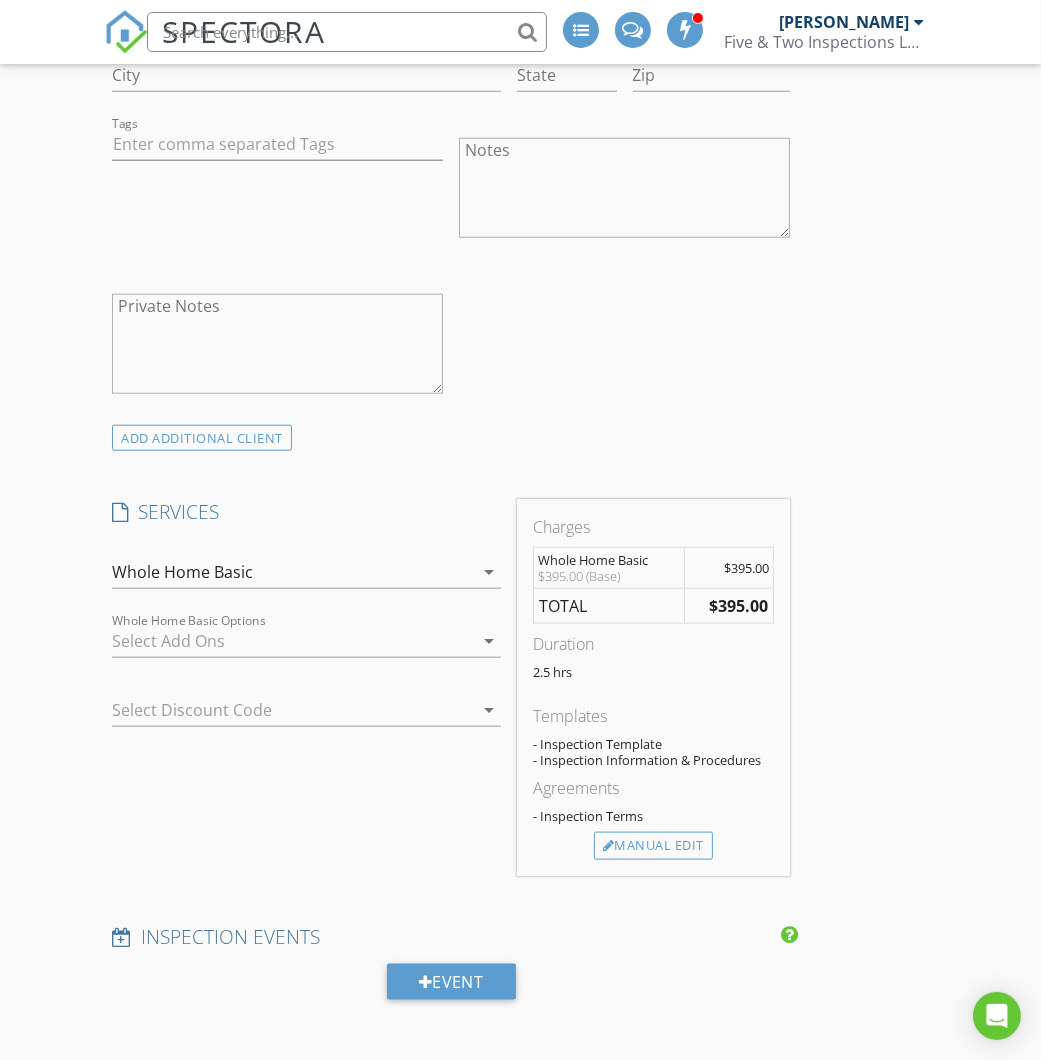 scroll, scrollTop: 1509, scrollLeft: 0, axis: vertical 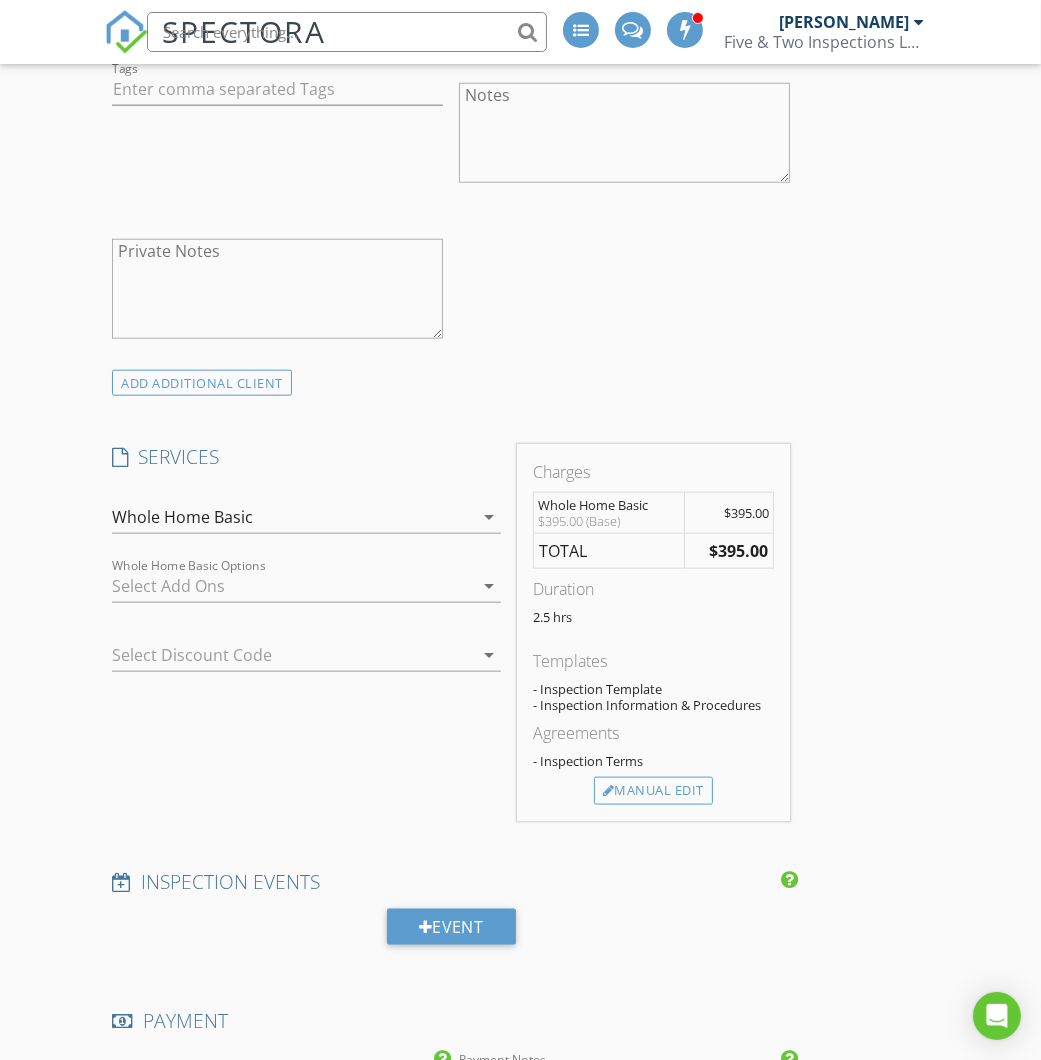 click at bounding box center (292, 586) 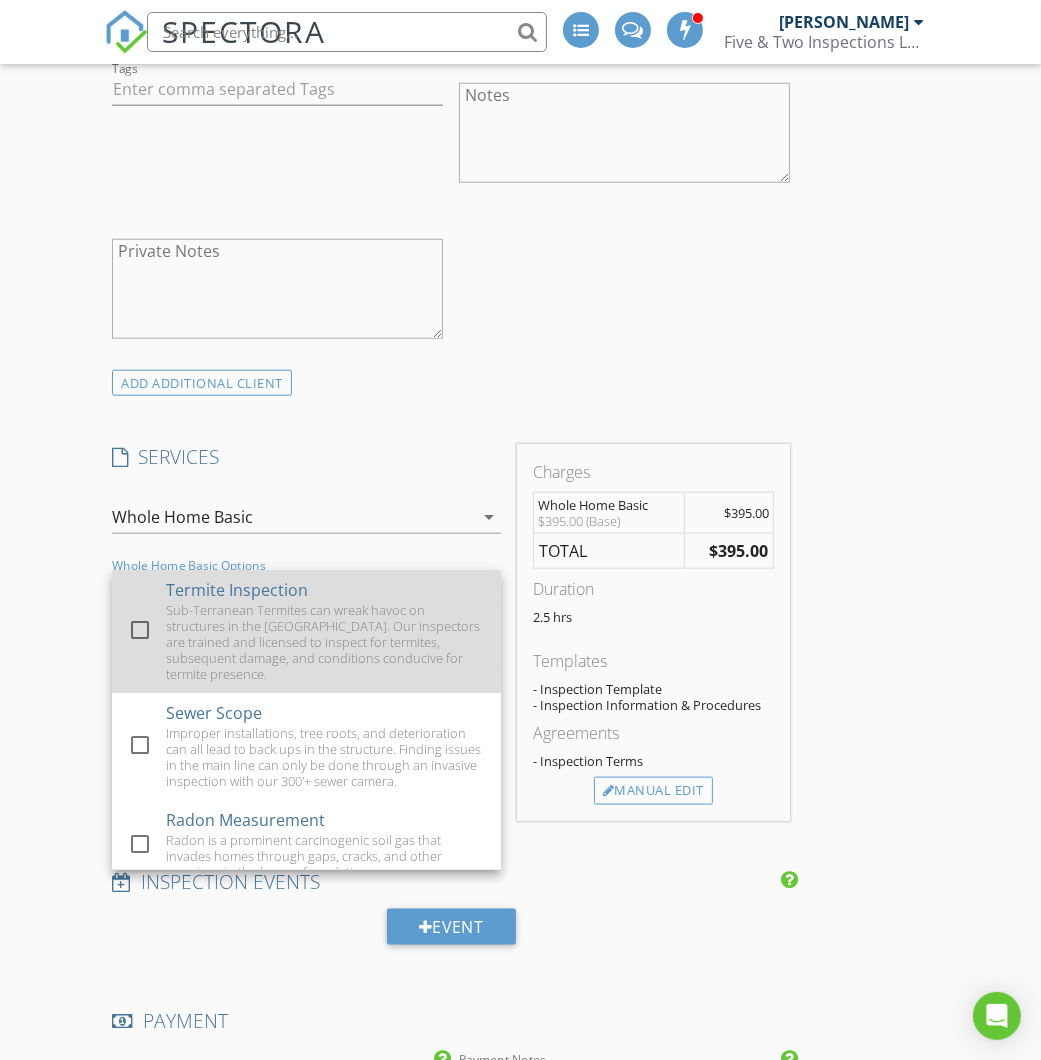 click on "Termite Inspection" at bounding box center [237, 590] 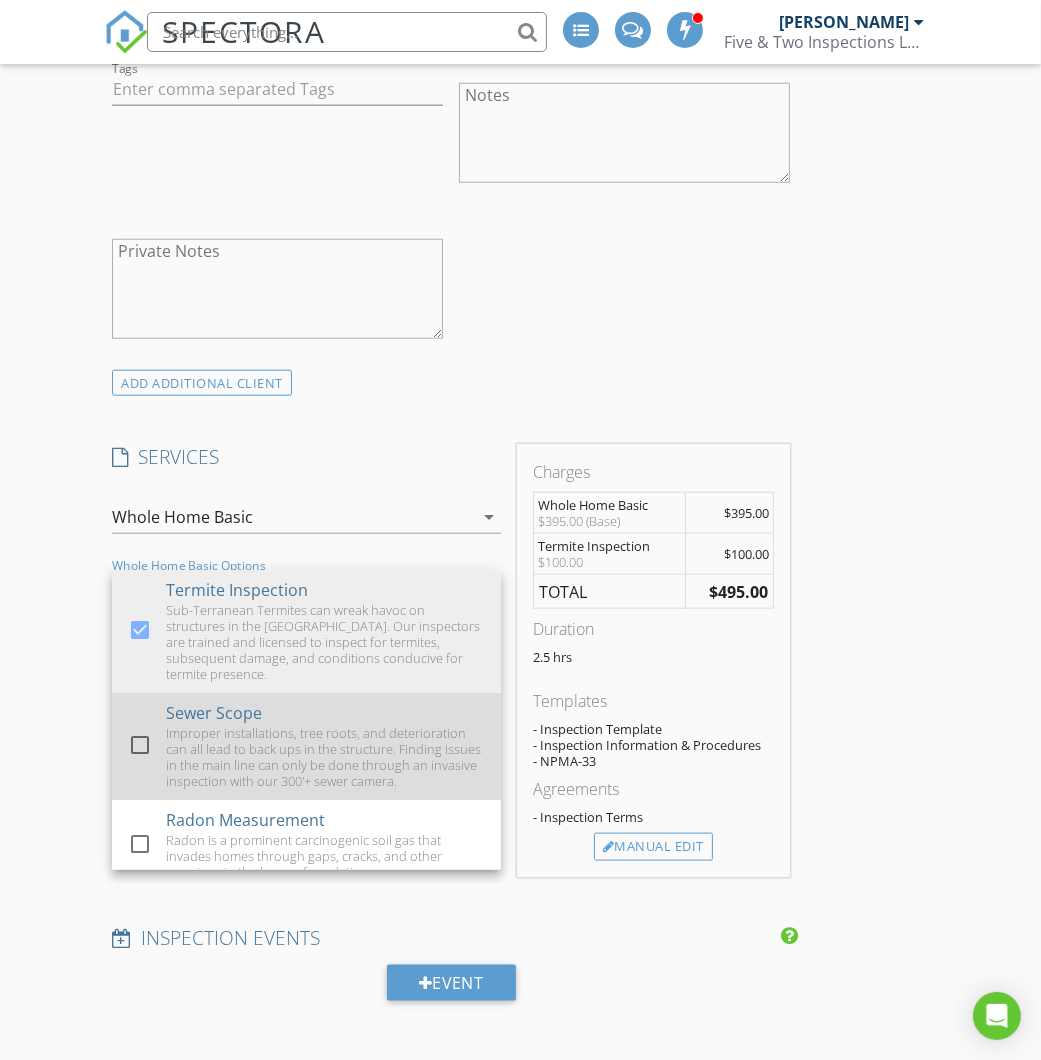 click on "Improper installations, tree roots, and deterioration can all lead to back ups in the structure. Finding issues in the main line can only be done through an invasive inspection with our 300'+ sewer camera." at bounding box center (325, 757) 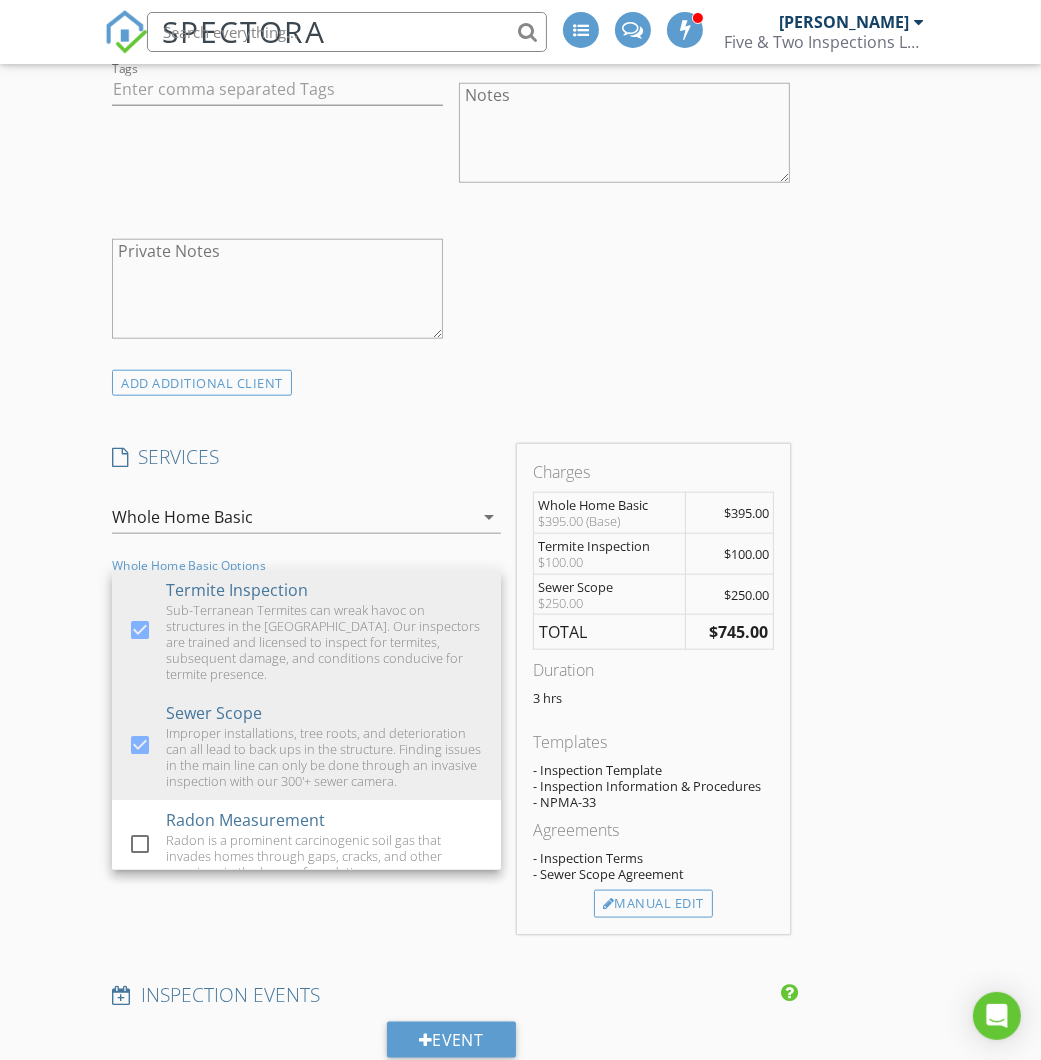 click on "New Inspection
INSPECTOR(S)
check_box_outline_blank   Matt Utter     check_box_outline_blank   Ross Wagner     check_box   Zach Ohlman   PRIMARY   Zach Ohlman arrow_drop_down   check_box_outline_blank Zach Ohlman specifically requested
Date/Time
07/31/2025 8:30 AM
Location
Address Search       Address 214 W 9th St   Unit   City Grand Island   State NE   Zip 68801   County Hall     Square Feet 1434   Year Built 1926   Foundation arrow_drop_down     Zach Ohlman     2.9 miles     (8 minutes)
client
check_box Enable Client CC email for this inspection   Client Search     check_box_outline_blank Client is a Company/Organization     First Name Nelson   Last Name Diaz-Delgado   Email diazdelgadonelson@gmail.com   CC Email   Phone   Address   City   State   Zip     Tags         Notes   Private Notes
SERVICES" at bounding box center [520, 794] 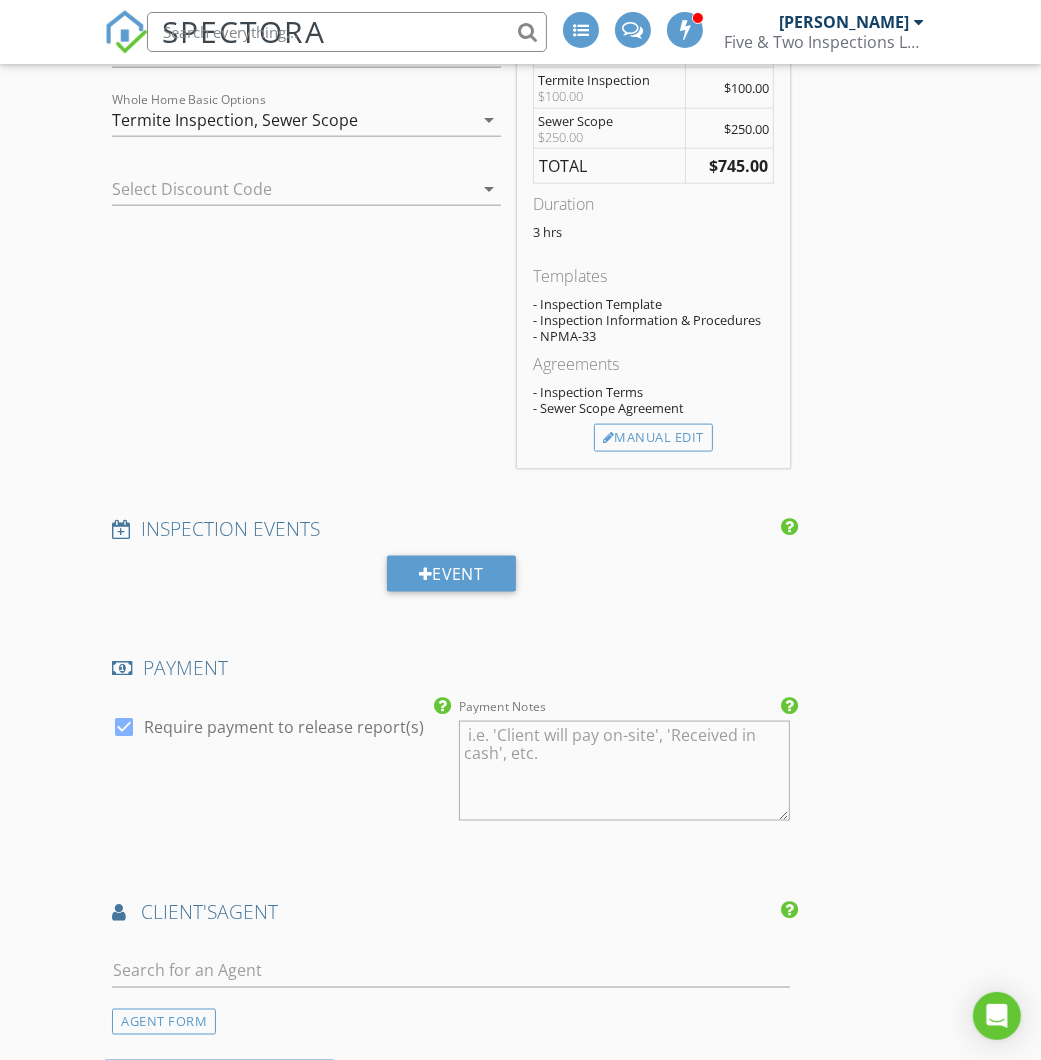 click on "Require payment to release report(s)" at bounding box center (284, 727) 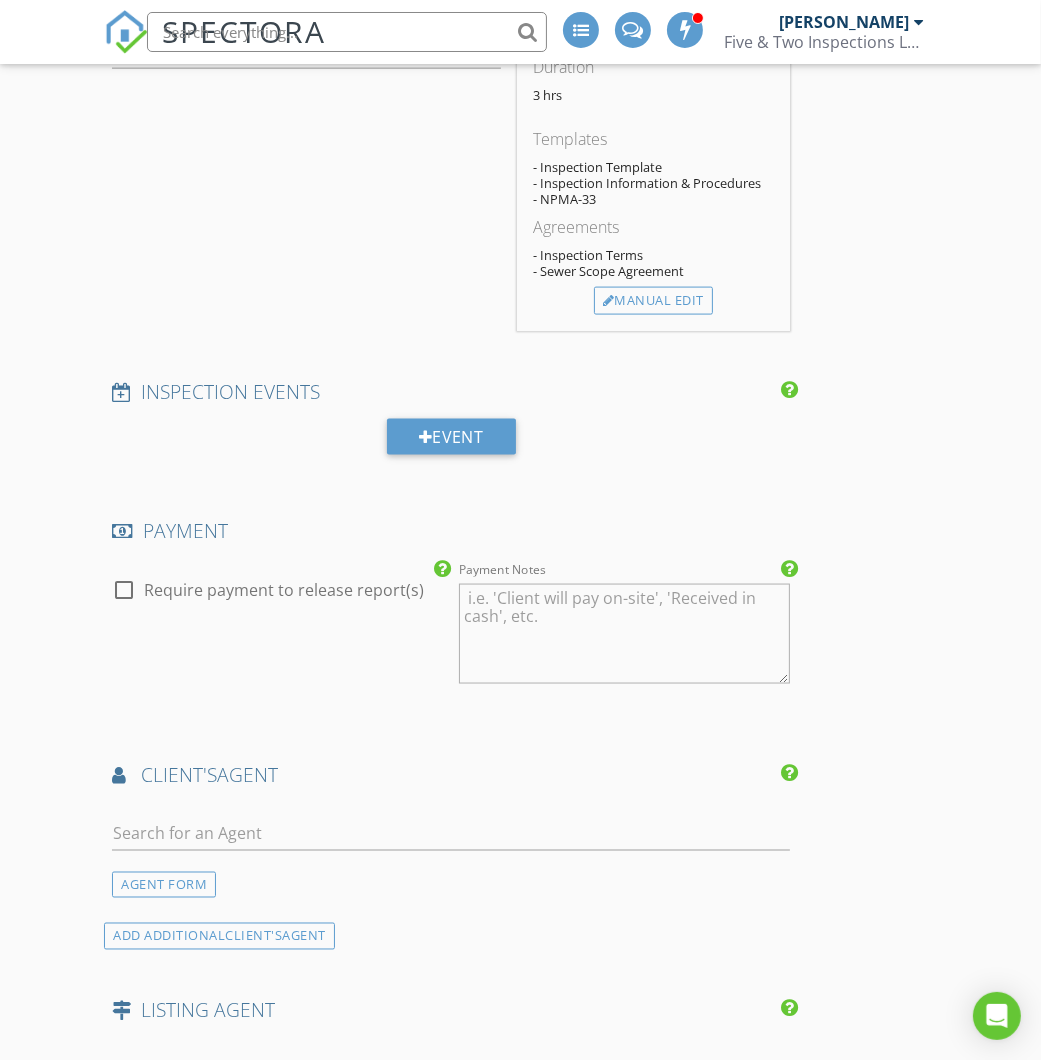 scroll, scrollTop: 2316, scrollLeft: 0, axis: vertical 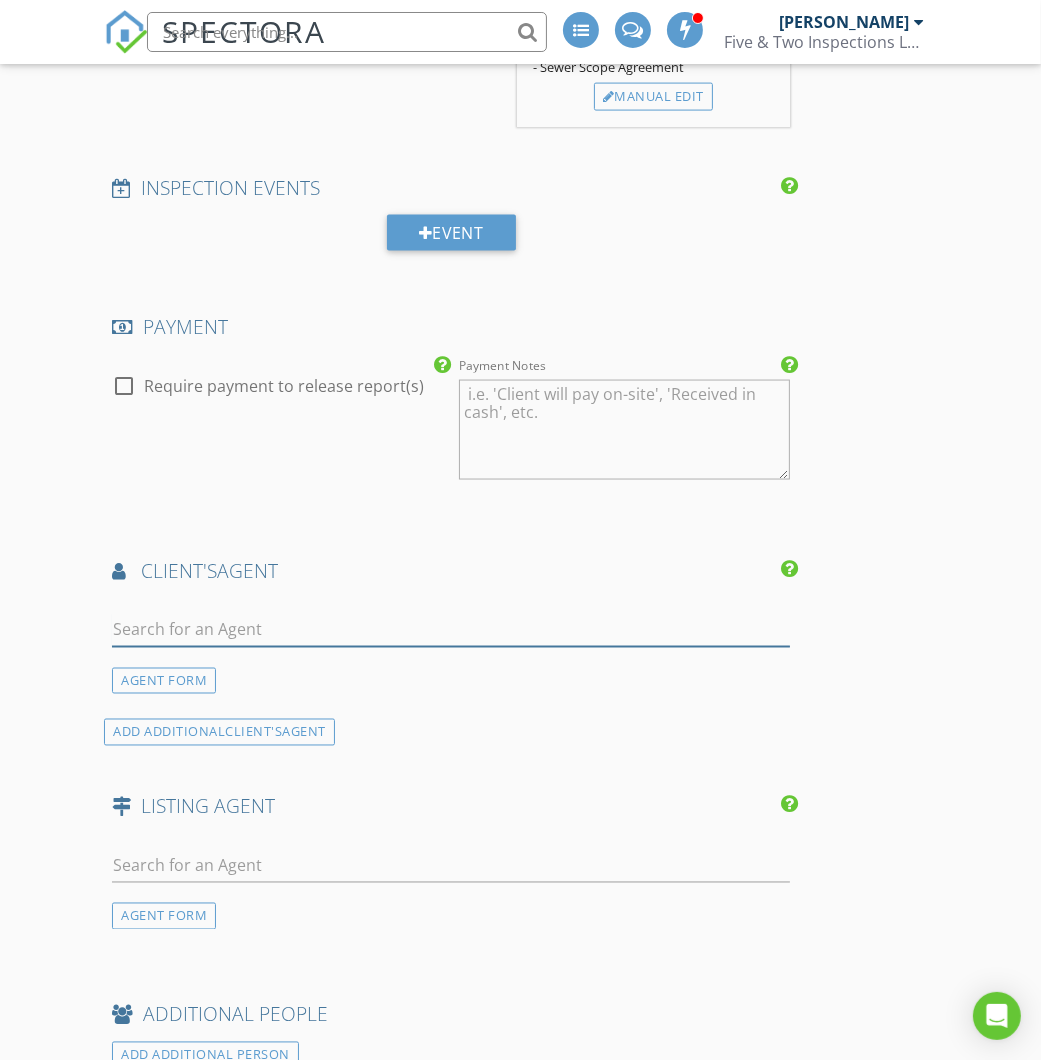 click at bounding box center (451, 630) 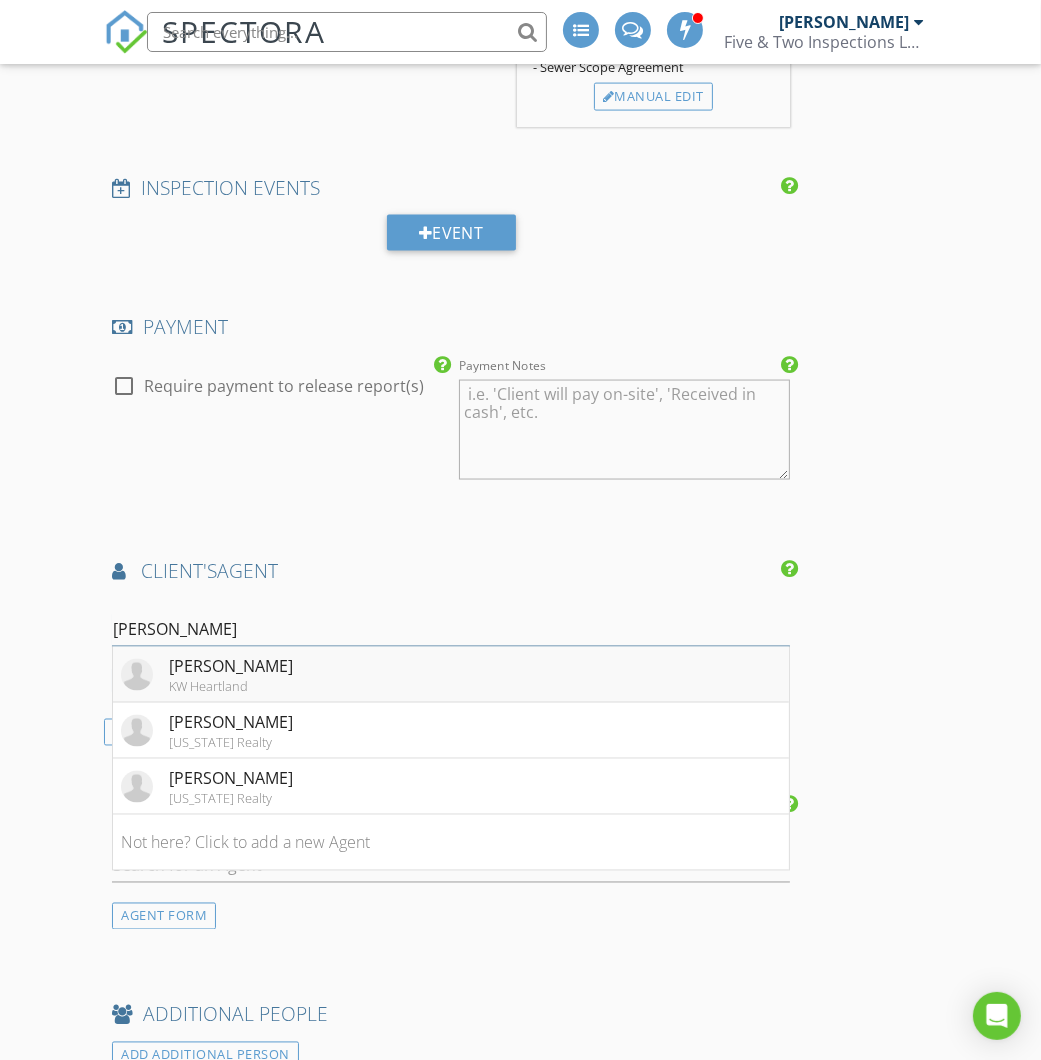 type on "Marco" 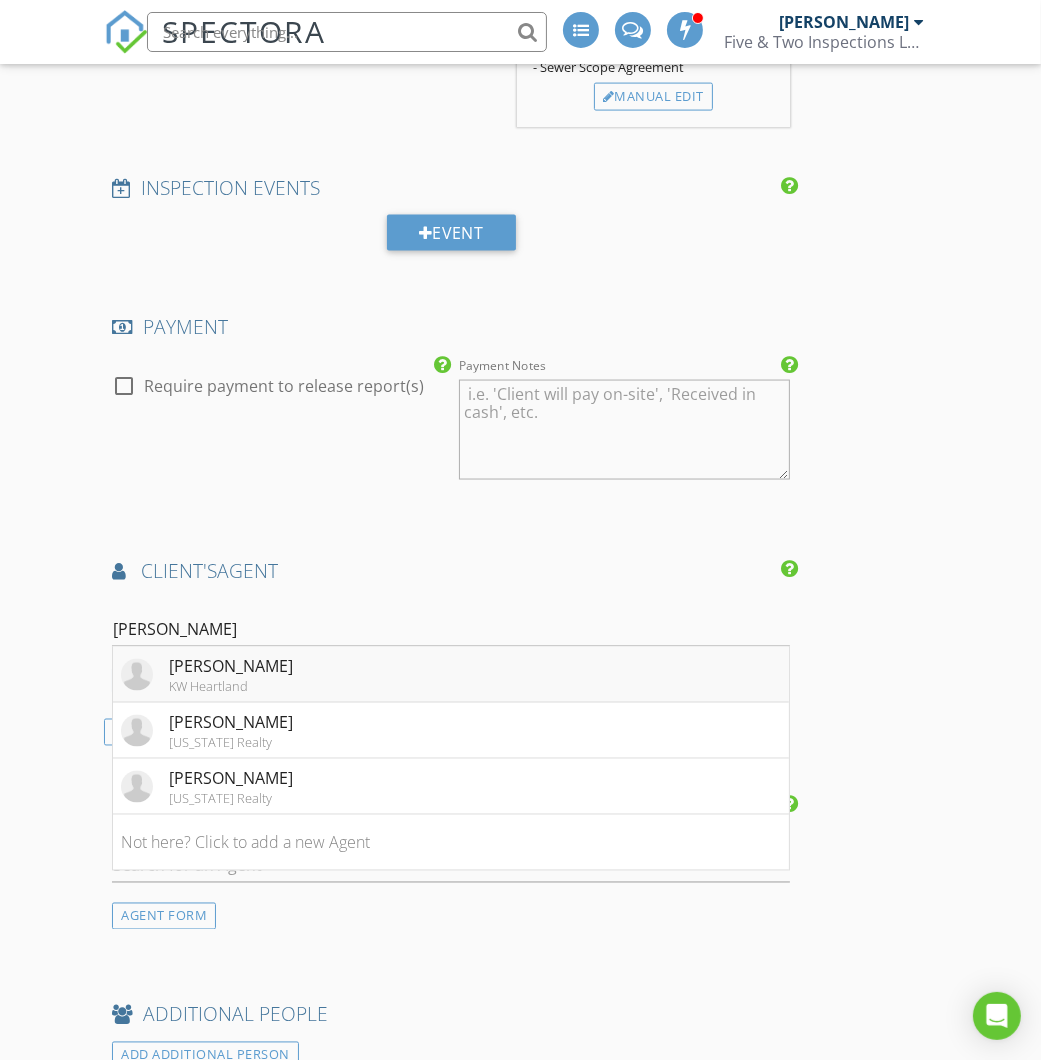 click on "Marco Lozano" at bounding box center [231, 667] 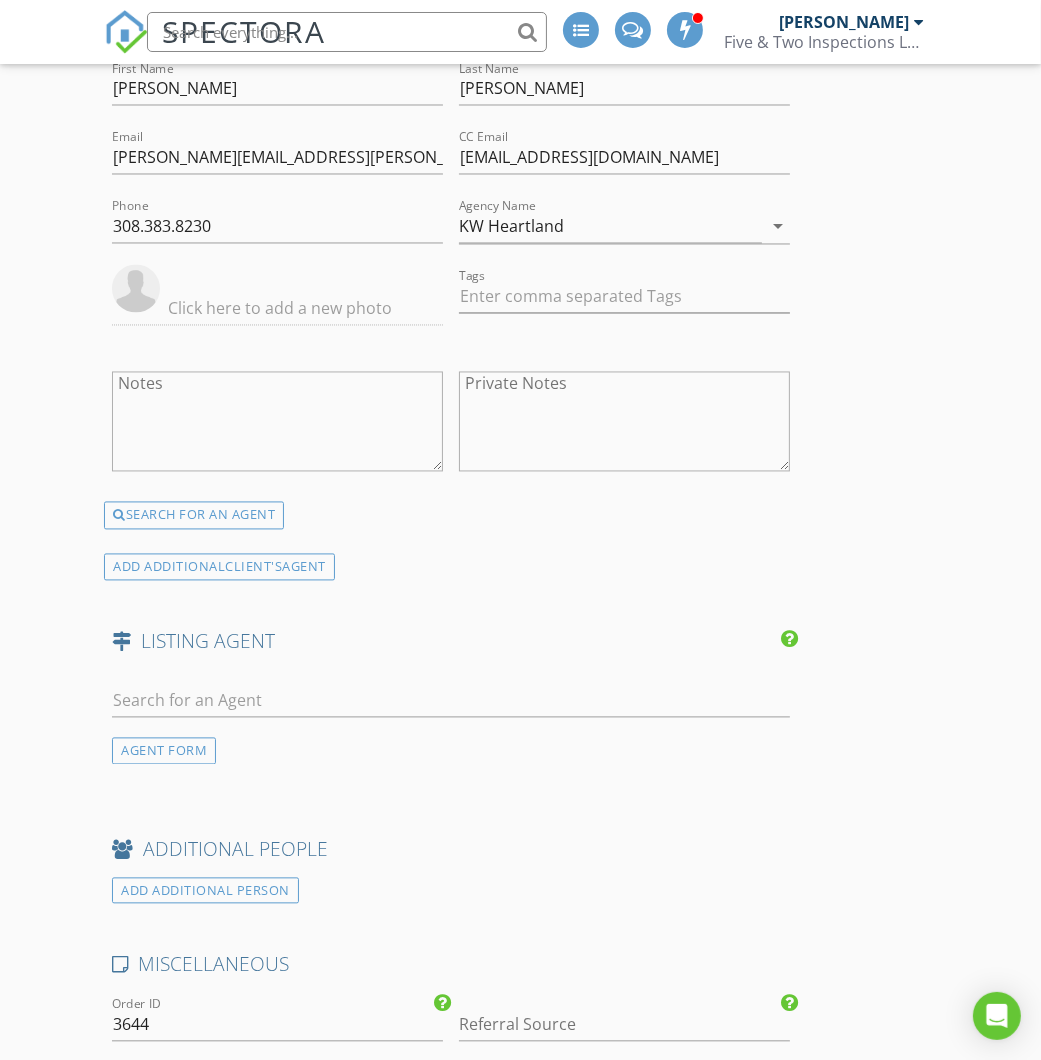 scroll, scrollTop: 2925, scrollLeft: 0, axis: vertical 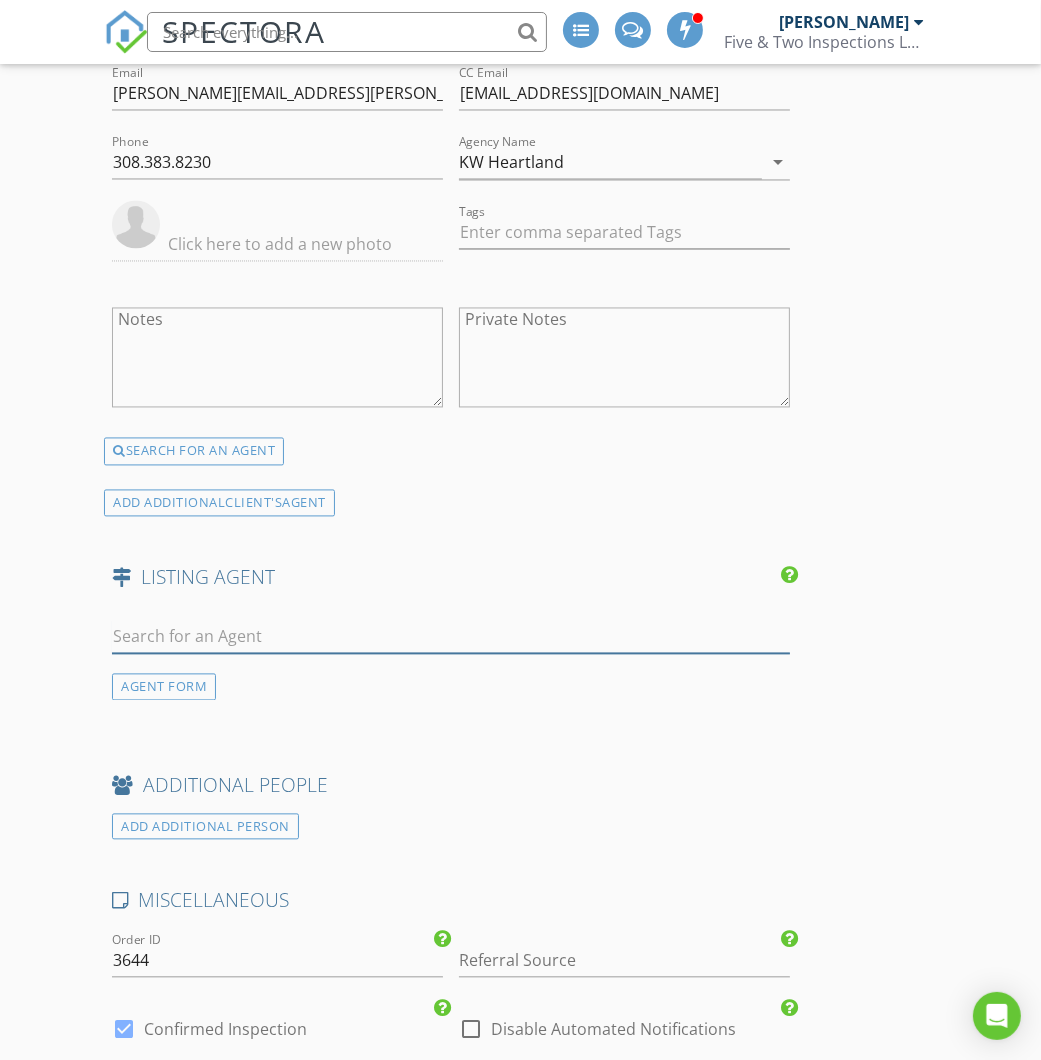 click at bounding box center [451, 637] 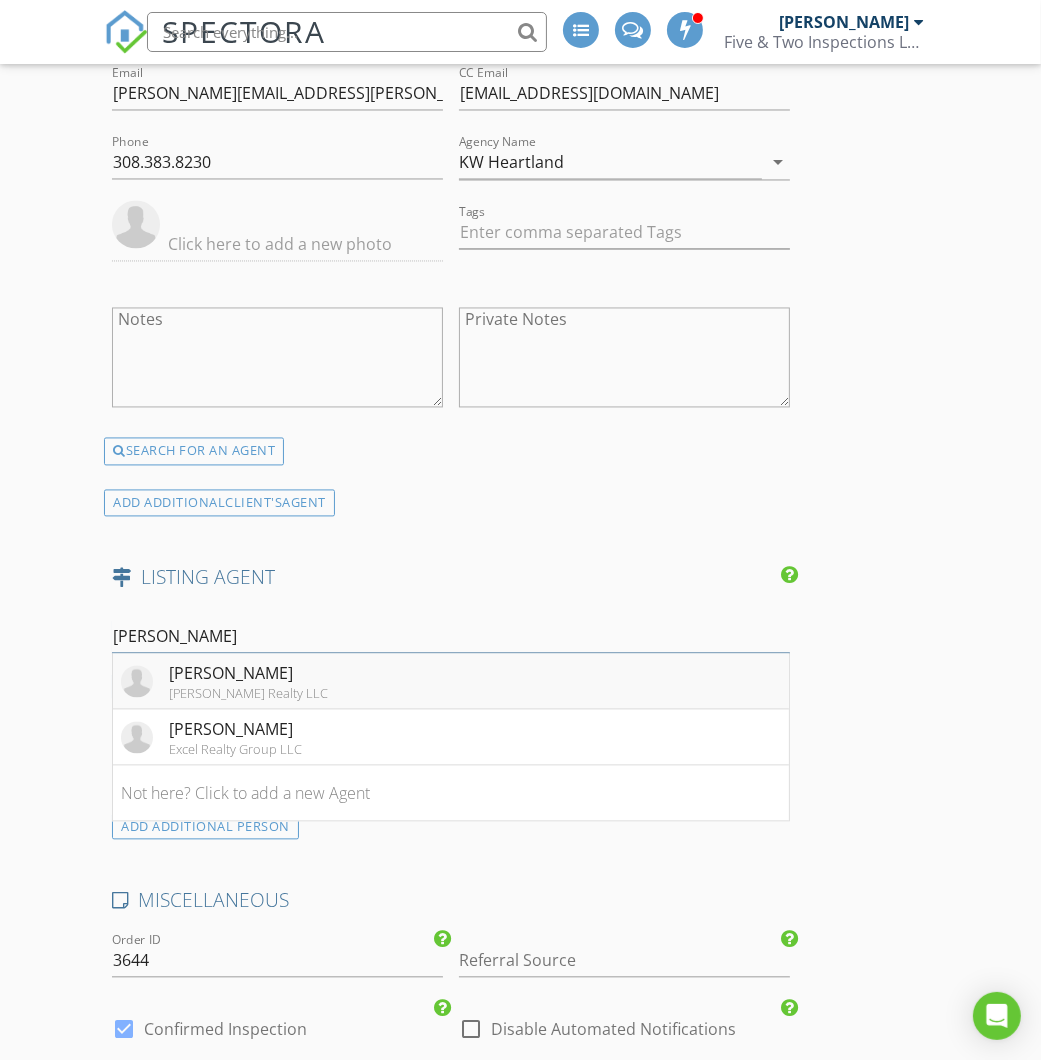 type on "Sean Kell" 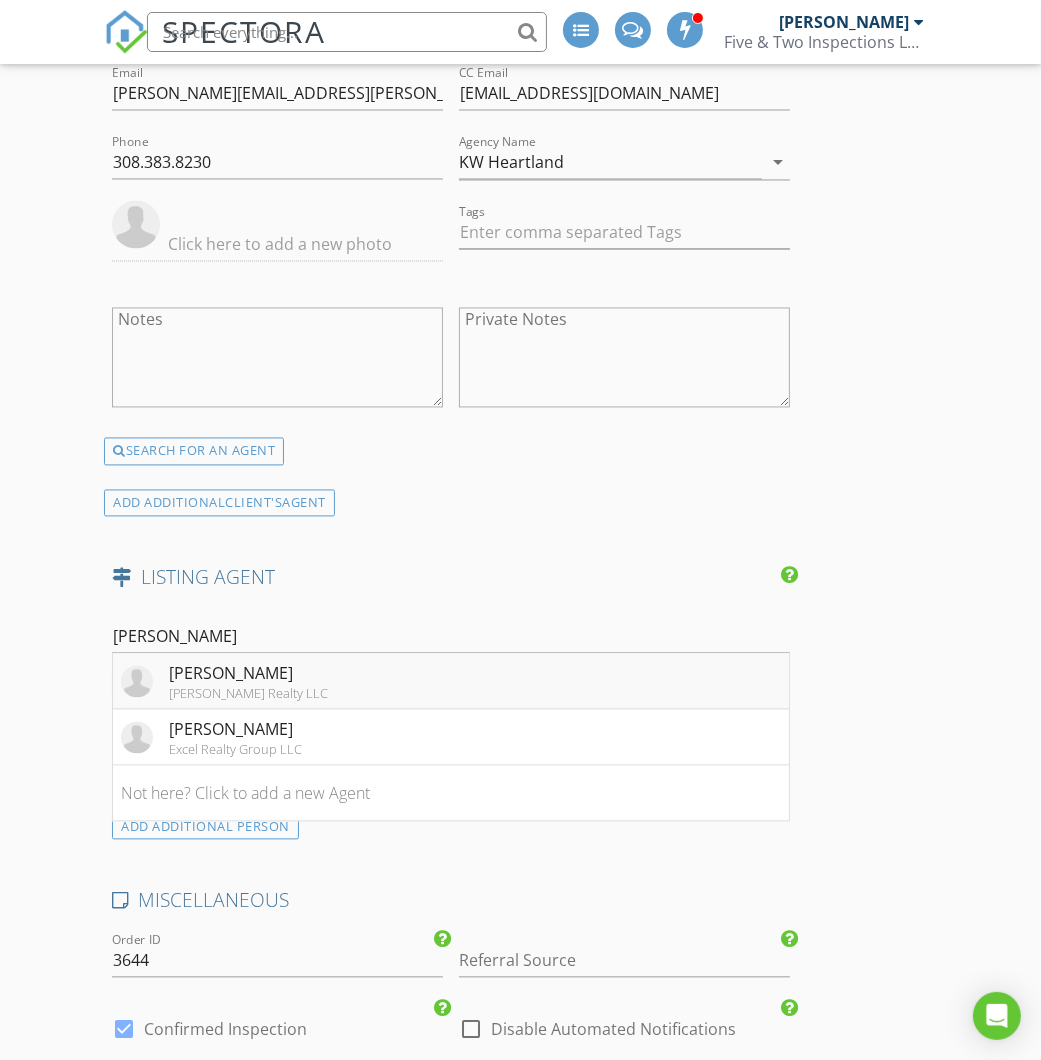 click on "Sean Kelly
Kelly Realty LLC" at bounding box center (451, 682) 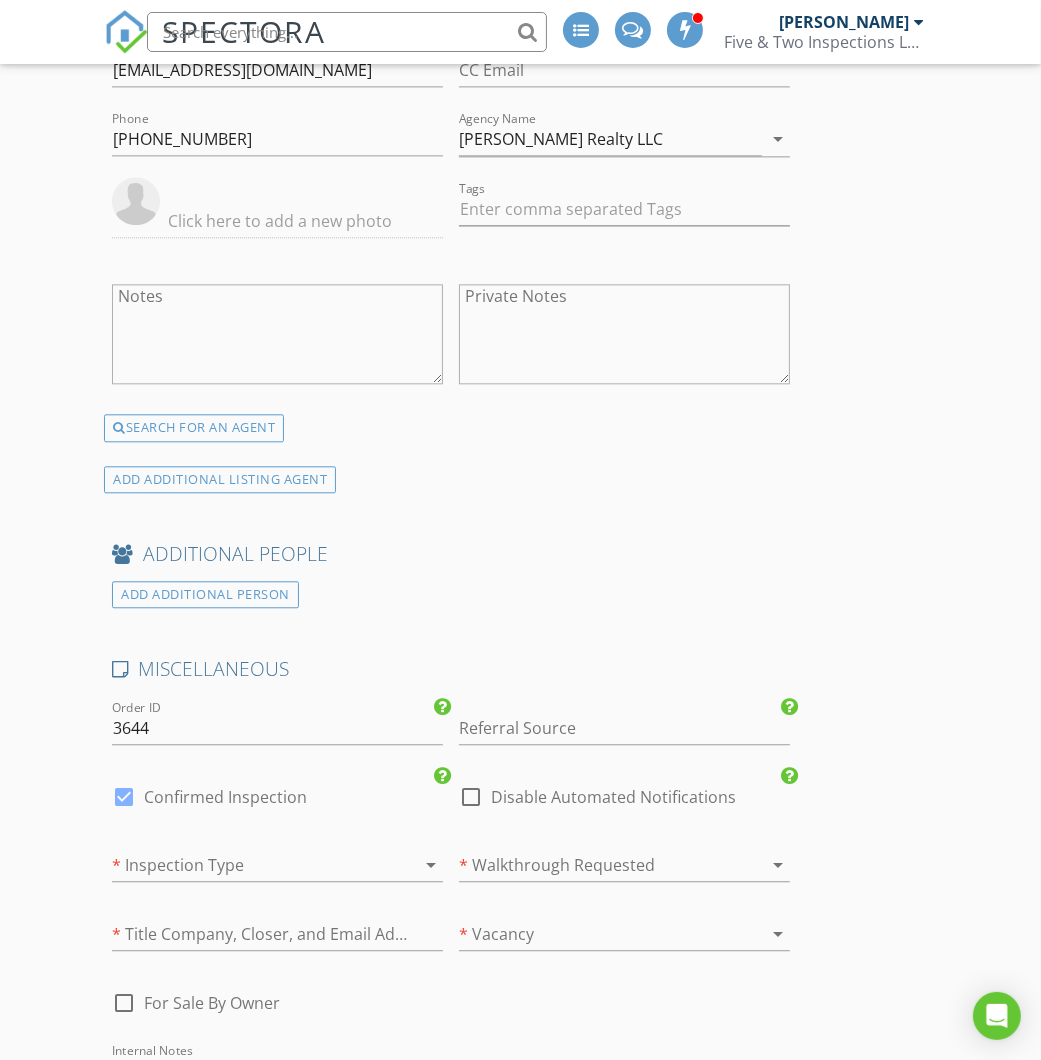 scroll, scrollTop: 3588, scrollLeft: 0, axis: vertical 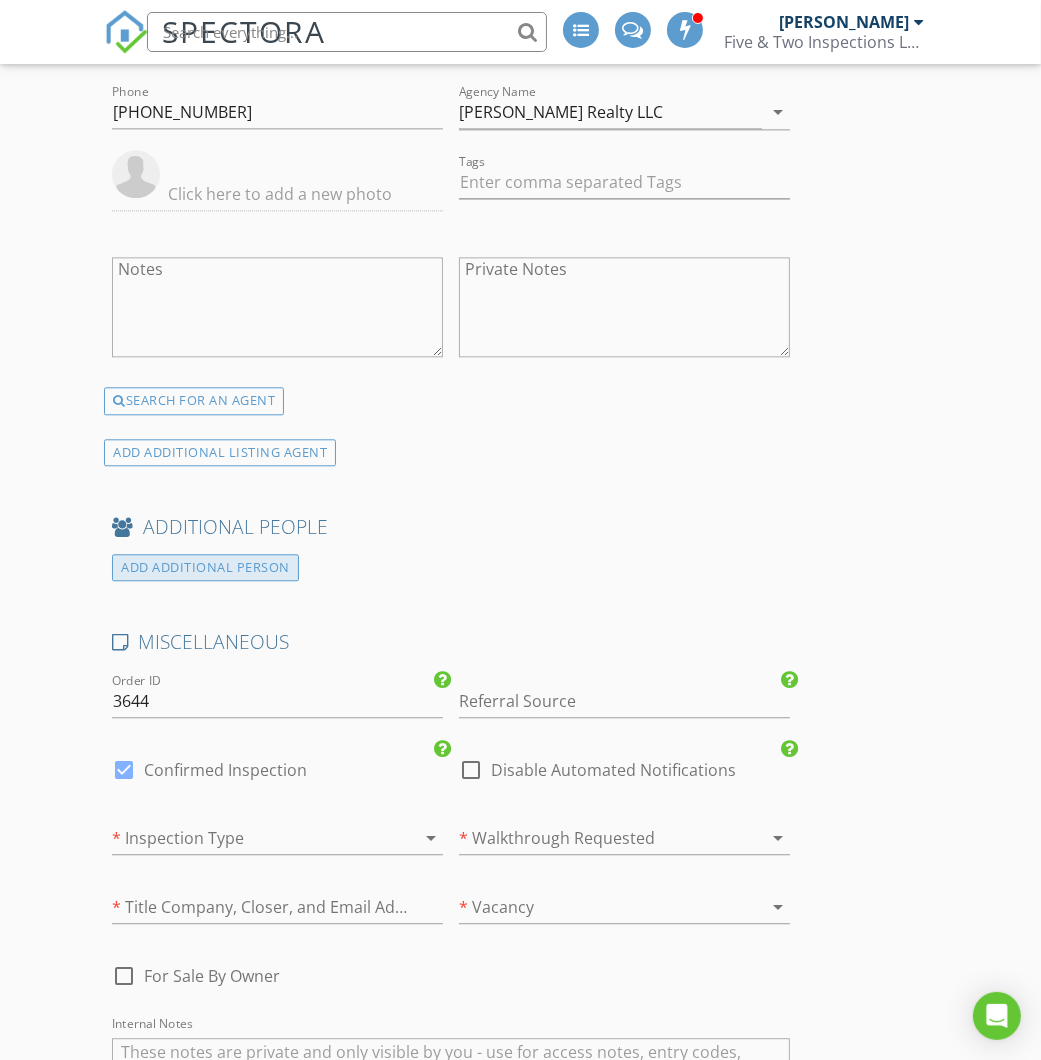 click on "ADD ADDITIONAL PERSON" at bounding box center (205, 567) 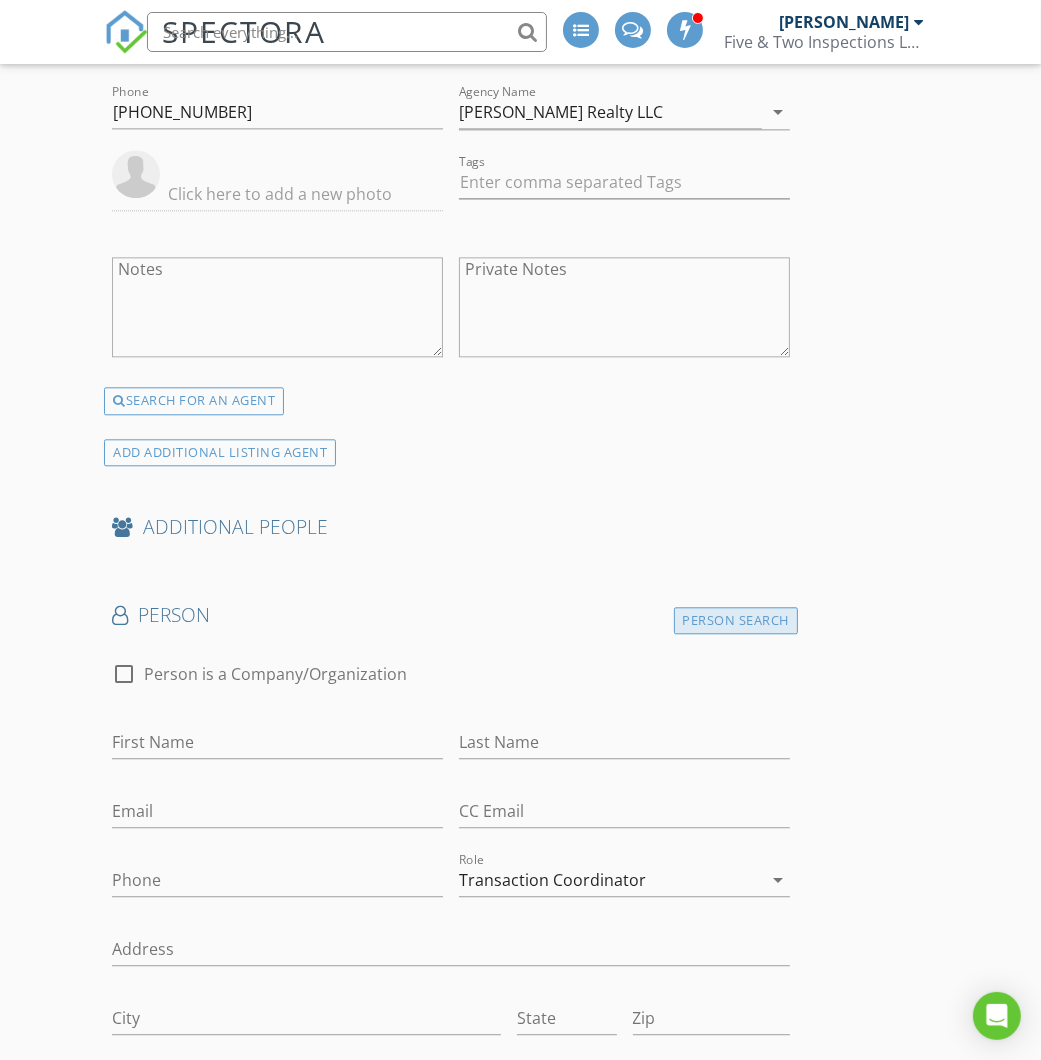 click on "Person Search" at bounding box center [736, 620] 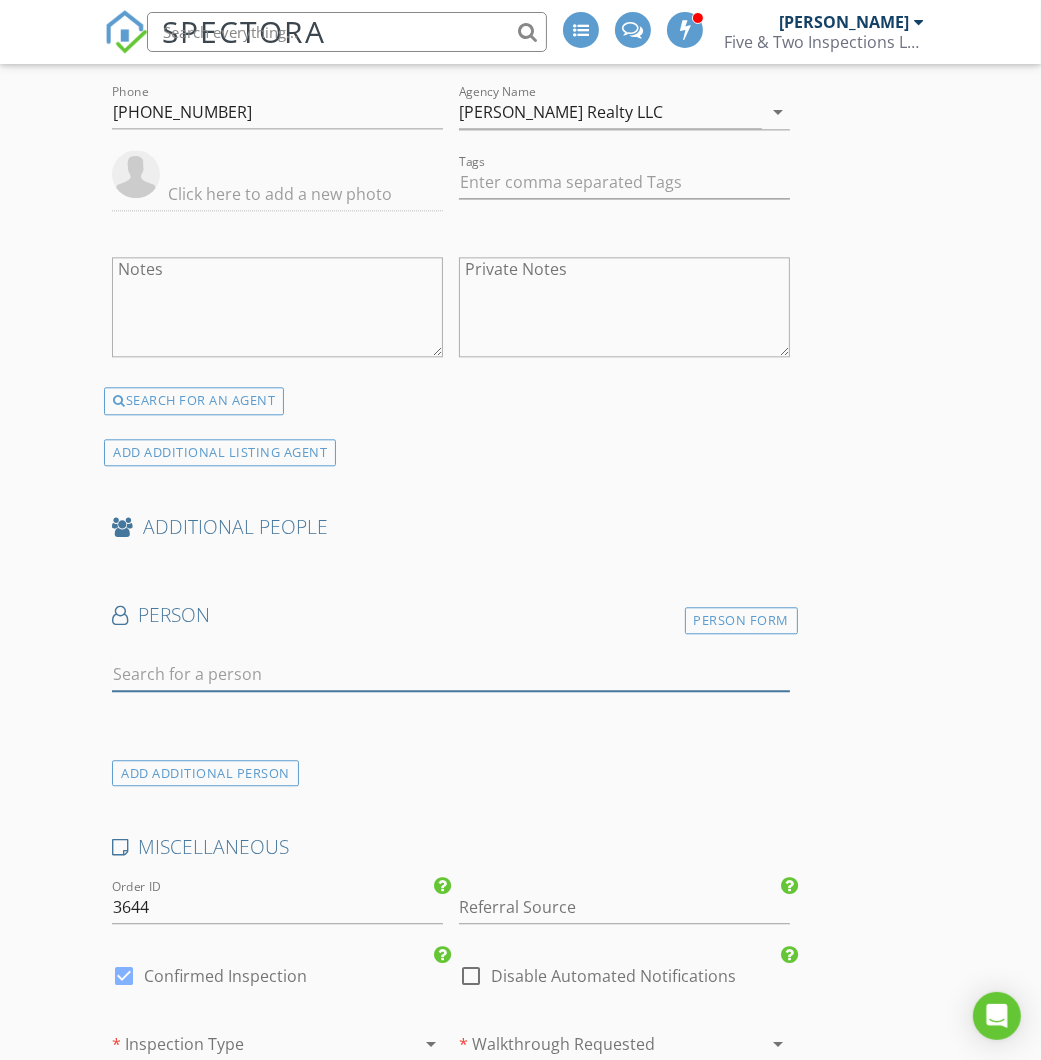click at bounding box center [451, 674] 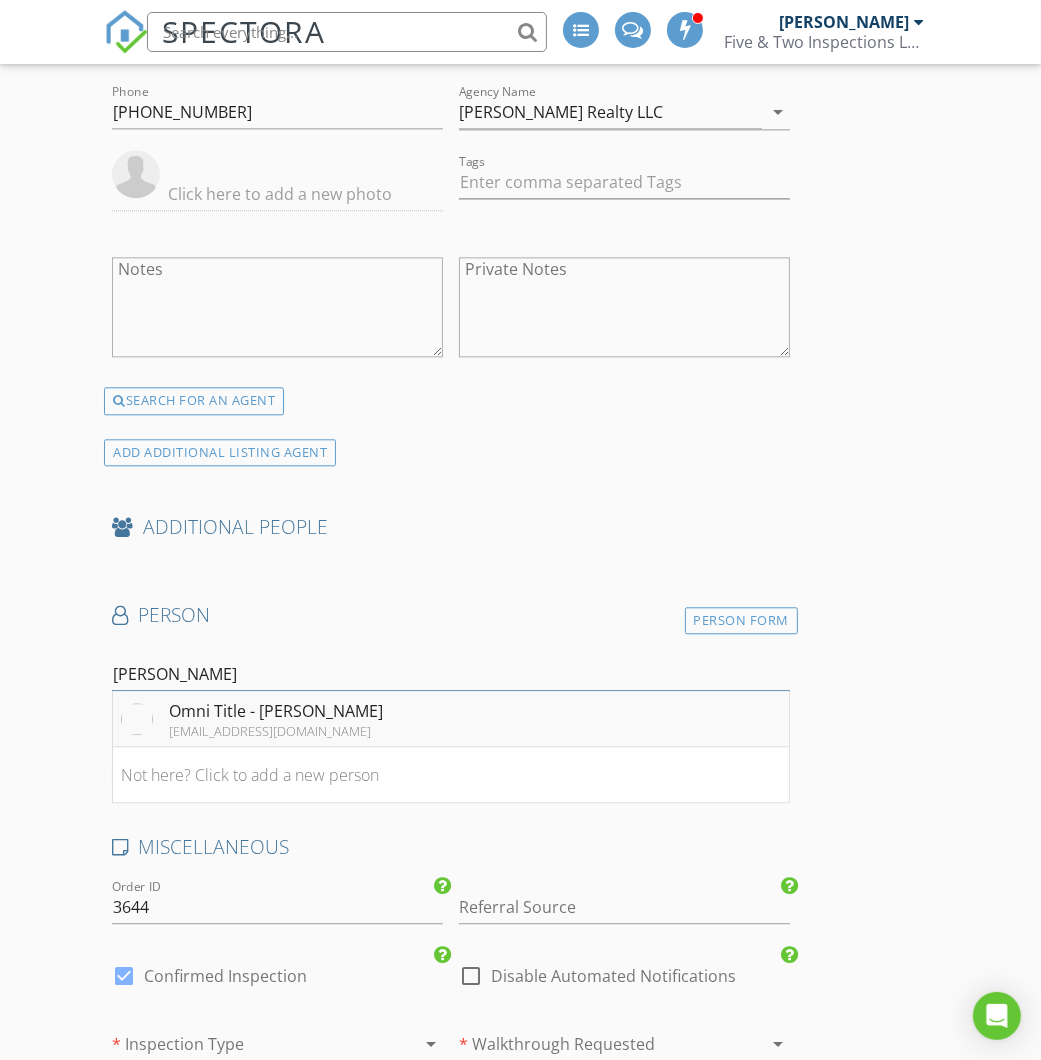 type on "Karly T" 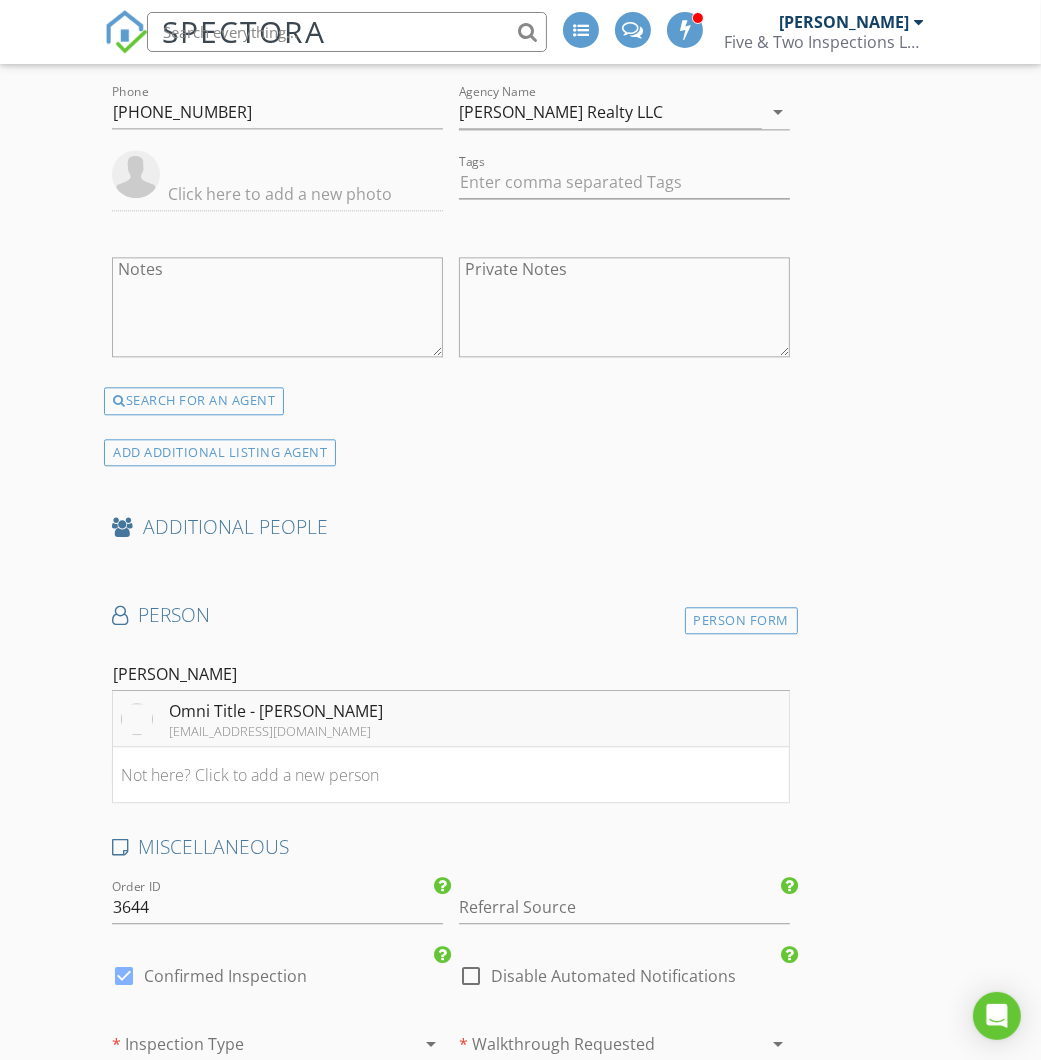 click on "ktrujillo@omnititleservices.com" at bounding box center [276, 731] 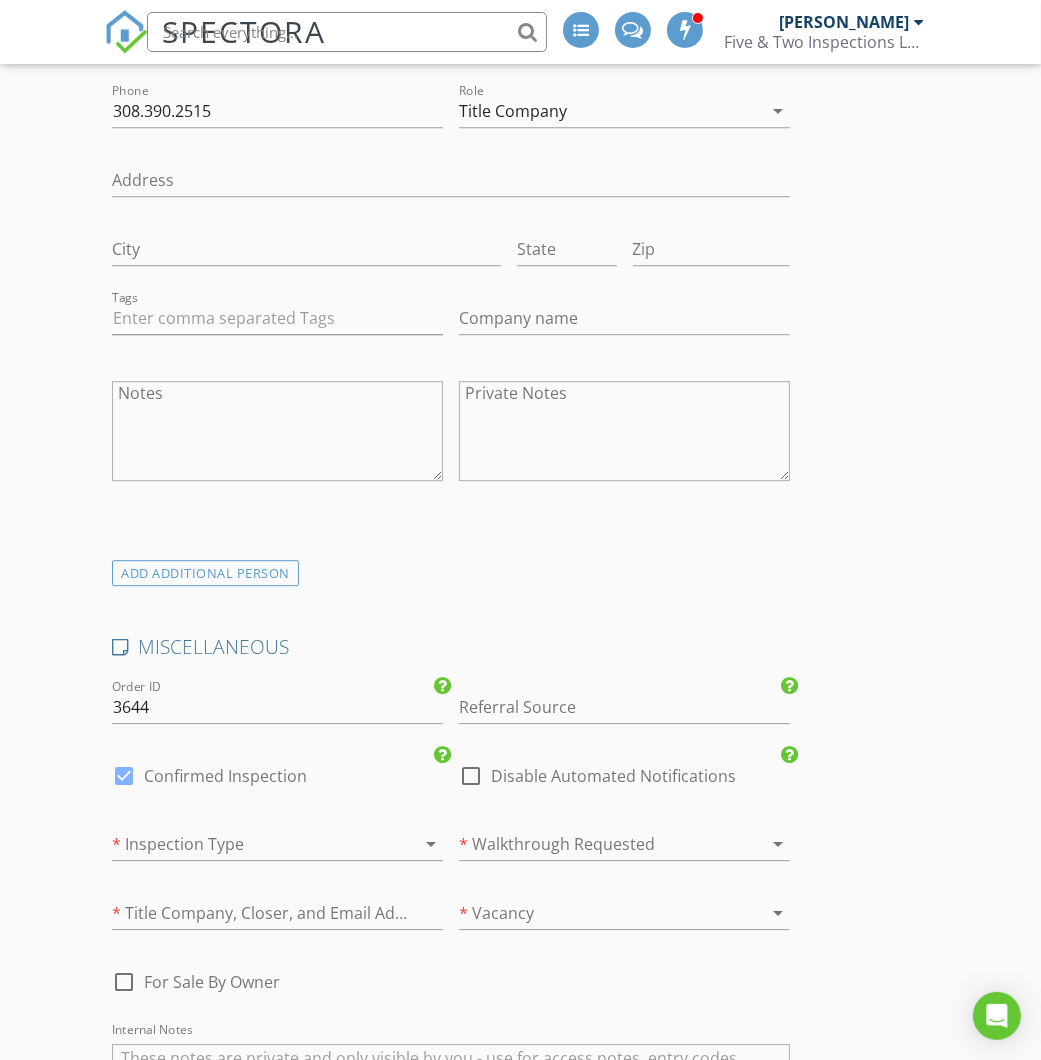scroll, scrollTop: 4369, scrollLeft: 0, axis: vertical 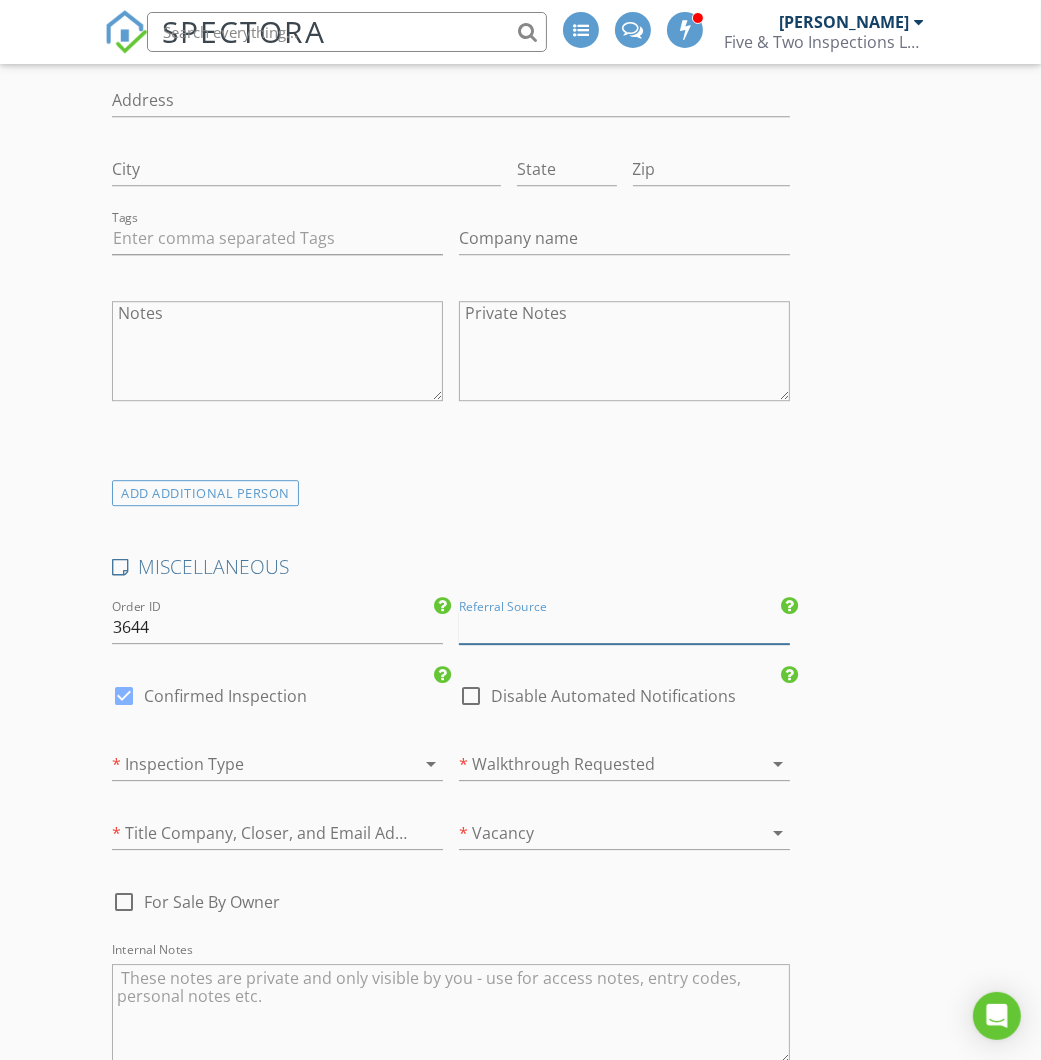 click at bounding box center (624, 627) 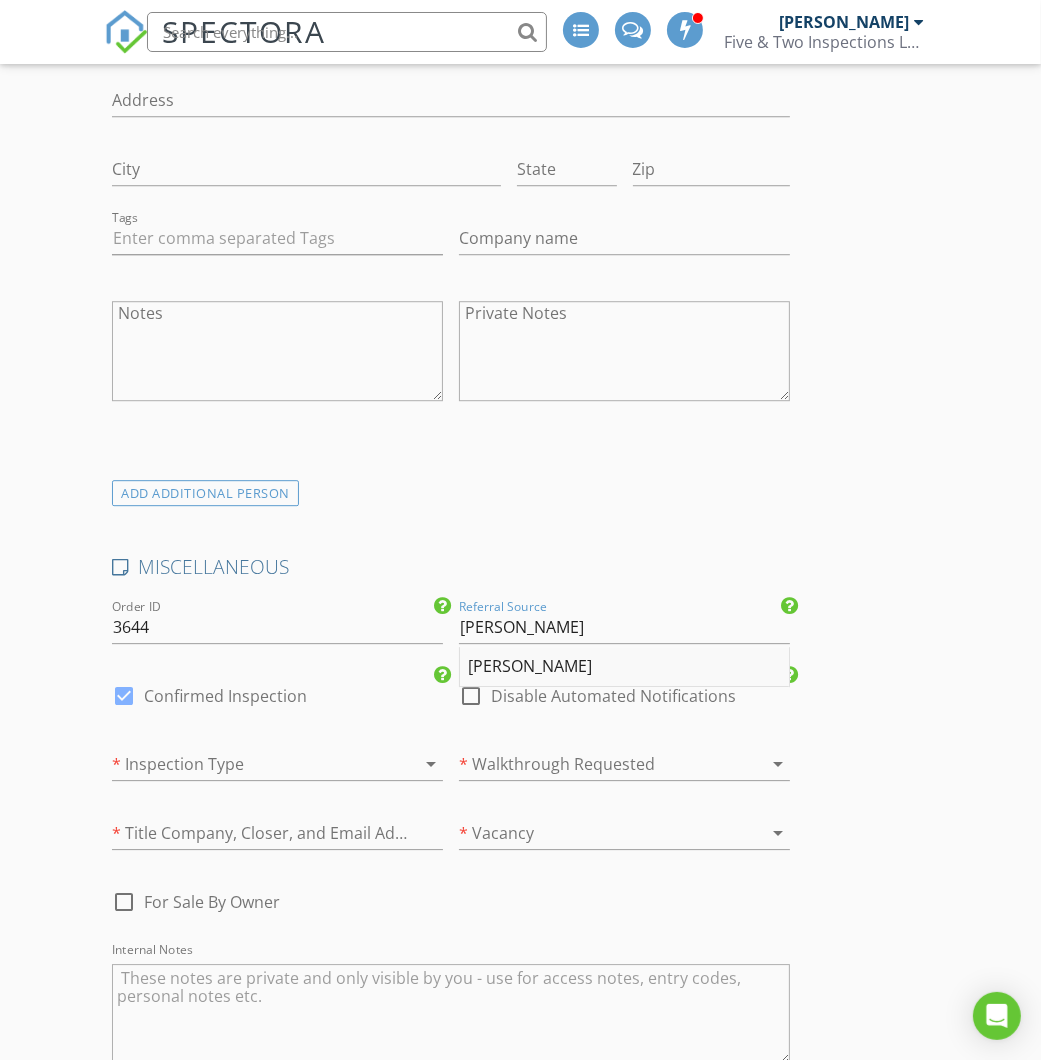 click on "Marco Lozano" at bounding box center (624, 667) 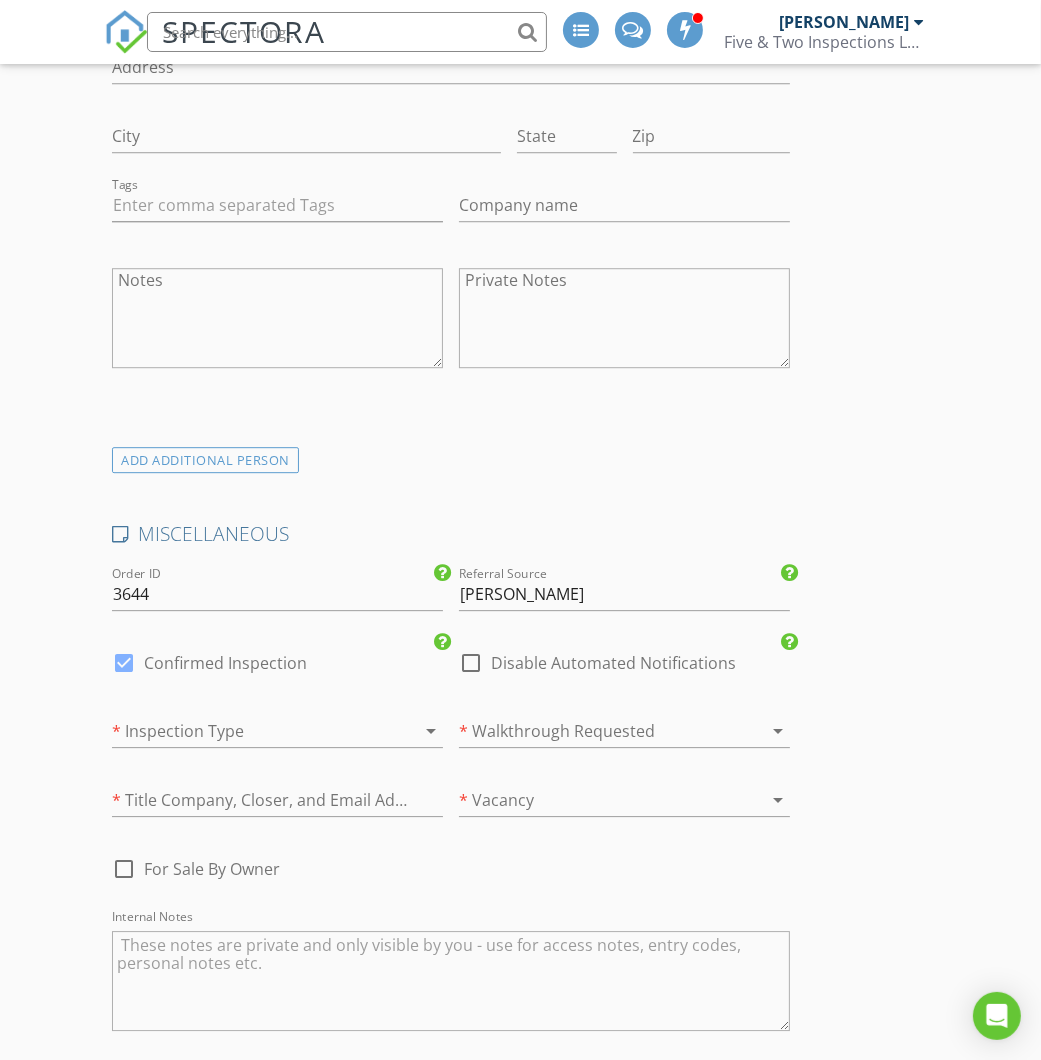 scroll, scrollTop: 4414, scrollLeft: 0, axis: vertical 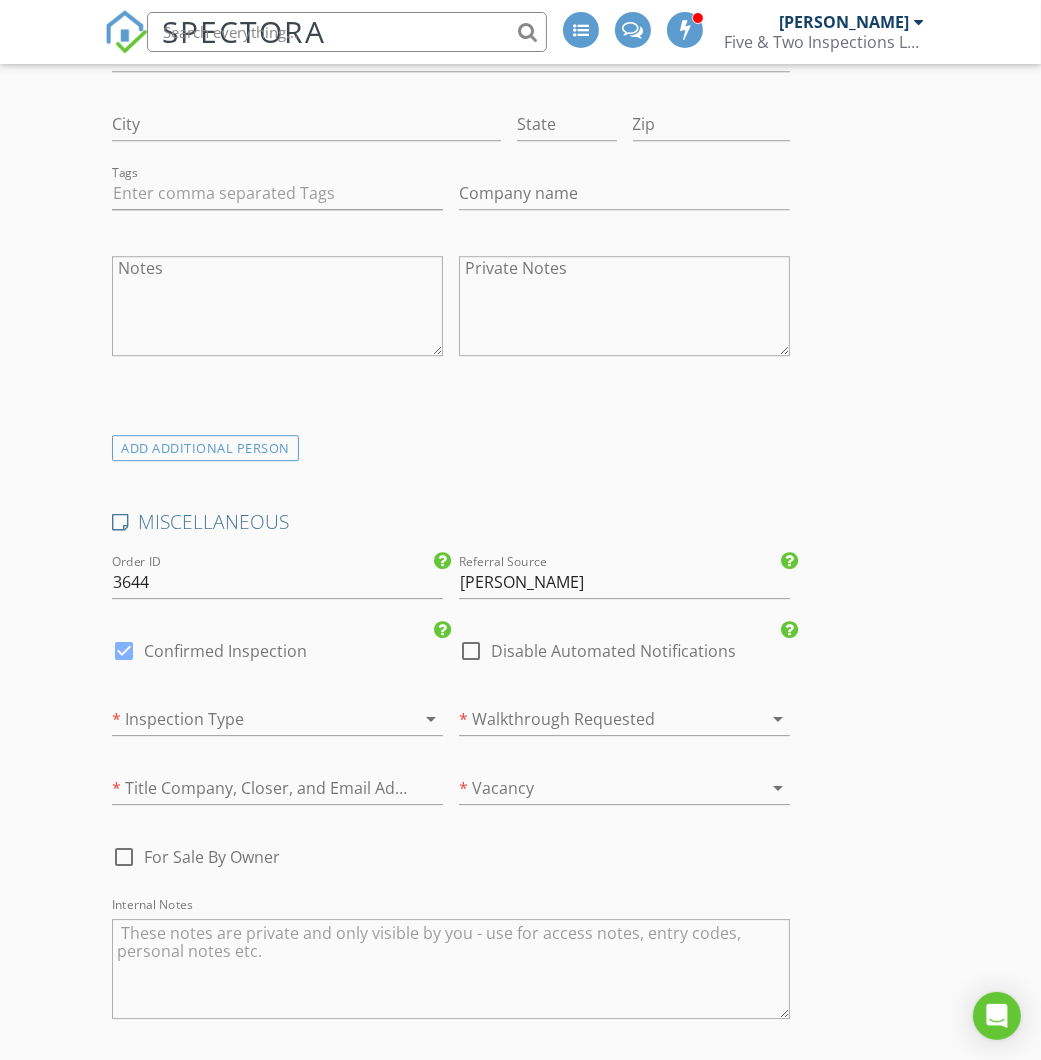 click on "Confirmed Inspection" at bounding box center (225, 651) 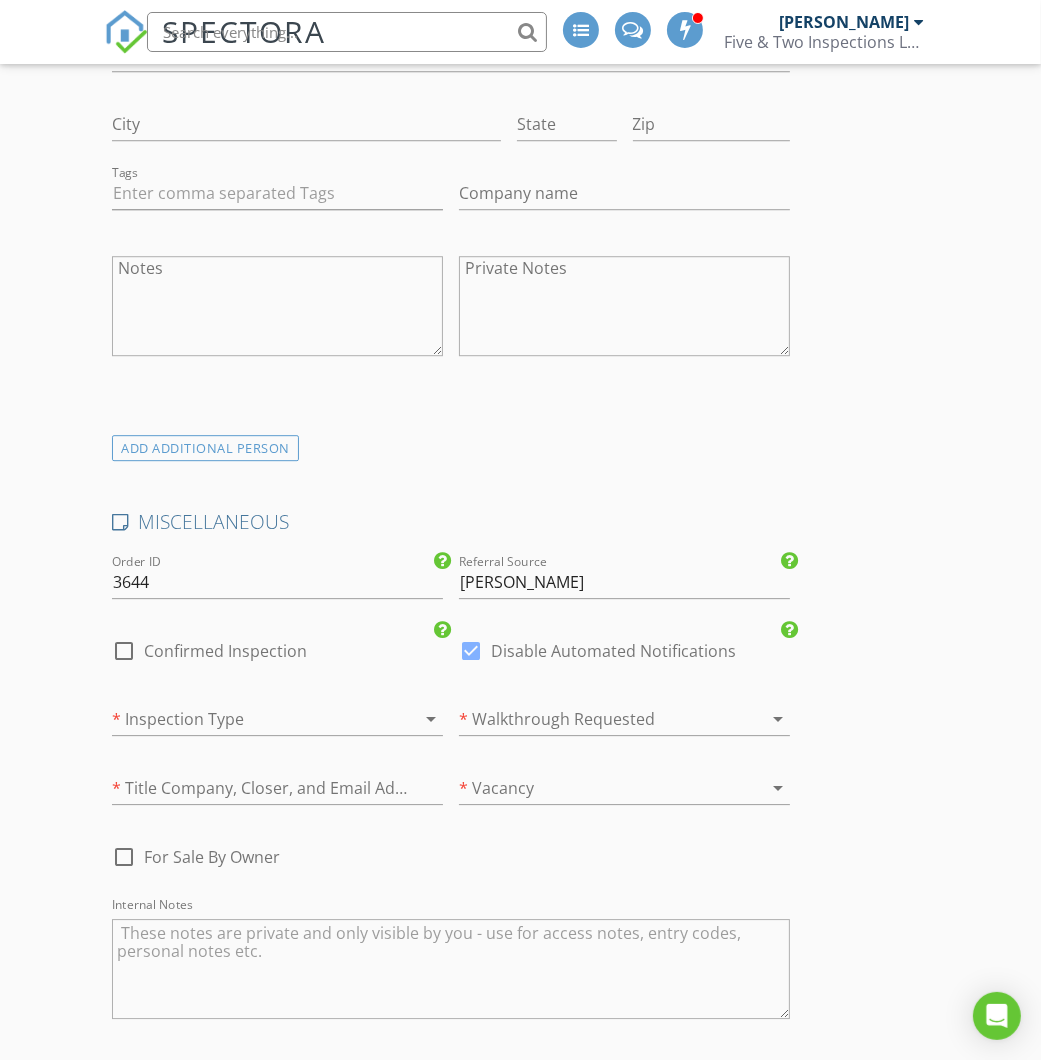 click at bounding box center [249, 719] 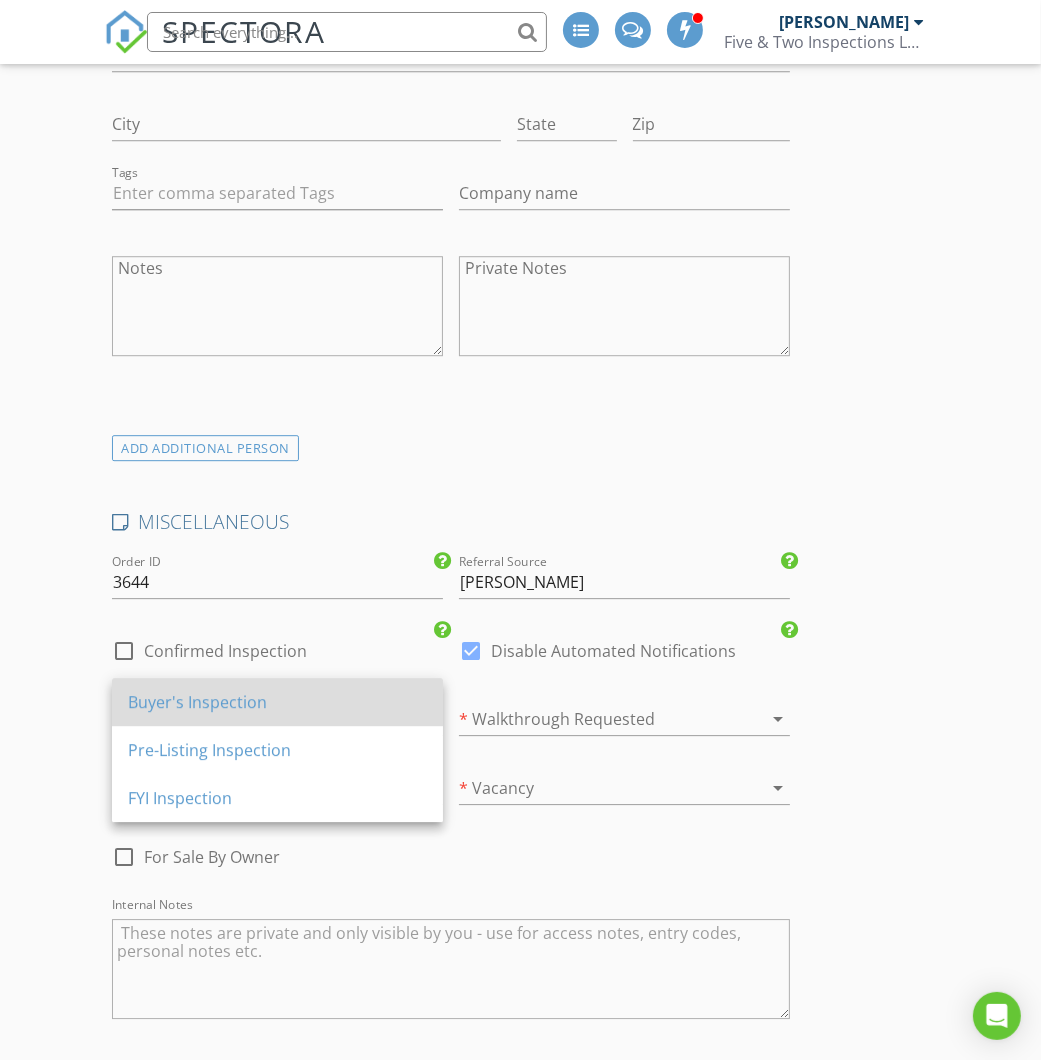 click on "Buyer's Inspection" at bounding box center [277, 702] 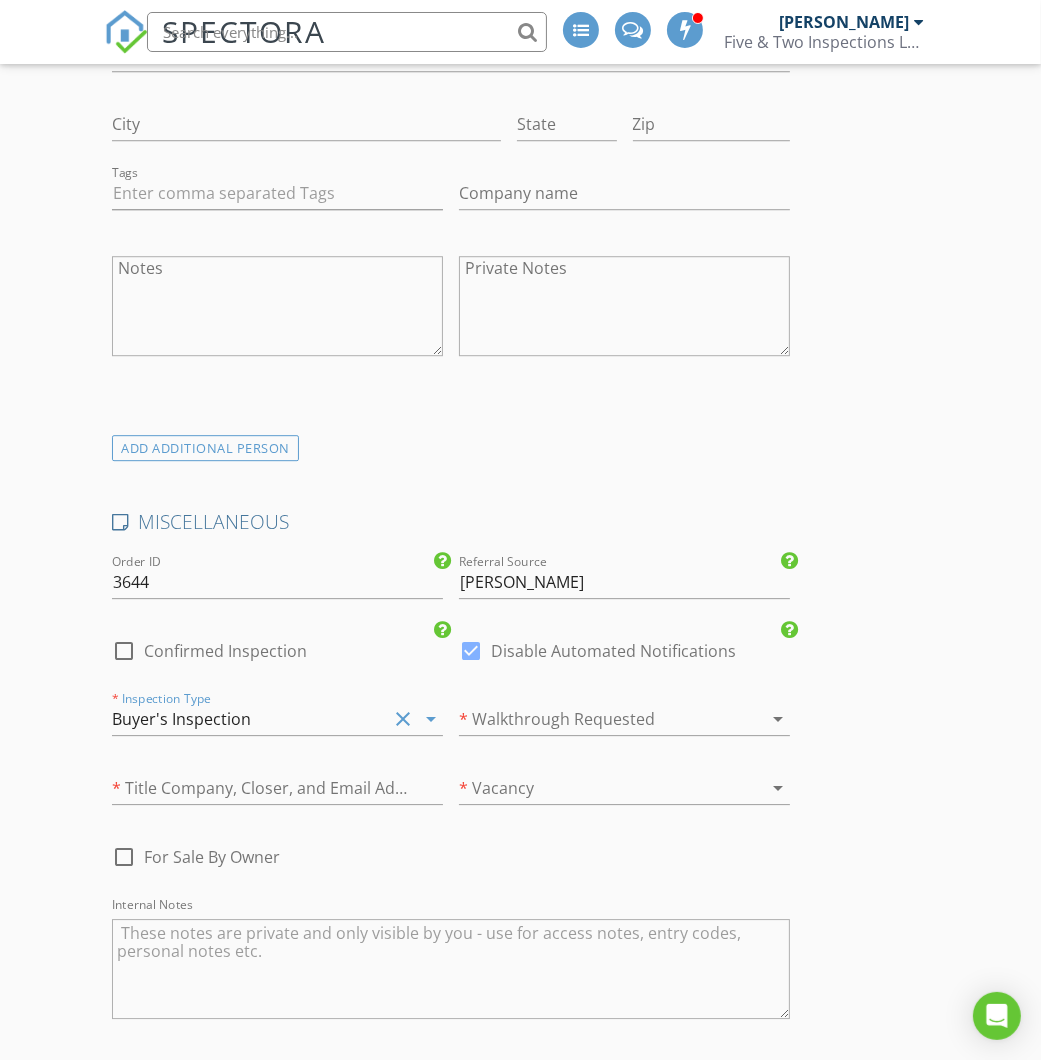 click at bounding box center [596, 719] 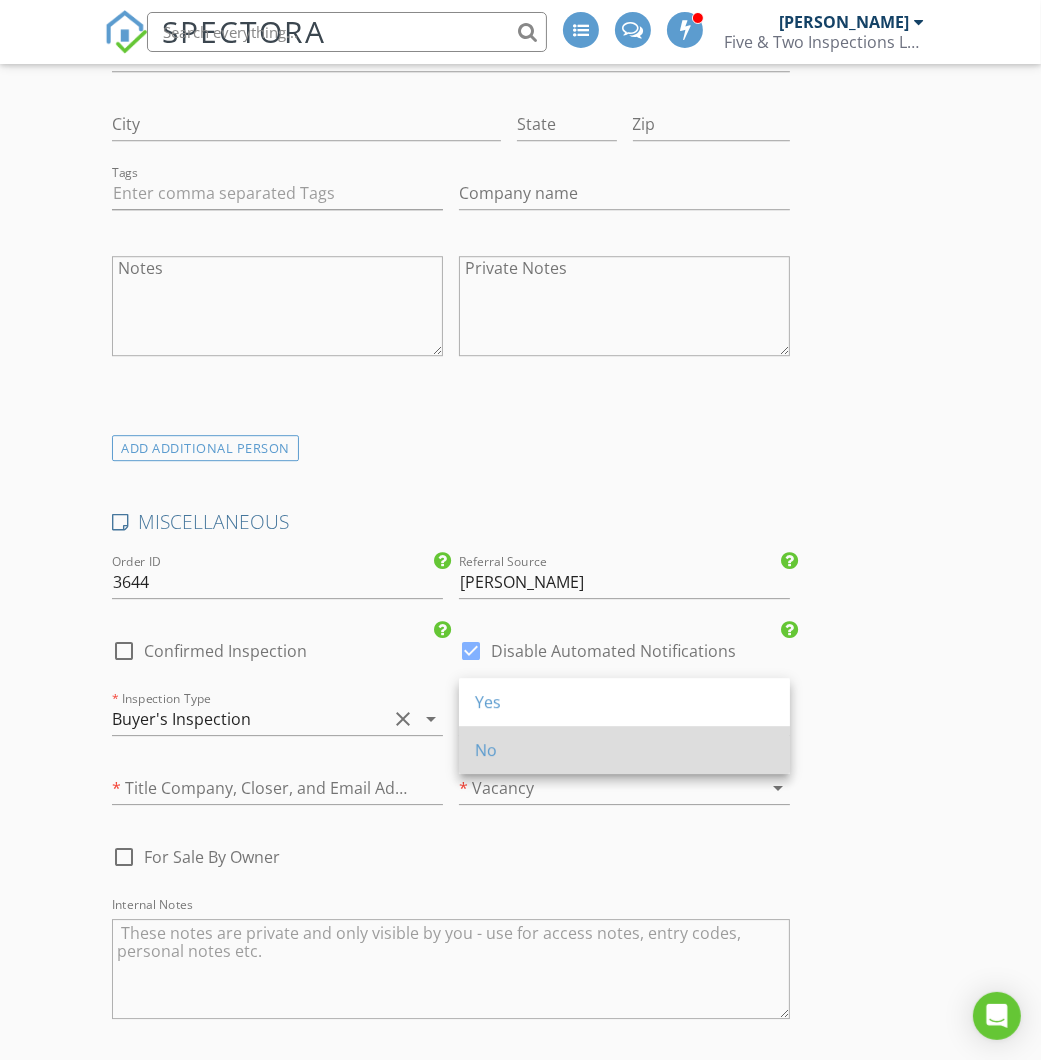 click on "No" at bounding box center [624, 750] 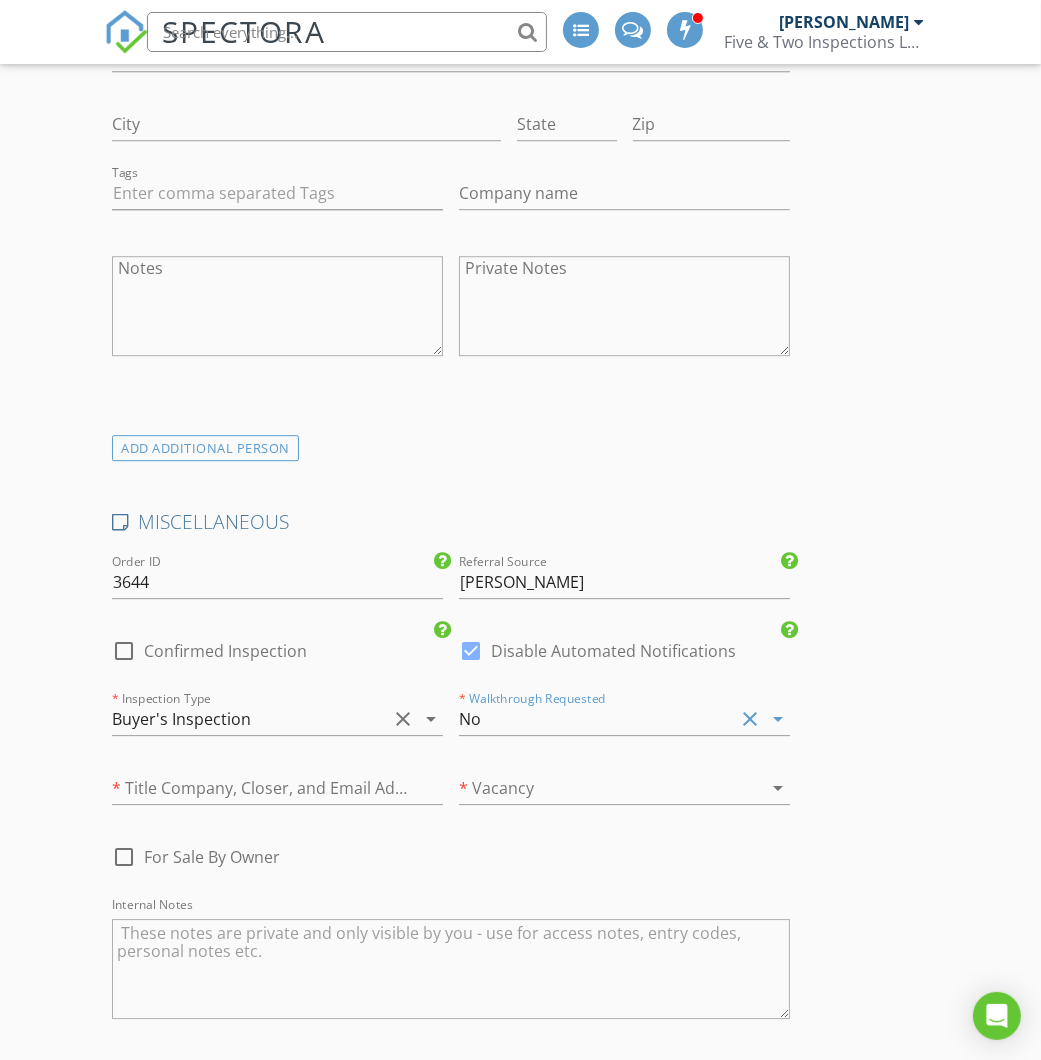 click at bounding box center (596, 788) 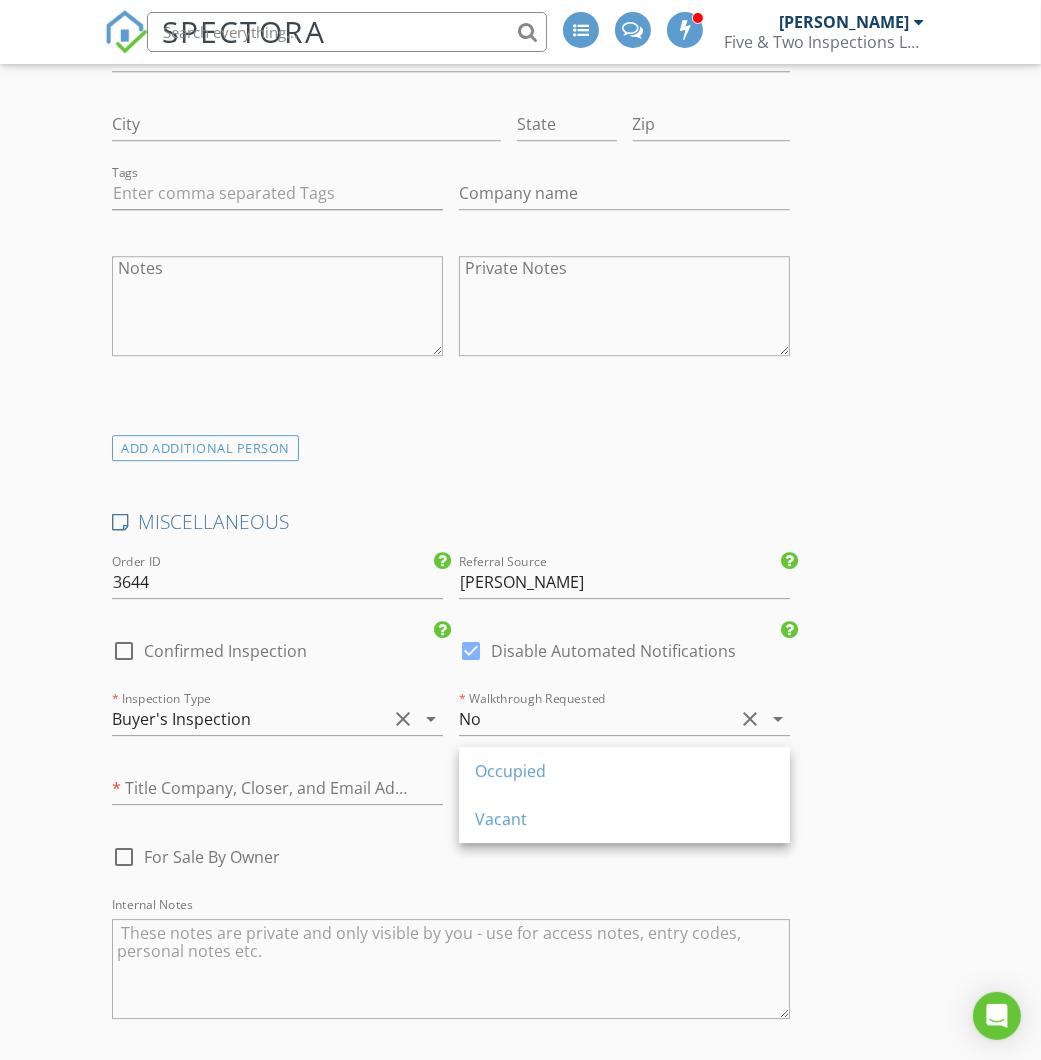 click on "INSPECTOR(S)
check_box_outline_blank   Matt Utter     check_box_outline_blank   Ross Wagner     check_box   Zach Ohlman   PRIMARY   Zach Ohlman arrow_drop_down   check_box_outline_blank Zach Ohlman specifically requested
Date/Time
07/31/2025 8:30 AM
Location
Address Search       Address 214 W 9th St   Unit   City Grand Island   State NE   Zip 68801   County Hall     Square Feet 1434   Year Built 1926   Foundation arrow_drop_down     Zach Ohlman     2.9 miles     (8 minutes)
client
check_box Enable Client CC email for this inspection   Client Search     check_box_outline_blank Client is a Company/Organization     First Name Nelson   Last Name Diaz-Delgado   Email diazdelgadonelson@gmail.com   CC Email   Phone   Address   City   State   Zip     Tags         Notes   Private Notes
ADD ADDITIONAL client
check_box" at bounding box center [520, -1332] 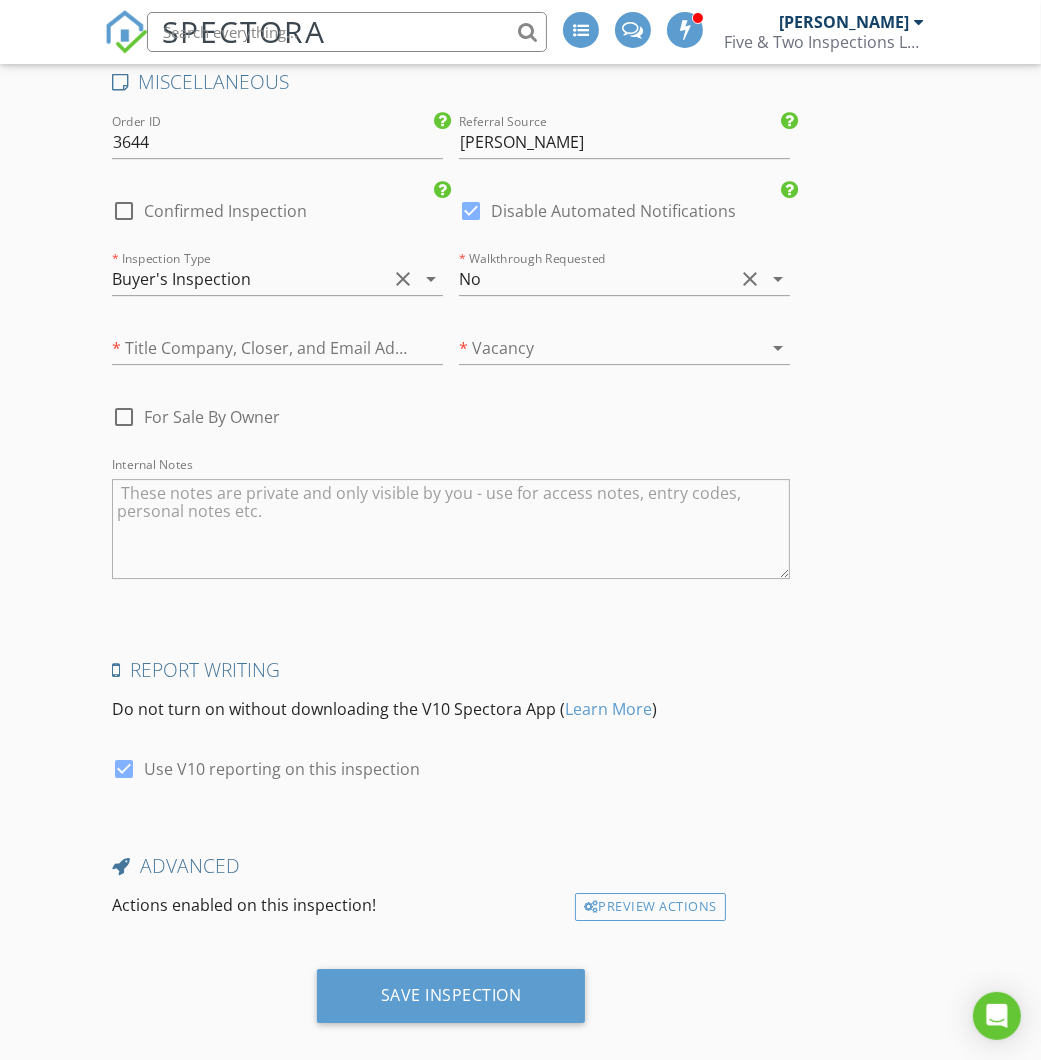 scroll, scrollTop: 4852, scrollLeft: 0, axis: vertical 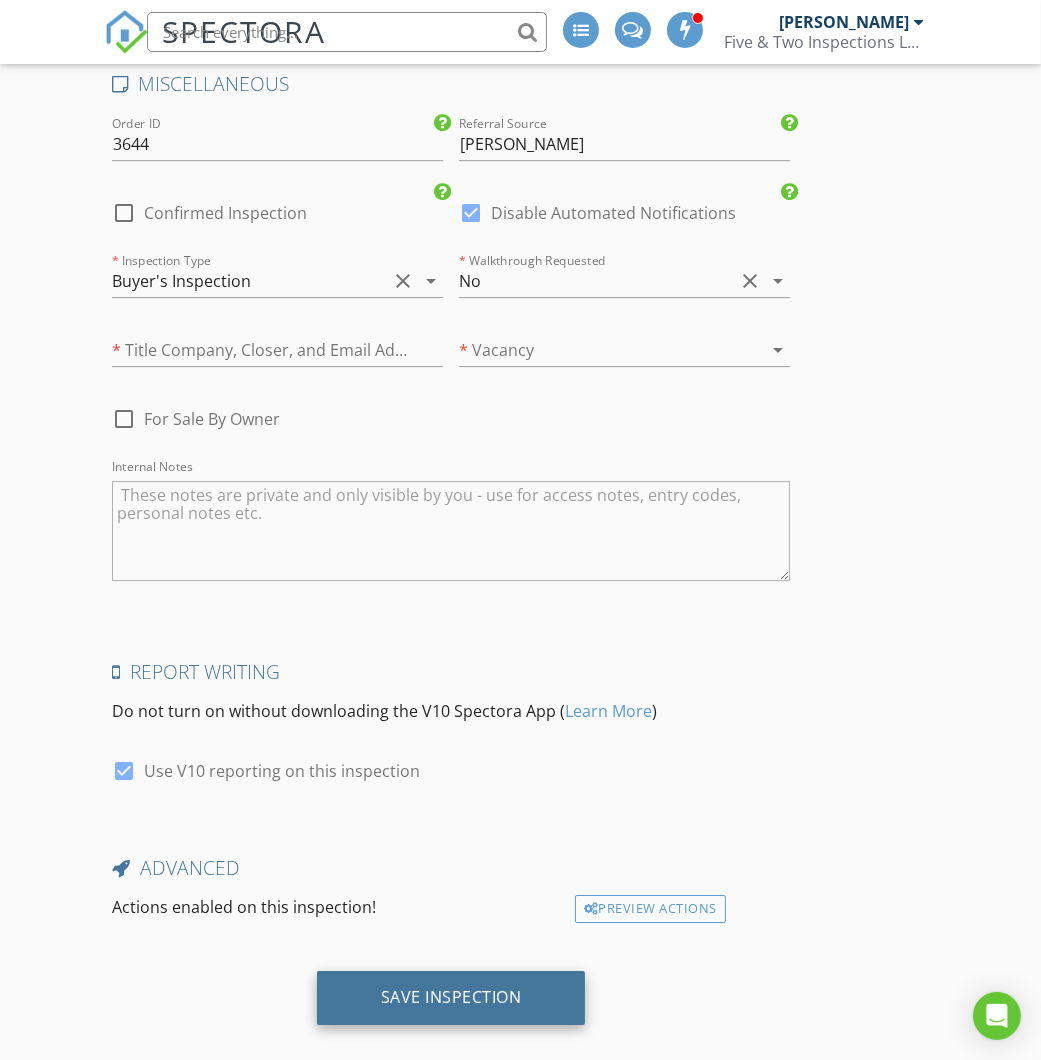 click on "Save Inspection" at bounding box center [451, 997] 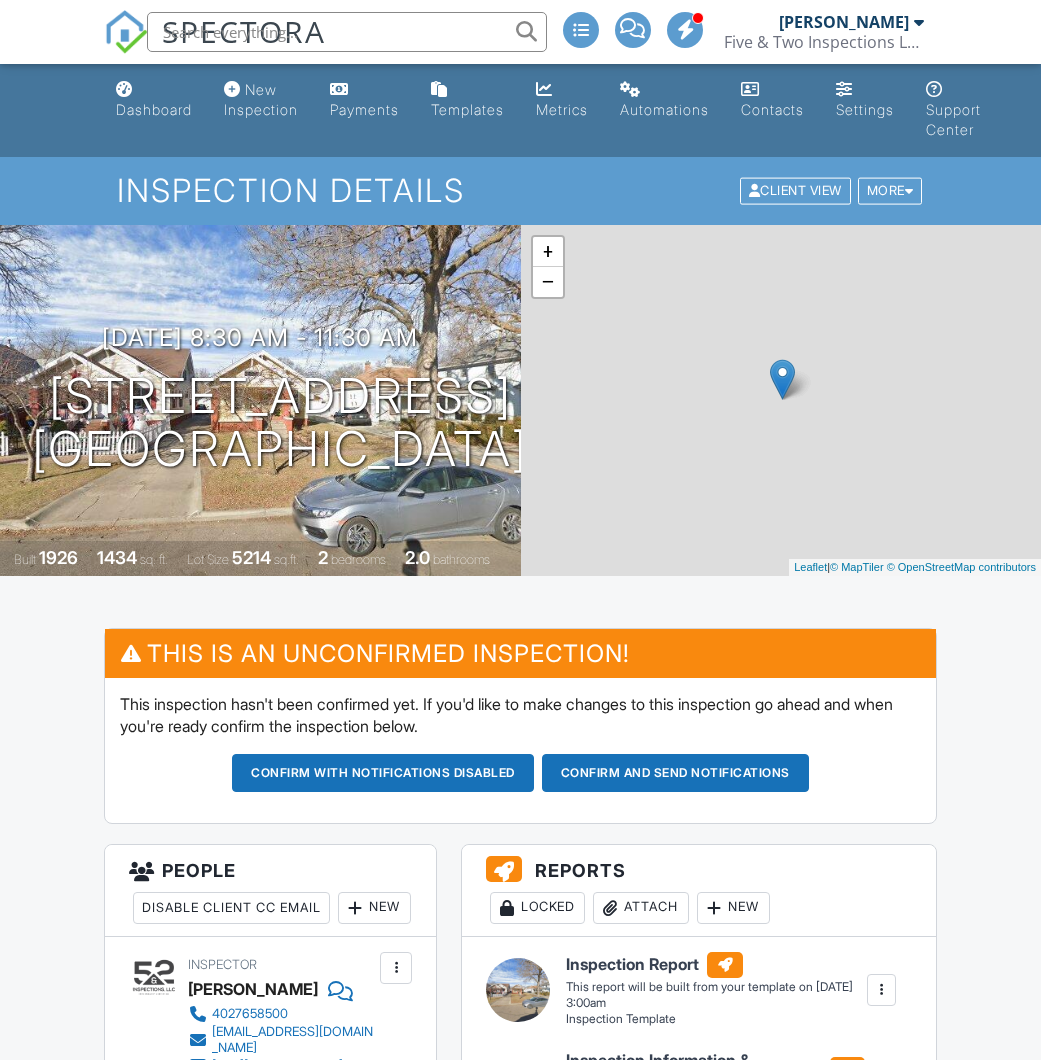 scroll, scrollTop: 0, scrollLeft: 0, axis: both 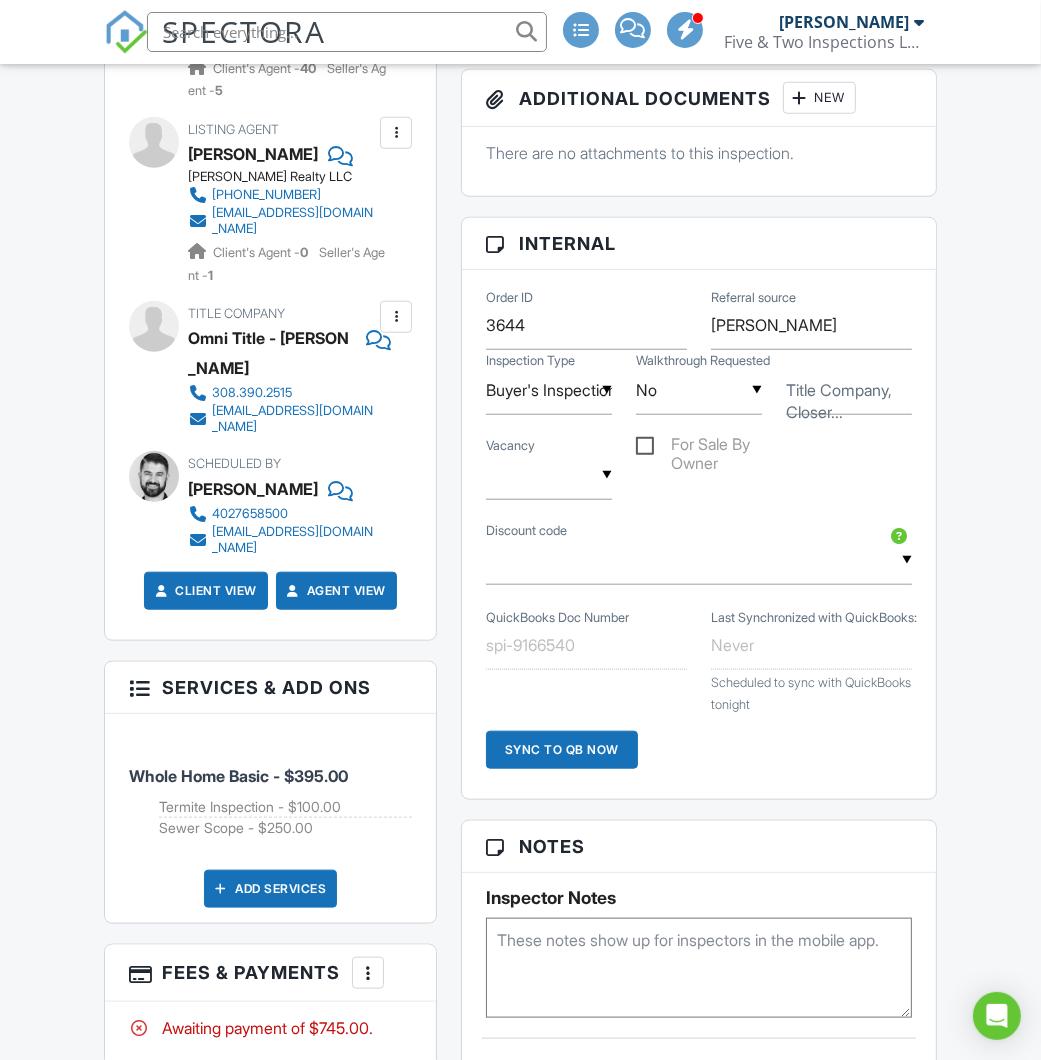 click on "▼ Occupied Vacant
Occupied
Vacant" at bounding box center [549, 475] 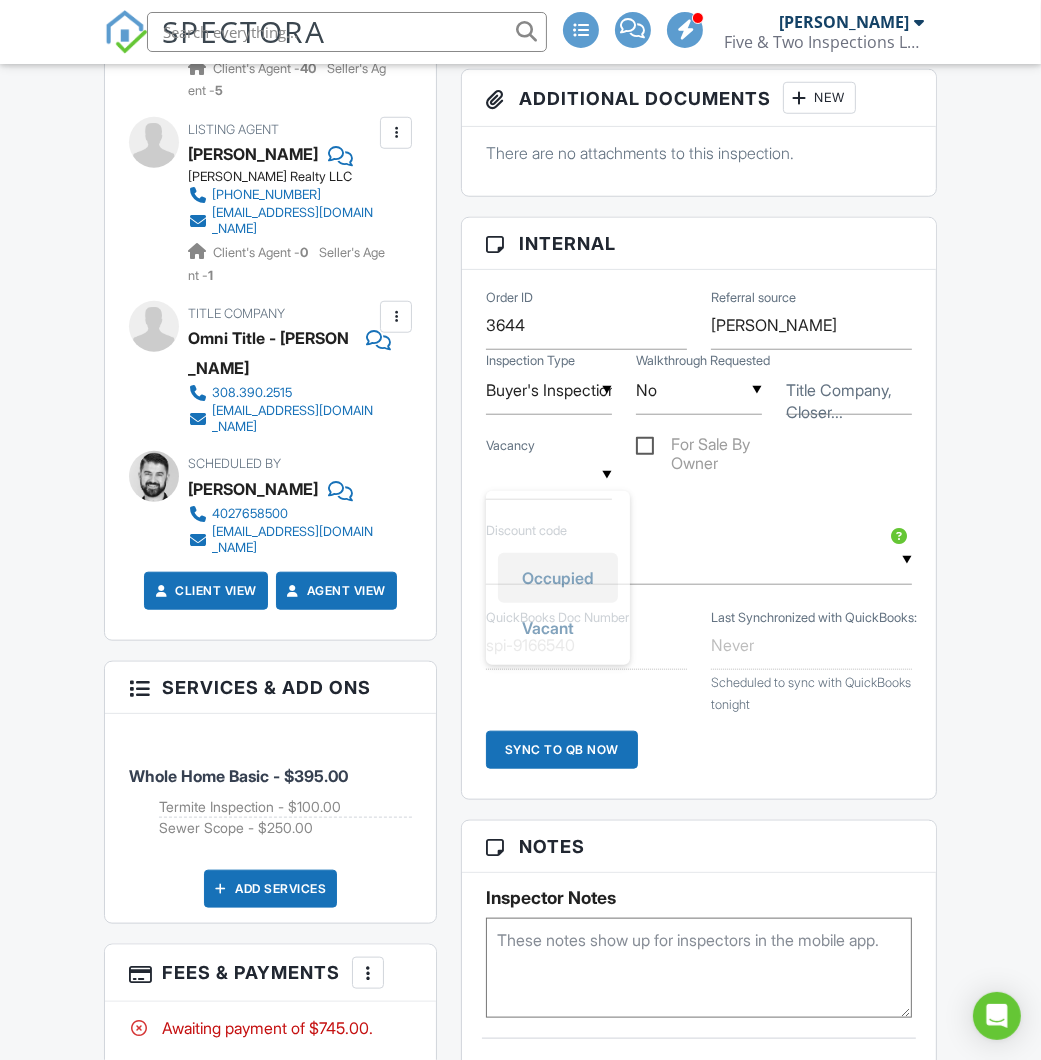 click on "Occupied" at bounding box center [558, 578] 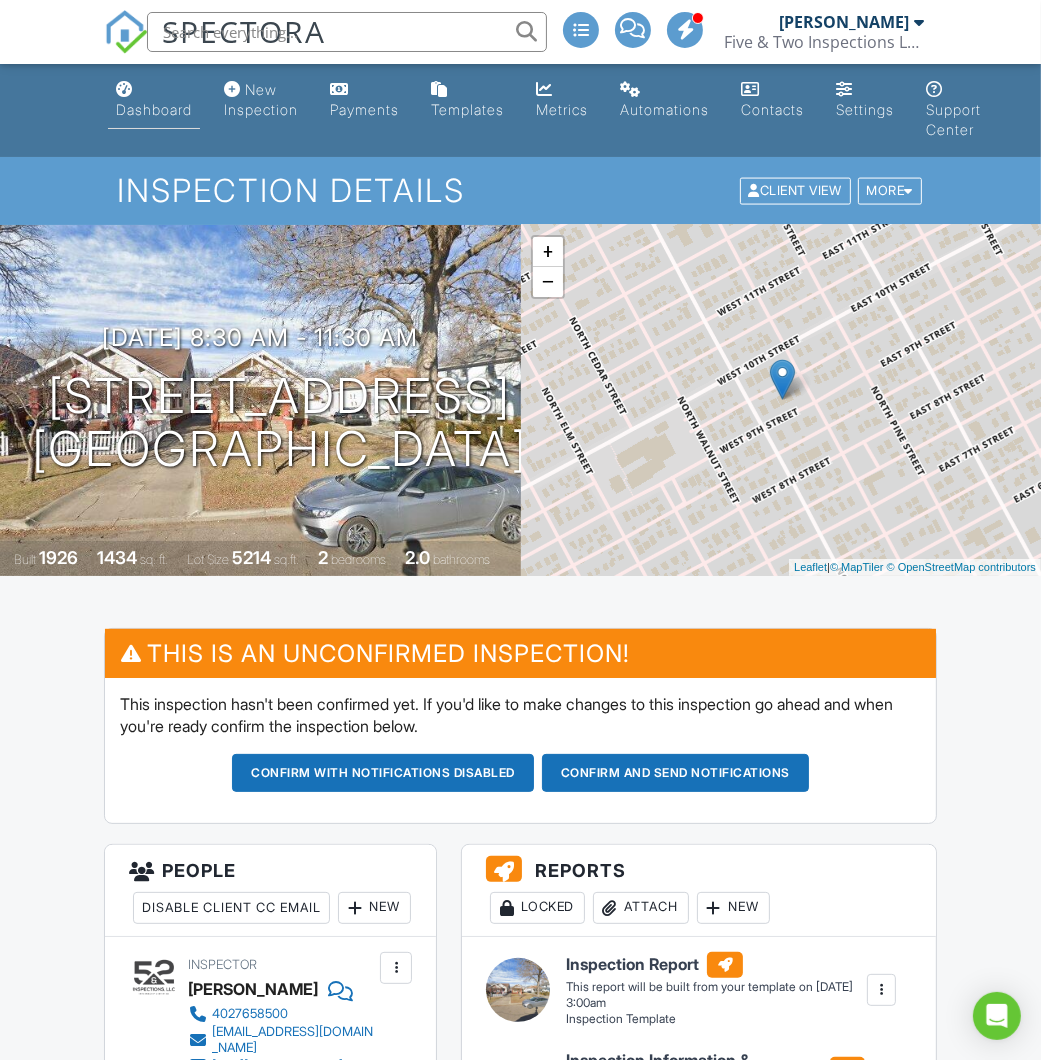 scroll, scrollTop: 0, scrollLeft: 0, axis: both 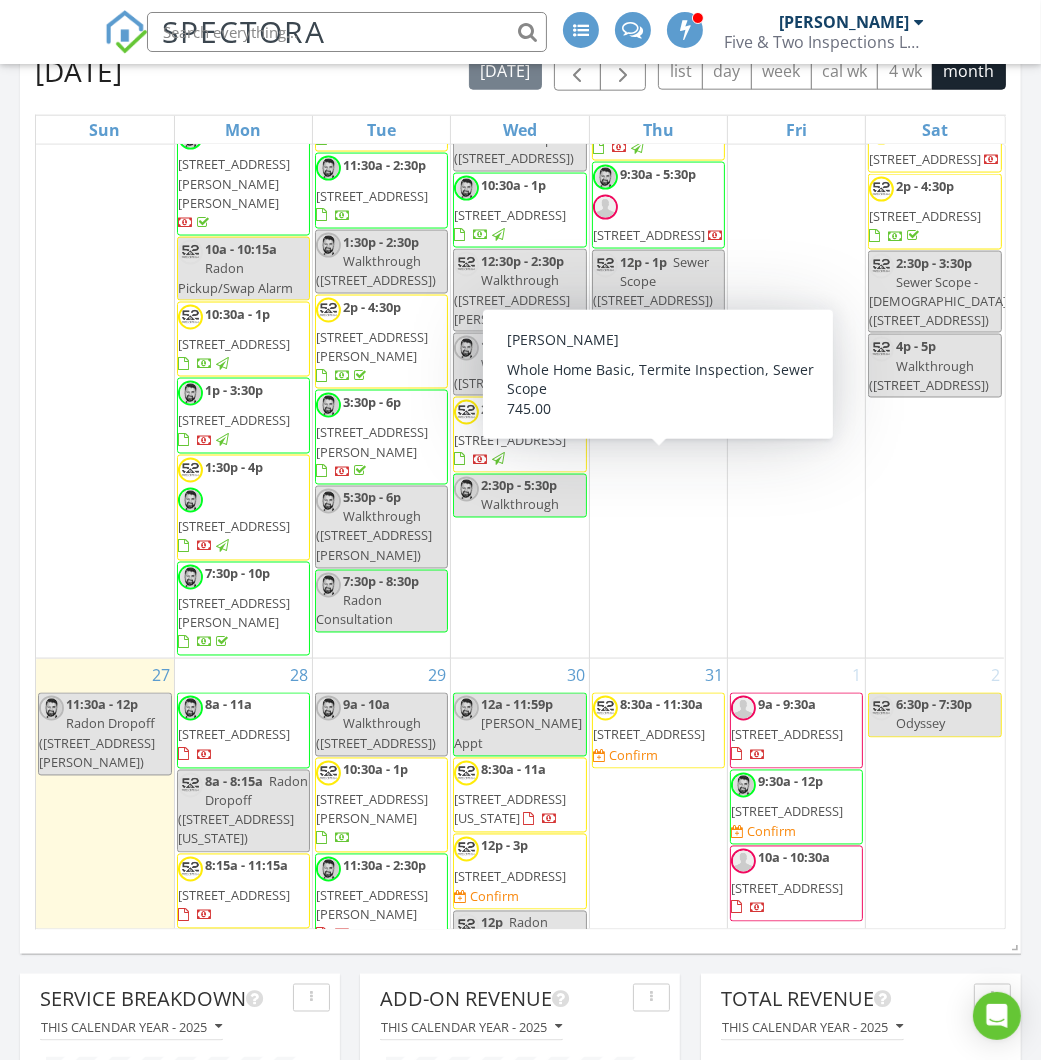 click on "[STREET_ADDRESS]" at bounding box center (649, 735) 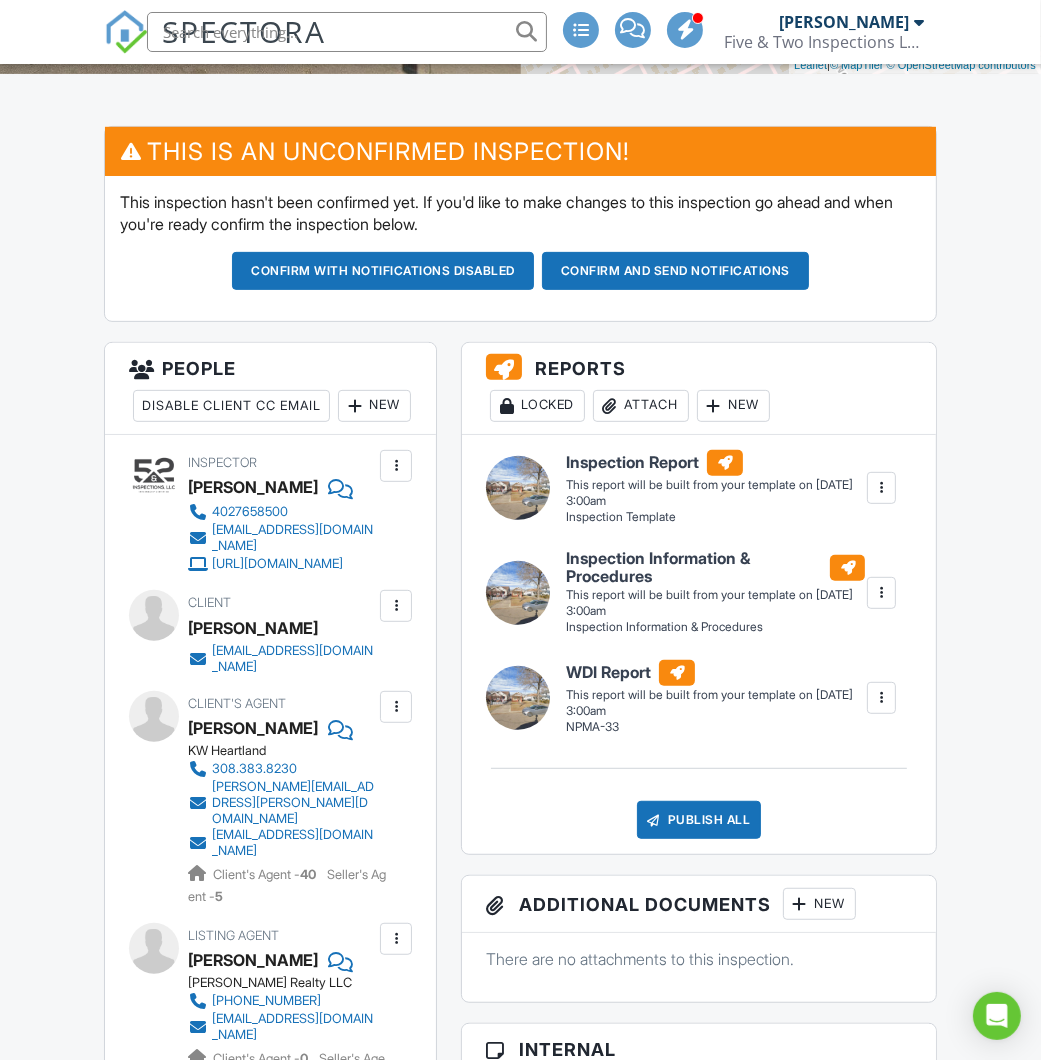 scroll, scrollTop: 809, scrollLeft: 0, axis: vertical 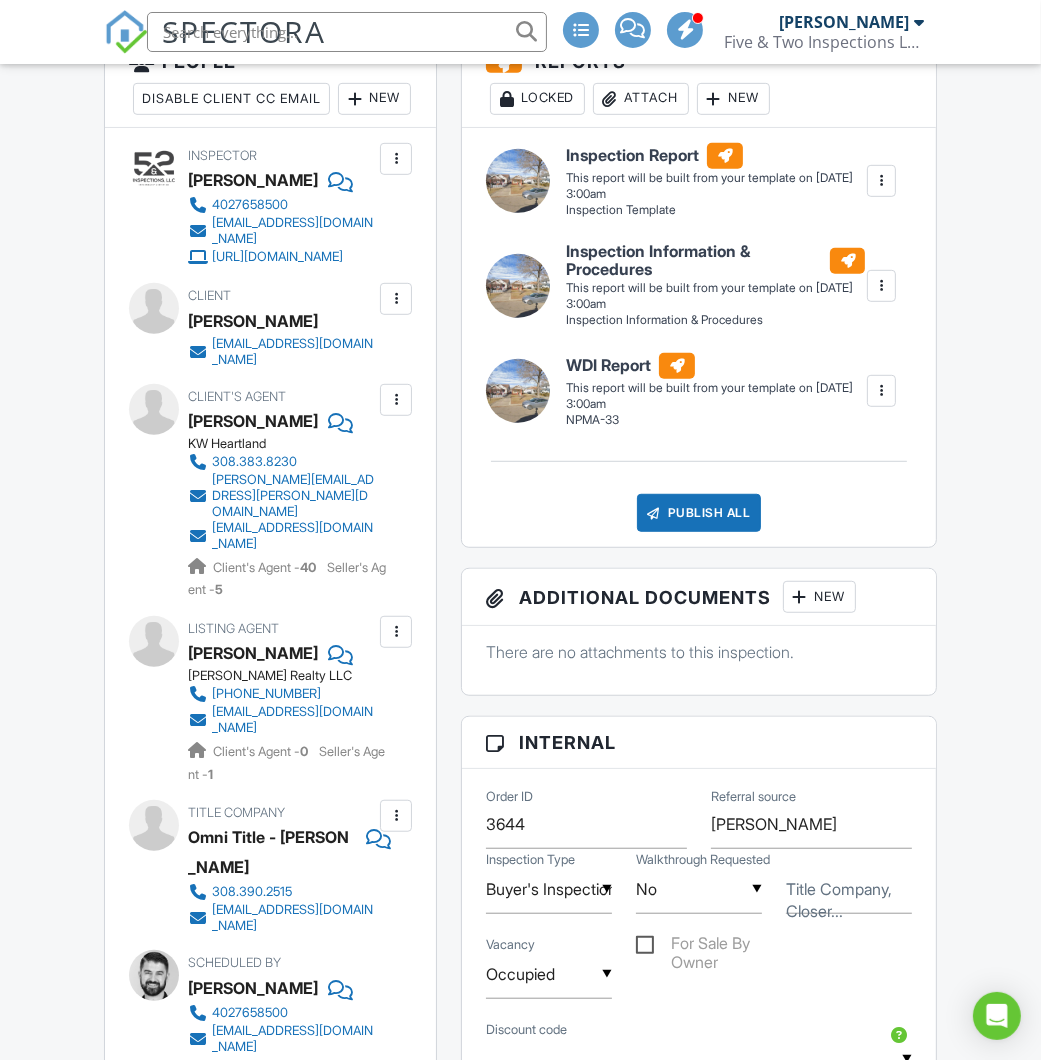 click on "Confirm and send notifications" at bounding box center [383, -36] 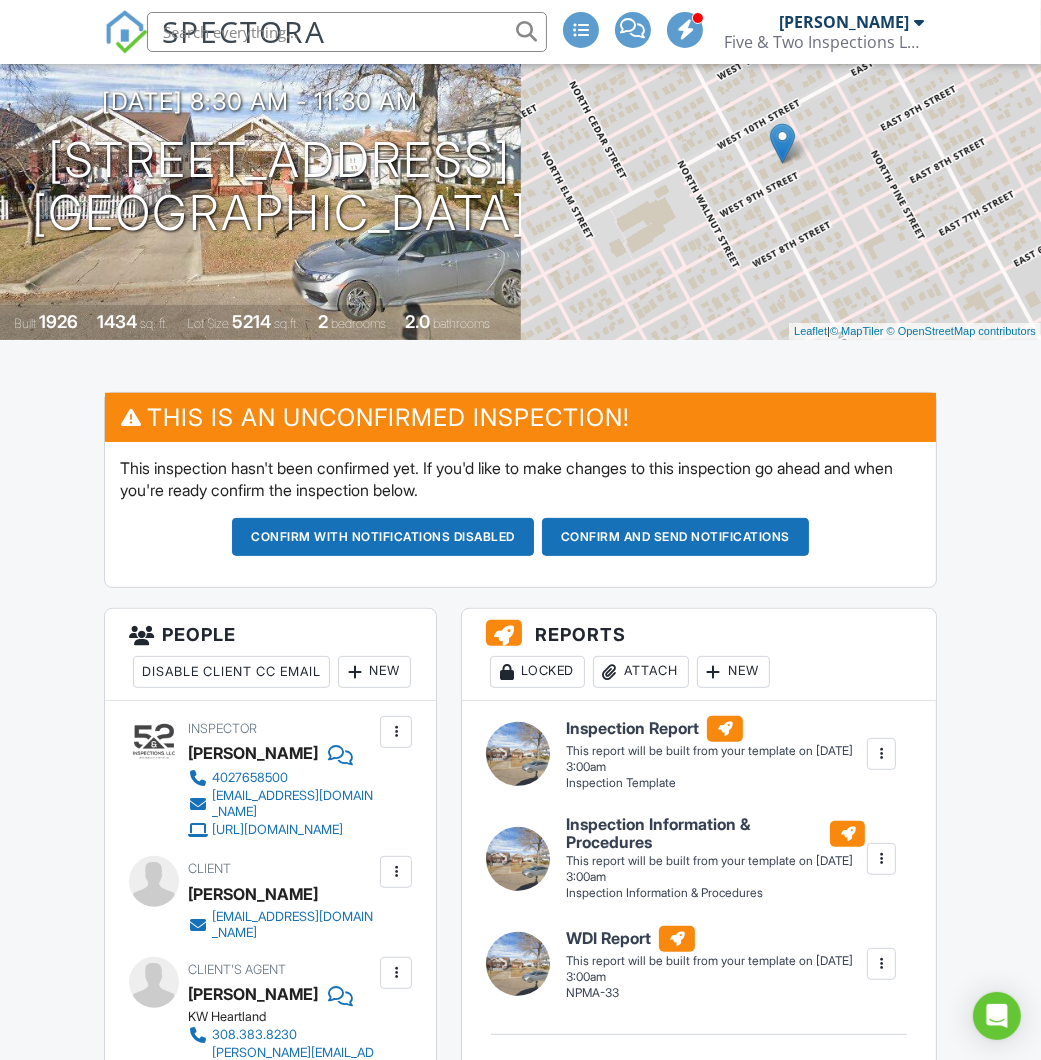 scroll, scrollTop: 0, scrollLeft: 0, axis: both 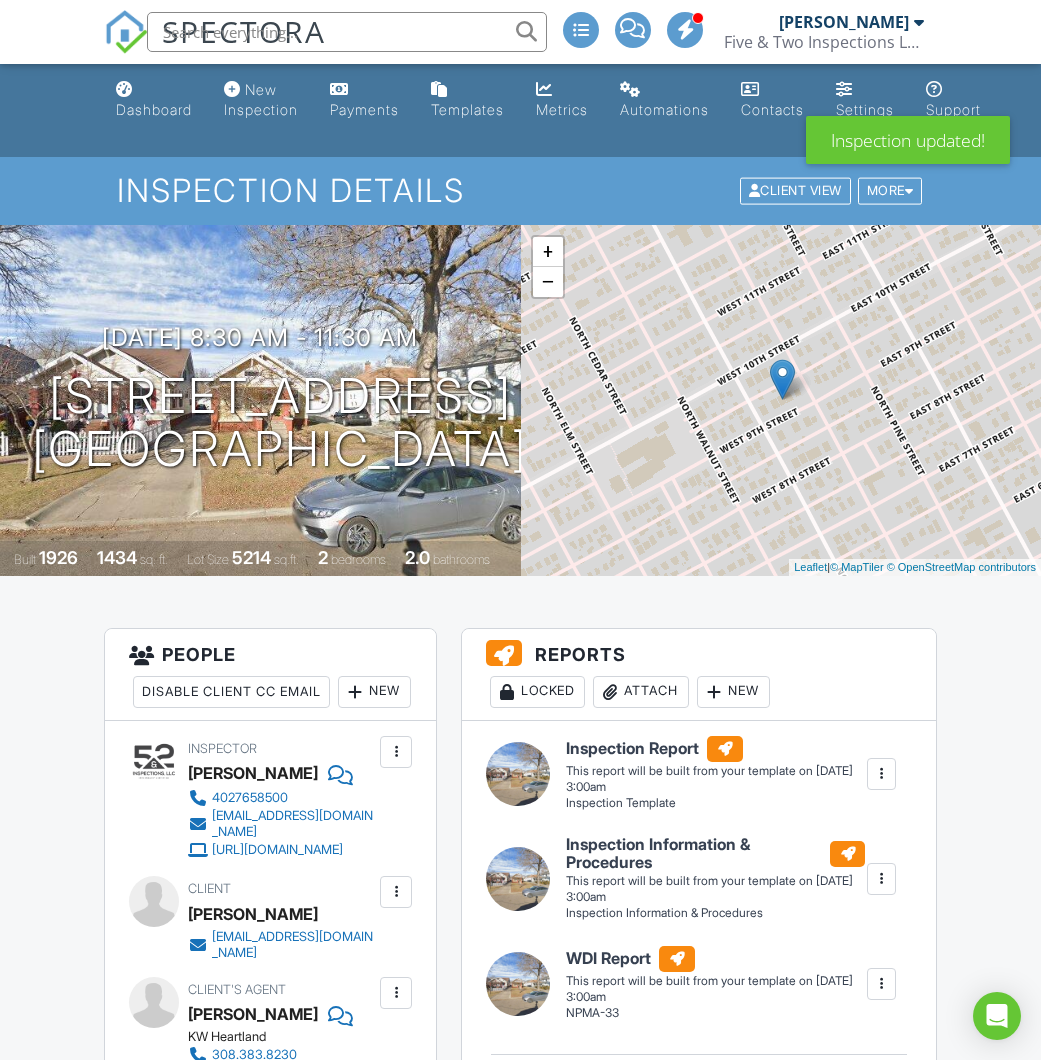 click at bounding box center [520, 530] 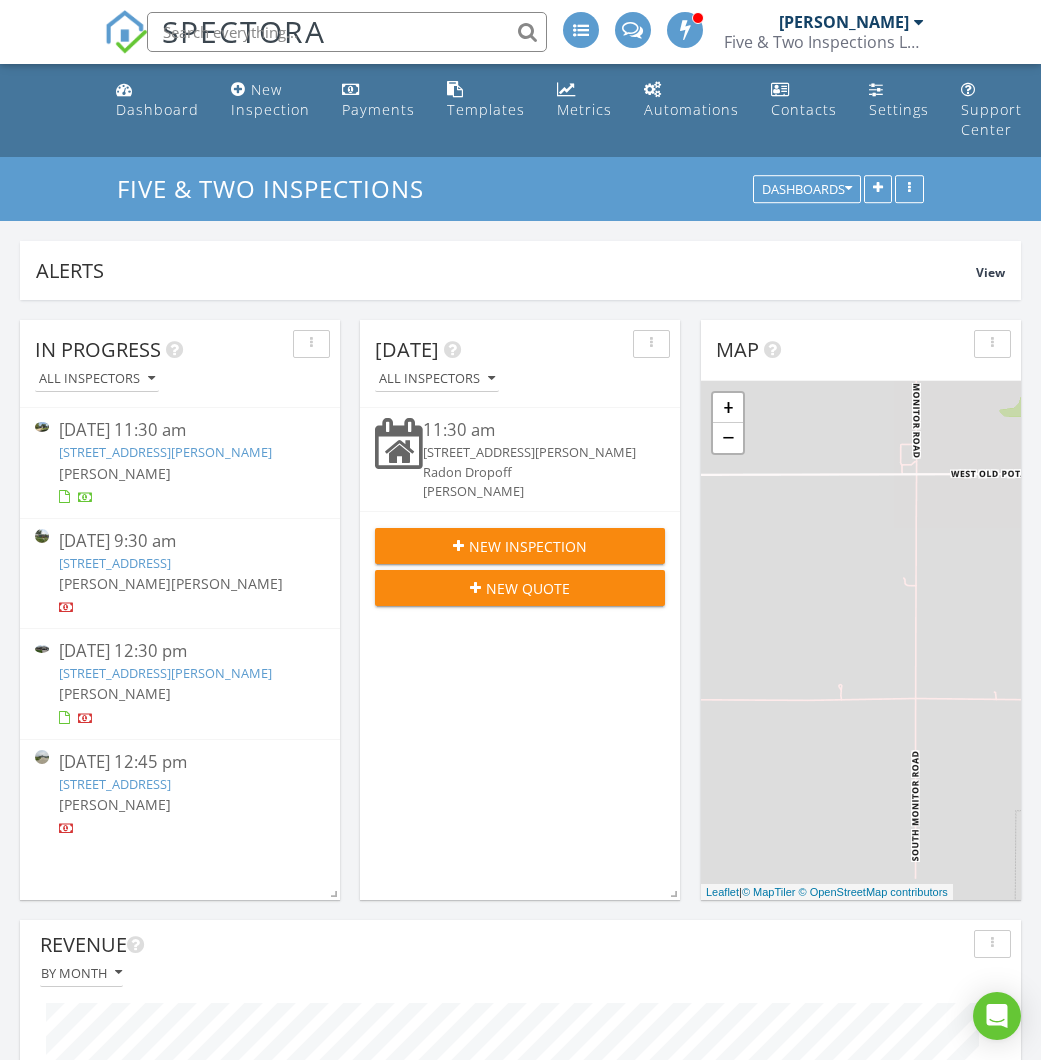 scroll, scrollTop: 0, scrollLeft: 0, axis: both 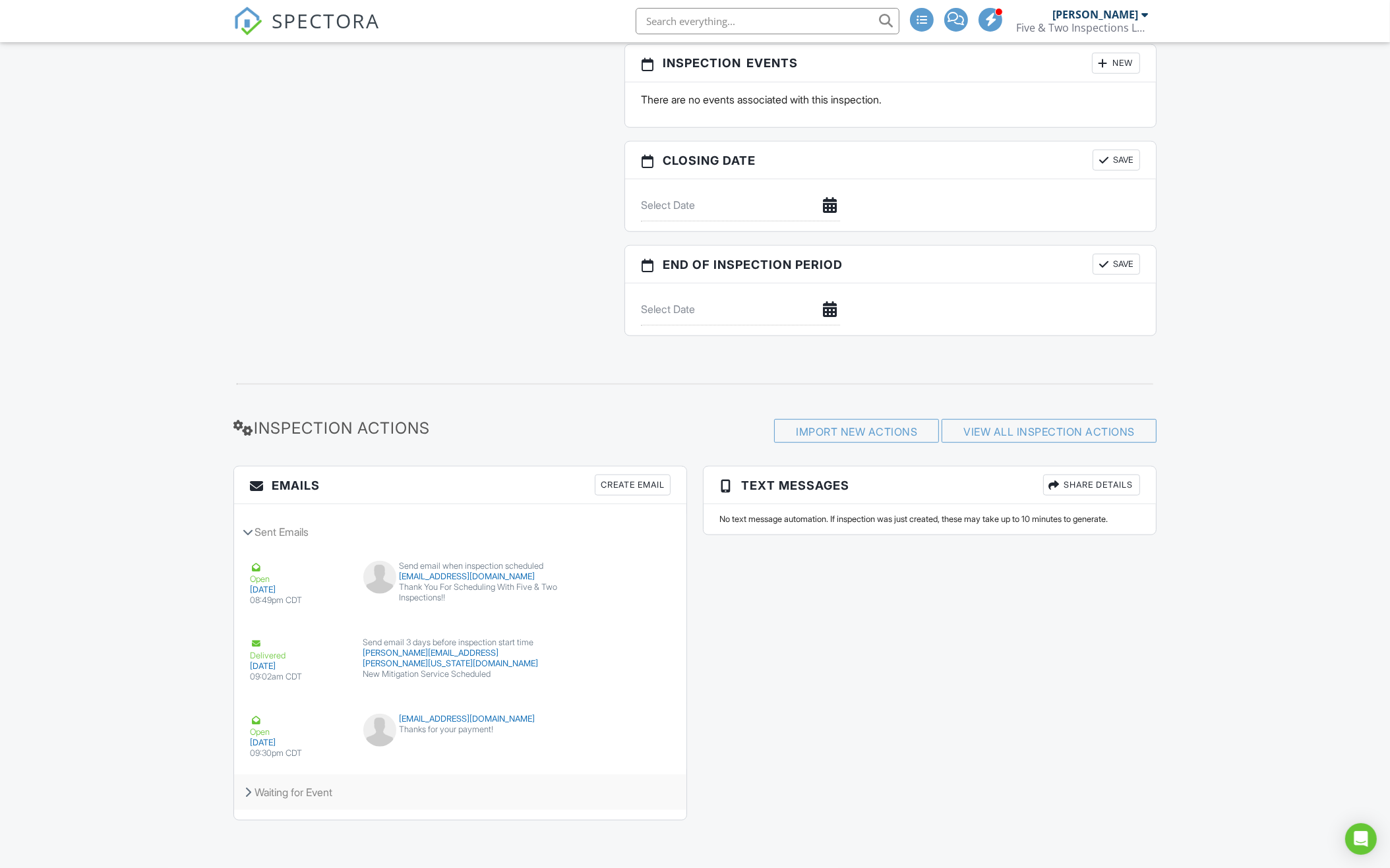 click on "Waiting for Event" at bounding box center [460, 792] 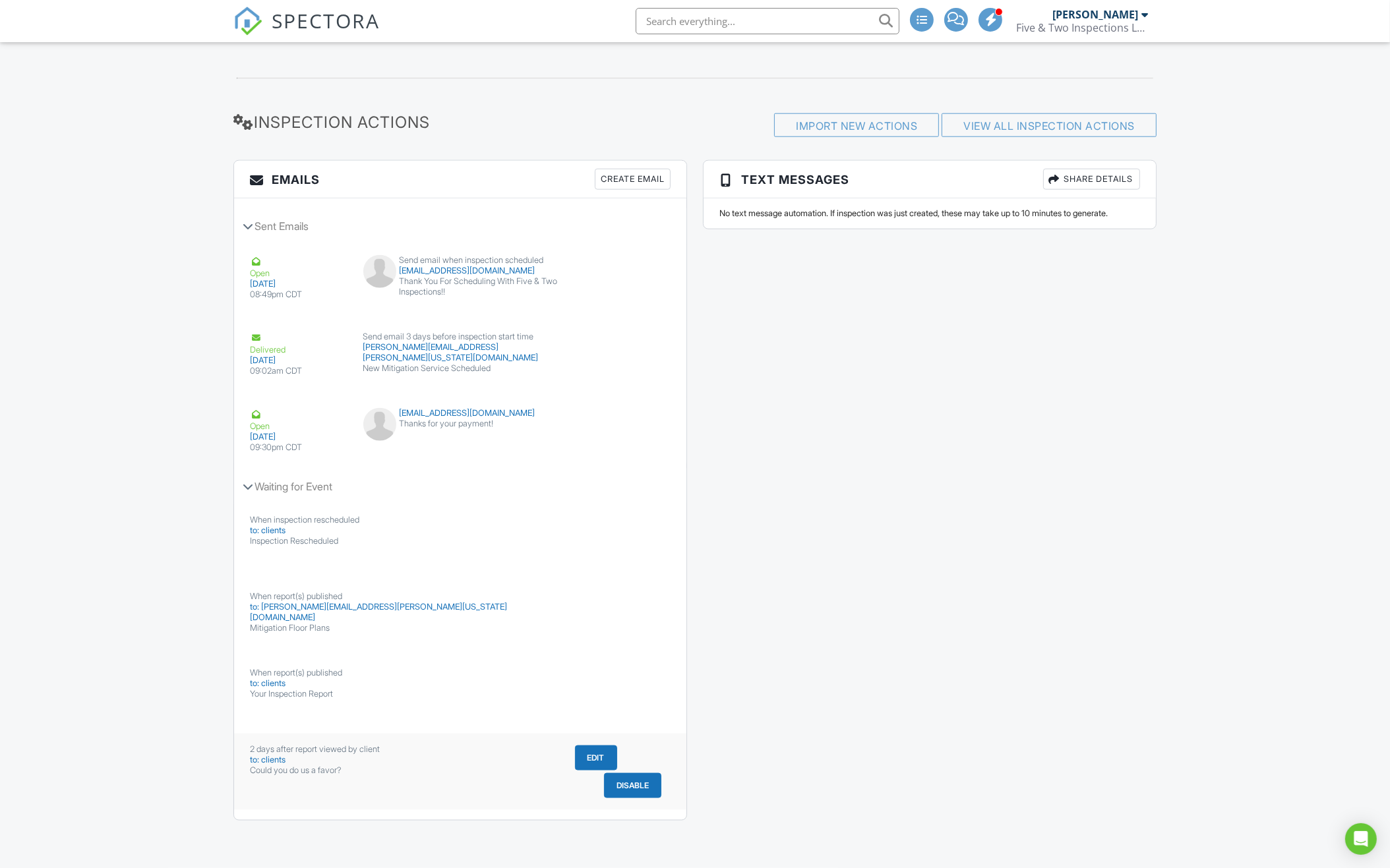 scroll, scrollTop: 1756, scrollLeft: 0, axis: vertical 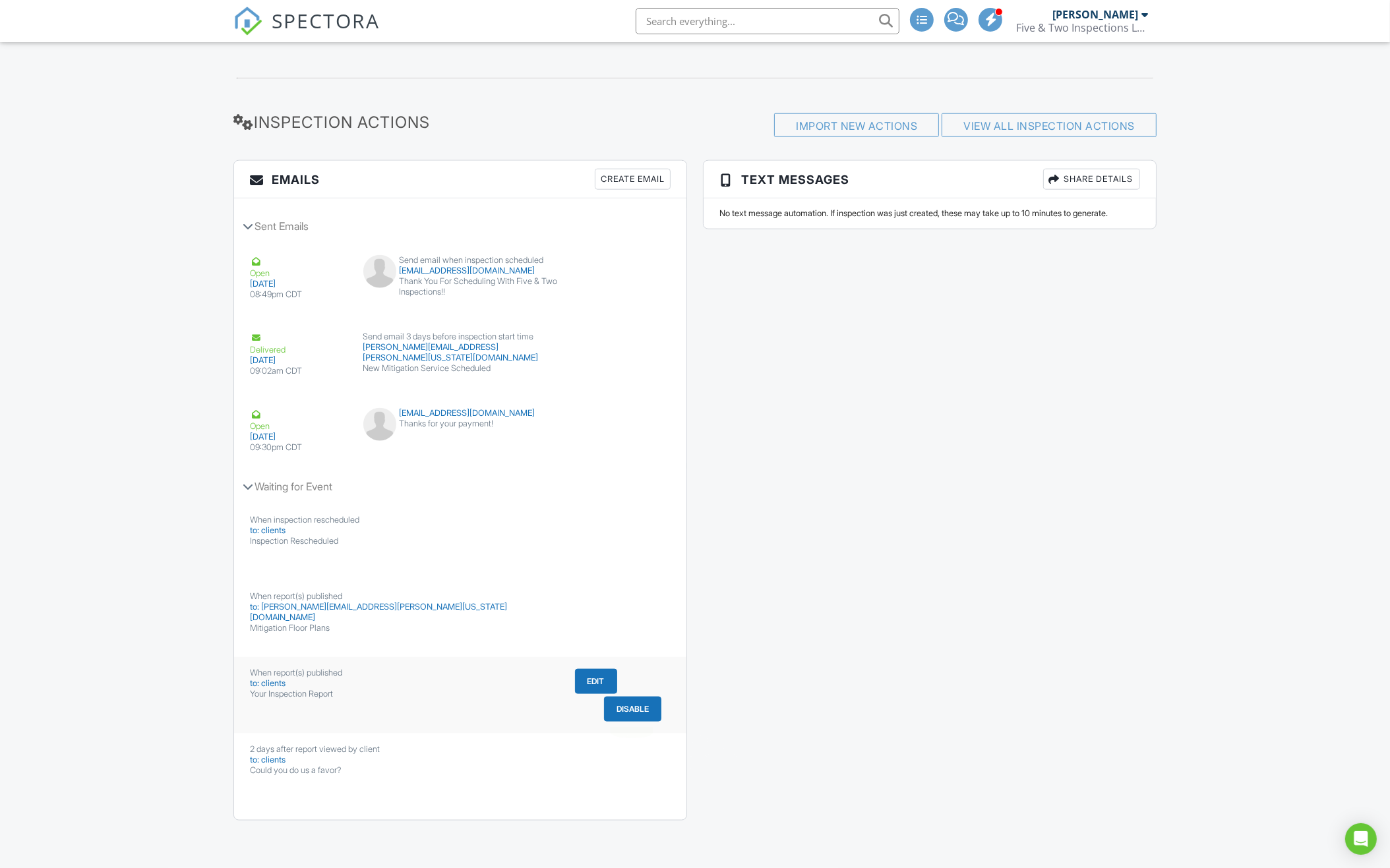 click on "Disable" at bounding box center [632, 709] 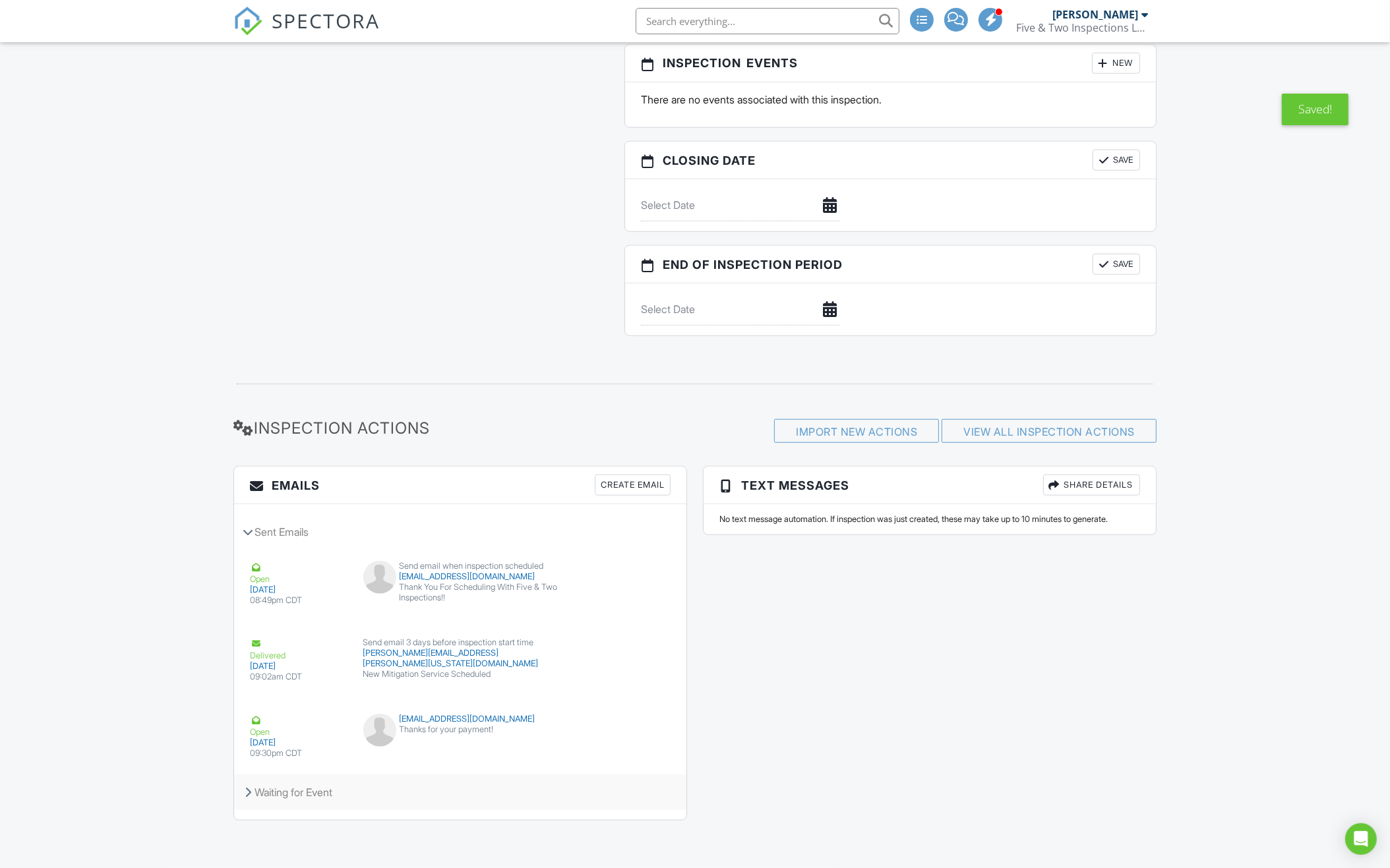 click on "Waiting for Event" at bounding box center (460, 792) 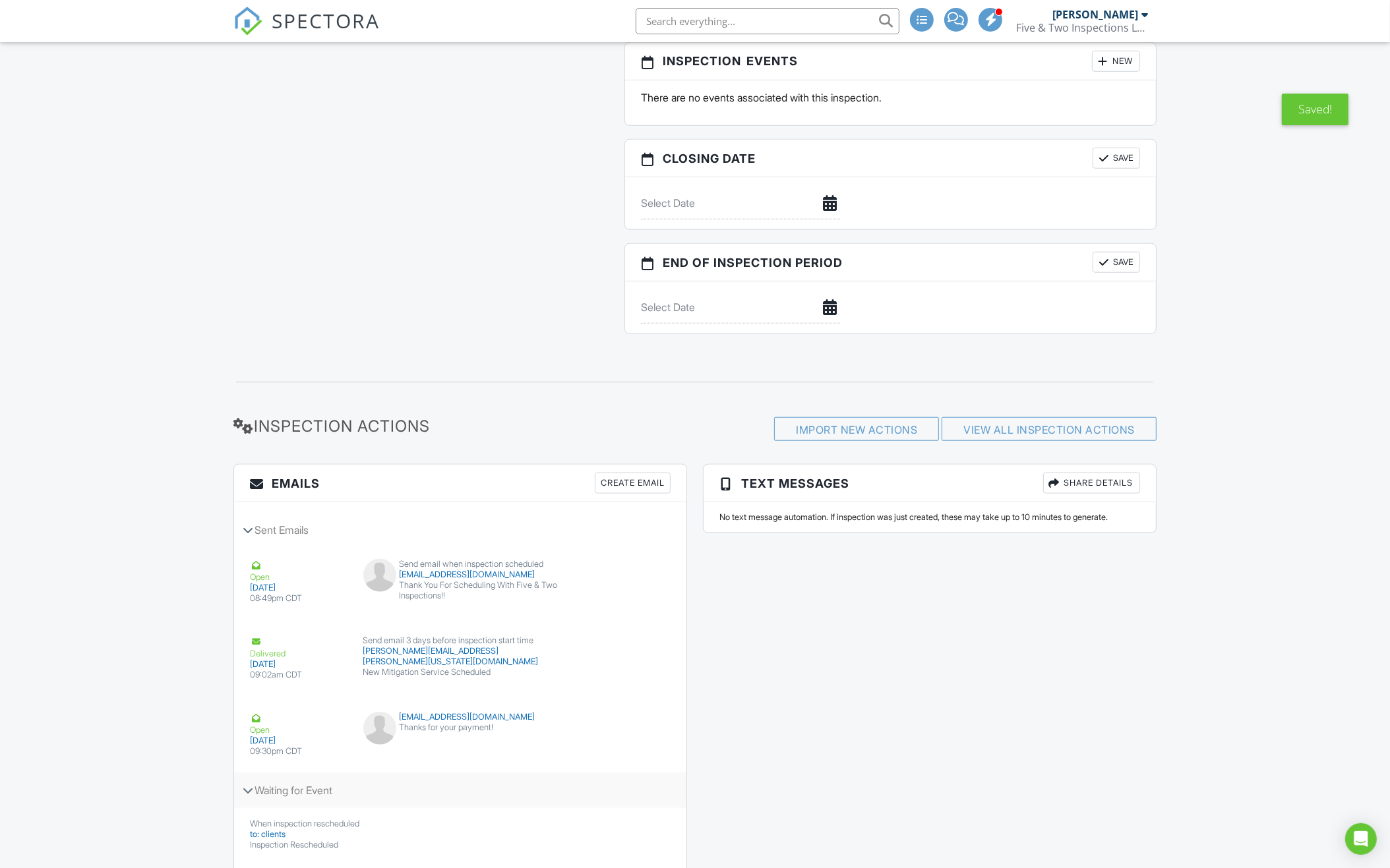 scroll, scrollTop: 1451, scrollLeft: 0, axis: vertical 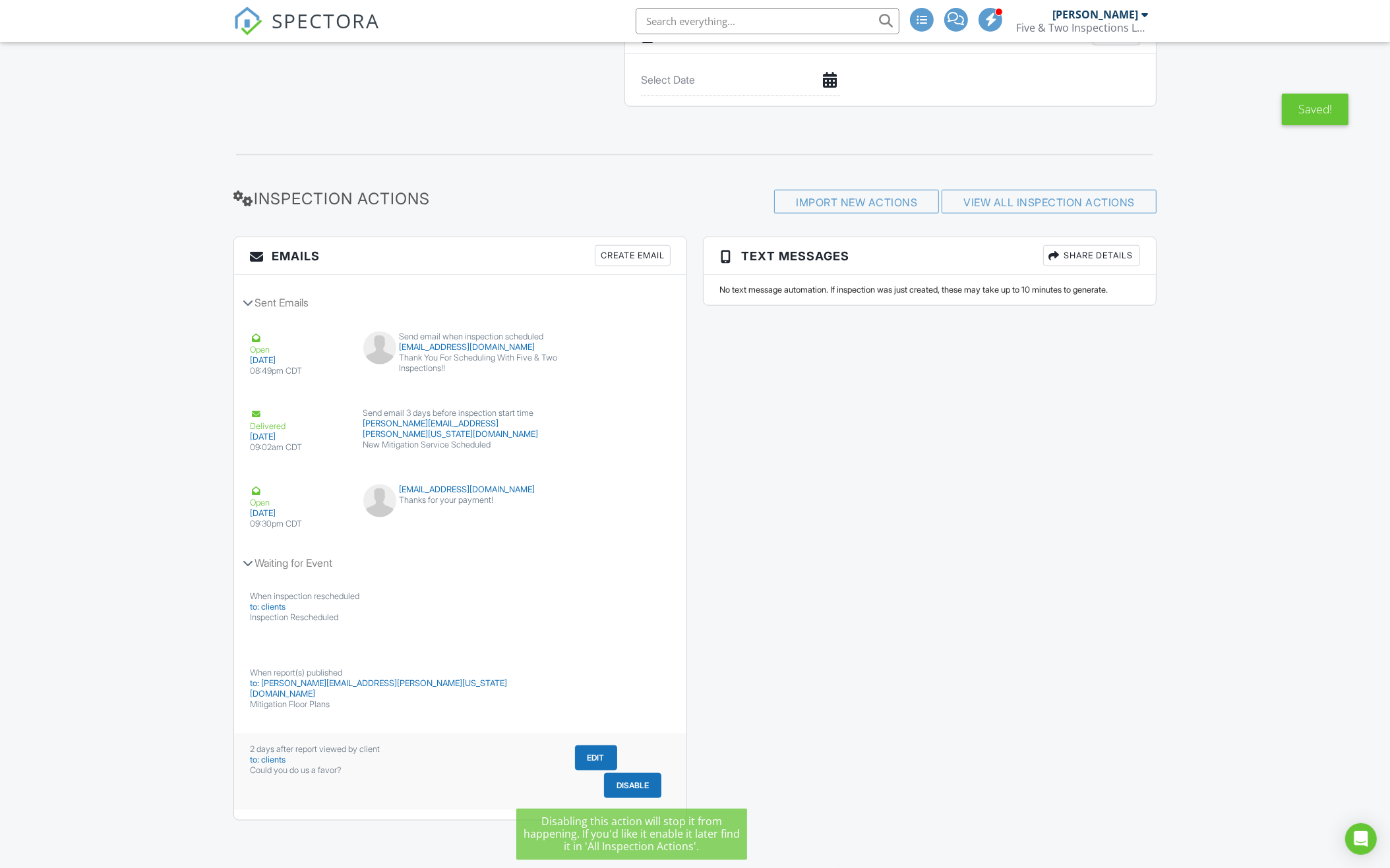 click on "Disable" at bounding box center [632, 786] 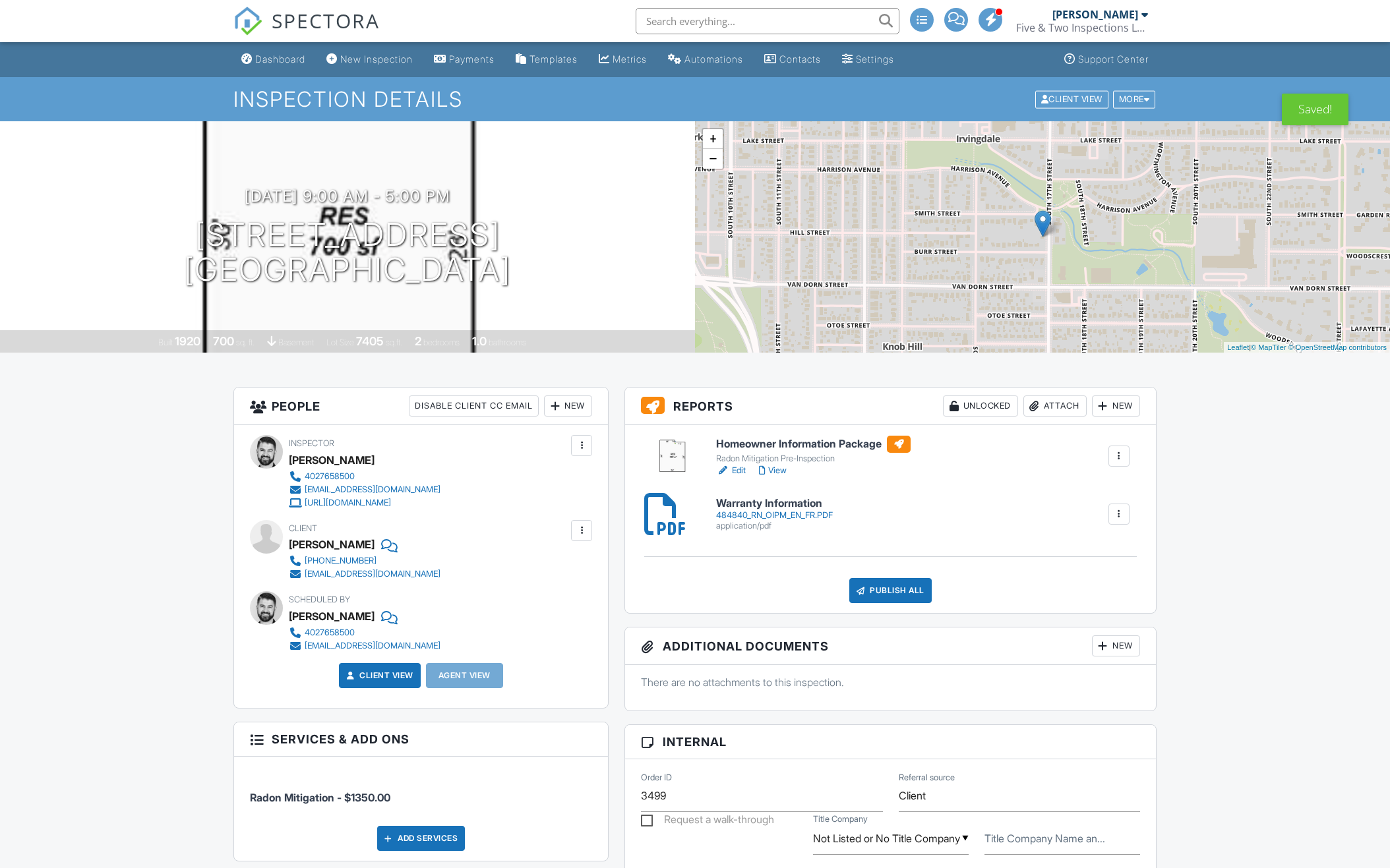 scroll, scrollTop: 0, scrollLeft: 0, axis: both 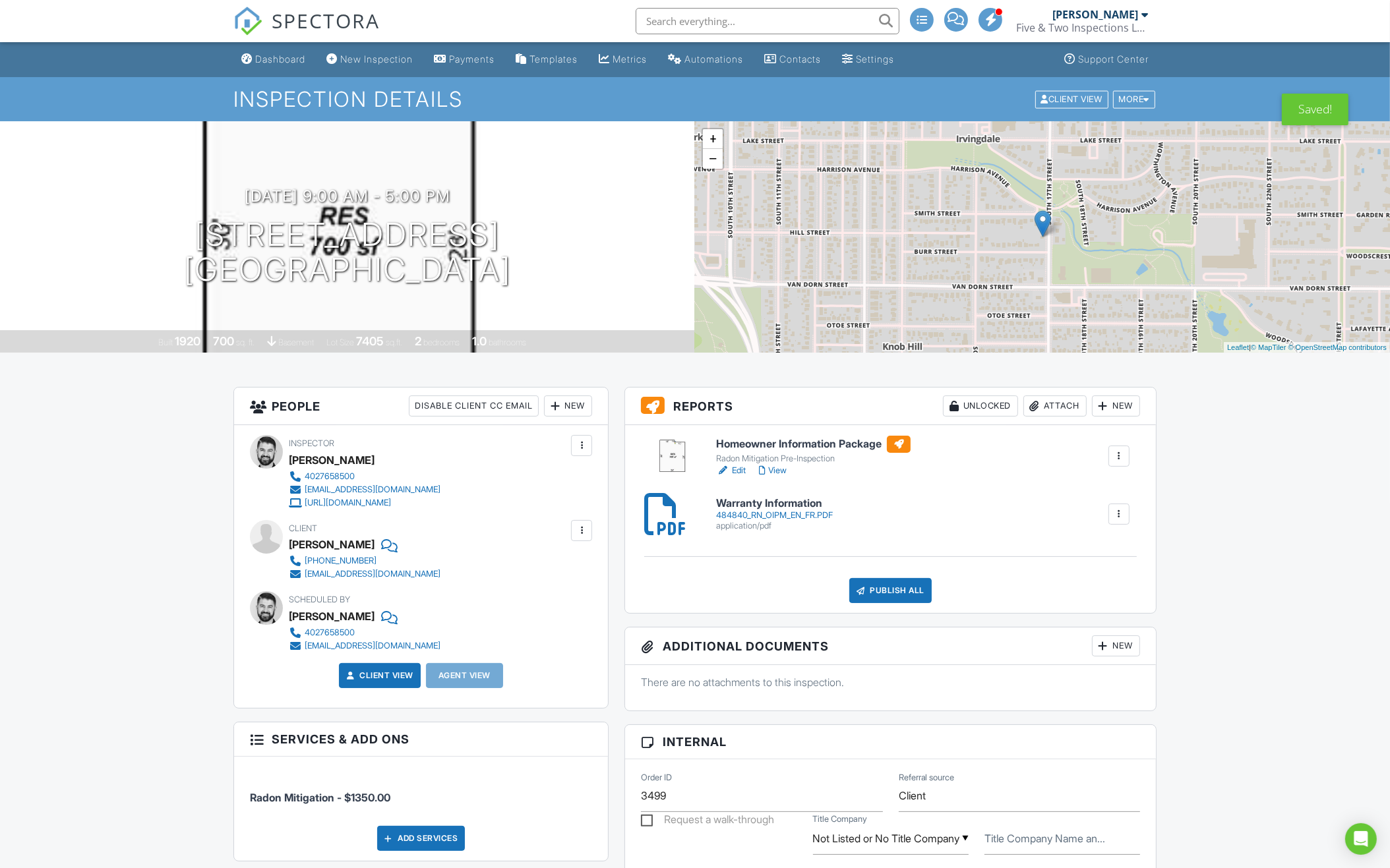 click on "Publish All" at bounding box center [890, 591] 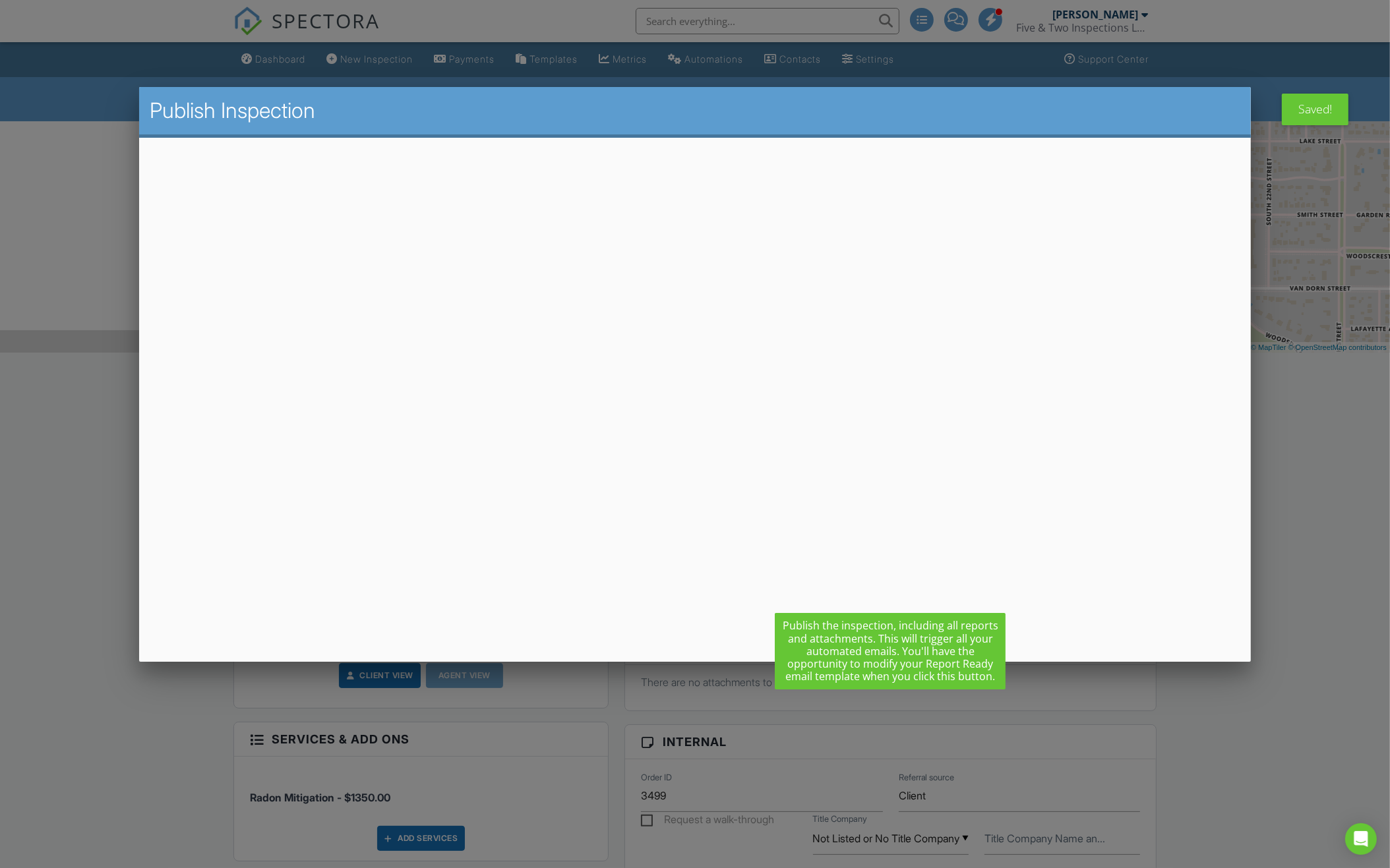 scroll, scrollTop: 0, scrollLeft: 0, axis: both 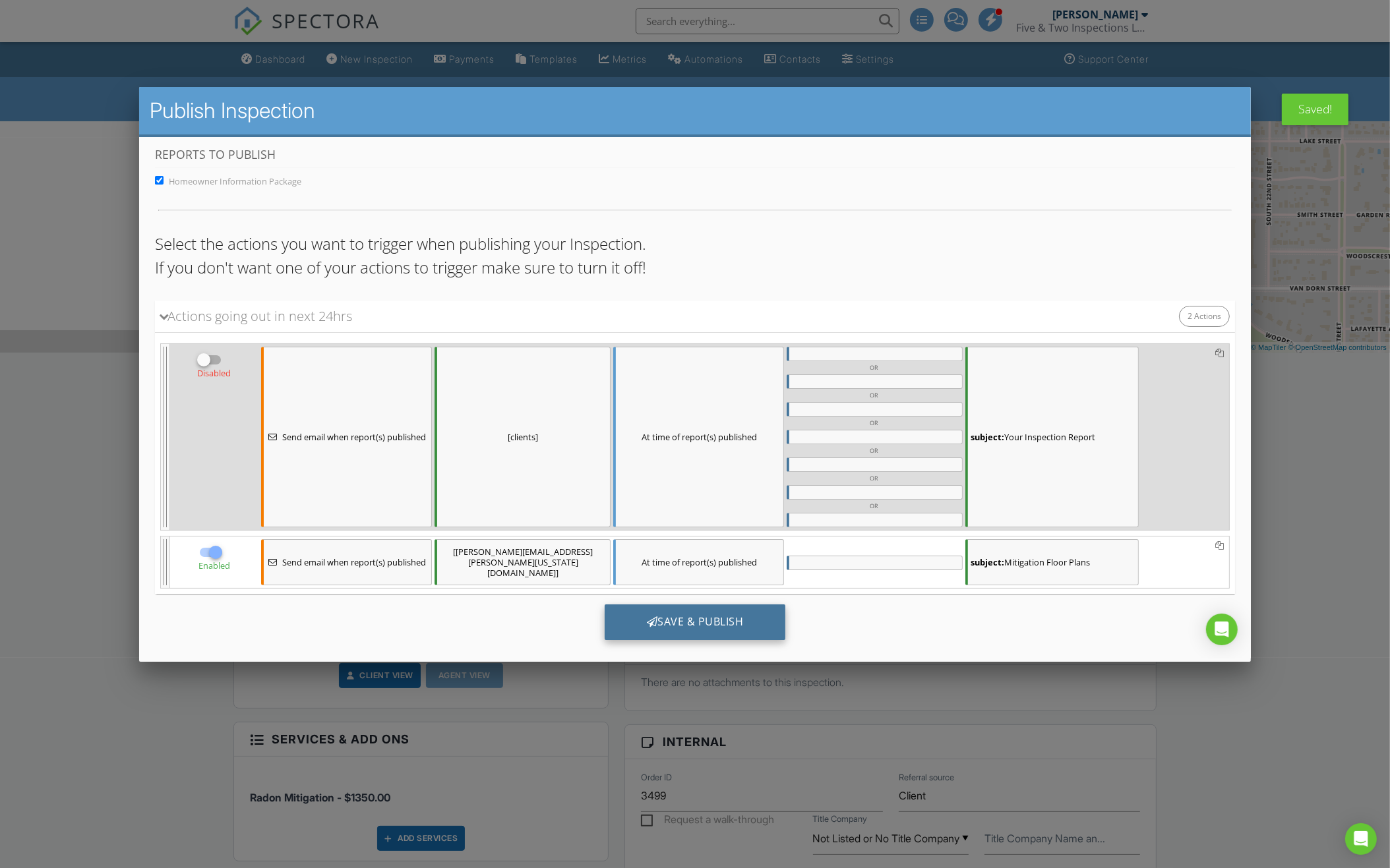 click on "Save & Publish" at bounding box center [694, 622] 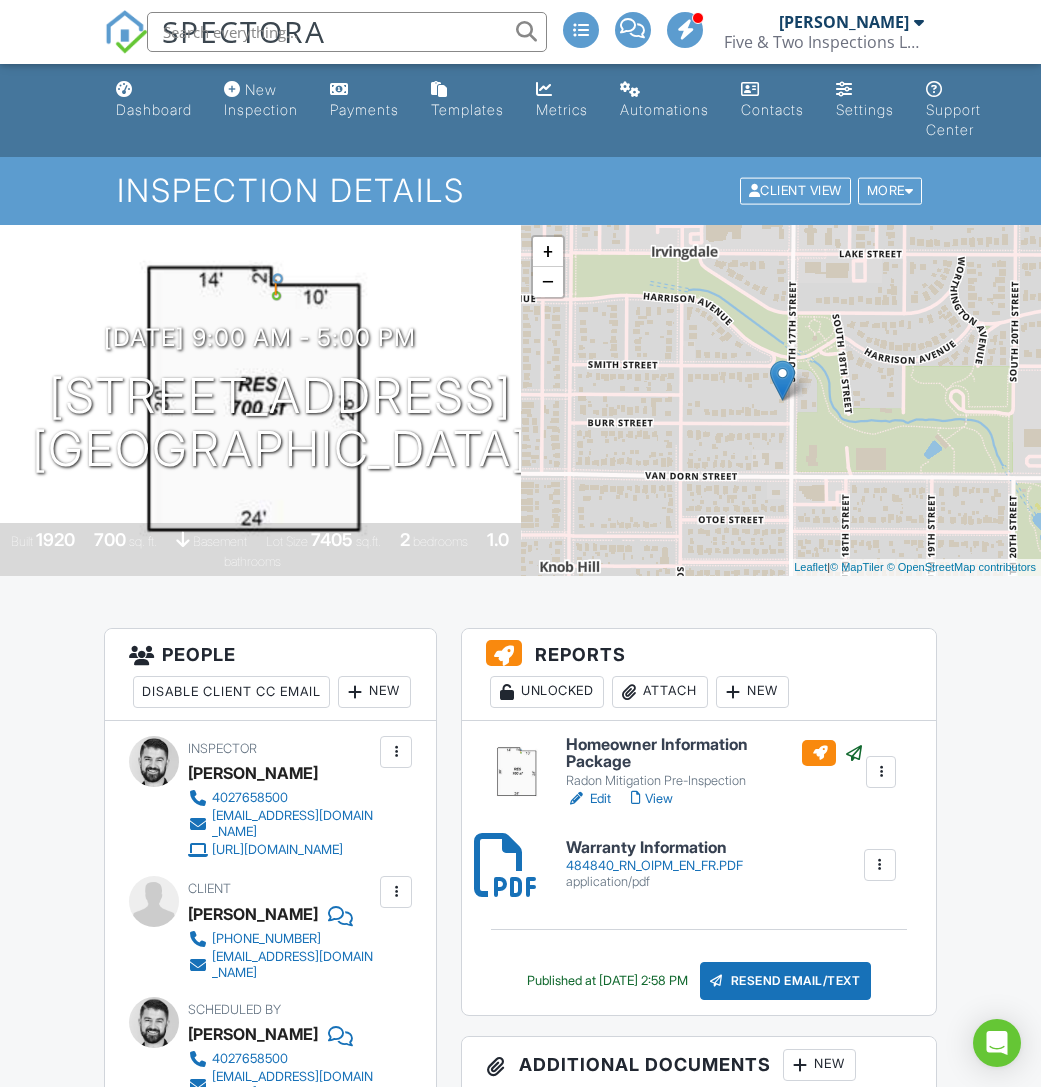 scroll, scrollTop: 0, scrollLeft: 0, axis: both 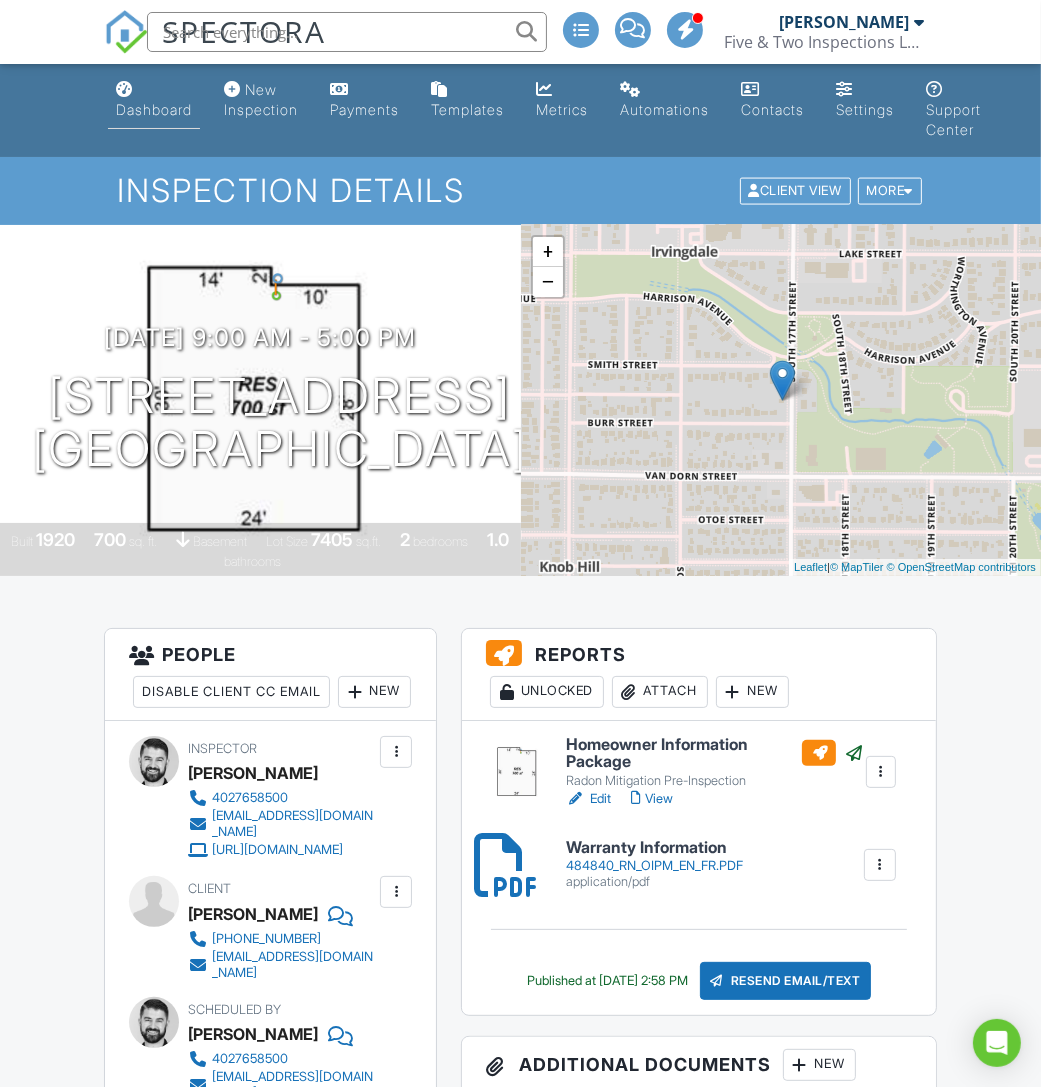 click on "Dashboard" at bounding box center [154, 109] 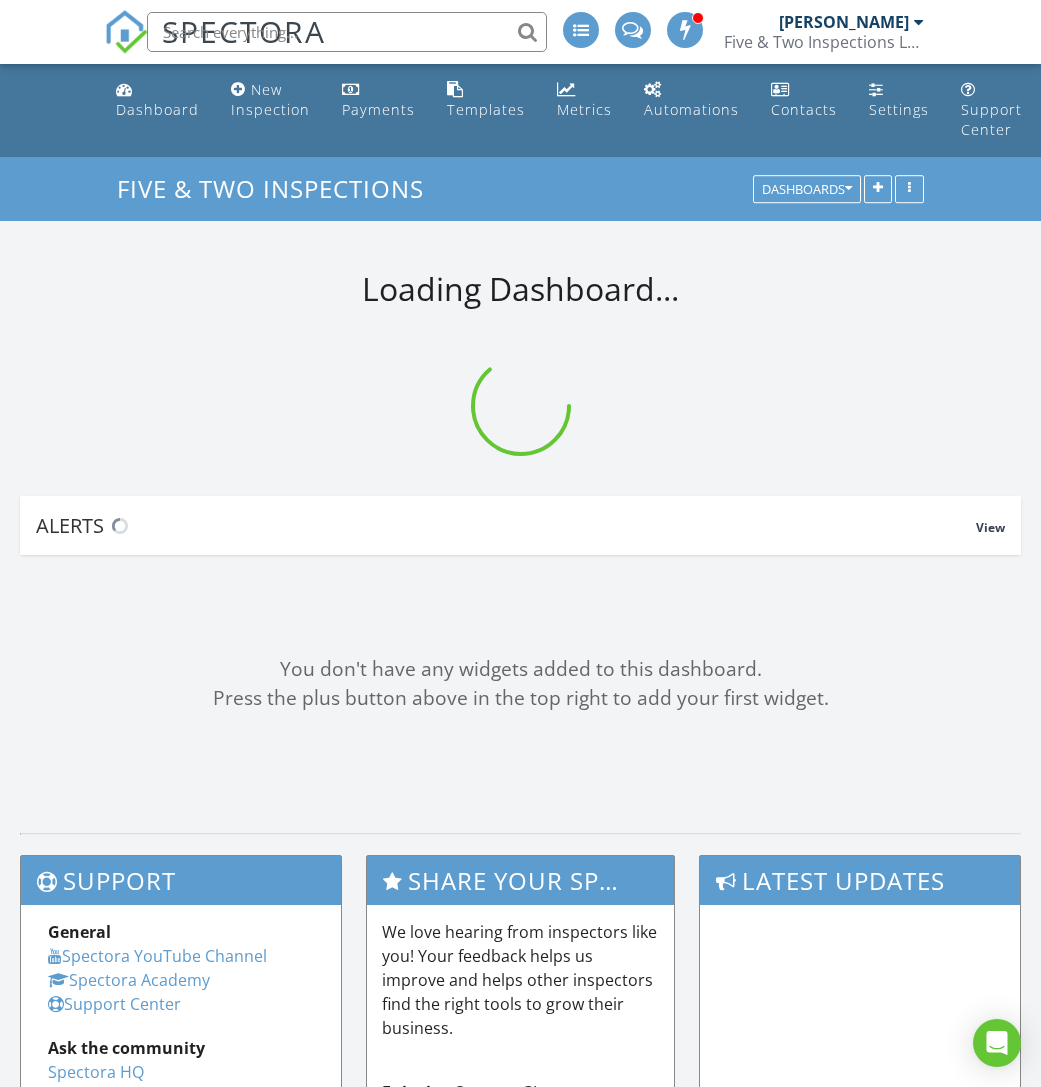 scroll, scrollTop: 0, scrollLeft: 0, axis: both 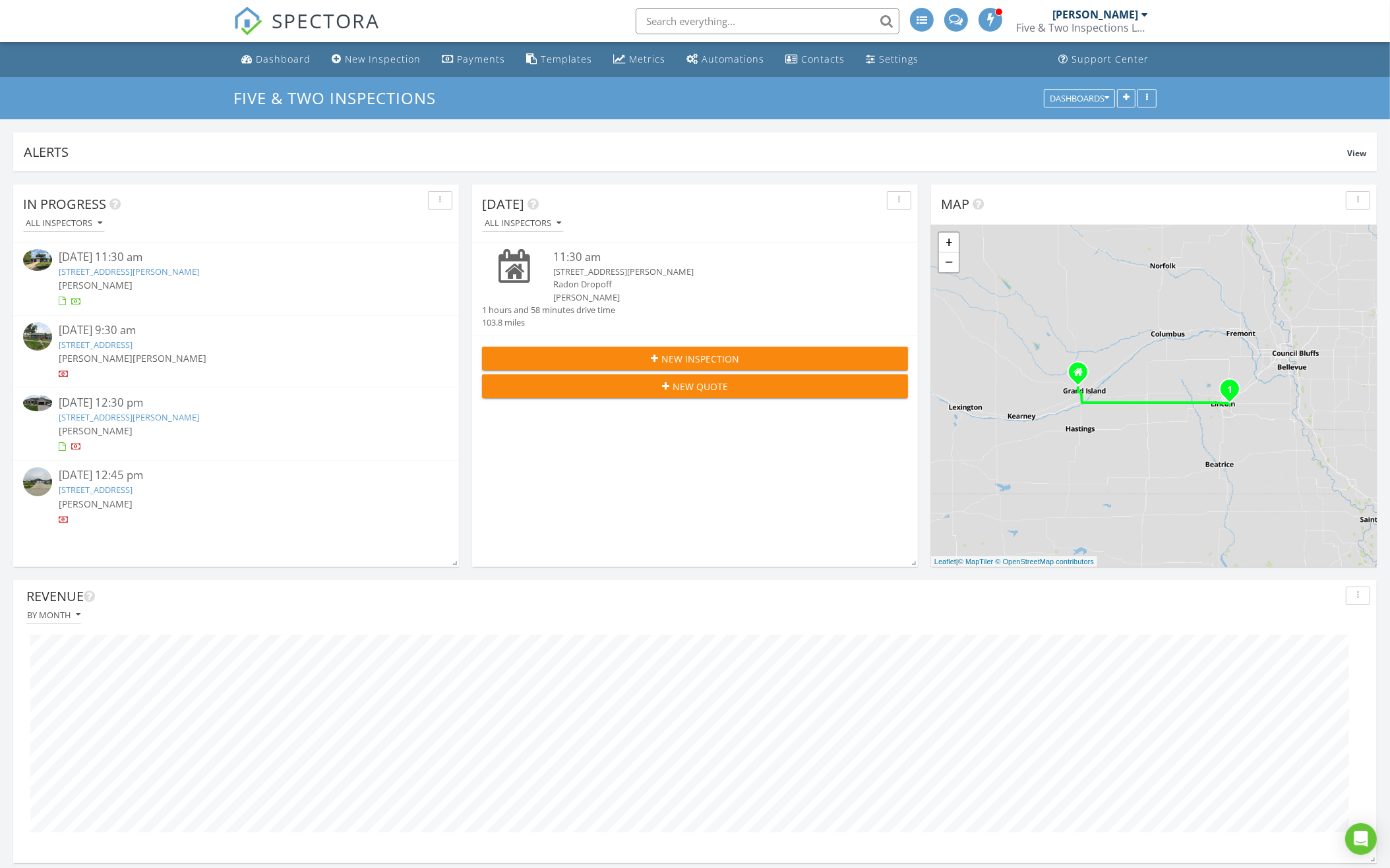 click on "1655 Sunset Dr, Columbus, NE 68601" at bounding box center [129, 272] 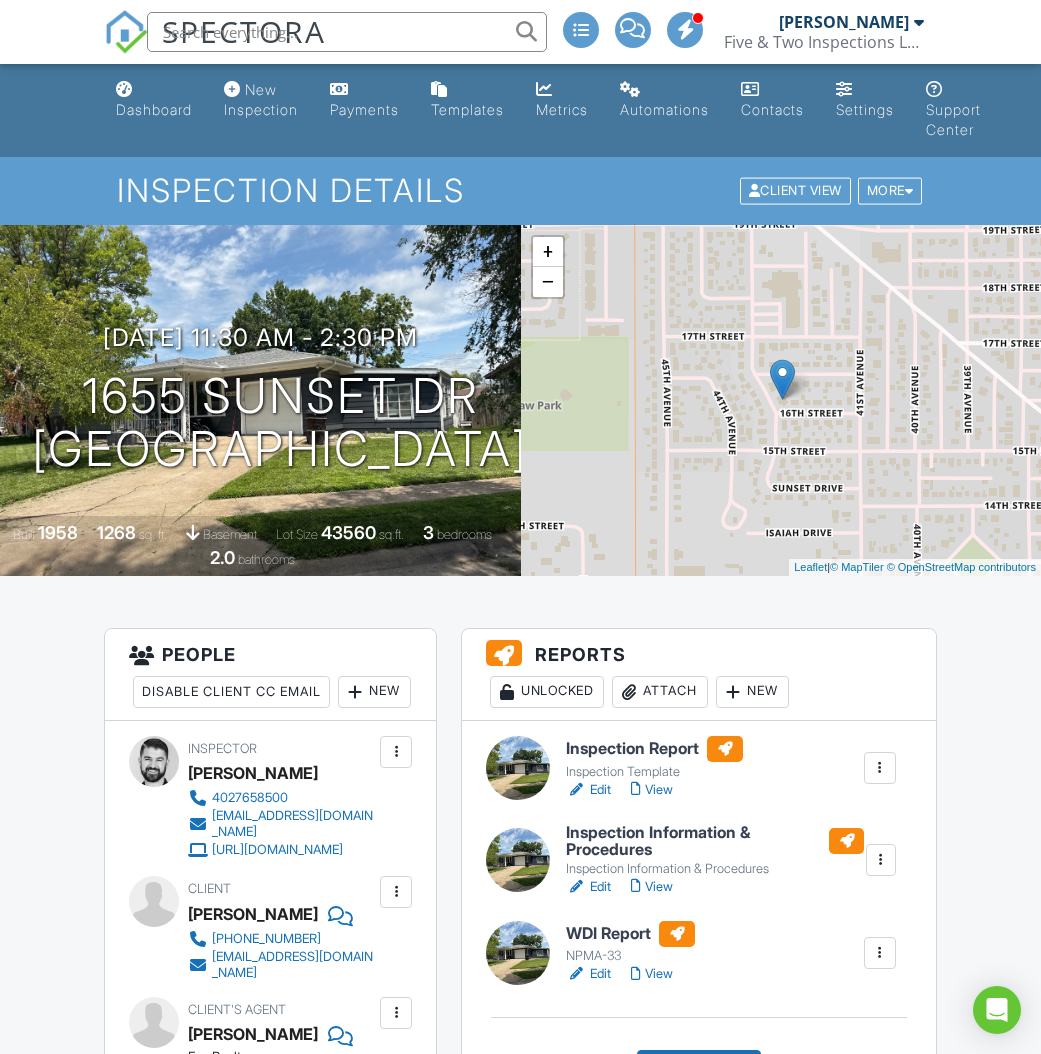 scroll, scrollTop: 0, scrollLeft: 0, axis: both 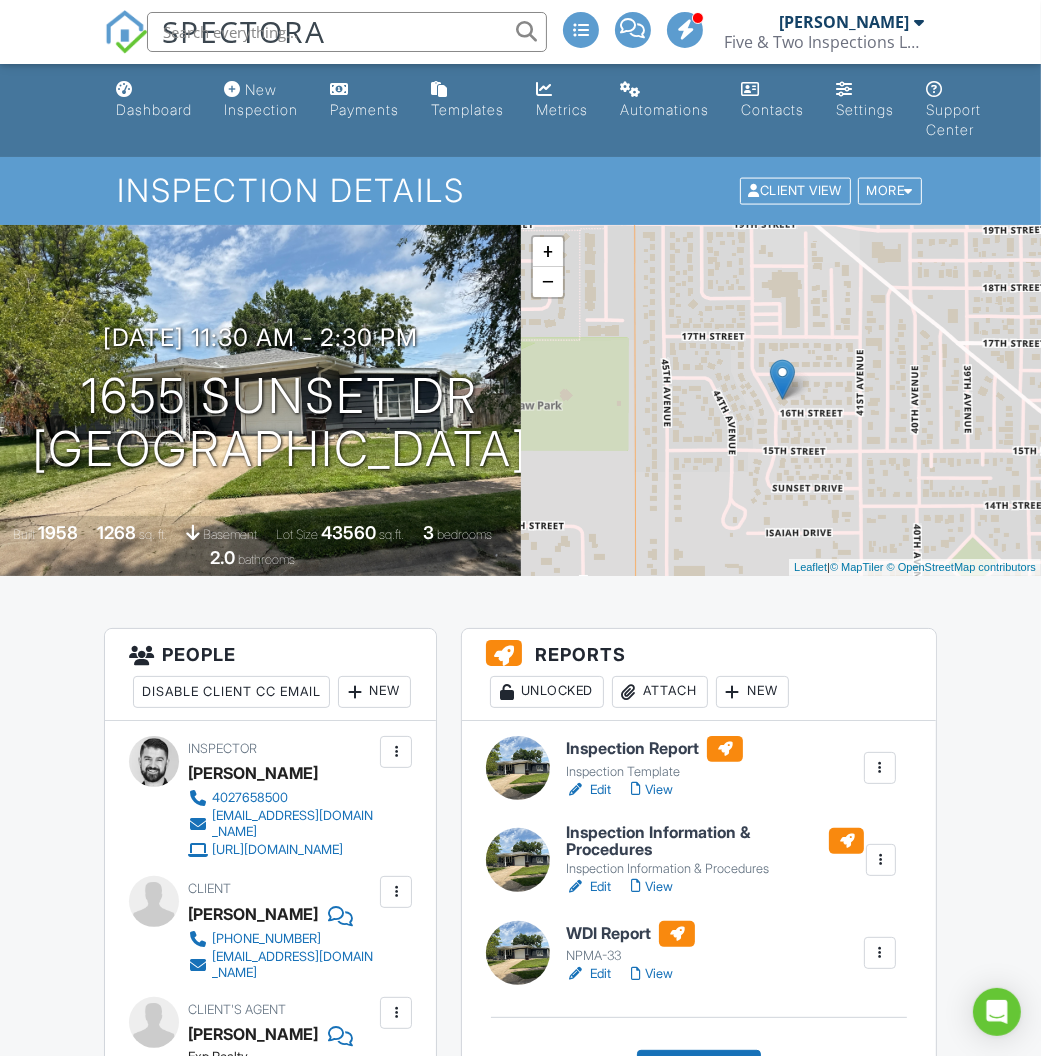 click on "Dashboard" at bounding box center [154, 109] 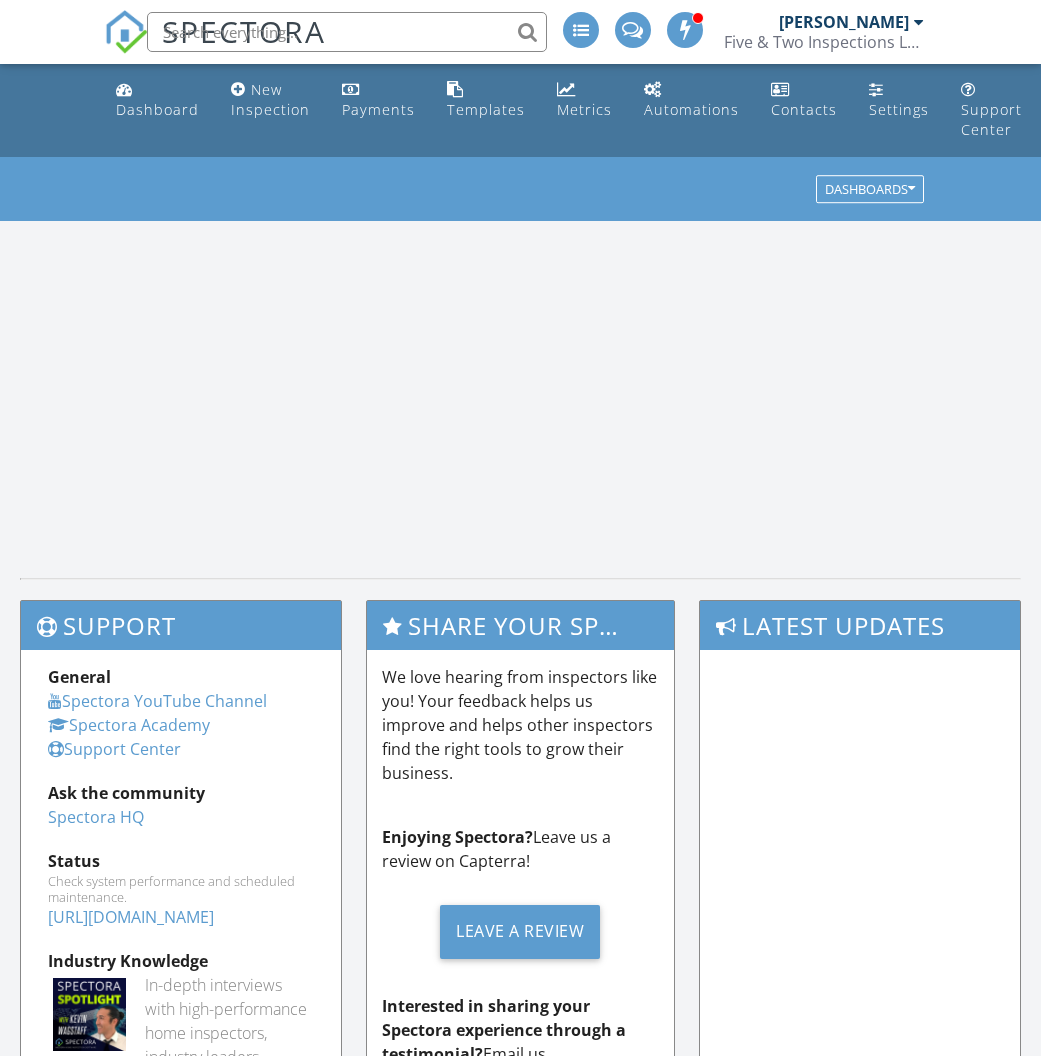 scroll, scrollTop: 0, scrollLeft: 0, axis: both 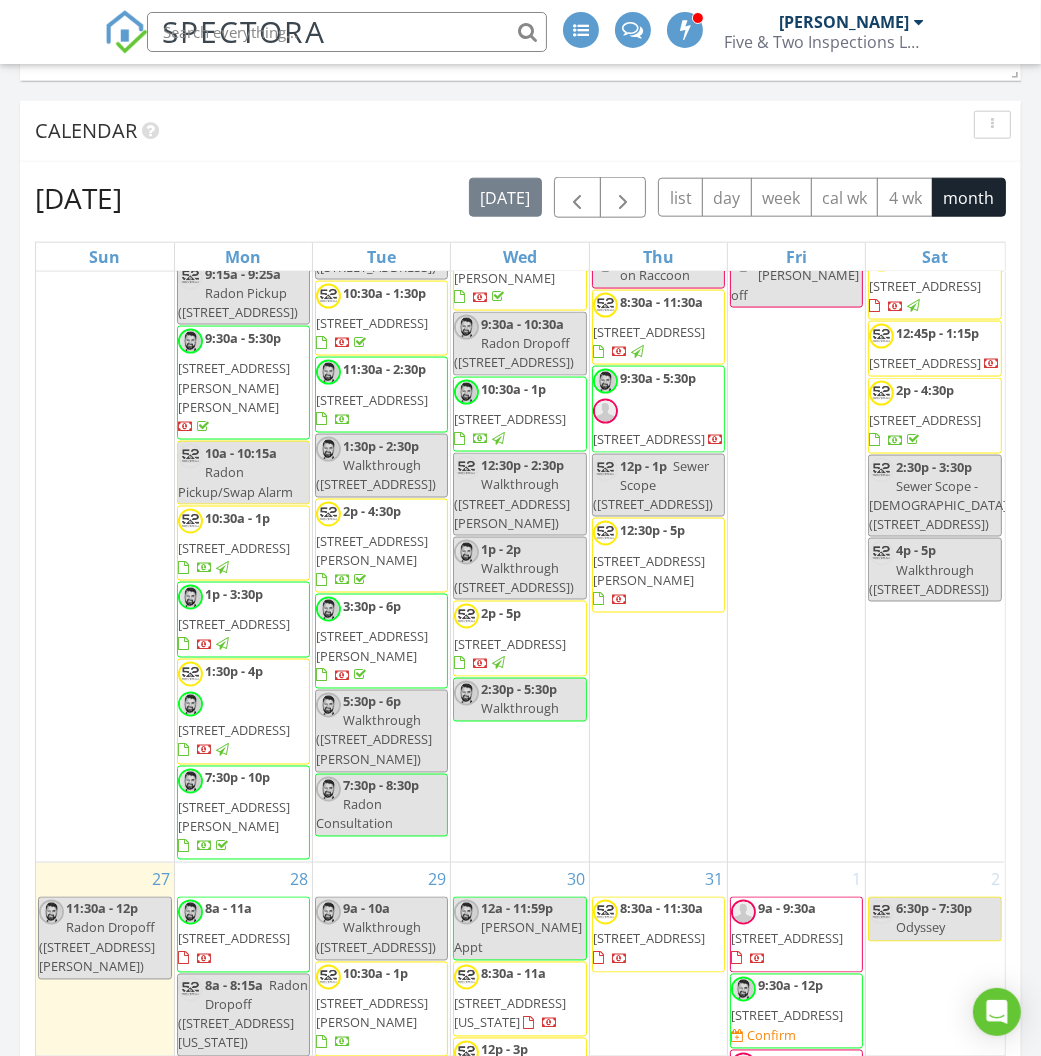 click on "9:30a - 12p
[STREET_ADDRESS]
Confirm" at bounding box center (796, 1012) 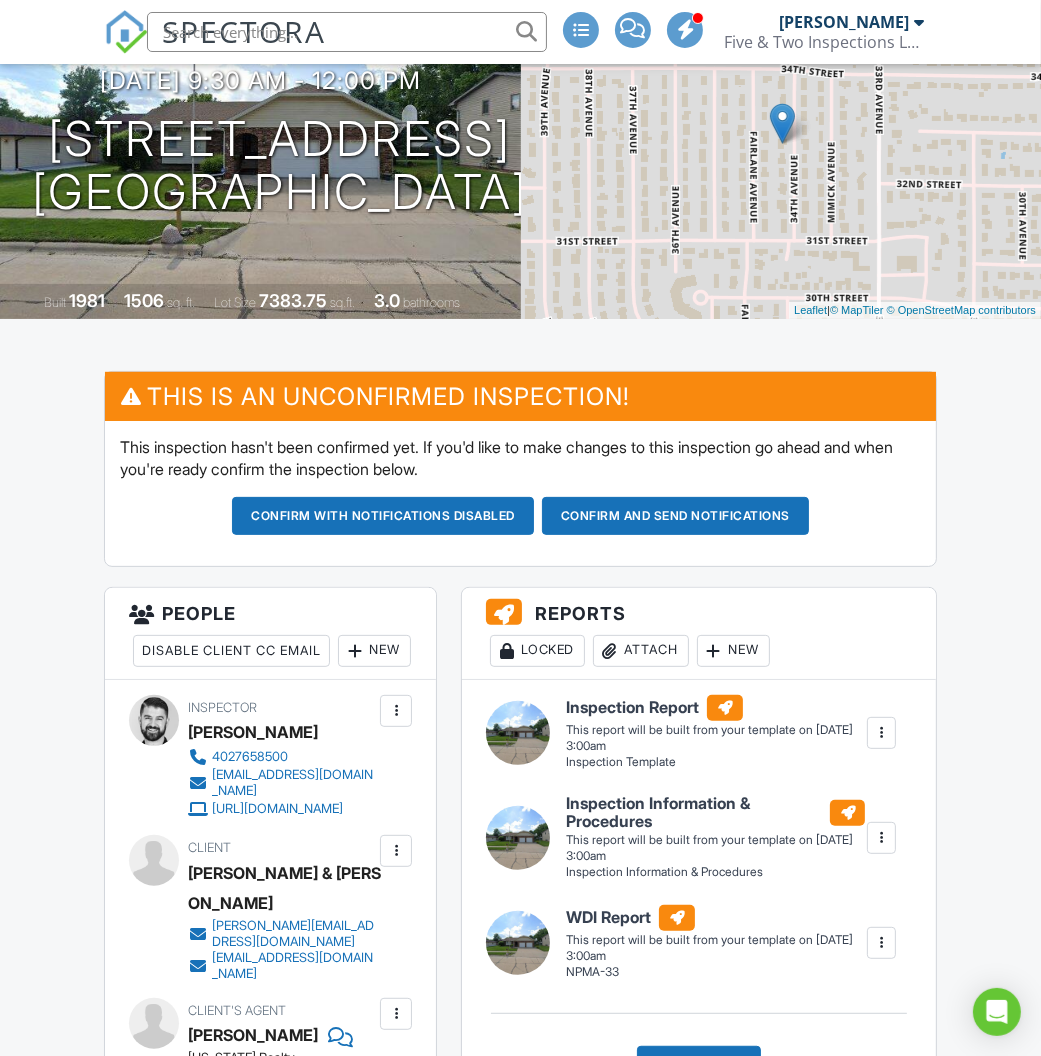 scroll, scrollTop: 257, scrollLeft: 0, axis: vertical 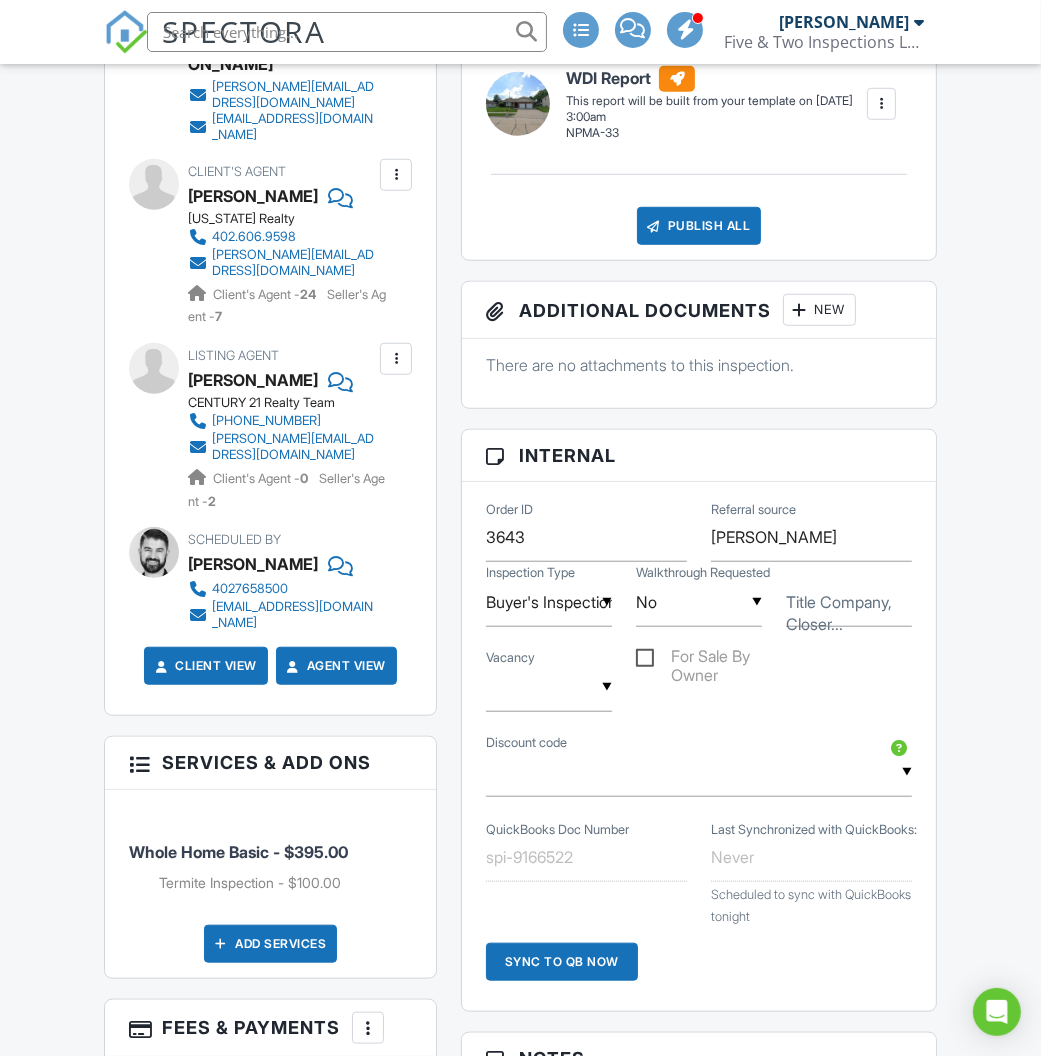 click at bounding box center [549, 687] 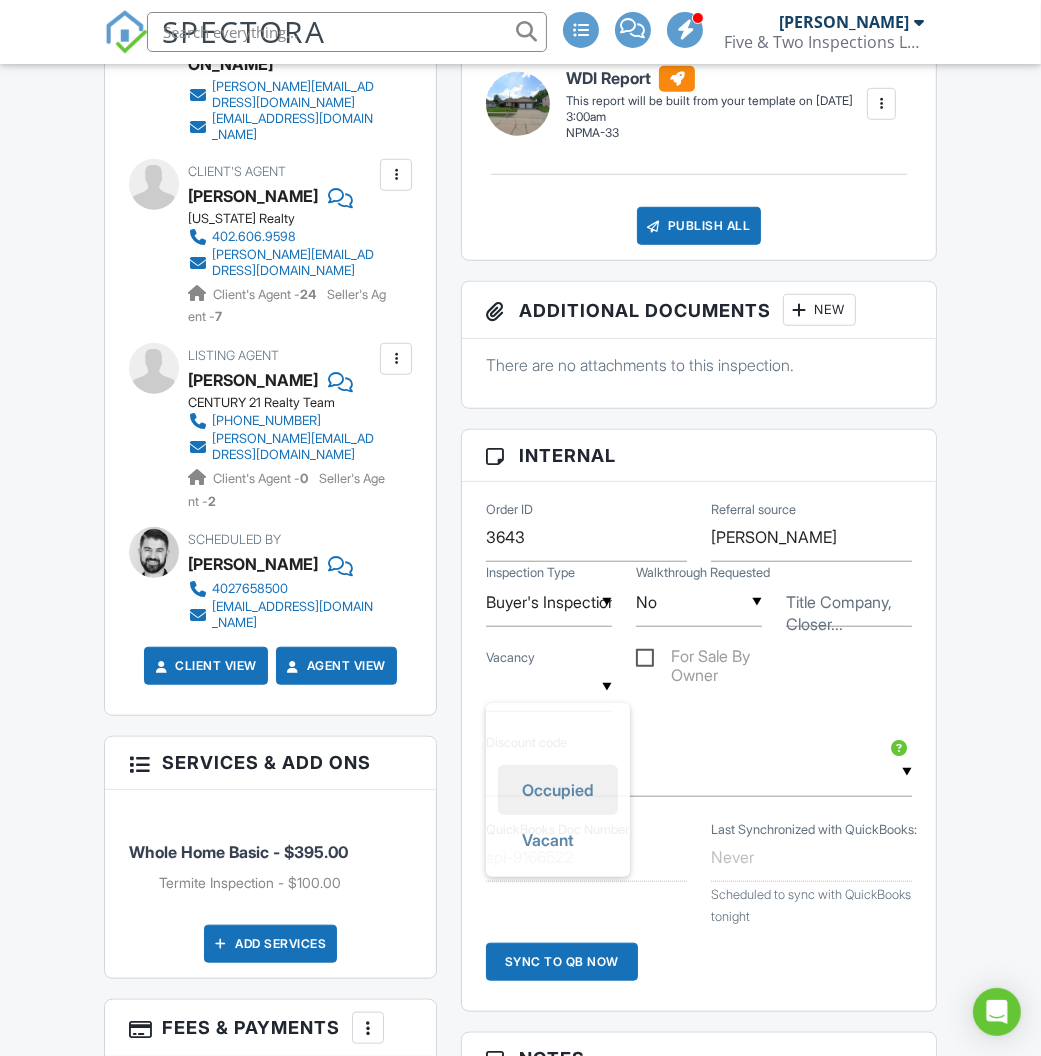 click on "Occupied" at bounding box center [558, 790] 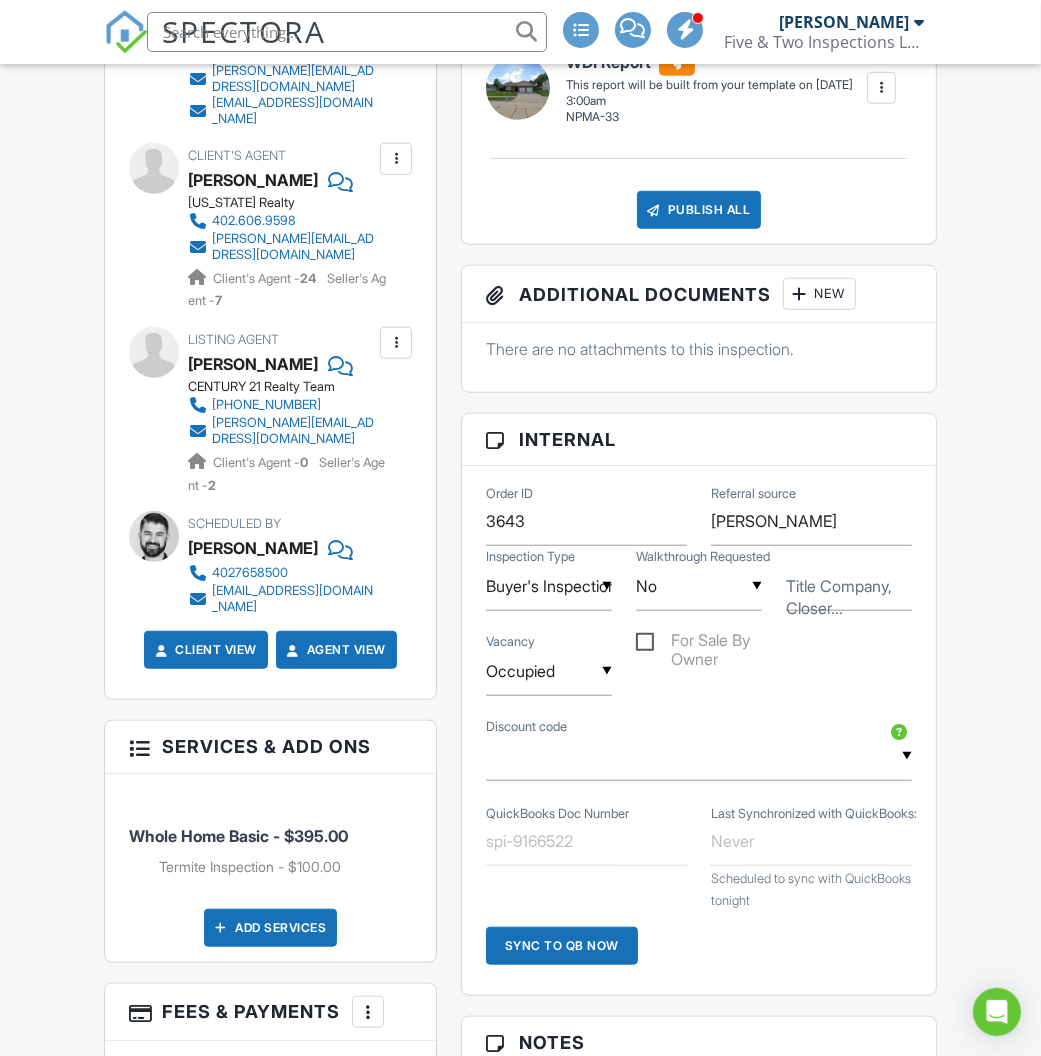 scroll, scrollTop: 1121, scrollLeft: 0, axis: vertical 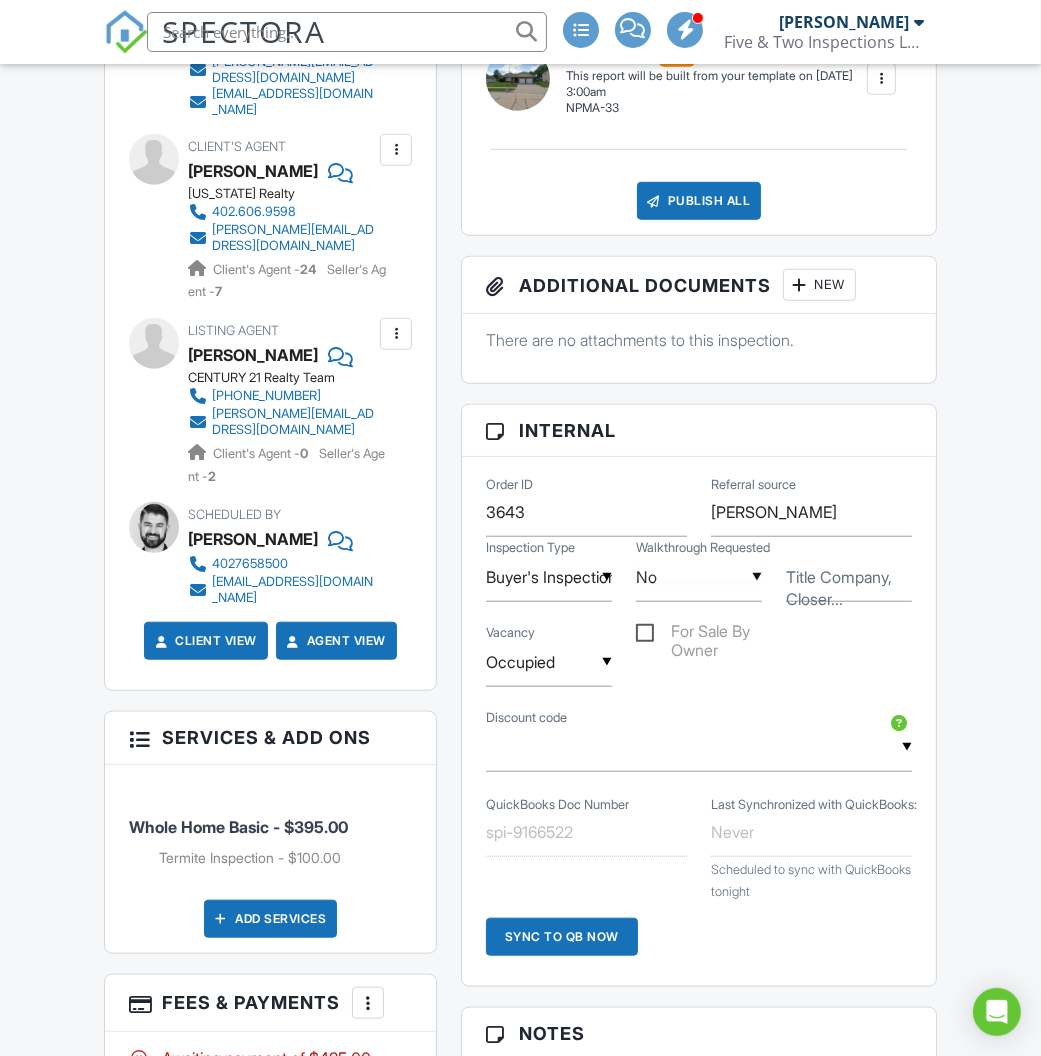 click on "▼ No Yes No
Yes
No" at bounding box center (699, 577) 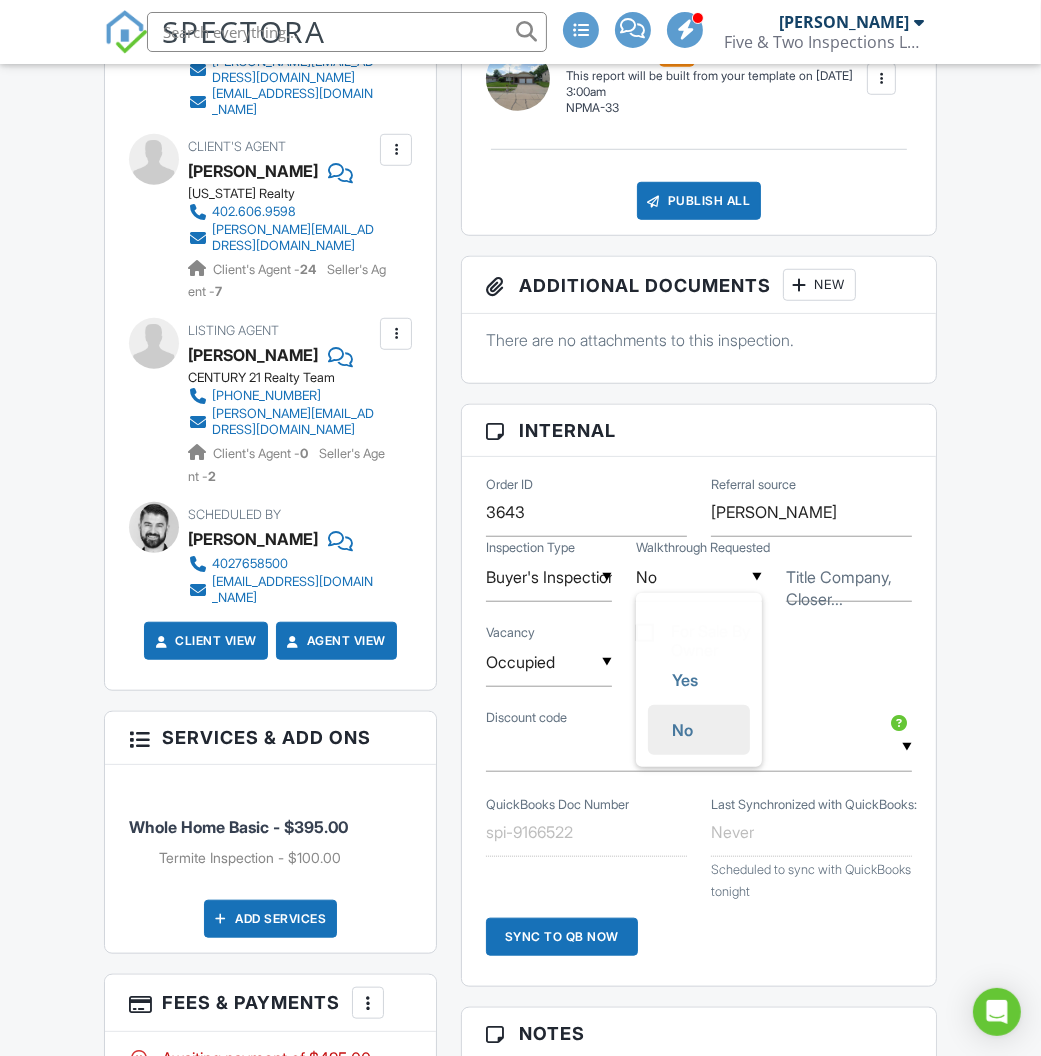 scroll, scrollTop: 0, scrollLeft: 0, axis: both 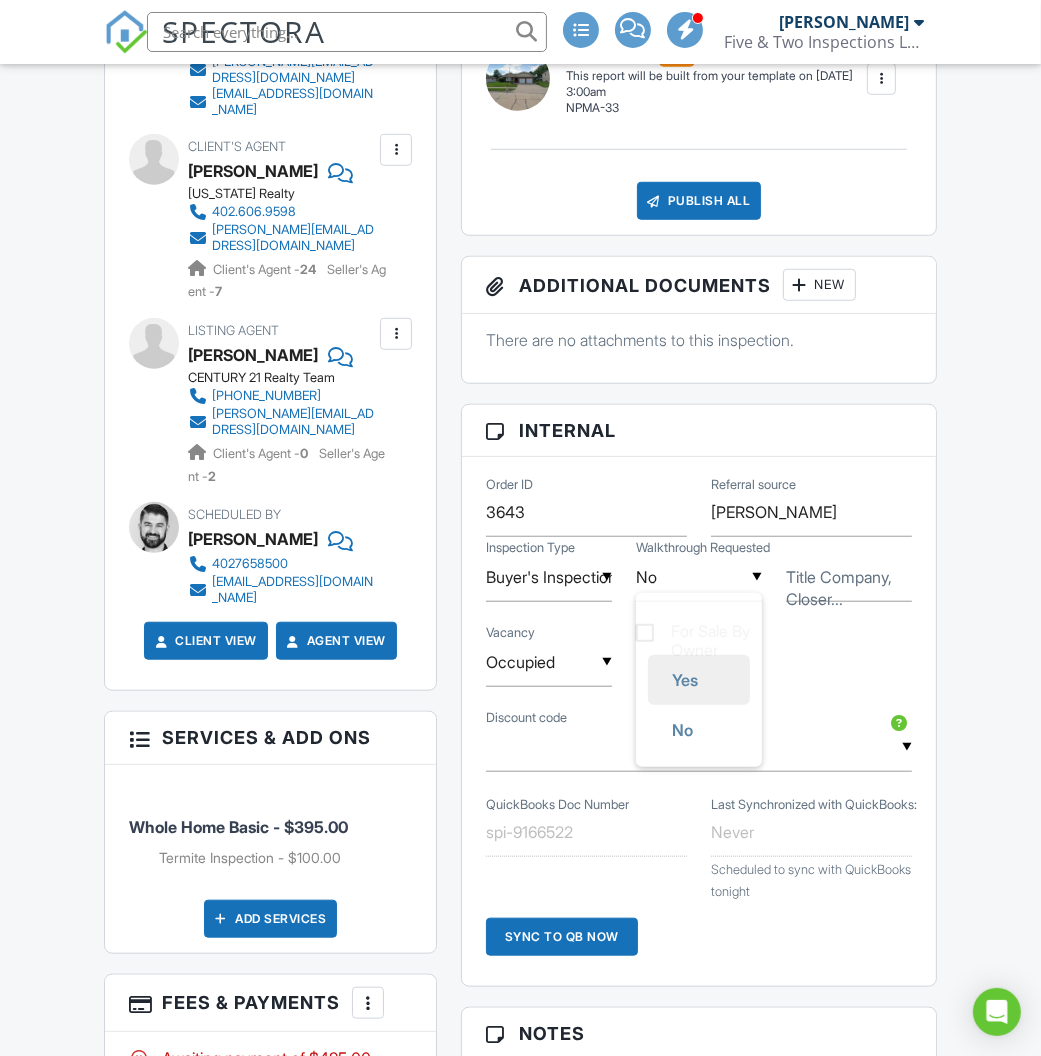 click on "Yes" at bounding box center (685, 680) 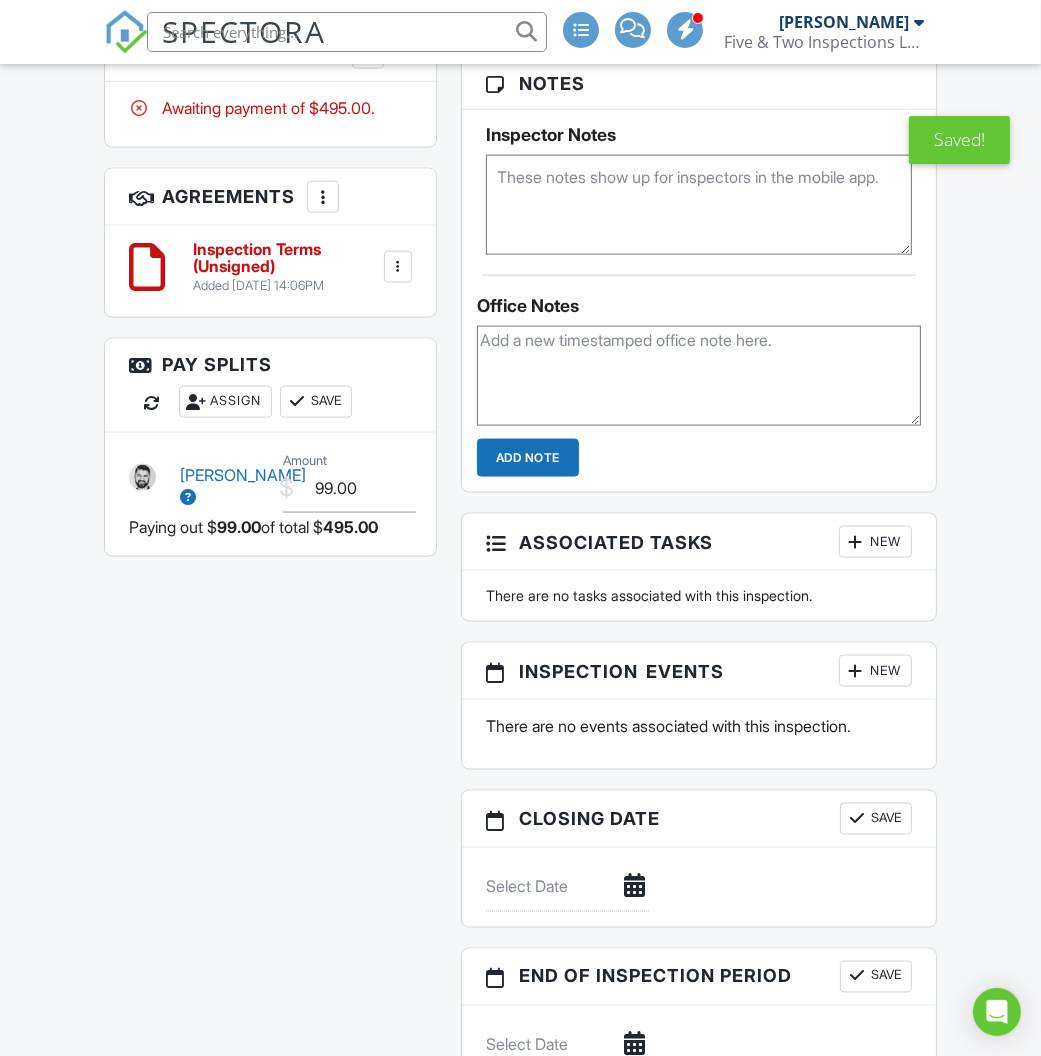 scroll, scrollTop: 2084, scrollLeft: 0, axis: vertical 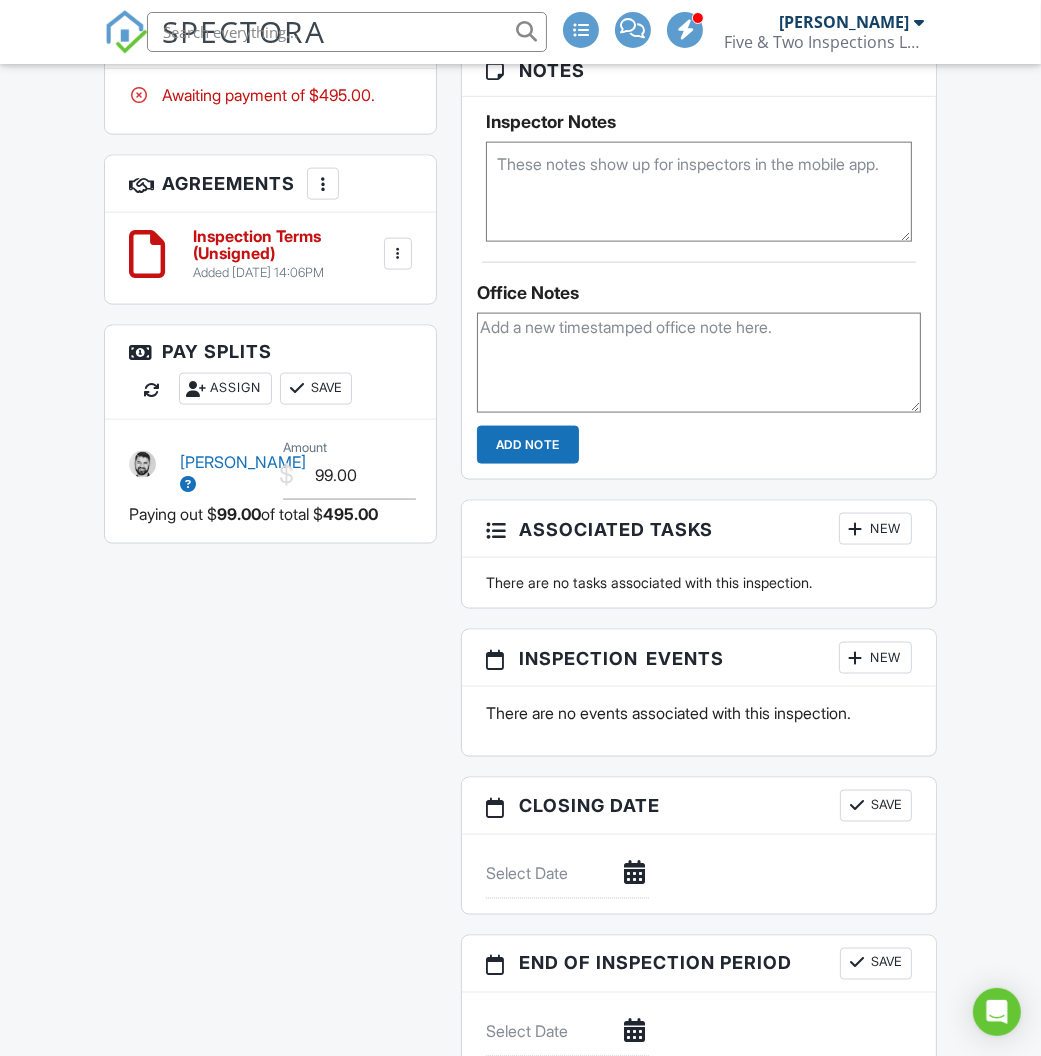 click at bounding box center (856, 658) 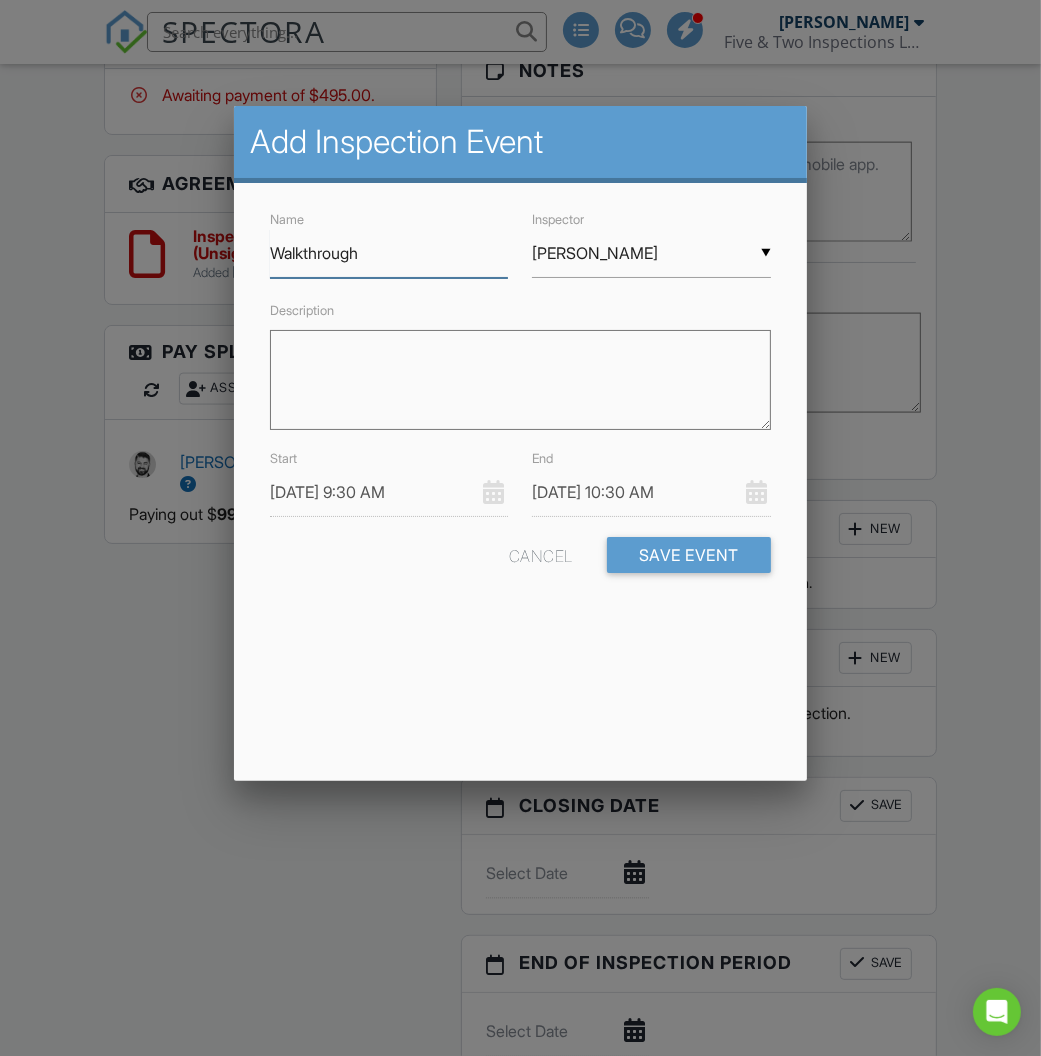 type on "Walkthrough" 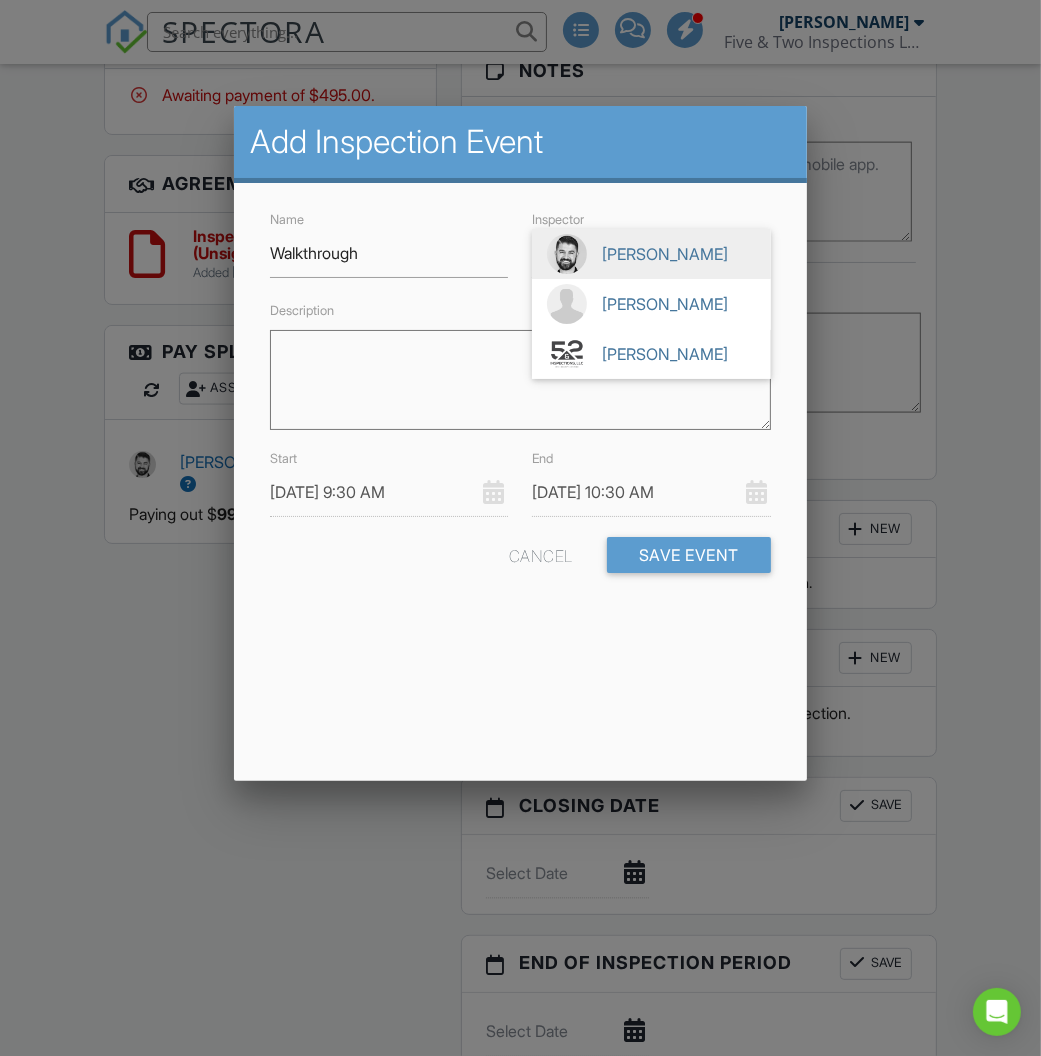 click on "08/01/2025 9:30 AM" at bounding box center (389, 492) 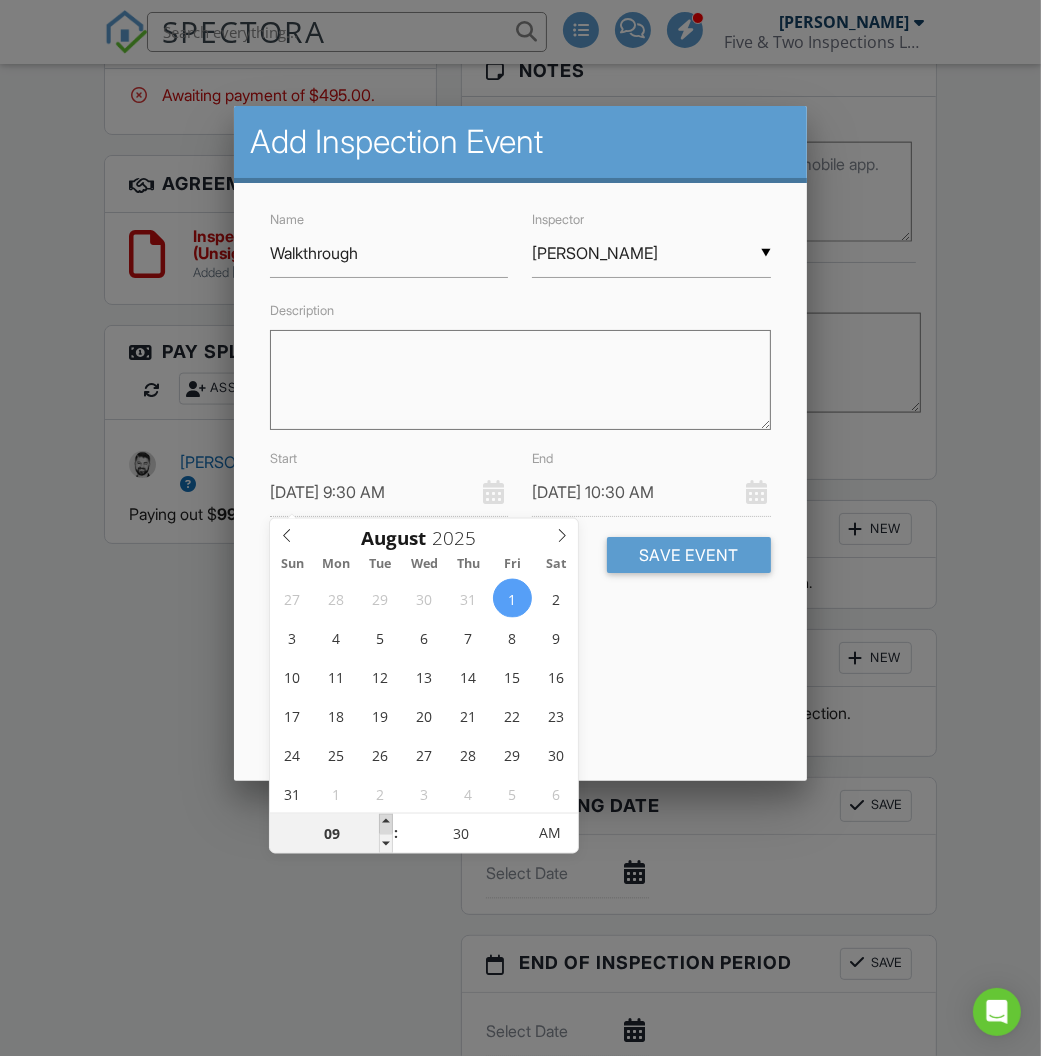 type on "08/01/2025 10:30 AM" 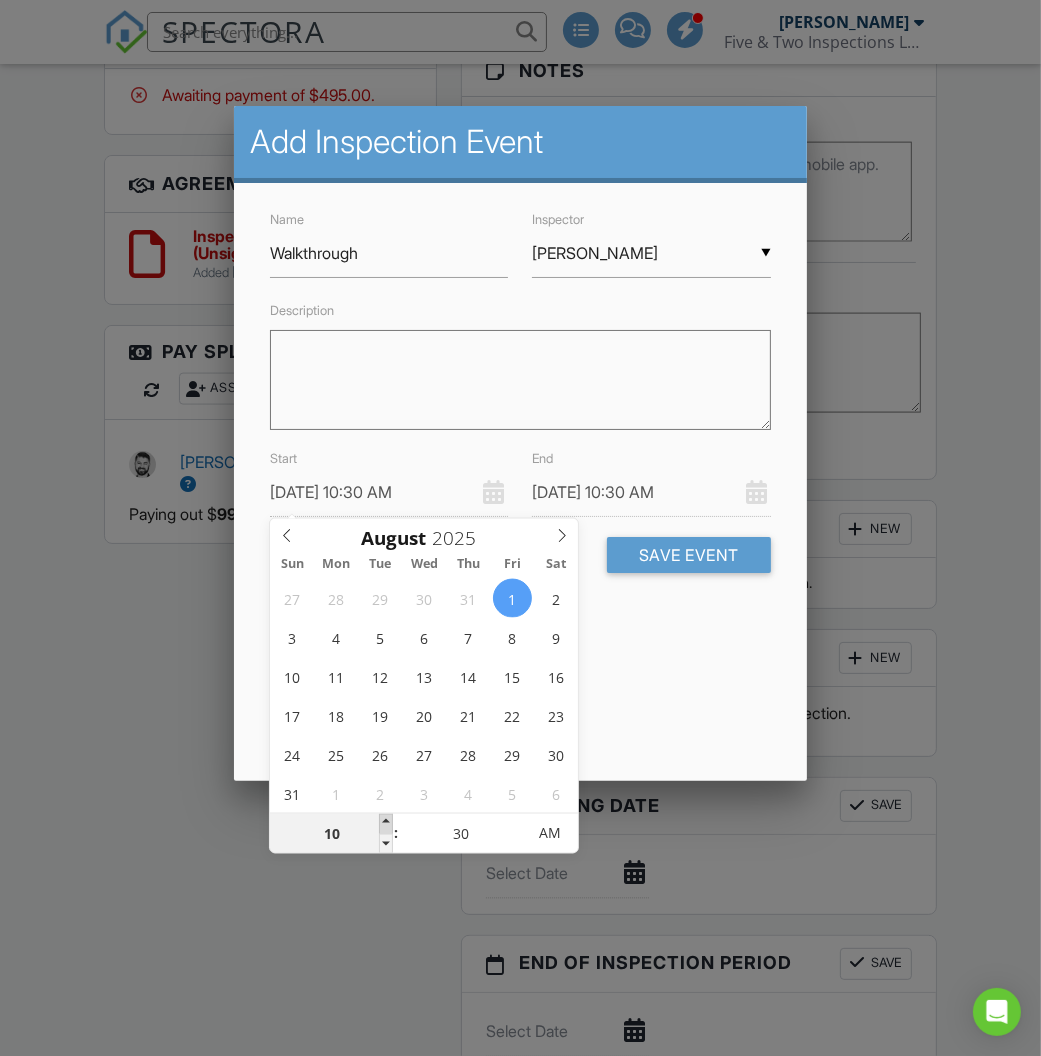 click at bounding box center [386, 824] 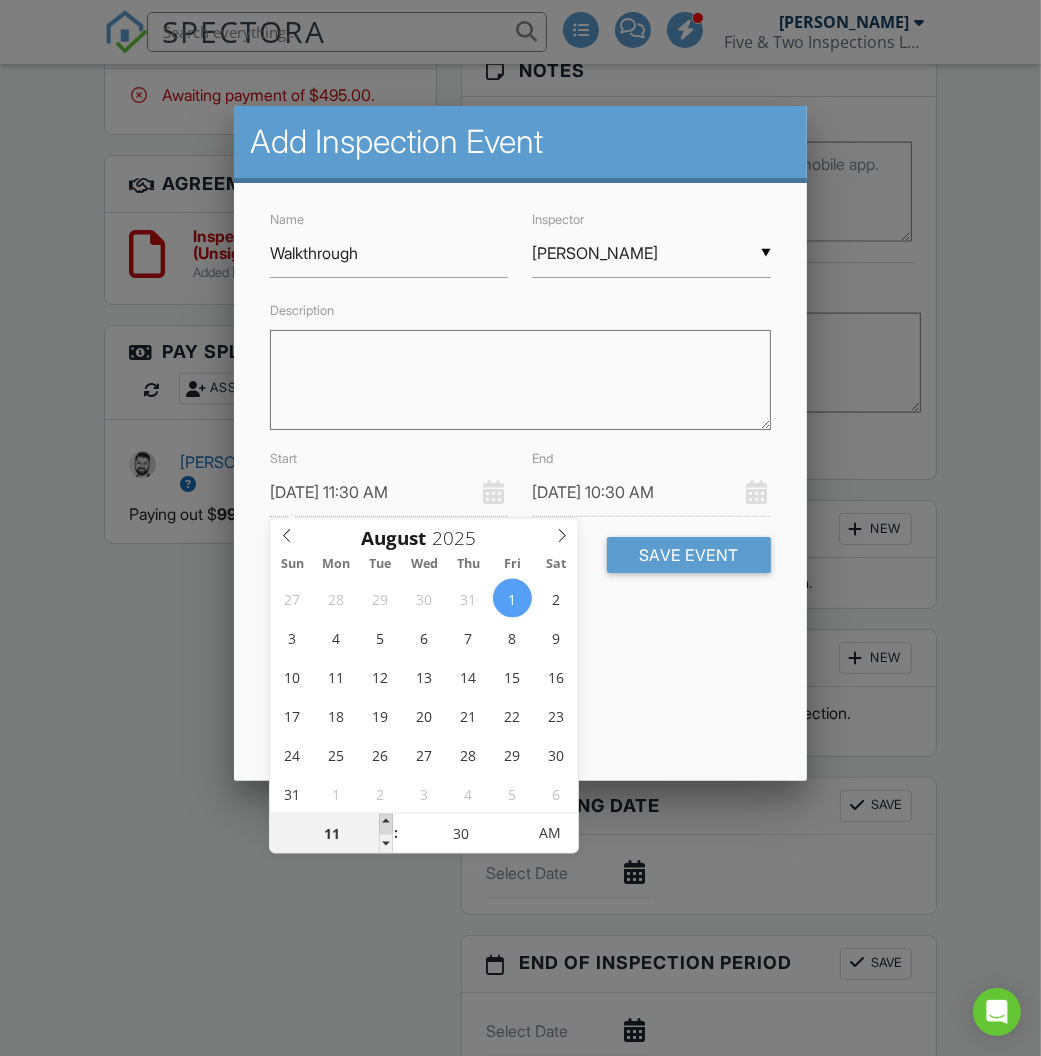 click at bounding box center (386, 824) 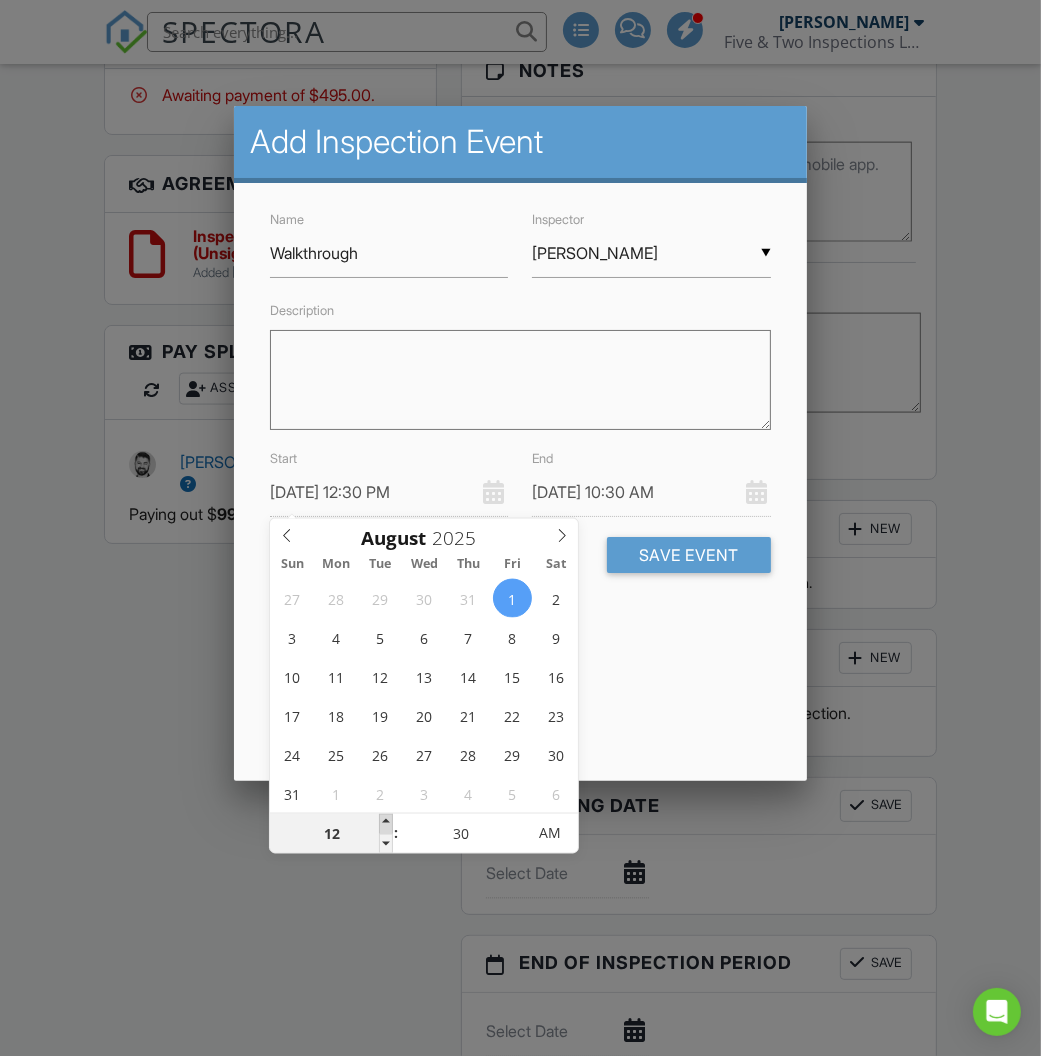 click at bounding box center (386, 824) 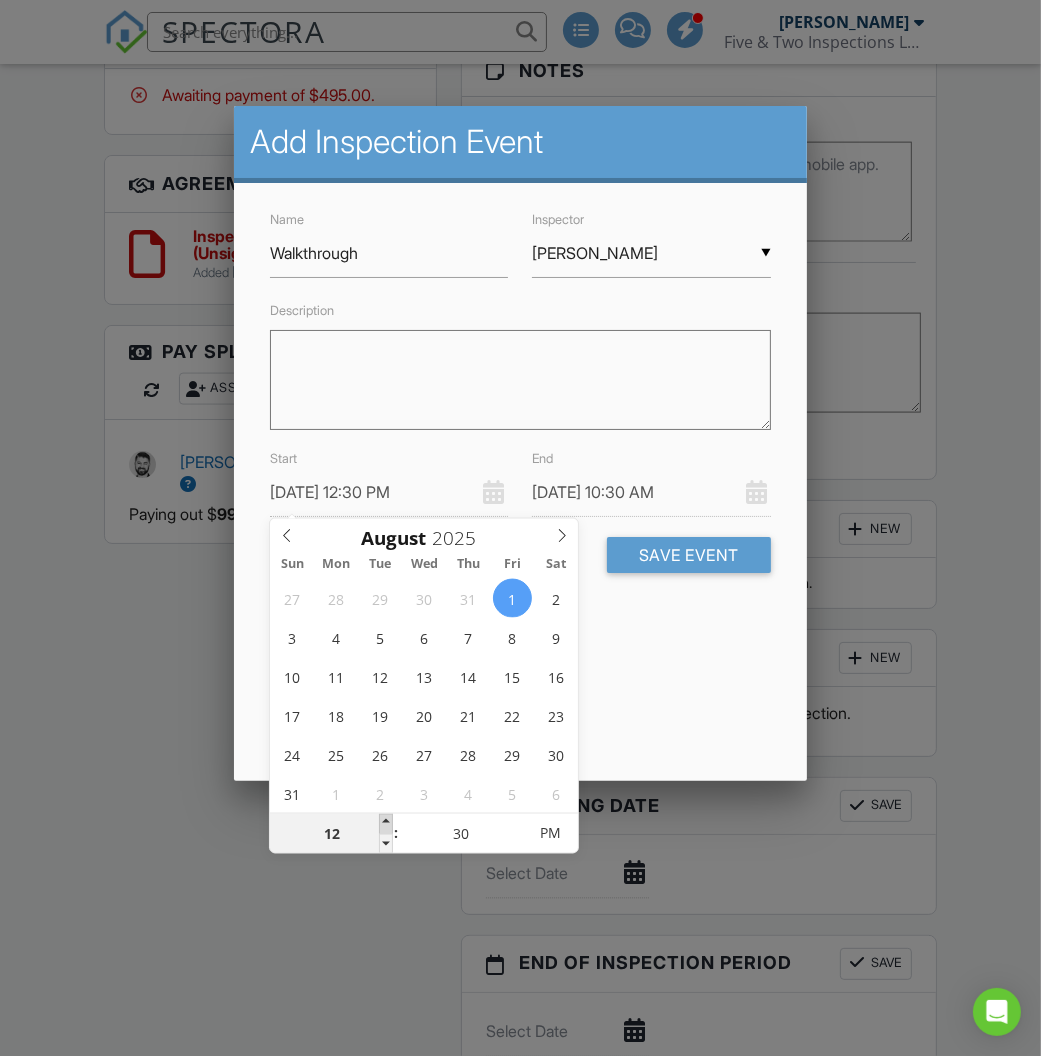 type on "08/01/2025 1:30 PM" 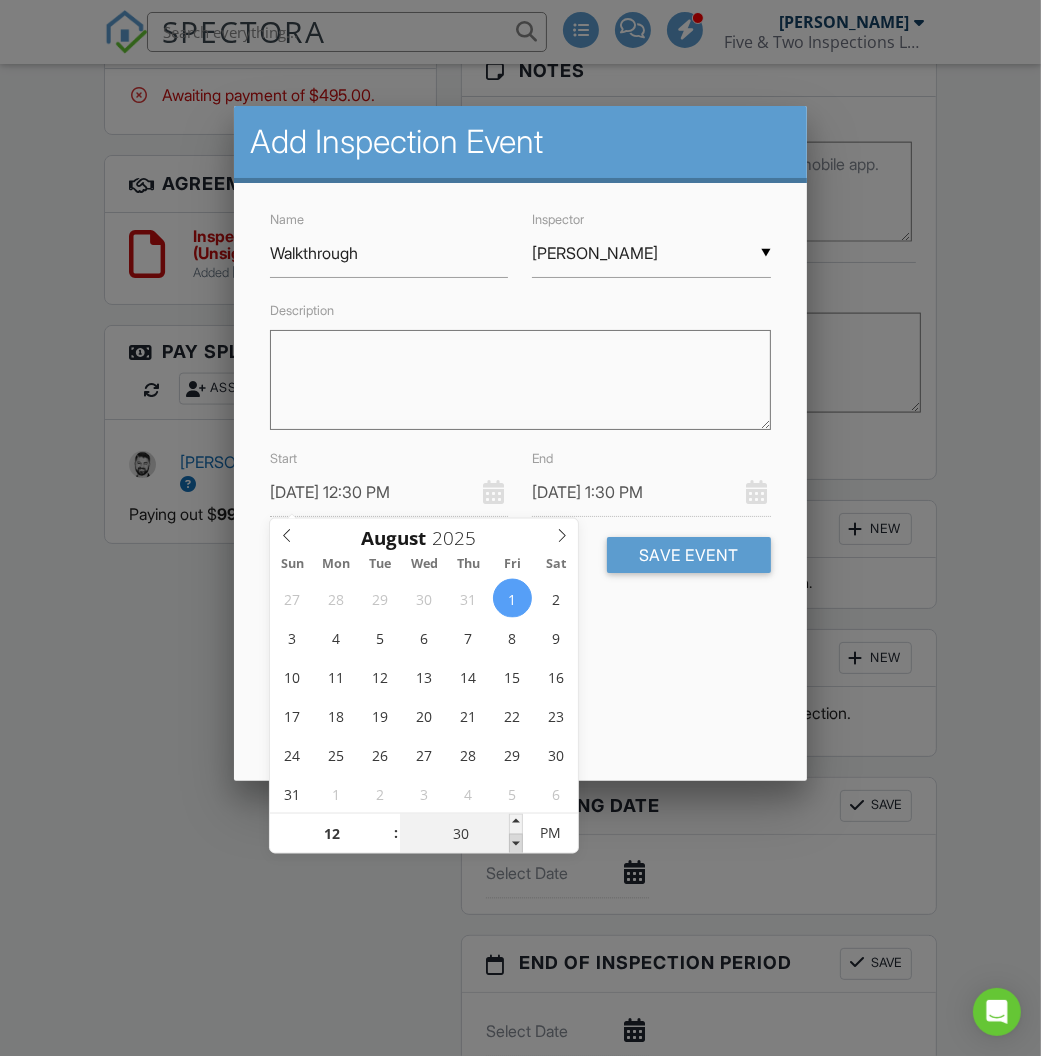 type on "08/01/2025 12:25 PM" 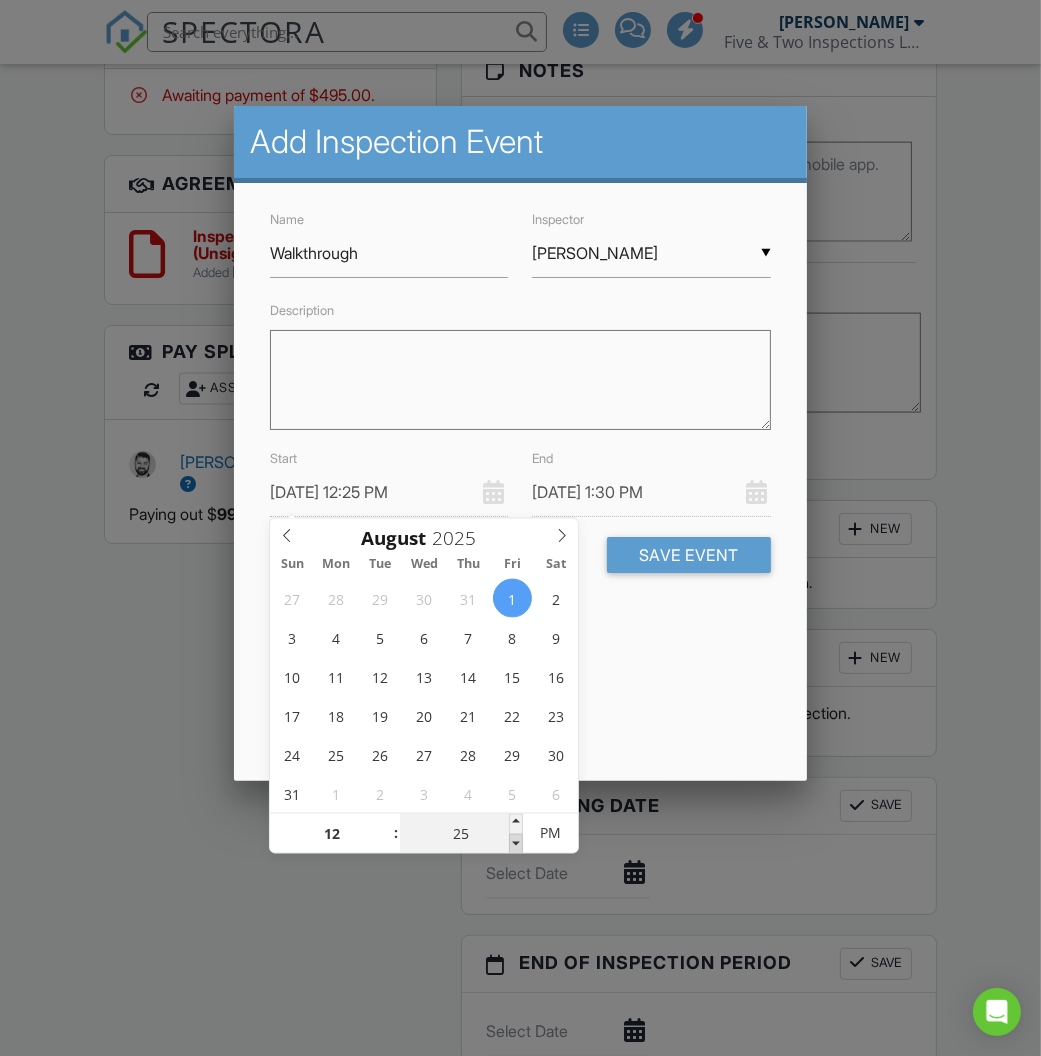 click at bounding box center [516, 844] 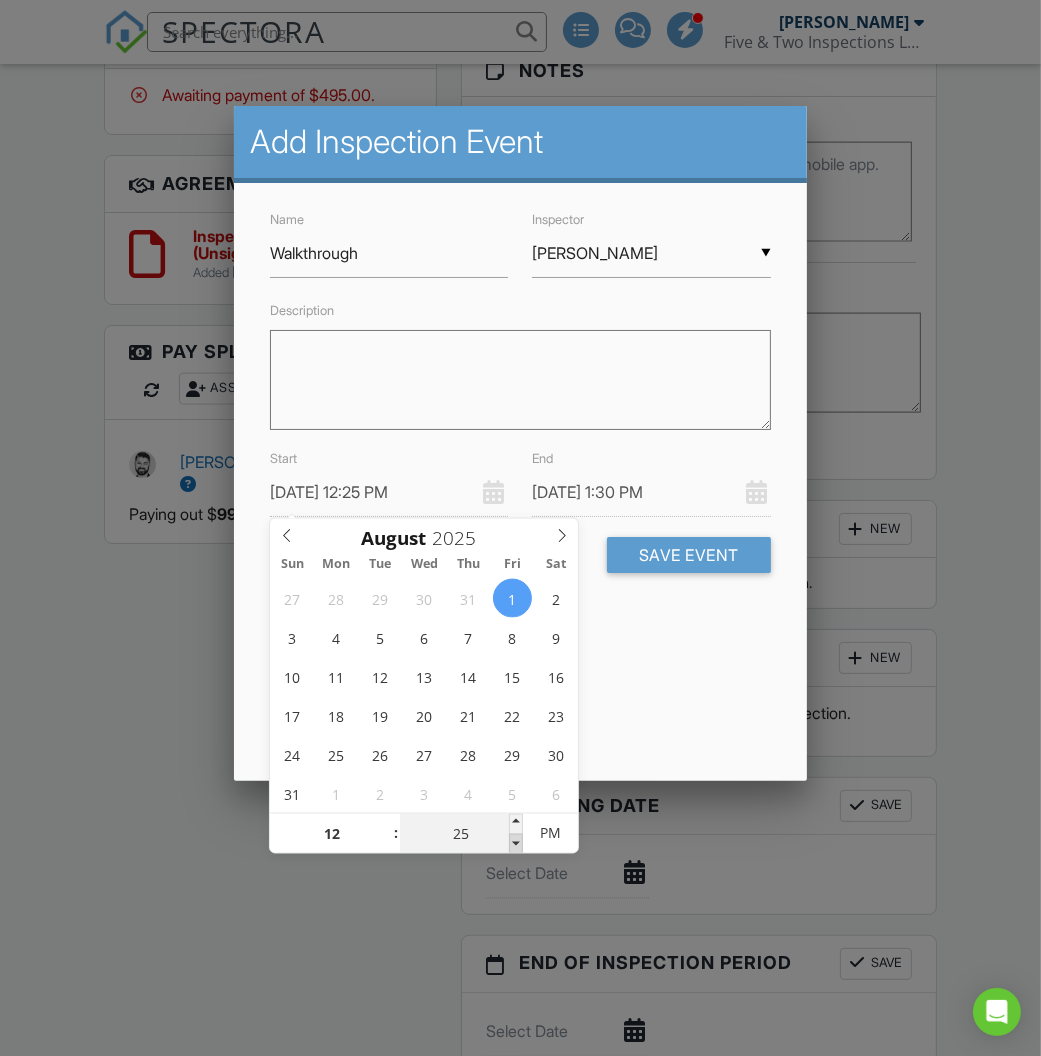 type on "08/01/2025 12:20 PM" 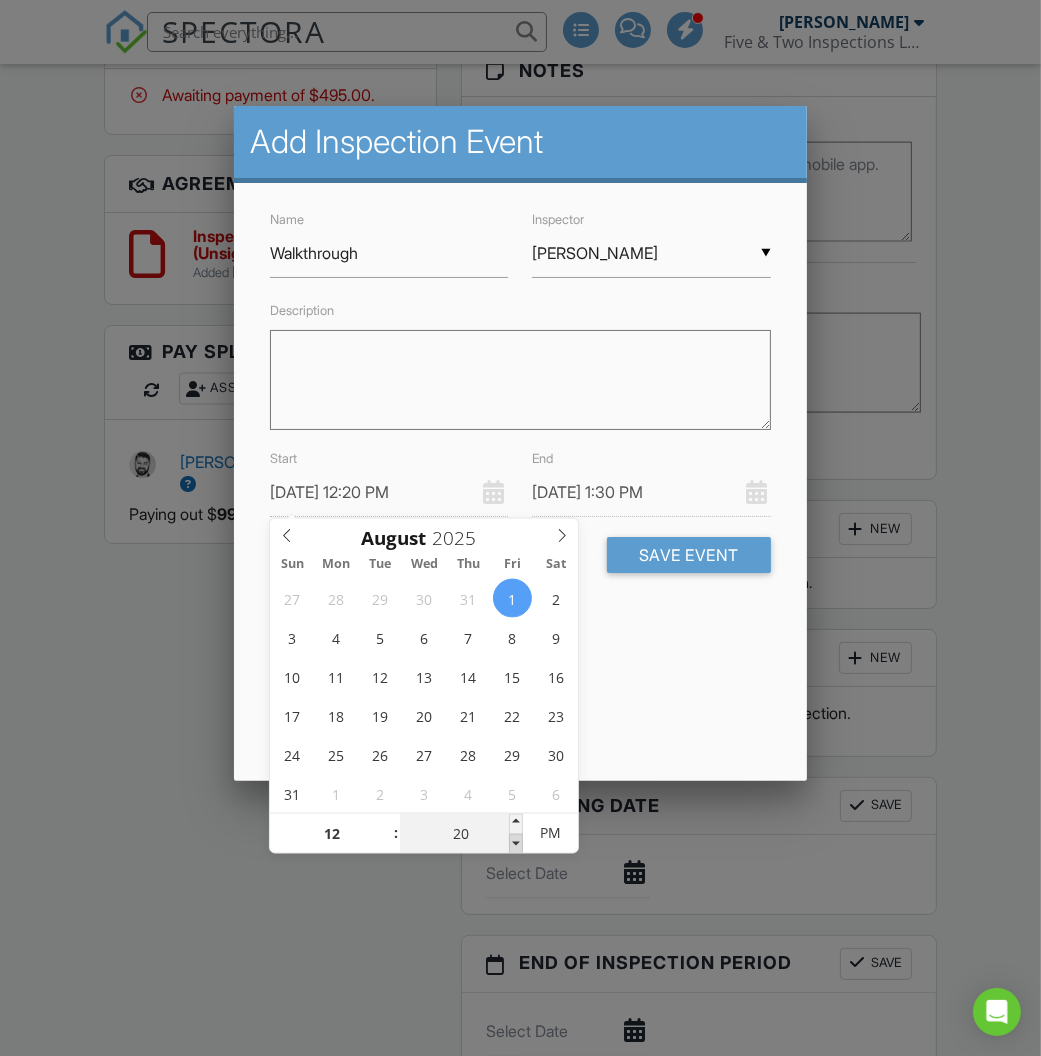 click at bounding box center (516, 844) 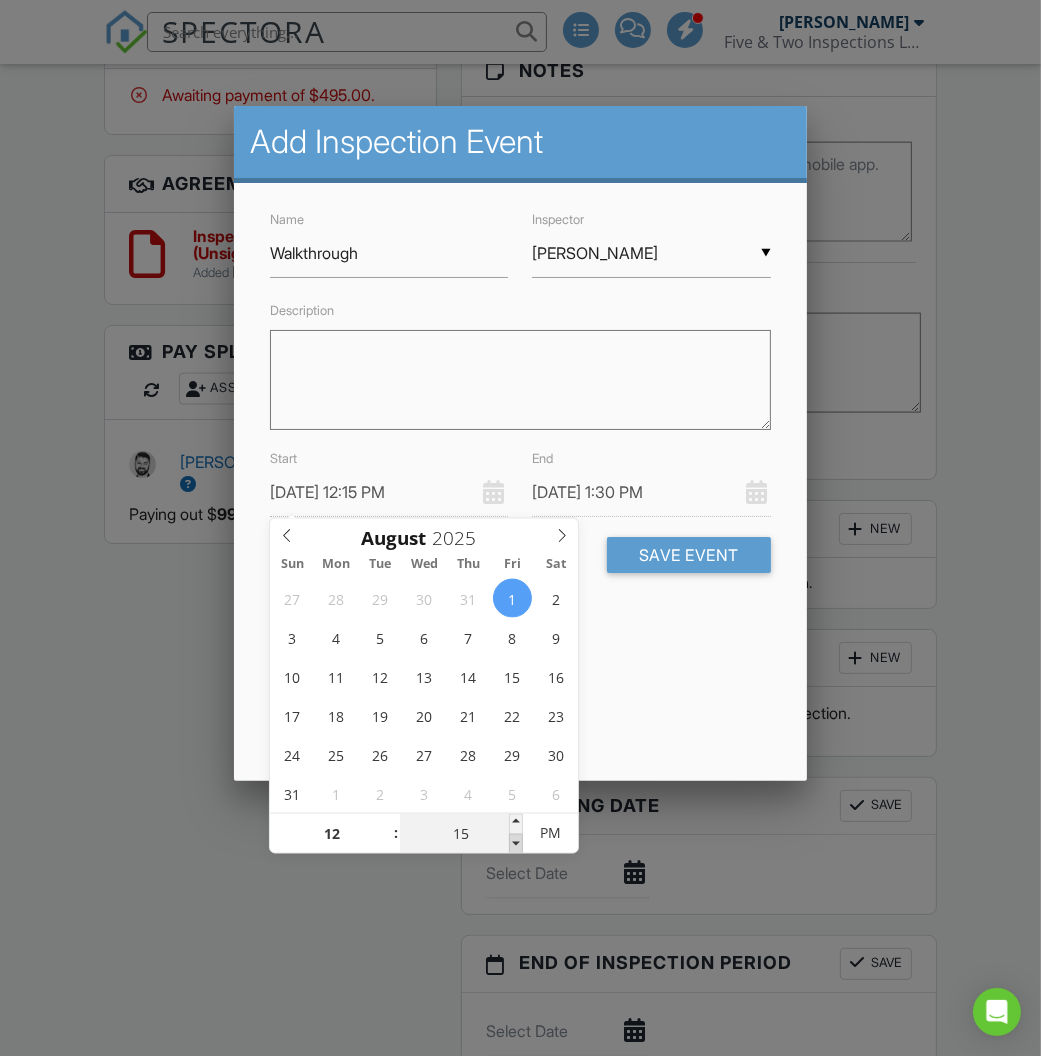 click at bounding box center (516, 844) 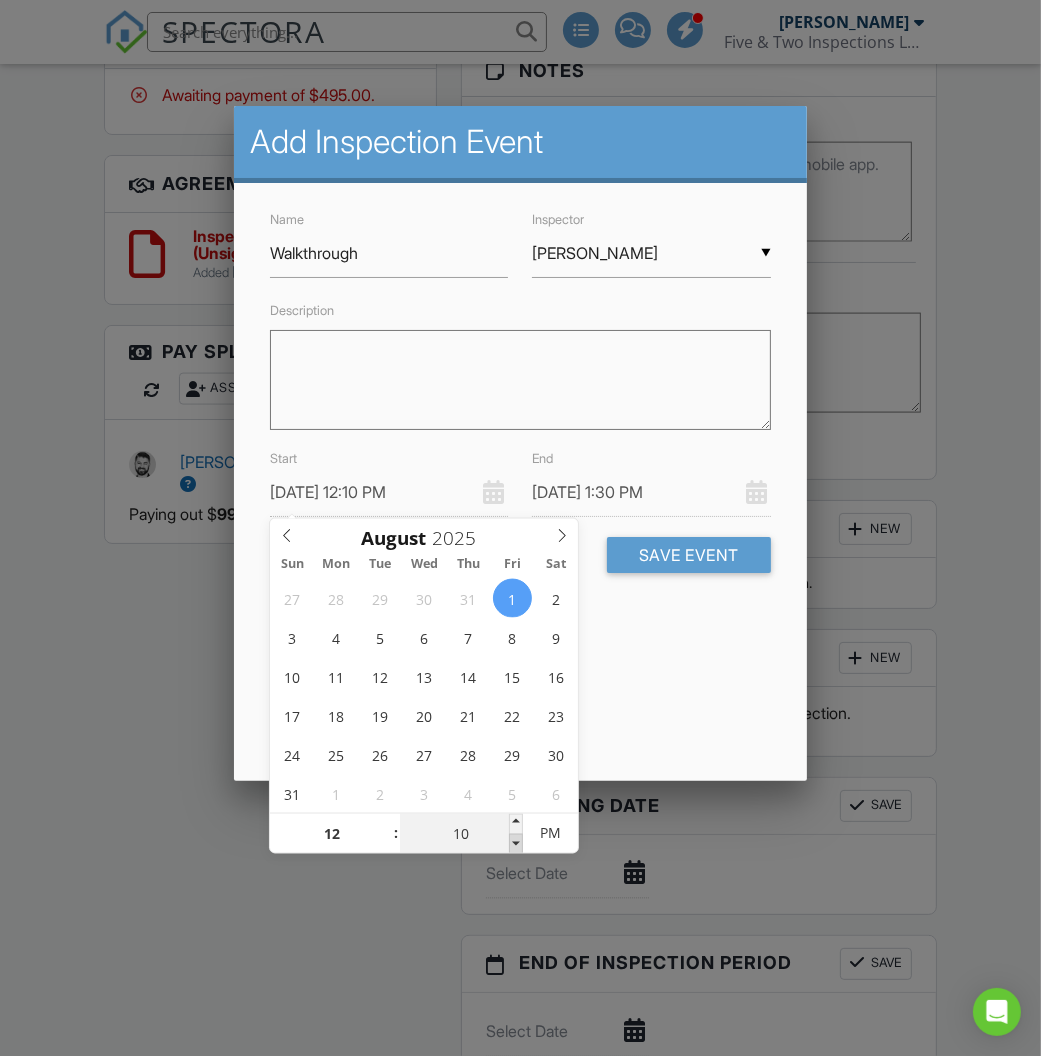 click at bounding box center (516, 844) 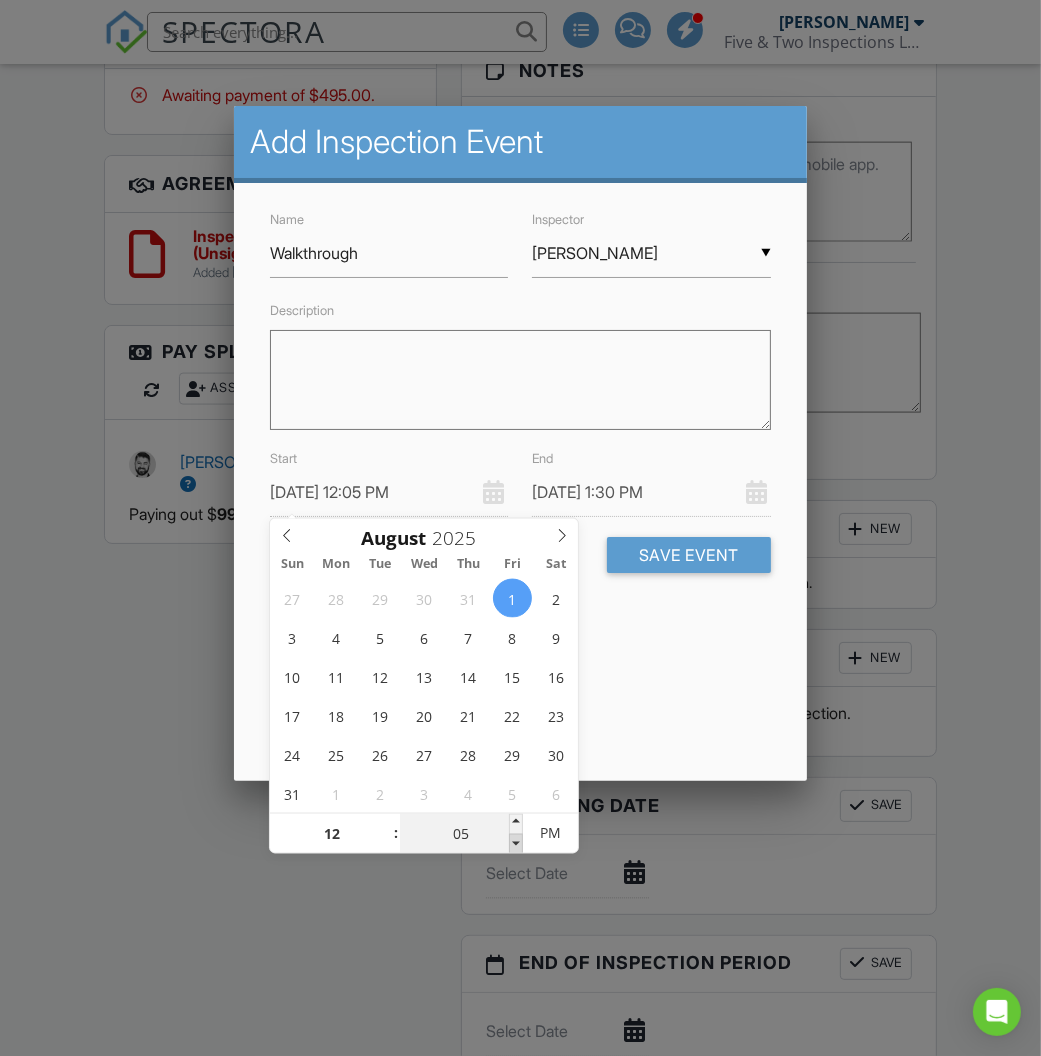 click at bounding box center [516, 844] 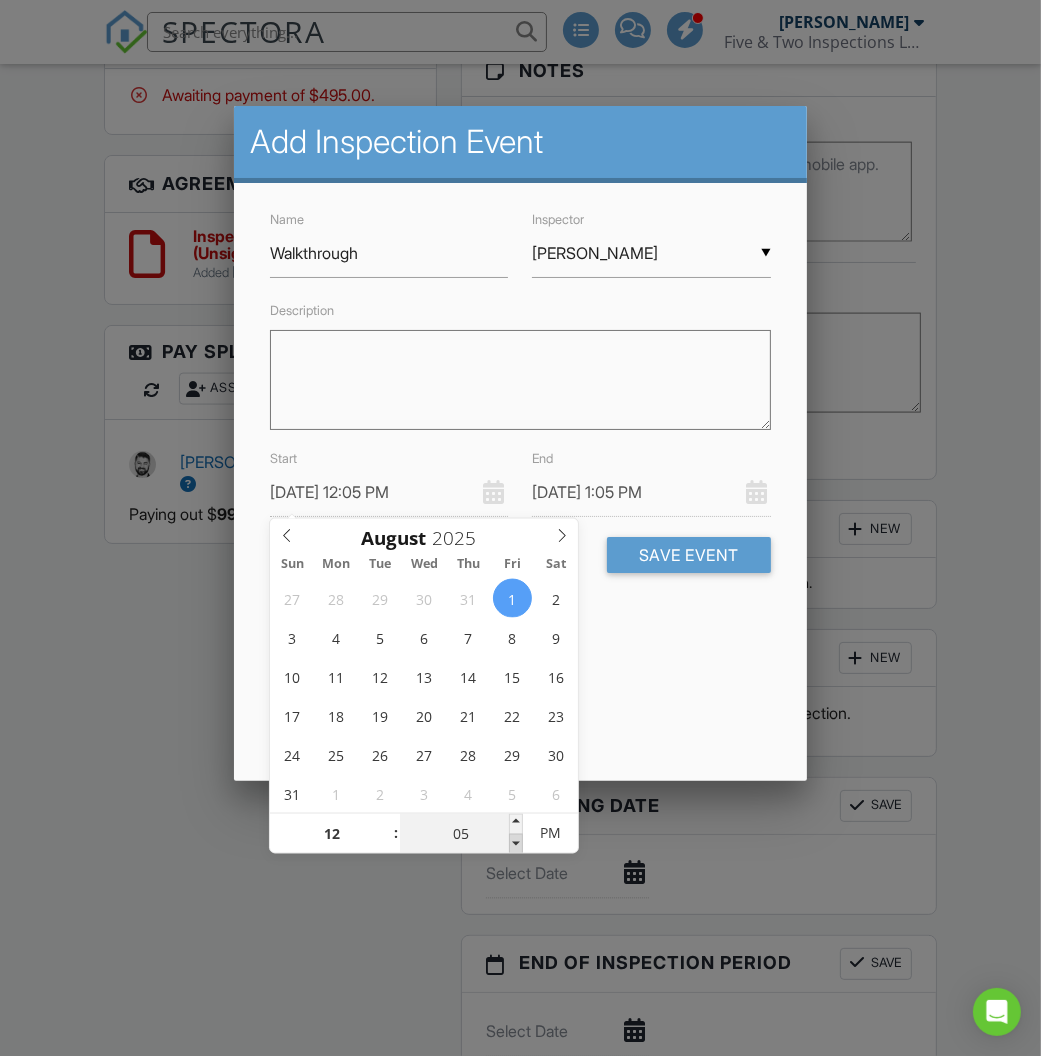 type on "08/01/2025 12:00 PM" 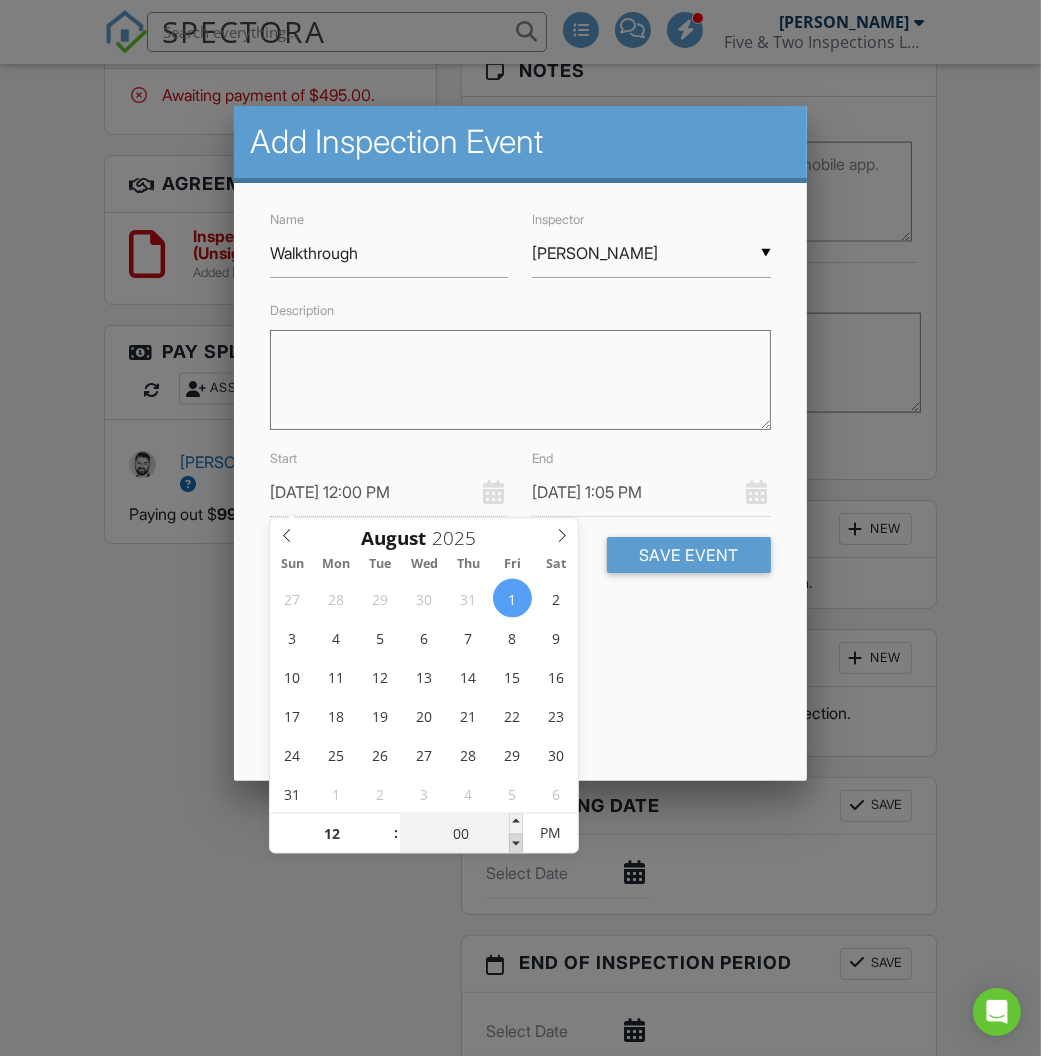click at bounding box center (516, 844) 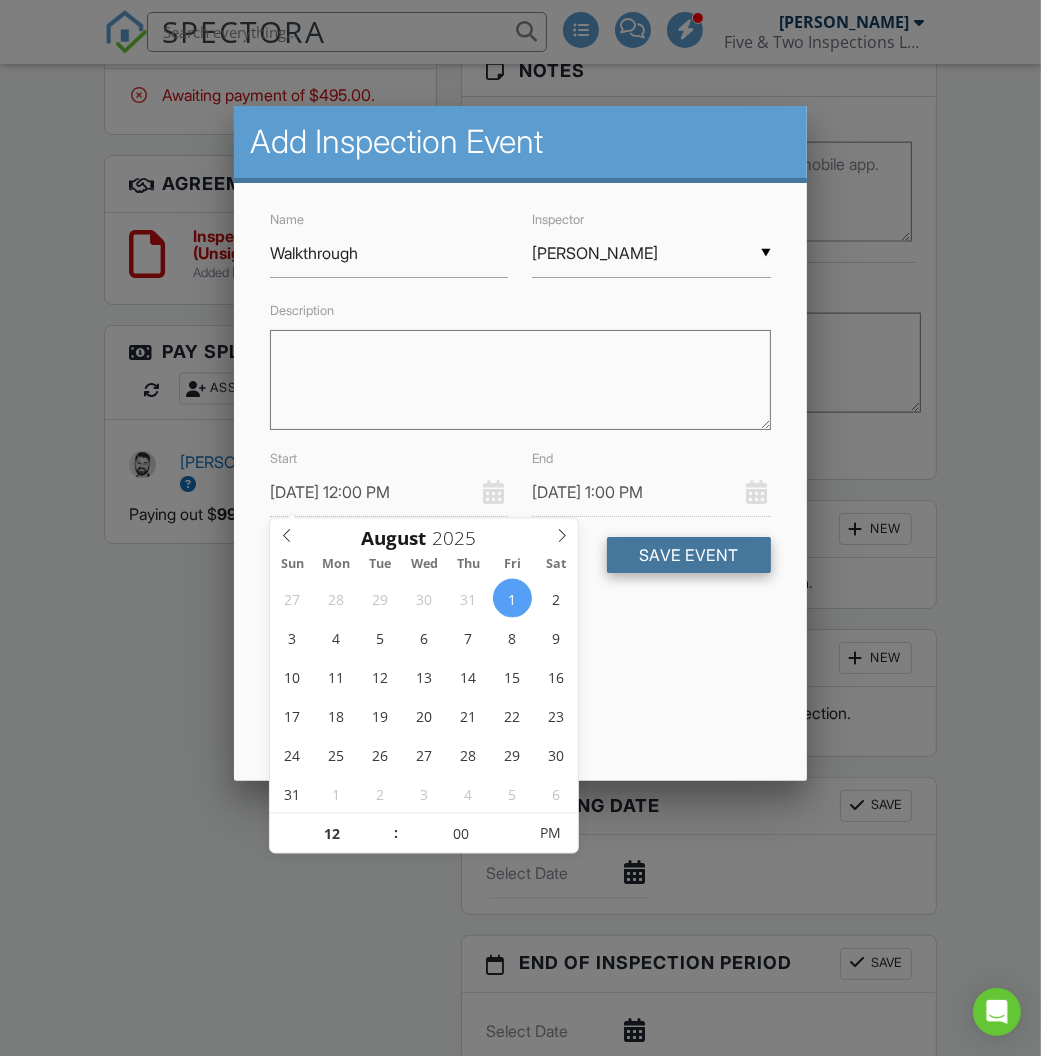 click on "Save Event" at bounding box center [689, 555] 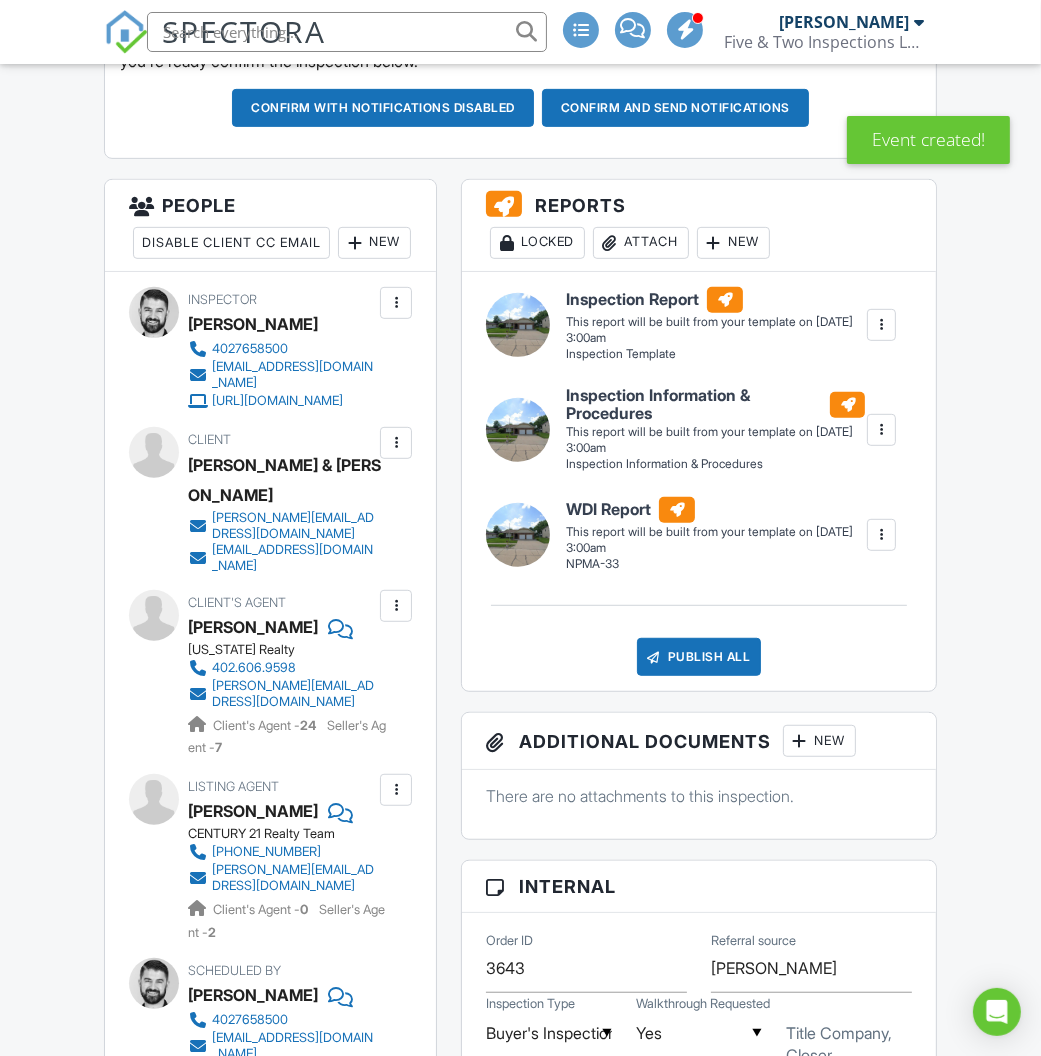 scroll, scrollTop: 650, scrollLeft: 0, axis: vertical 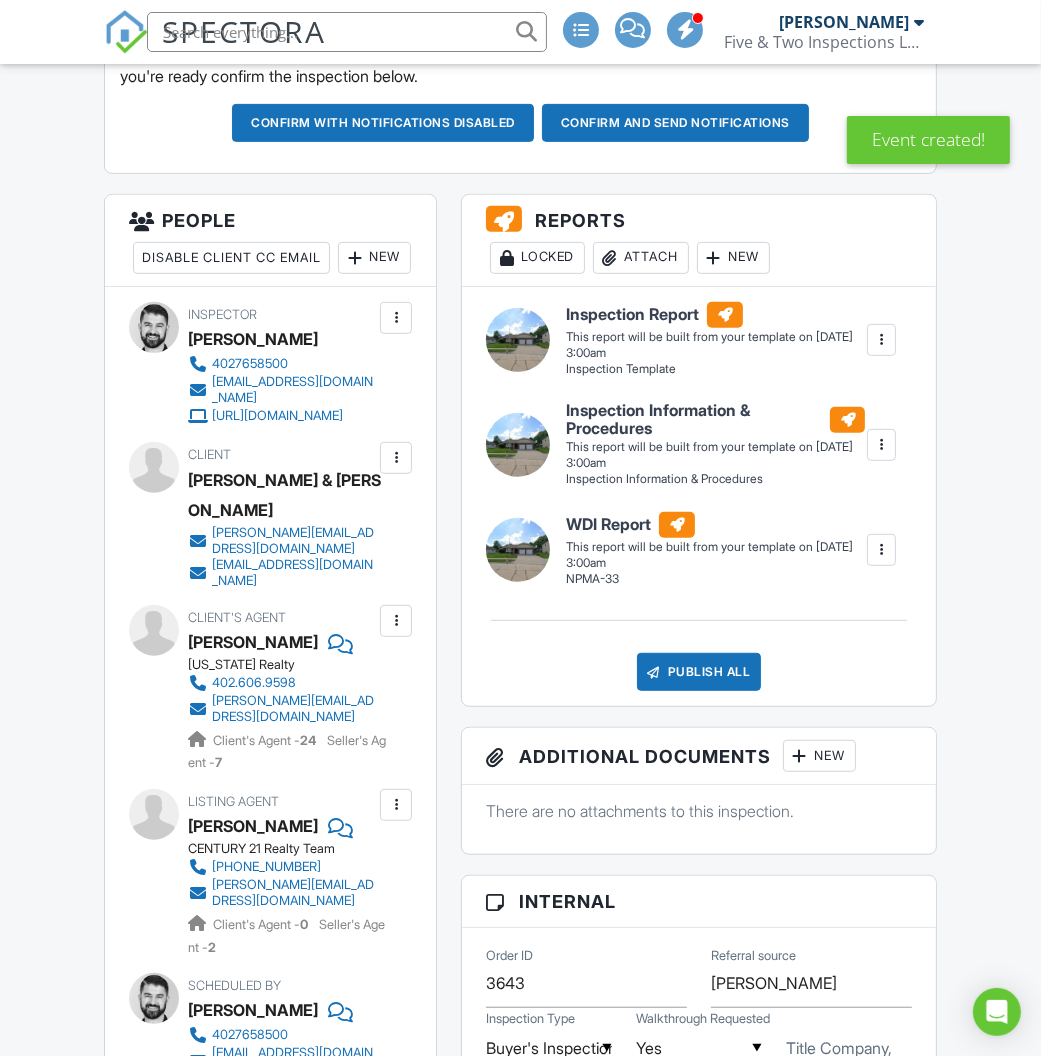 click on "New" at bounding box center [374, 258] 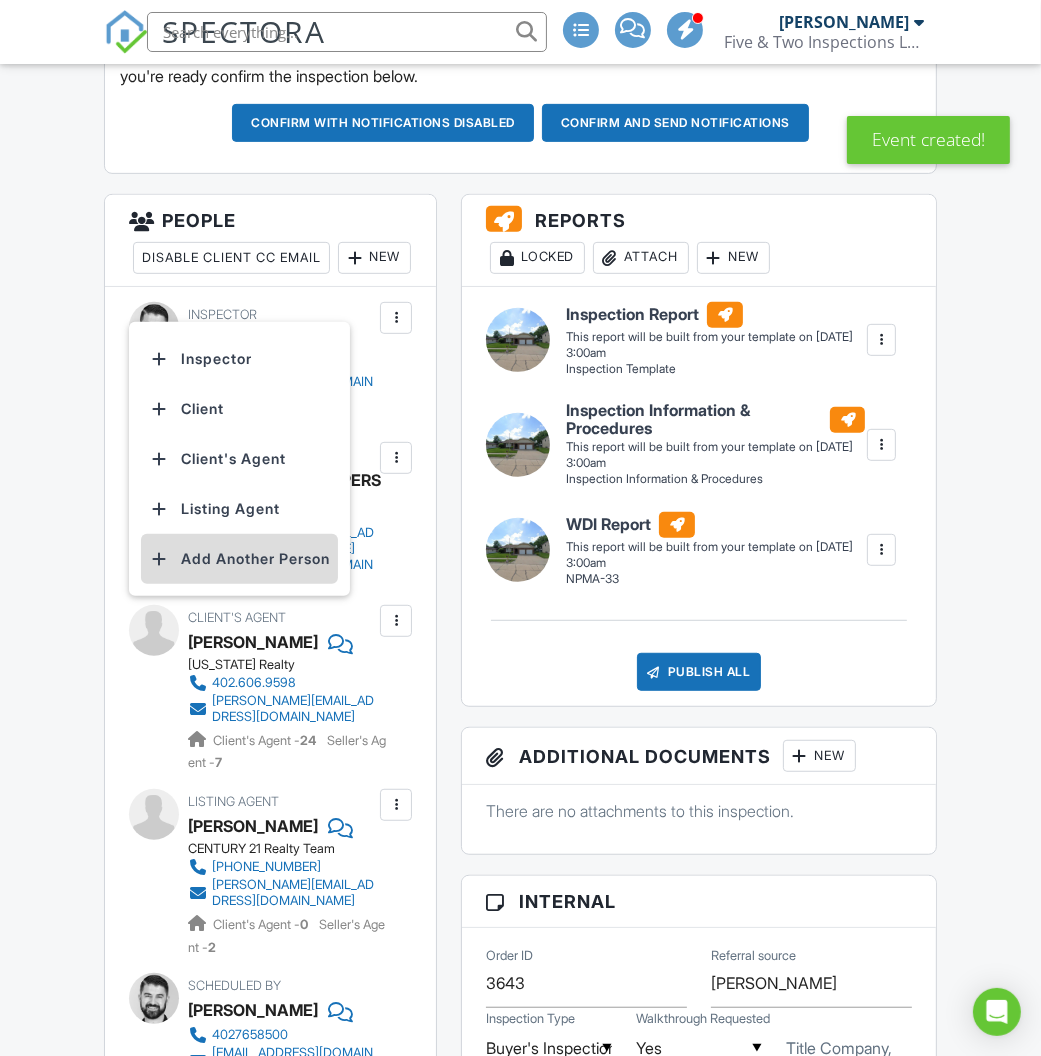 click on "Add Another Person" at bounding box center [239, 559] 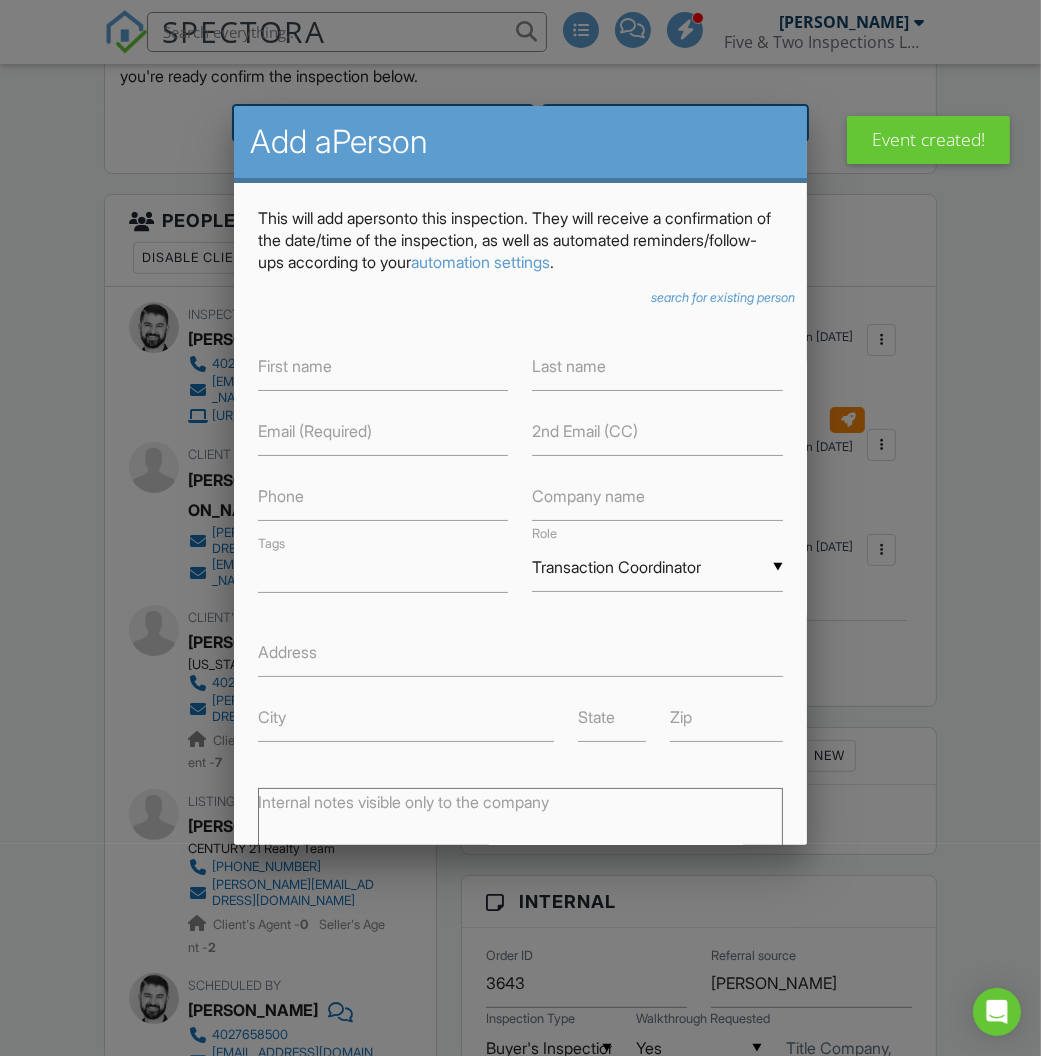 click on "search for existing person" at bounding box center (723, 297) 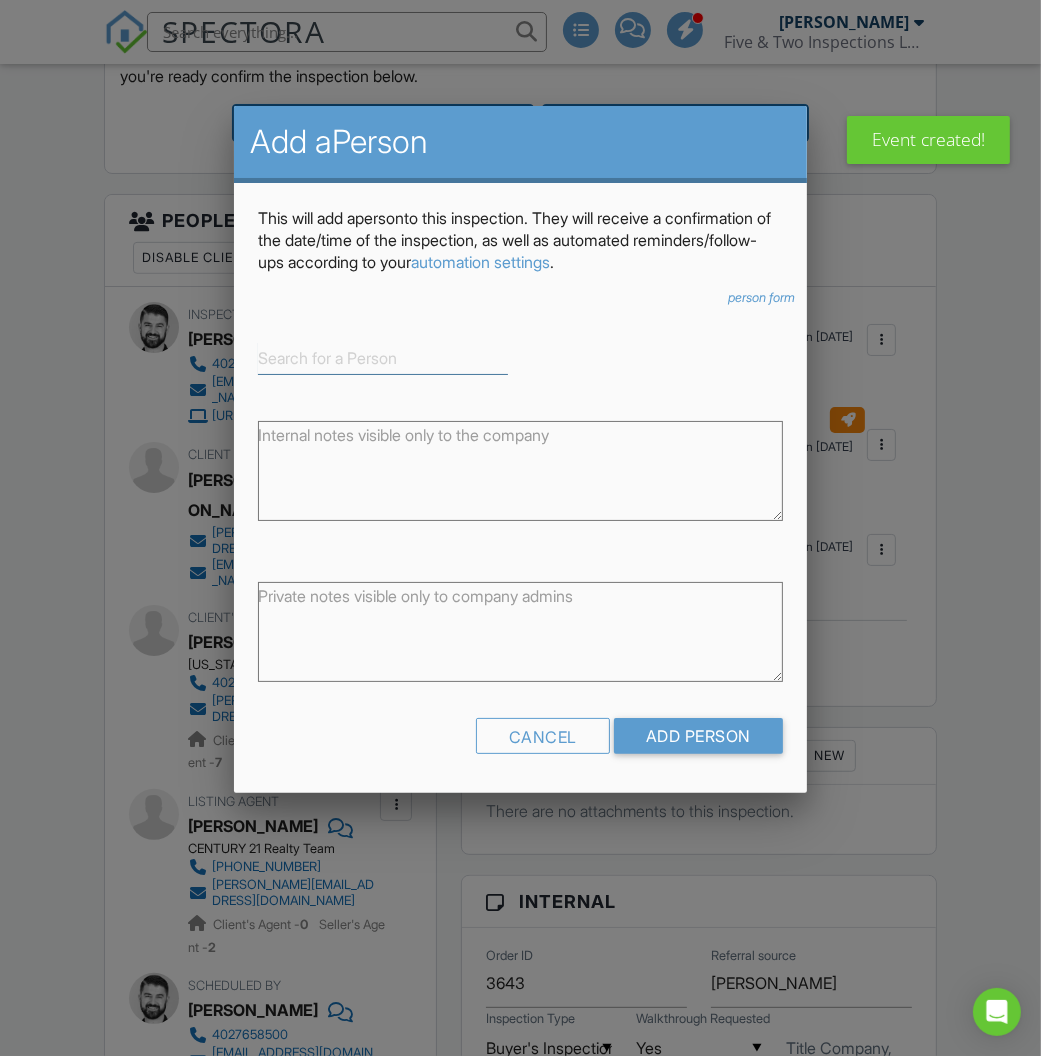 click at bounding box center (383, 358) 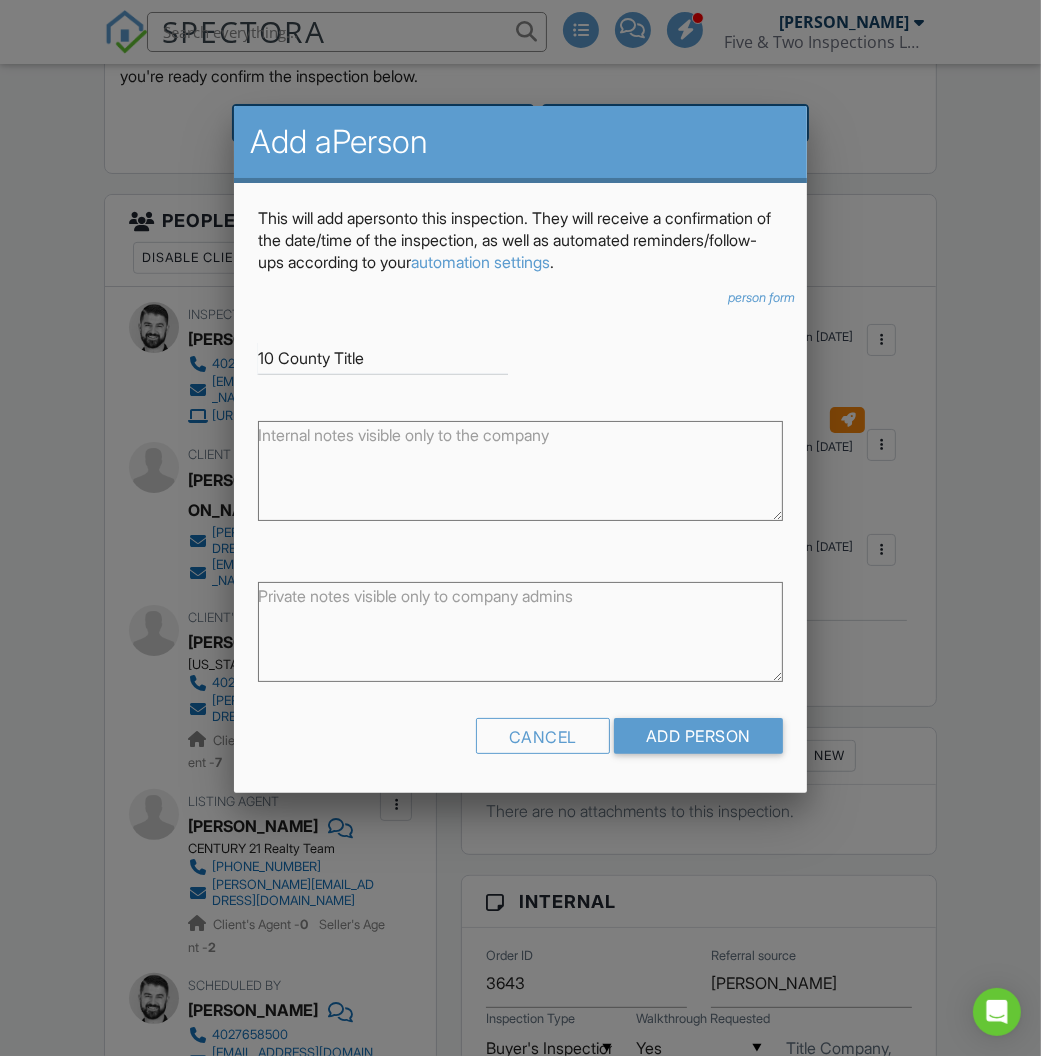 type on "10 County Title" 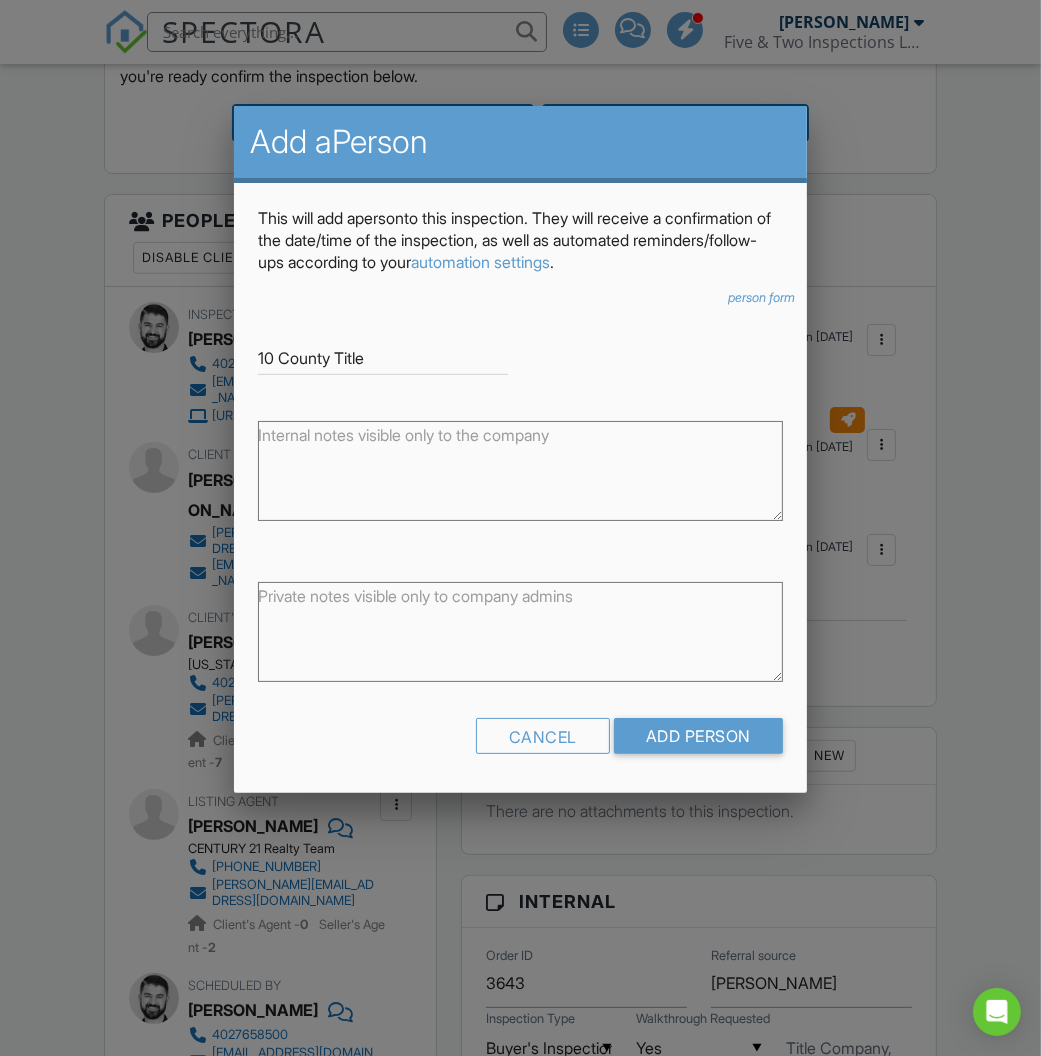 click on "10 County Title
10 County Title
▼ Attorney Attorney Insurance Agent Transaction Coordinator Title Company Other Attorney
Insurance Agent
Transaction Coordinator
Title Company
Other" at bounding box center [520, 350] 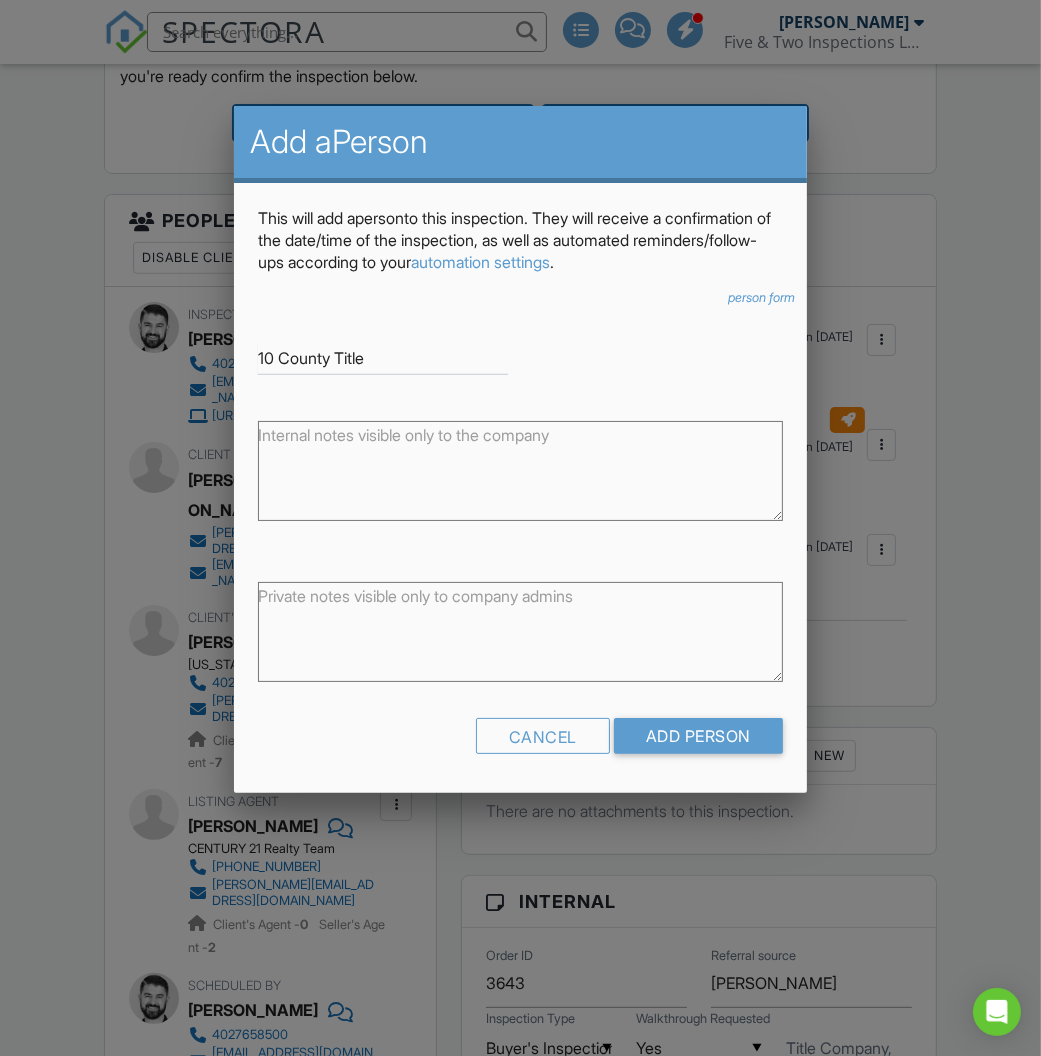 click on "10 County Title" at bounding box center [383, 358] 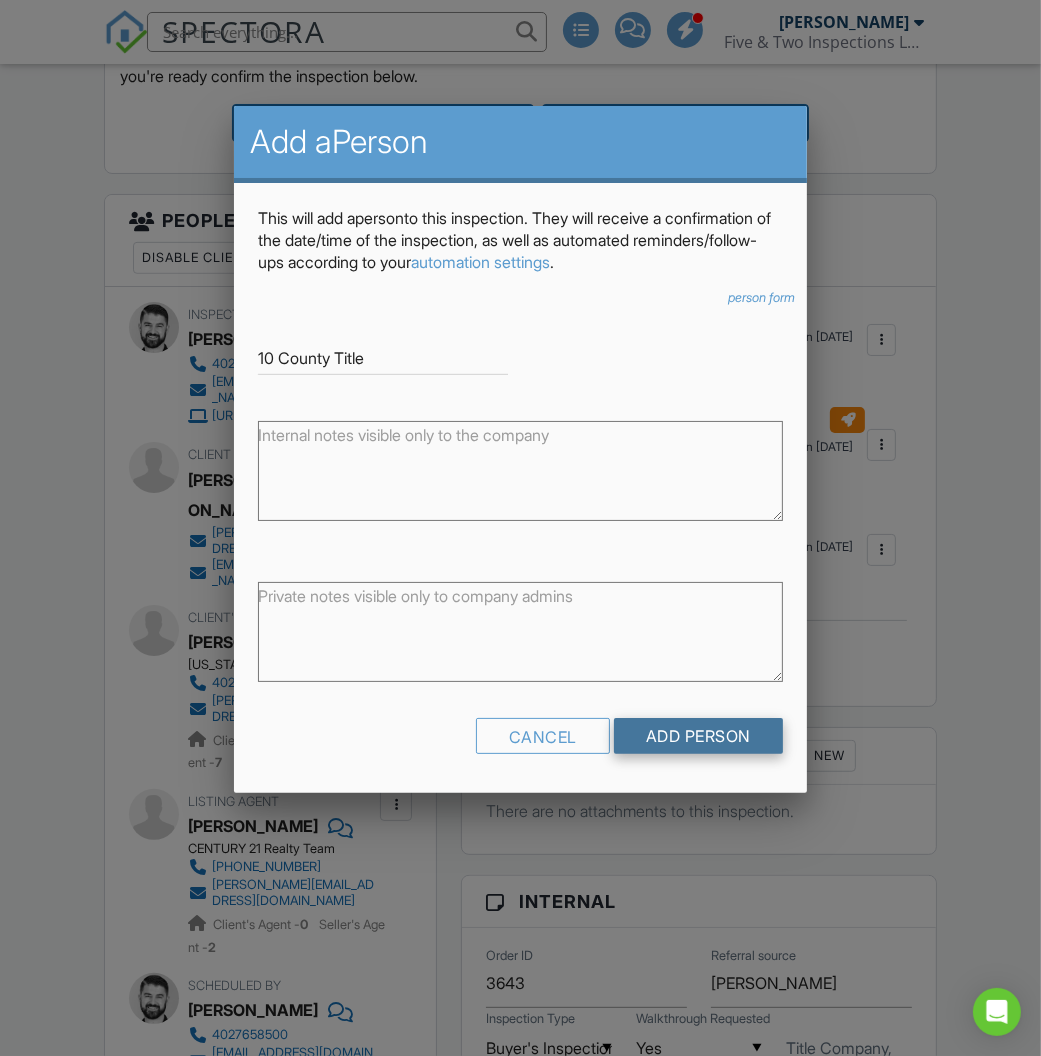 click on "Add Person" at bounding box center (698, 736) 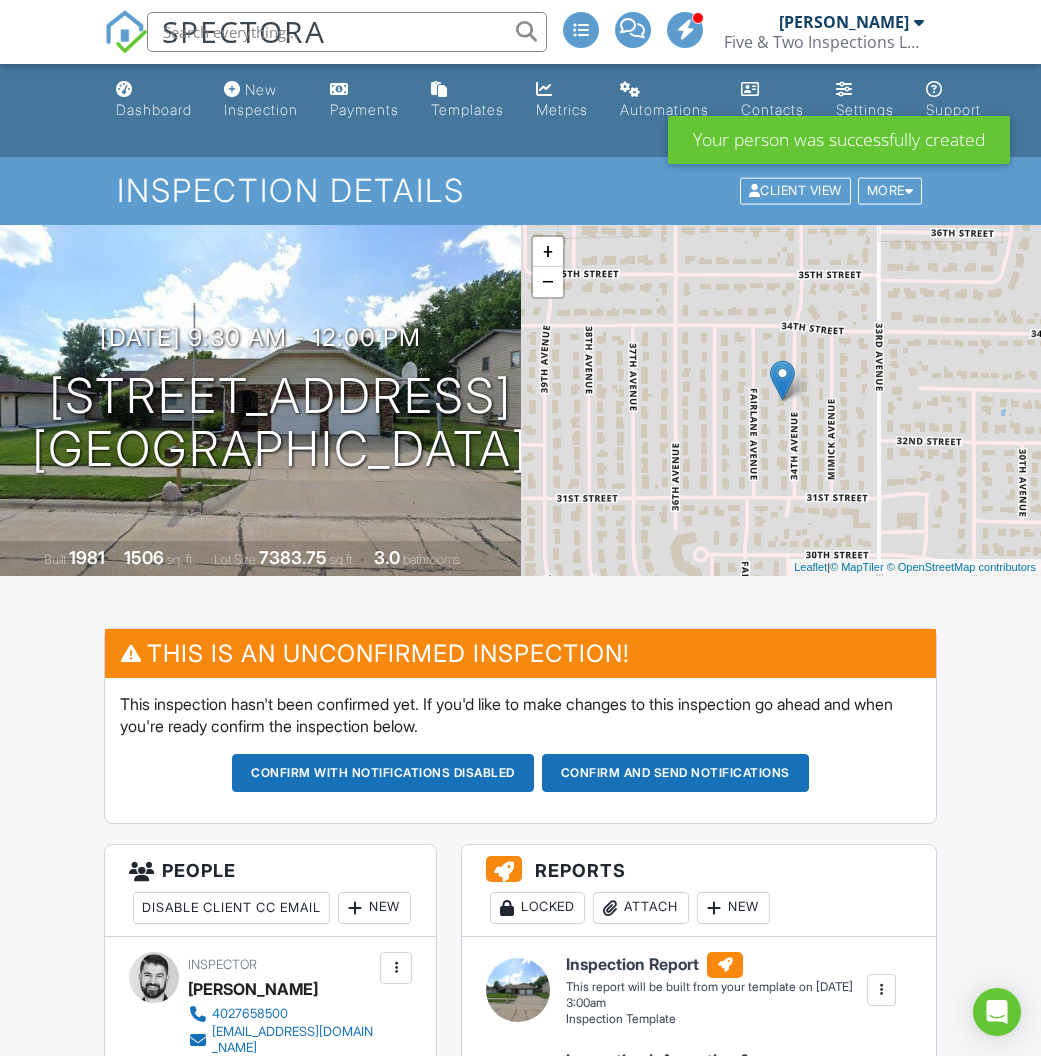scroll, scrollTop: 783, scrollLeft: 0, axis: vertical 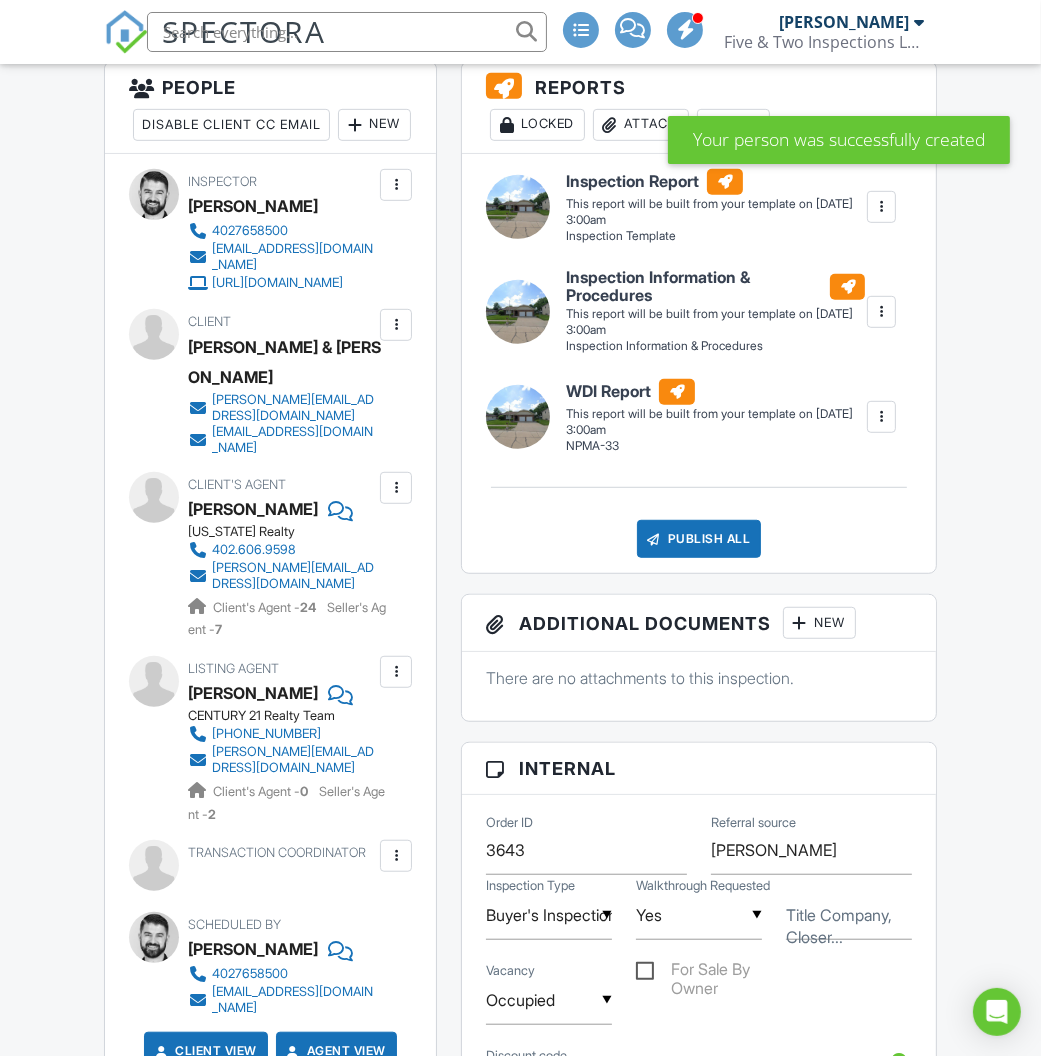 click on "New" at bounding box center [374, 125] 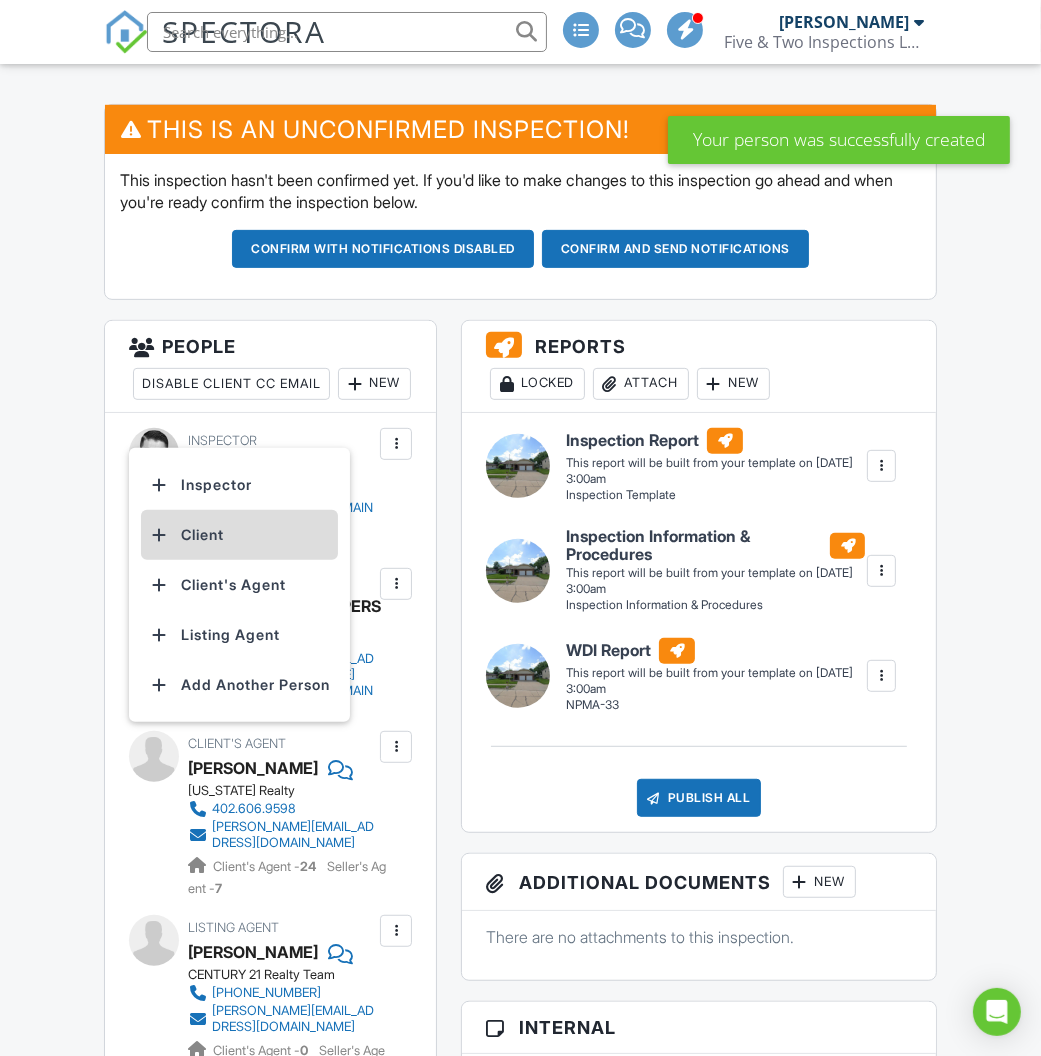 scroll, scrollTop: 524, scrollLeft: 0, axis: vertical 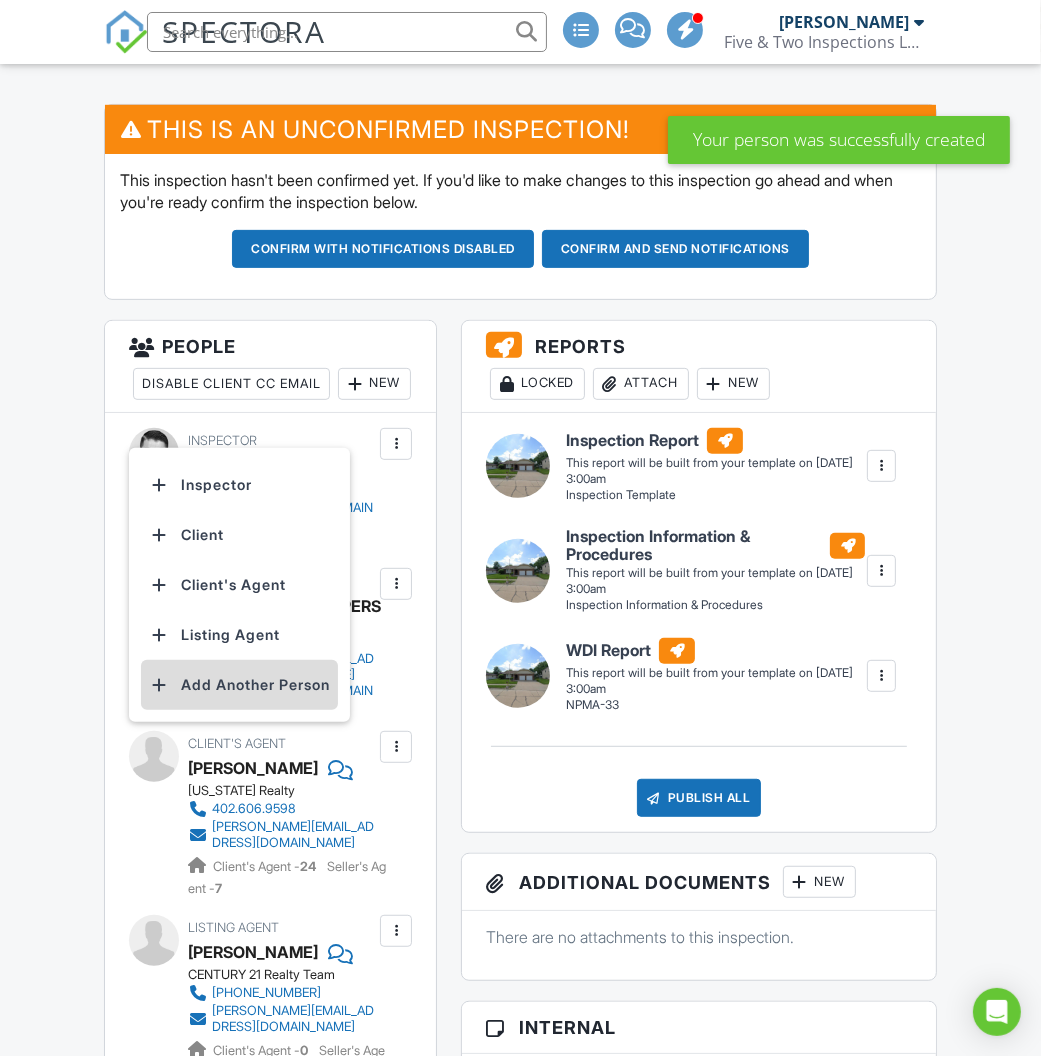 click on "Add Another Person" at bounding box center [239, 685] 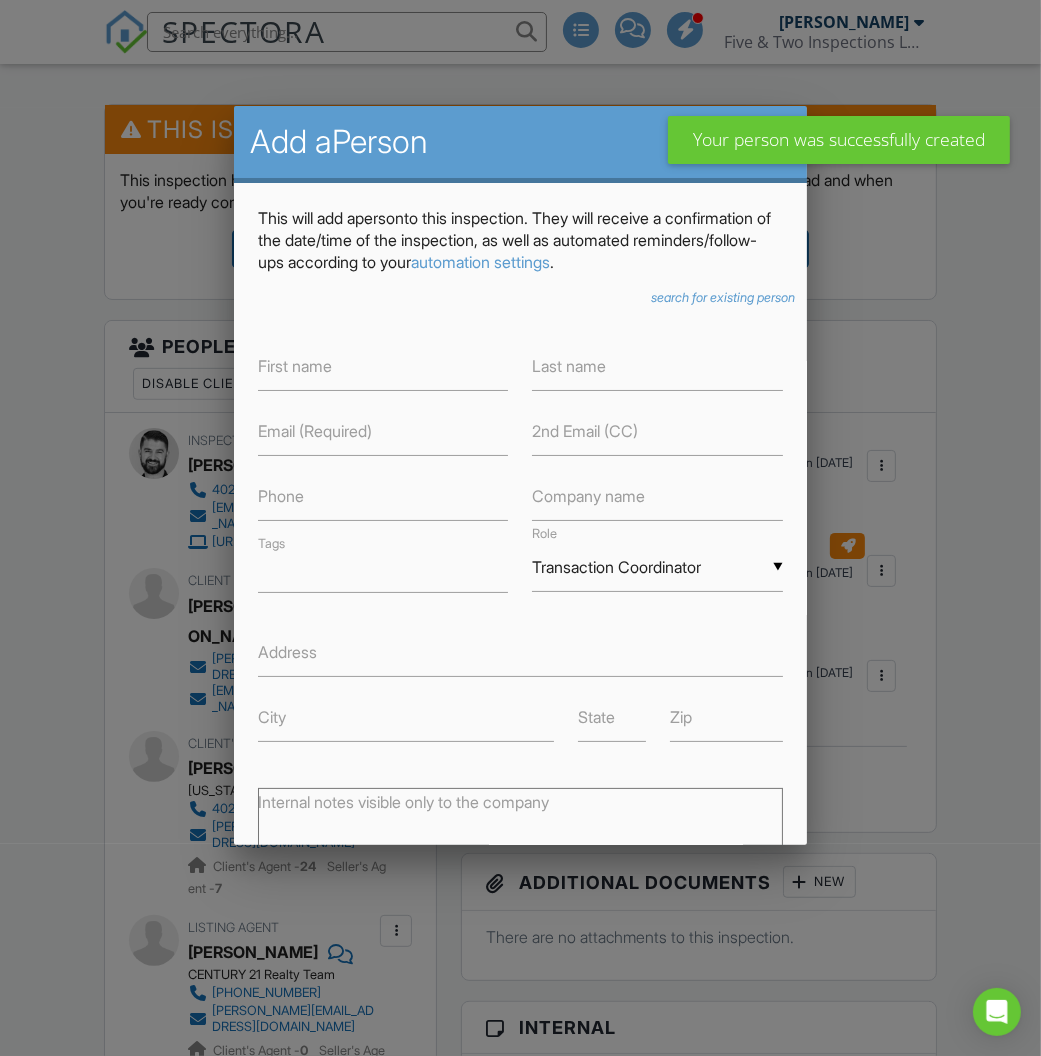 click on "search for existing person" at bounding box center (723, 297) 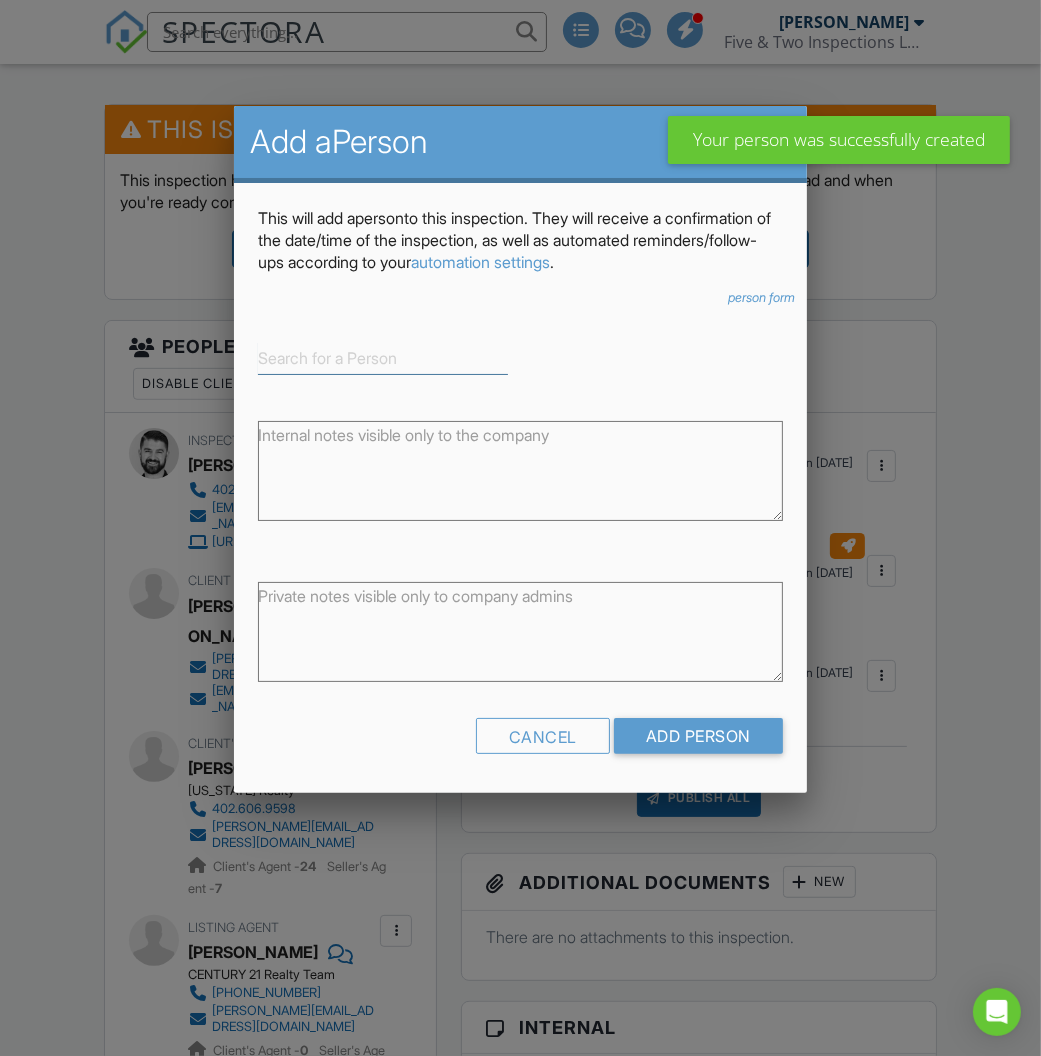 click at bounding box center [383, 358] 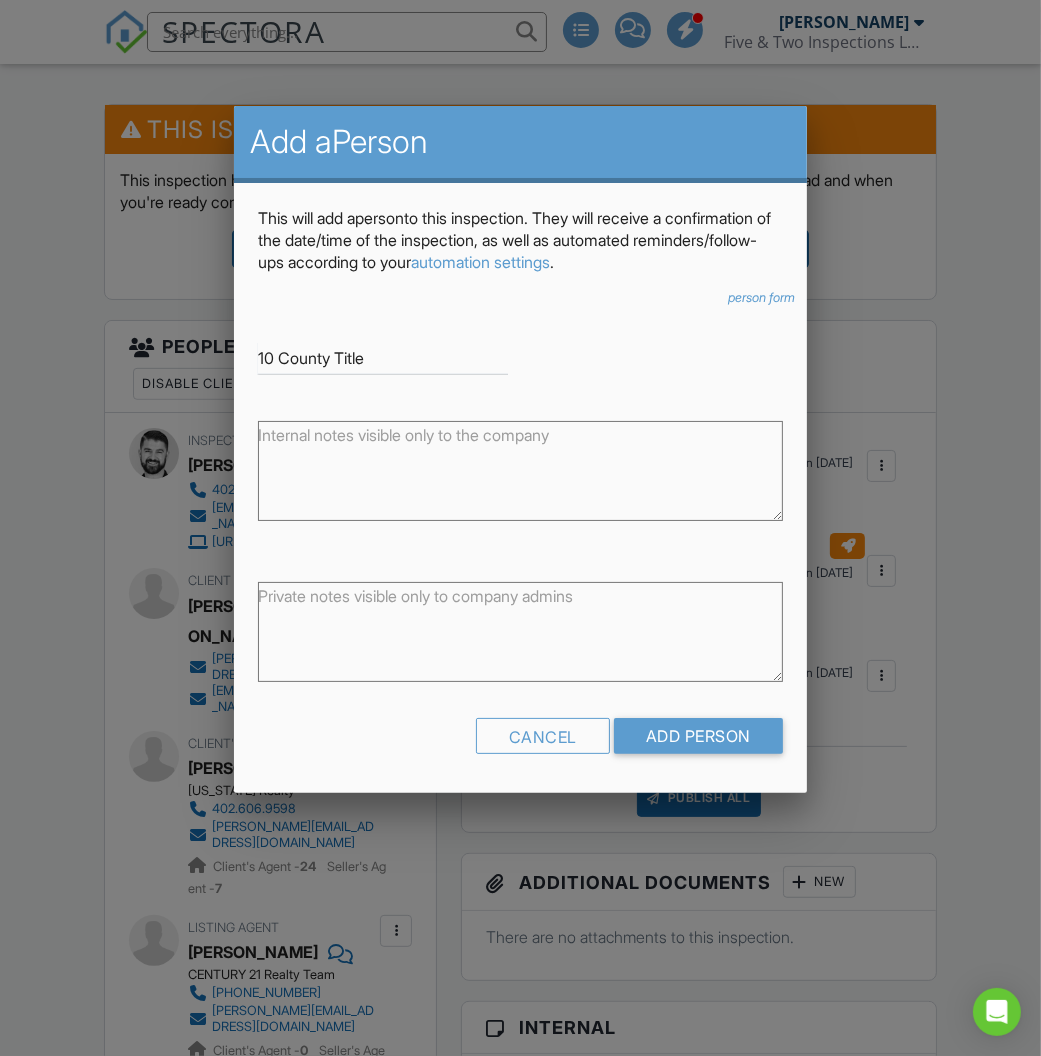 type on "10 County Title" 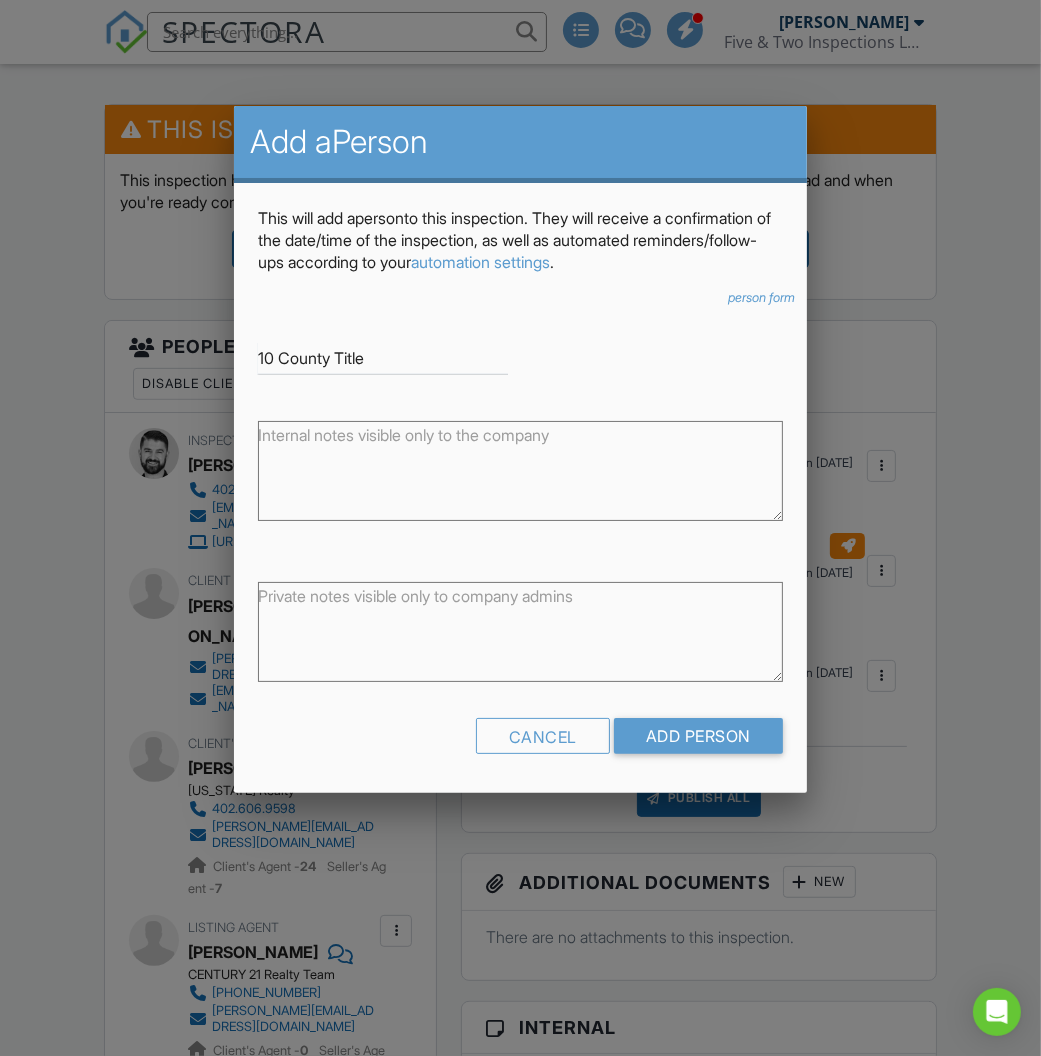 click on "Add Person" at bounding box center (698, 736) 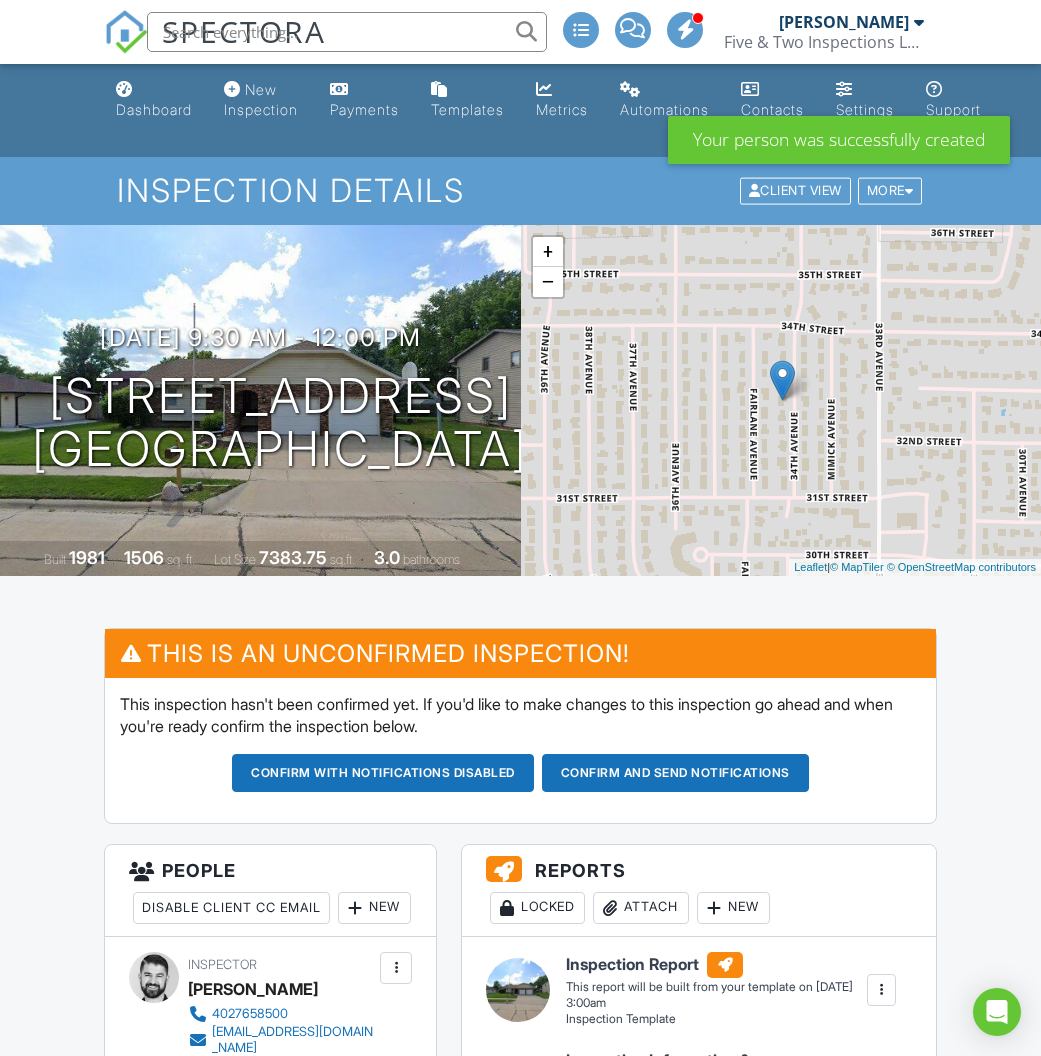scroll, scrollTop: 954, scrollLeft: 0, axis: vertical 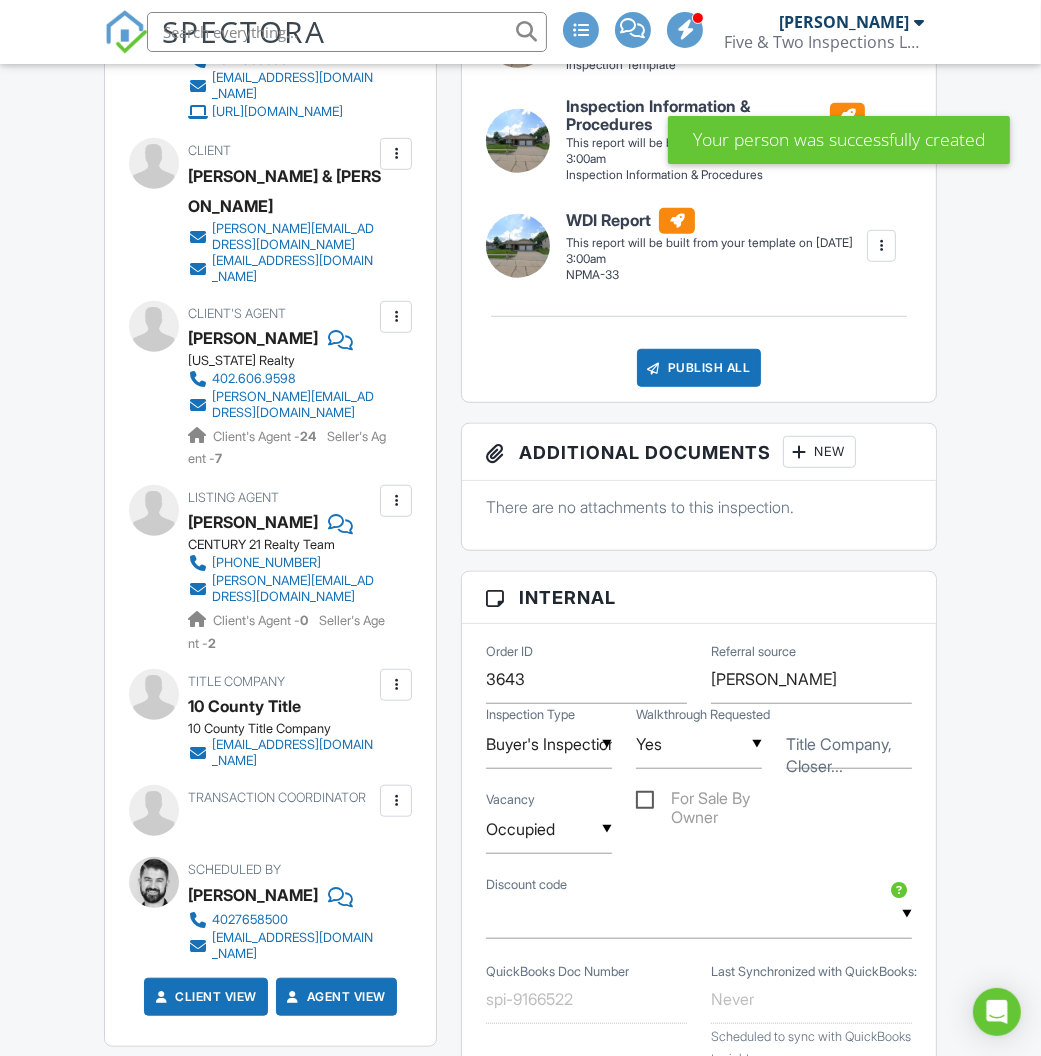 click at bounding box center [396, 801] 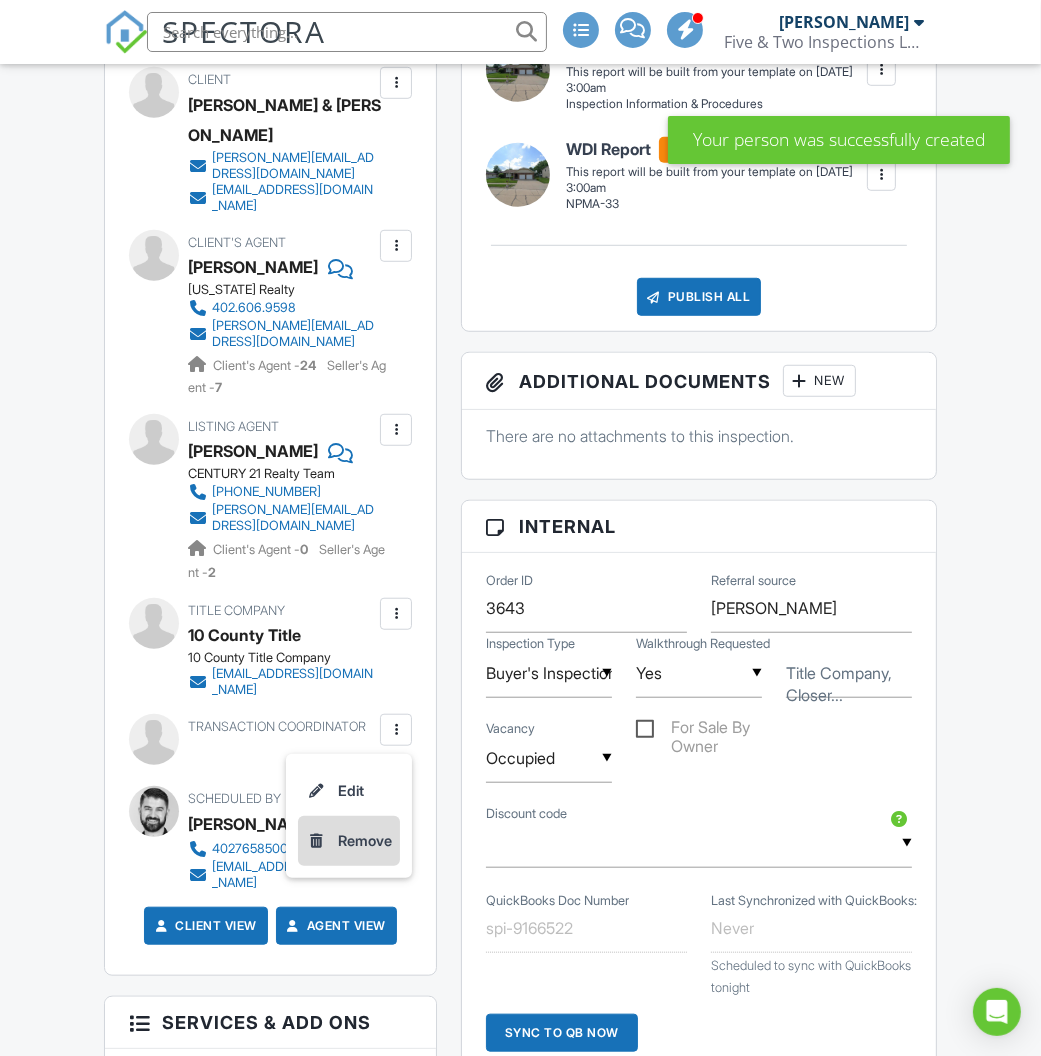 scroll, scrollTop: 1025, scrollLeft: 0, axis: vertical 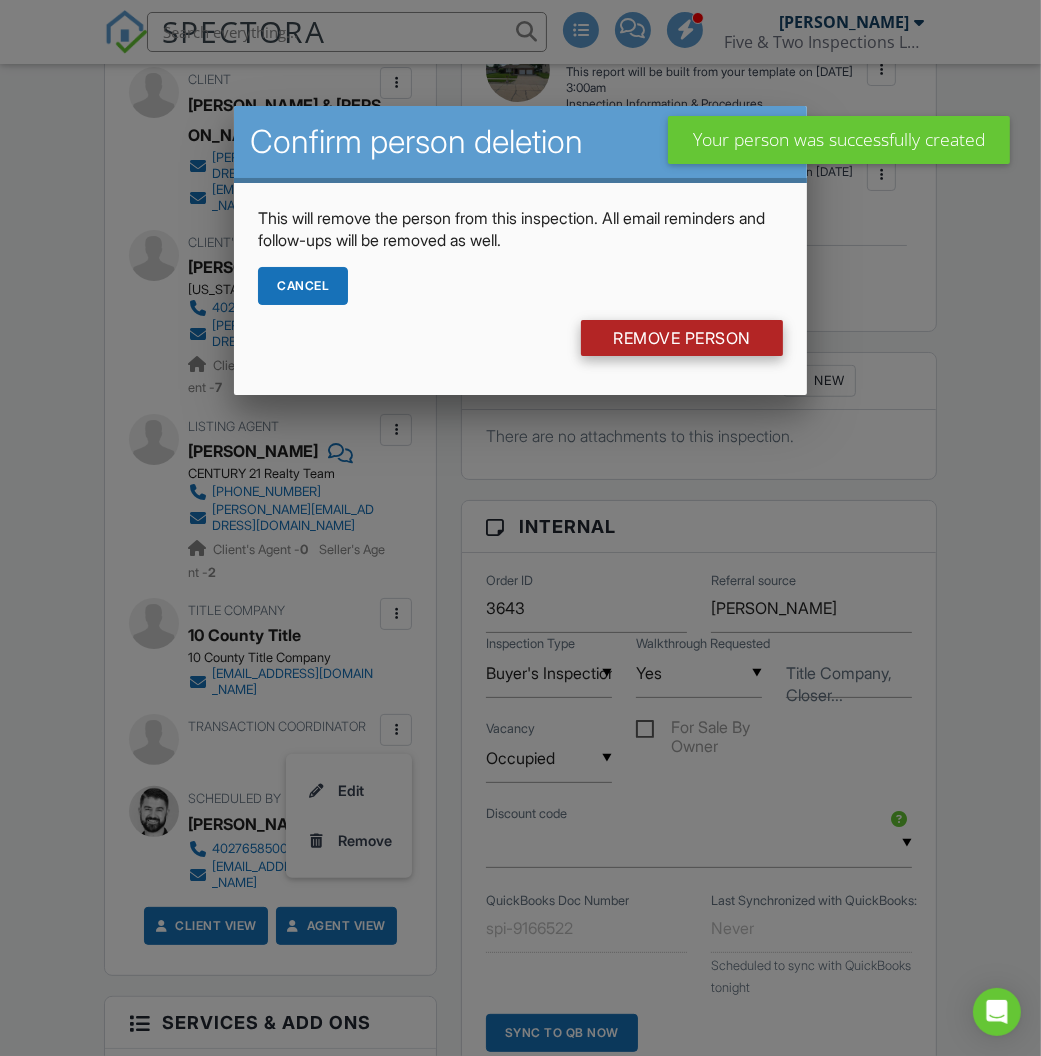 click on "Remove Person" at bounding box center [682, 338] 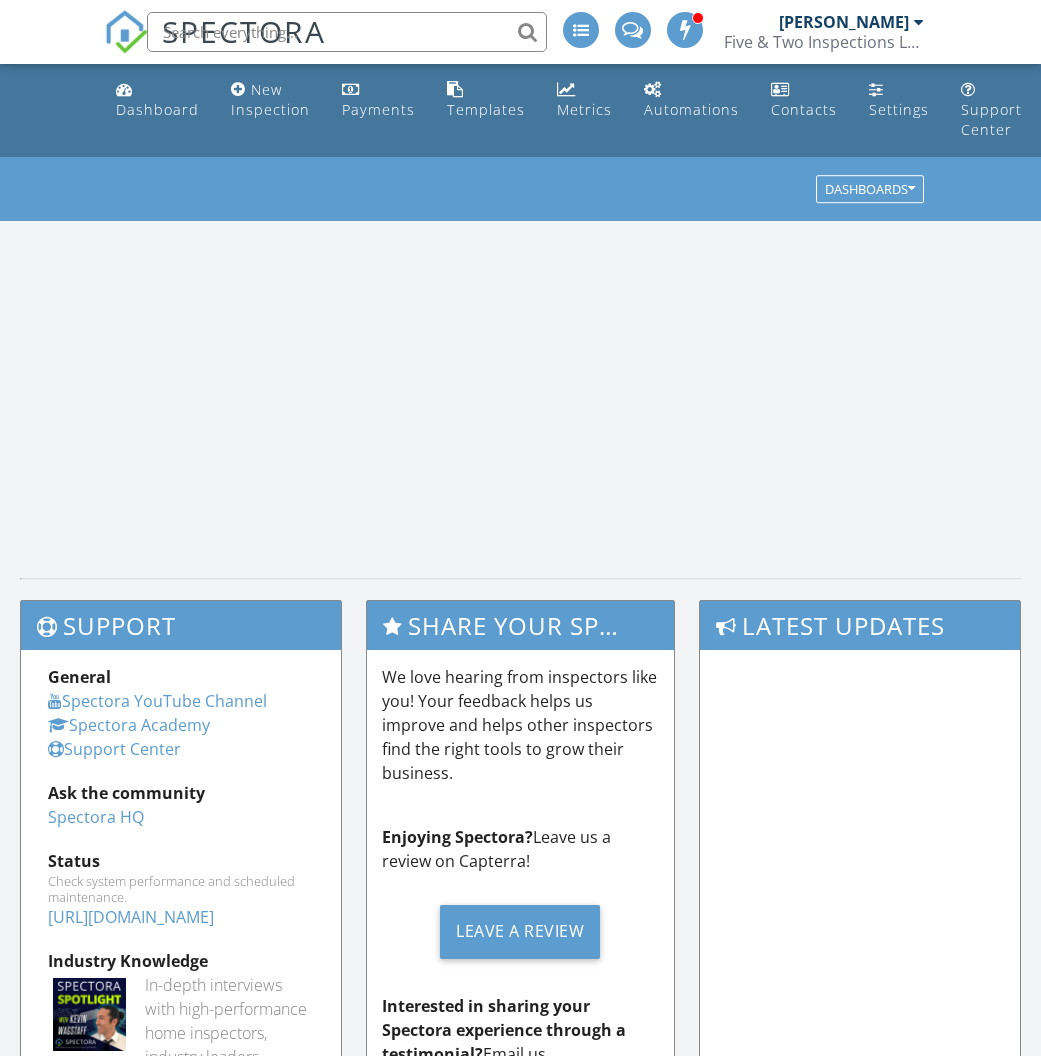 scroll, scrollTop: 0, scrollLeft: 0, axis: both 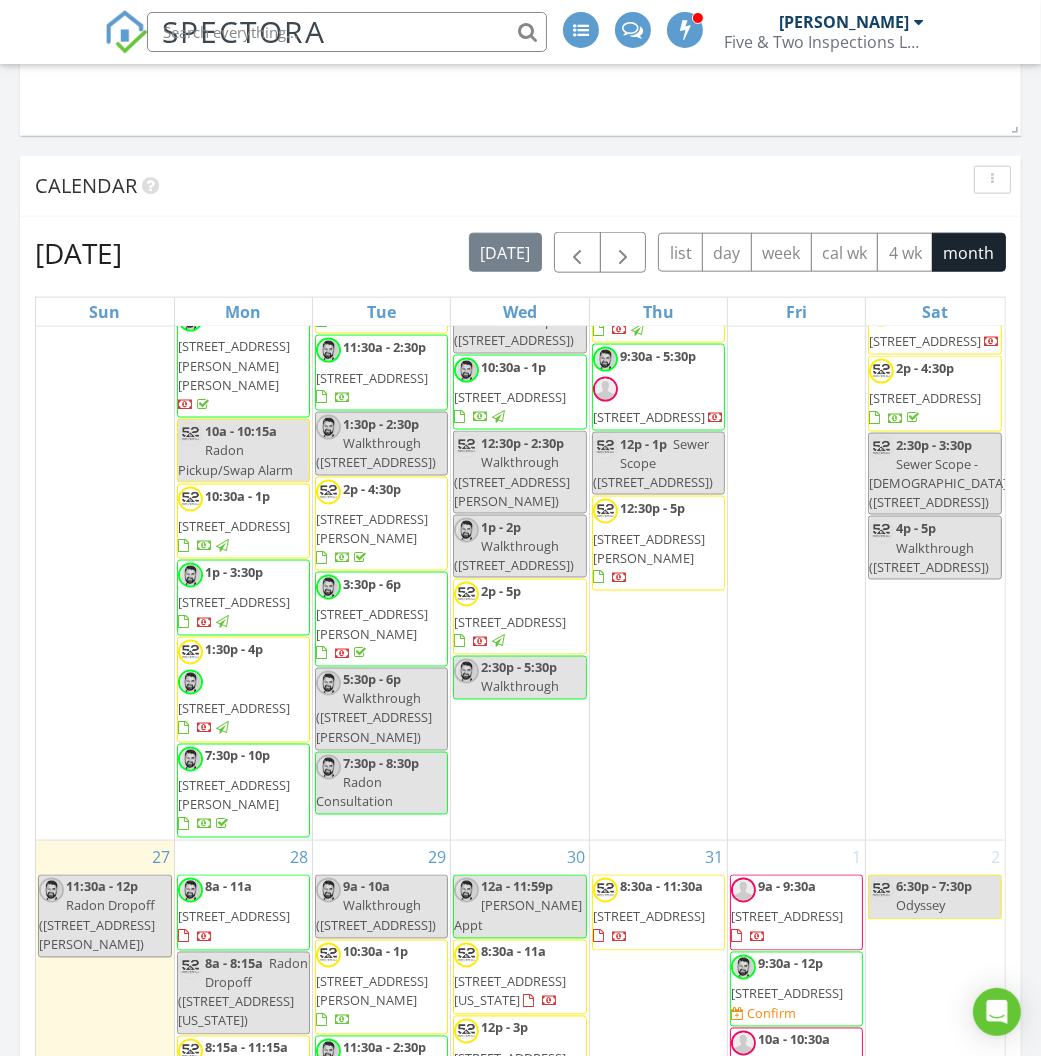 click on "3278 34th Ave, Columbus 68601" at bounding box center (787, 994) 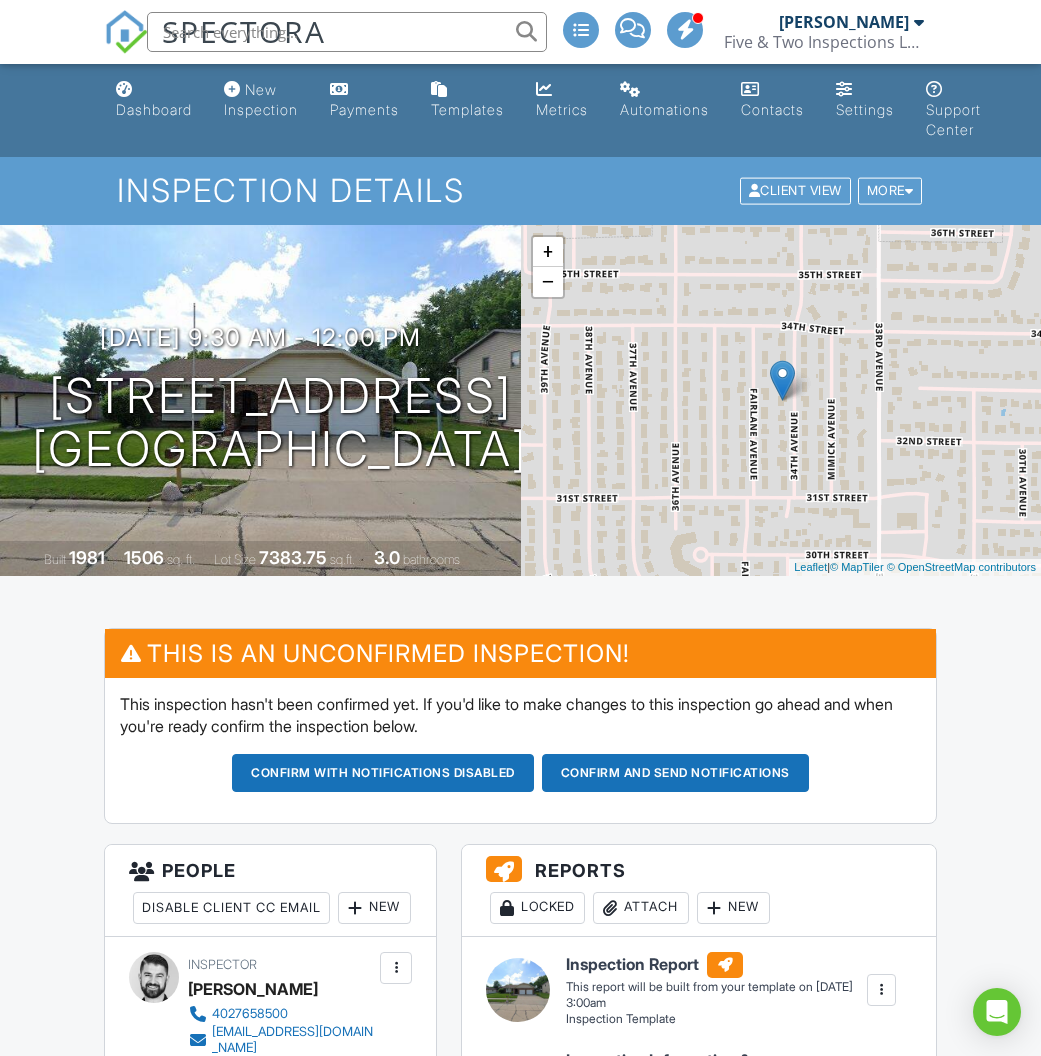scroll, scrollTop: 783, scrollLeft: 0, axis: vertical 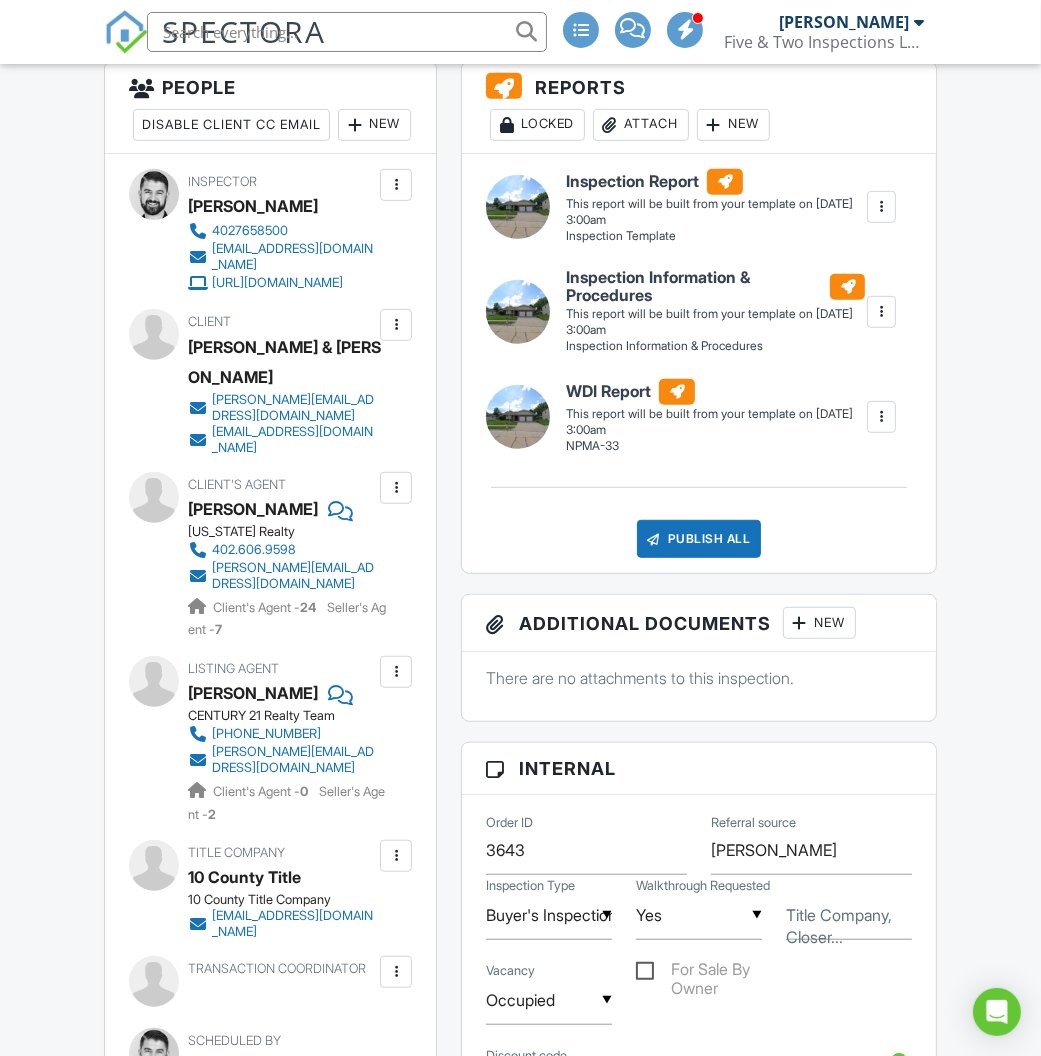 click at bounding box center (396, 972) 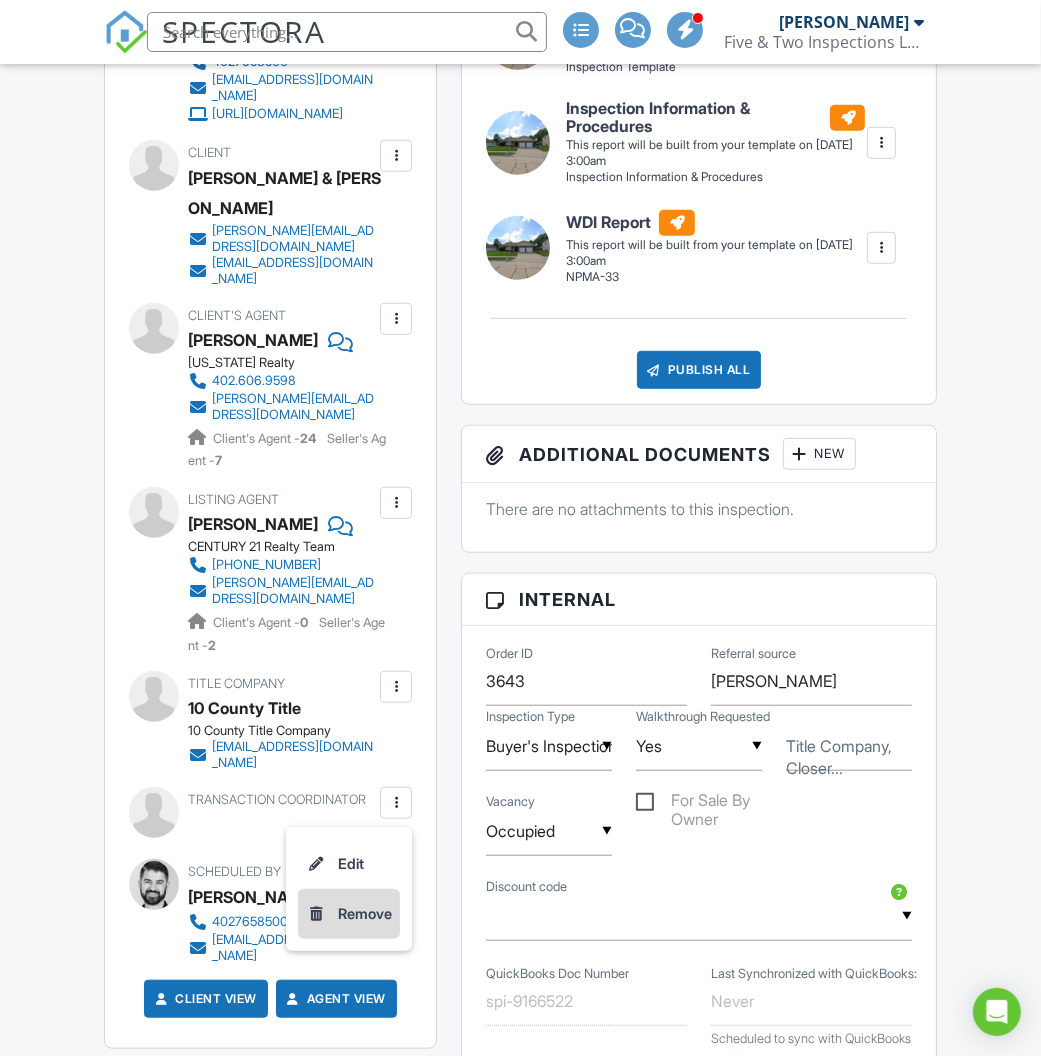 click on "Remove" at bounding box center [349, 914] 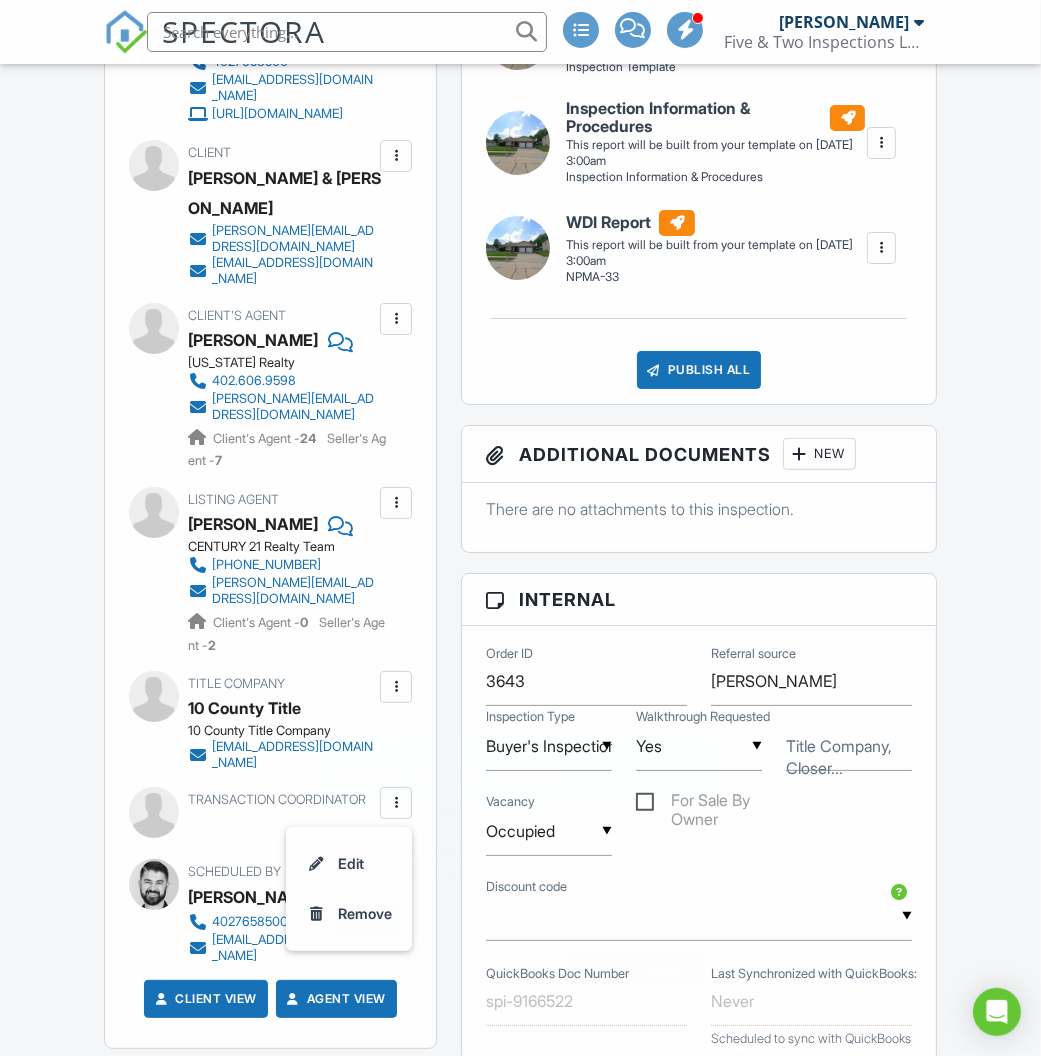 scroll, scrollTop: 952, scrollLeft: 0, axis: vertical 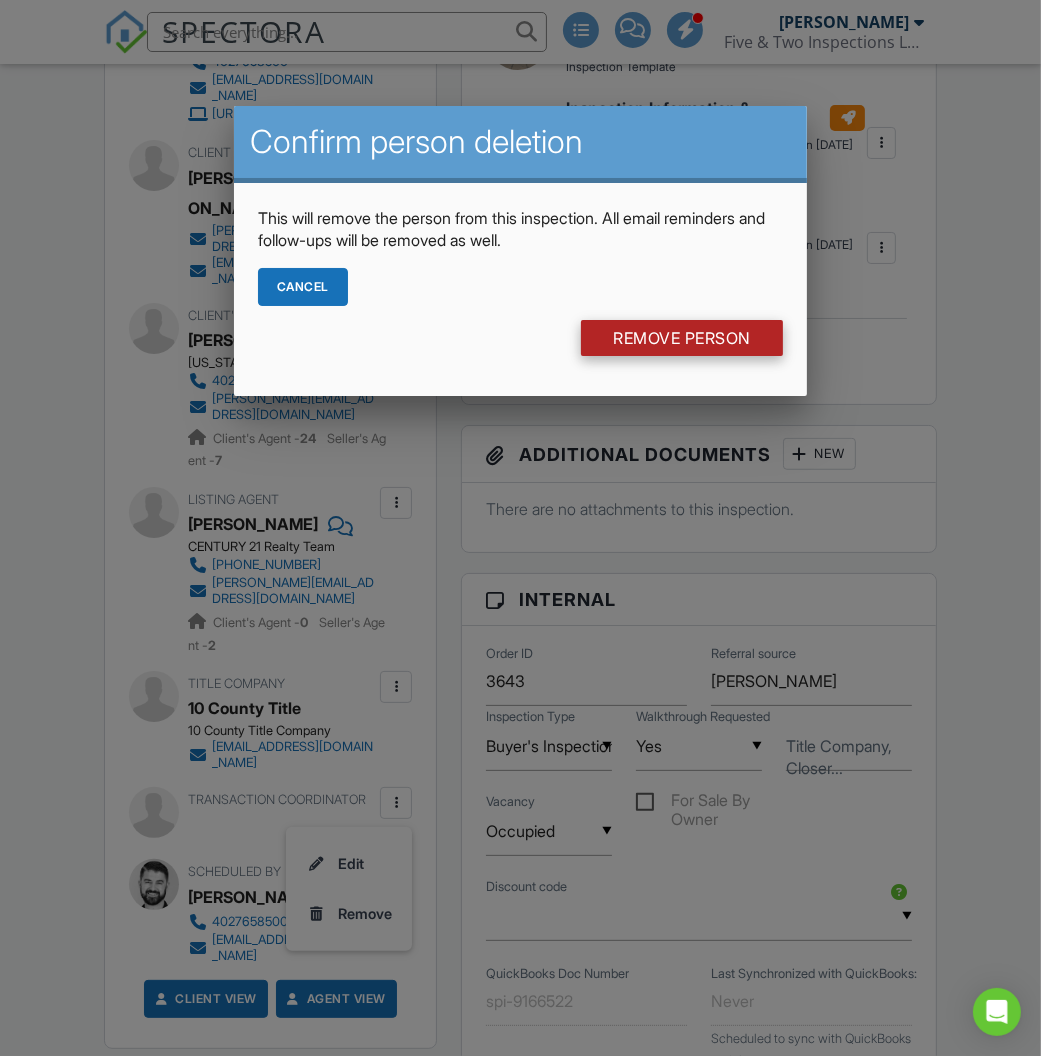 click on "Remove Person" at bounding box center (682, 338) 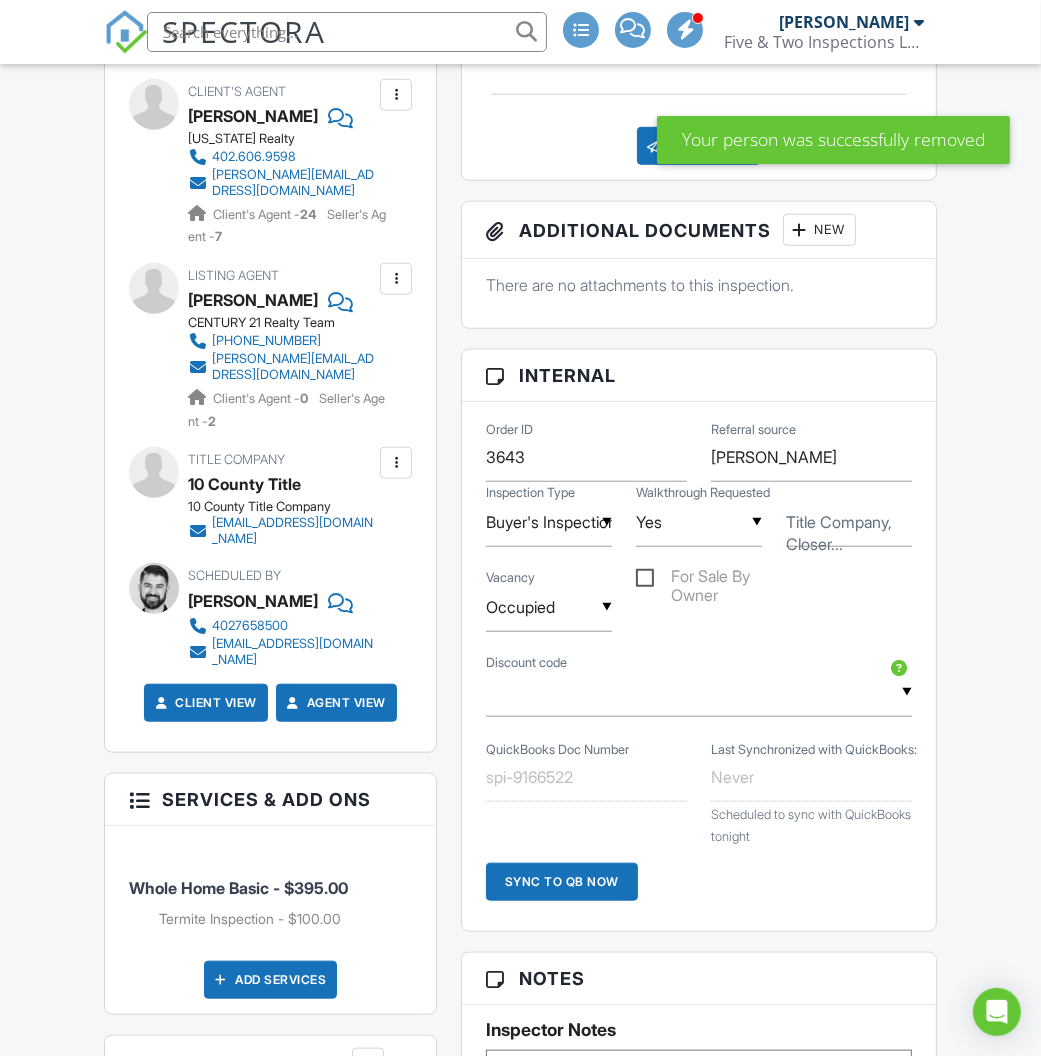 scroll, scrollTop: 2069, scrollLeft: 0, axis: vertical 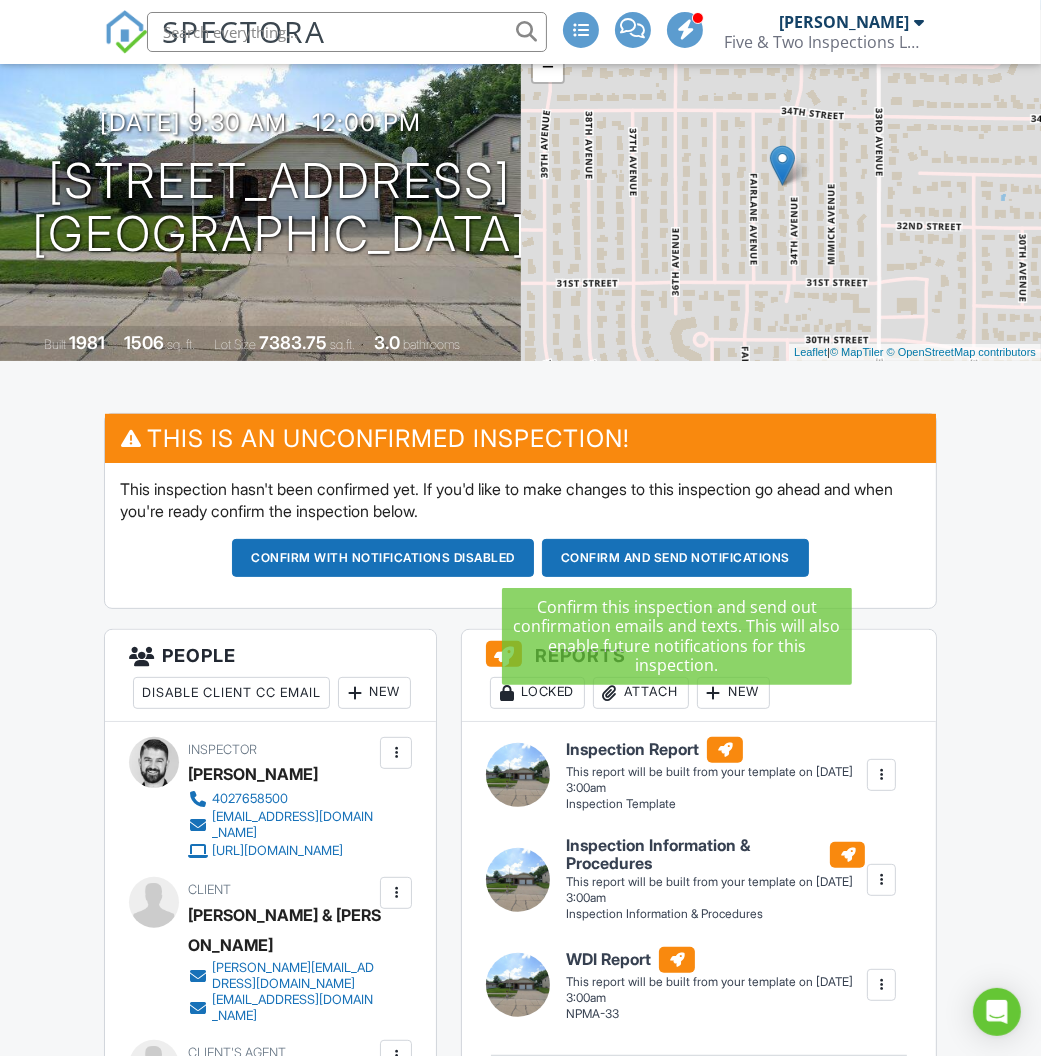click on "Confirm and send notifications" at bounding box center [383, 558] 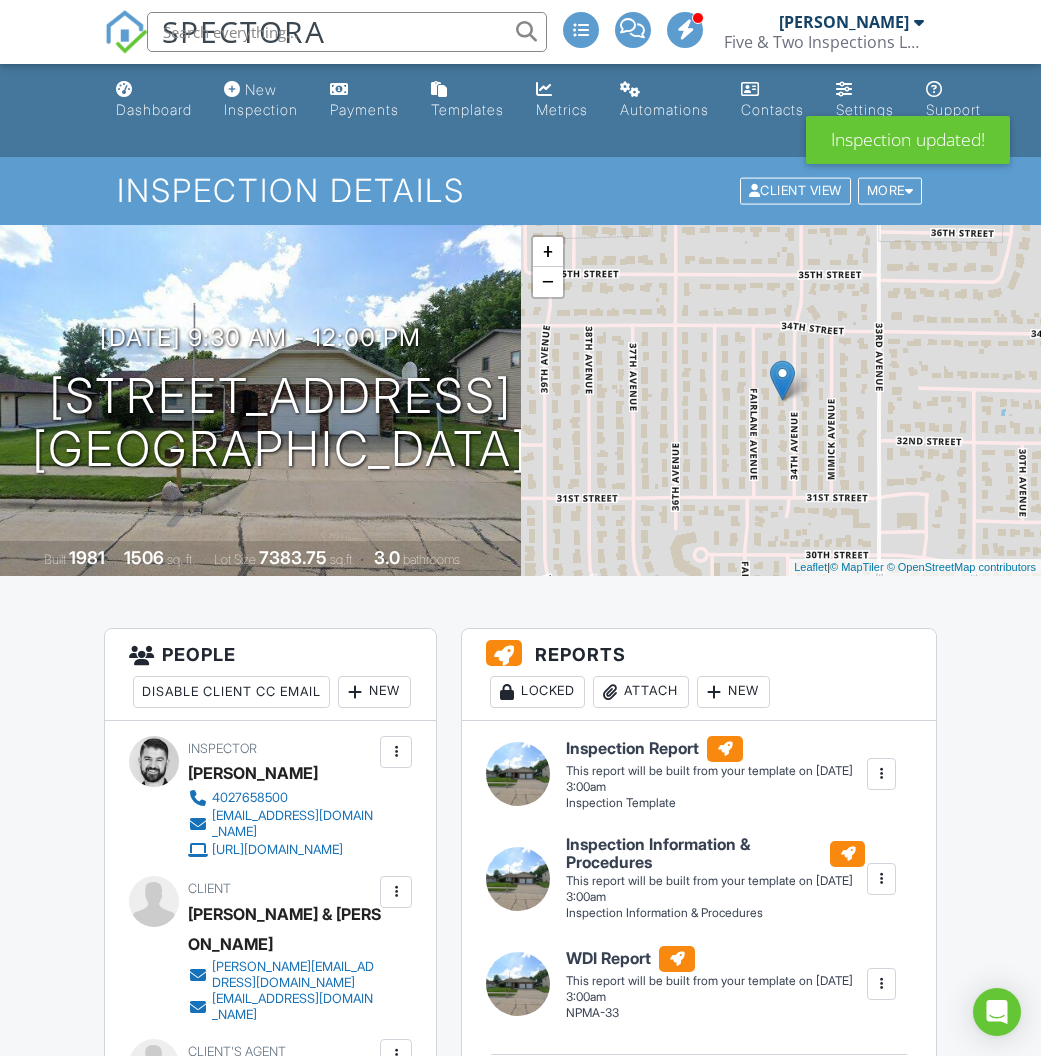 scroll, scrollTop: 0, scrollLeft: 0, axis: both 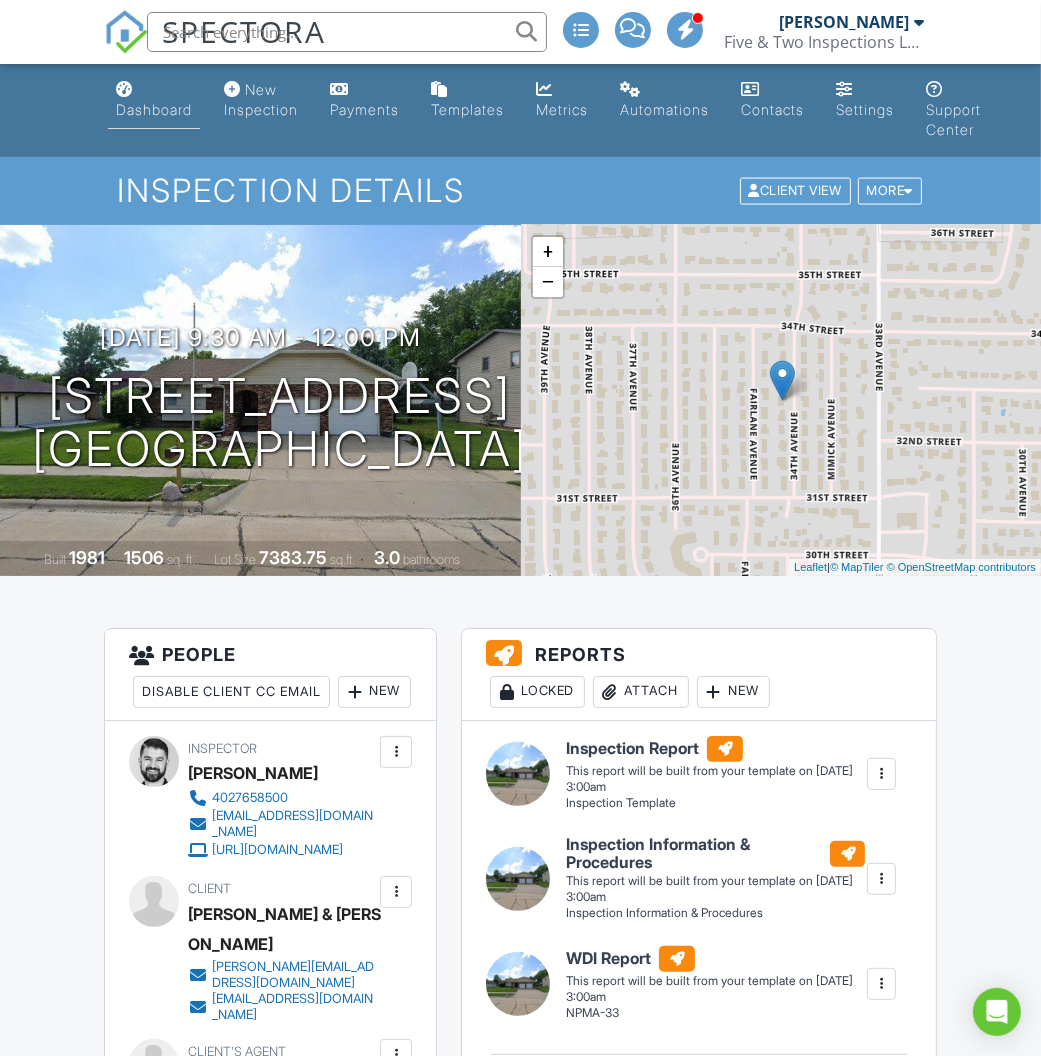 click on "Dashboard" at bounding box center [154, 109] 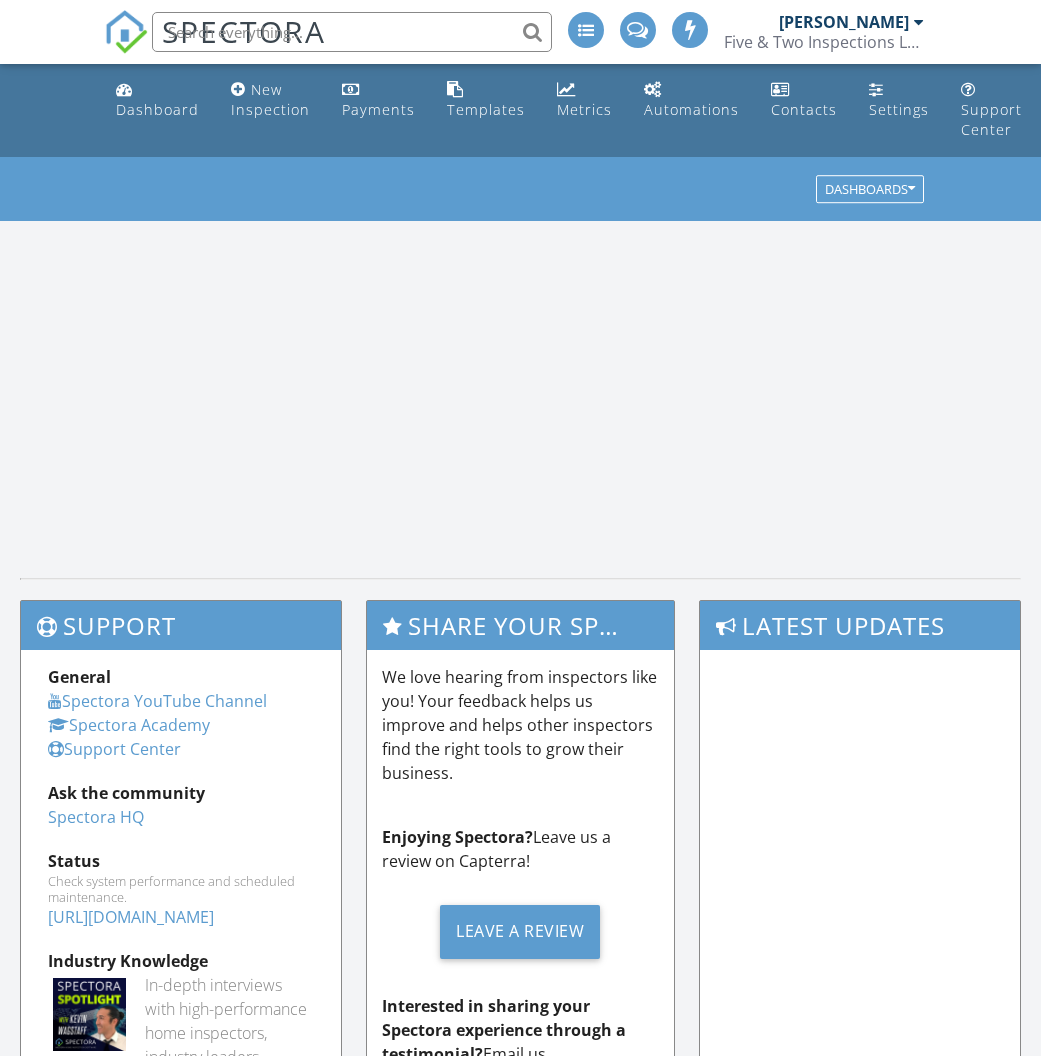 scroll, scrollTop: 0, scrollLeft: 0, axis: both 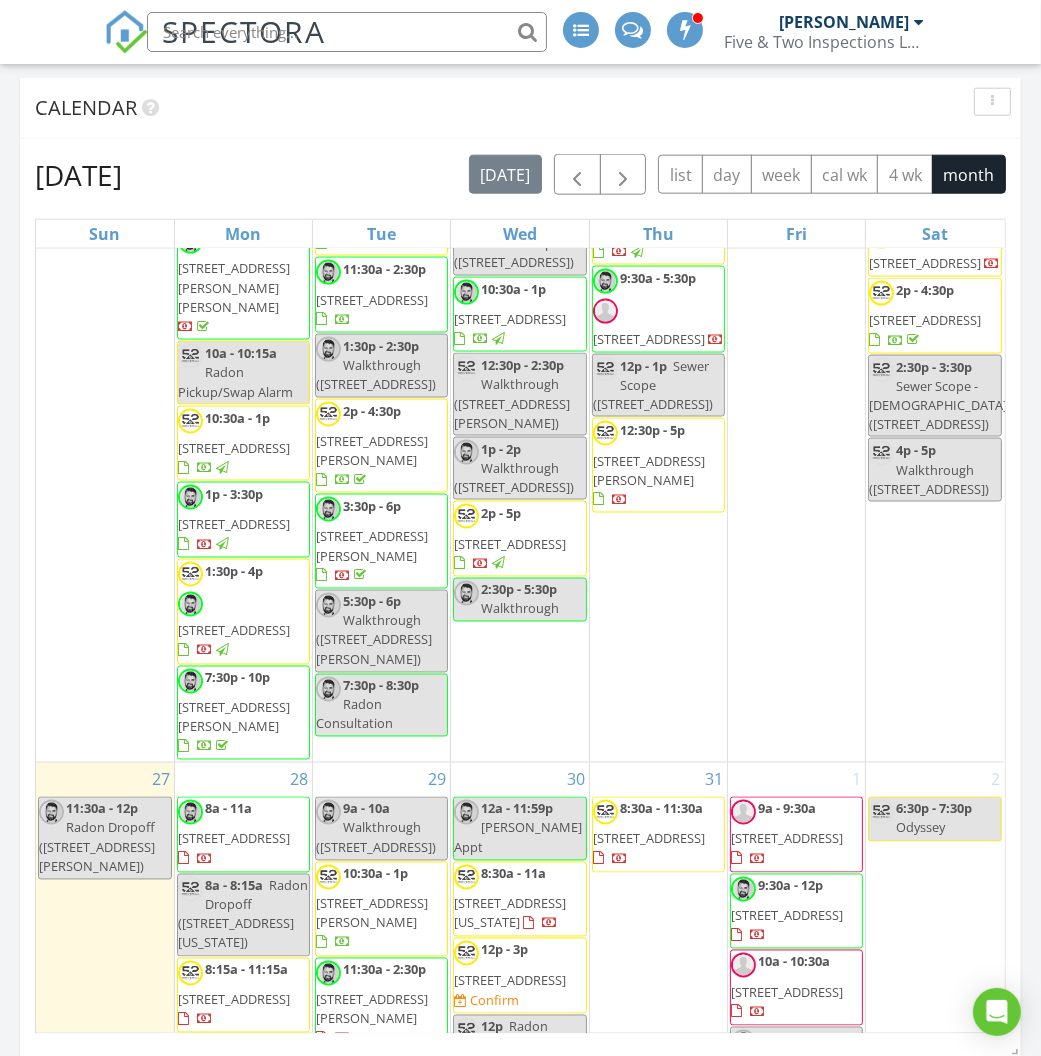 click on "12p
Radon Pickup (919 N Hastings Ave, Hastings)" at bounding box center [519, 1047] 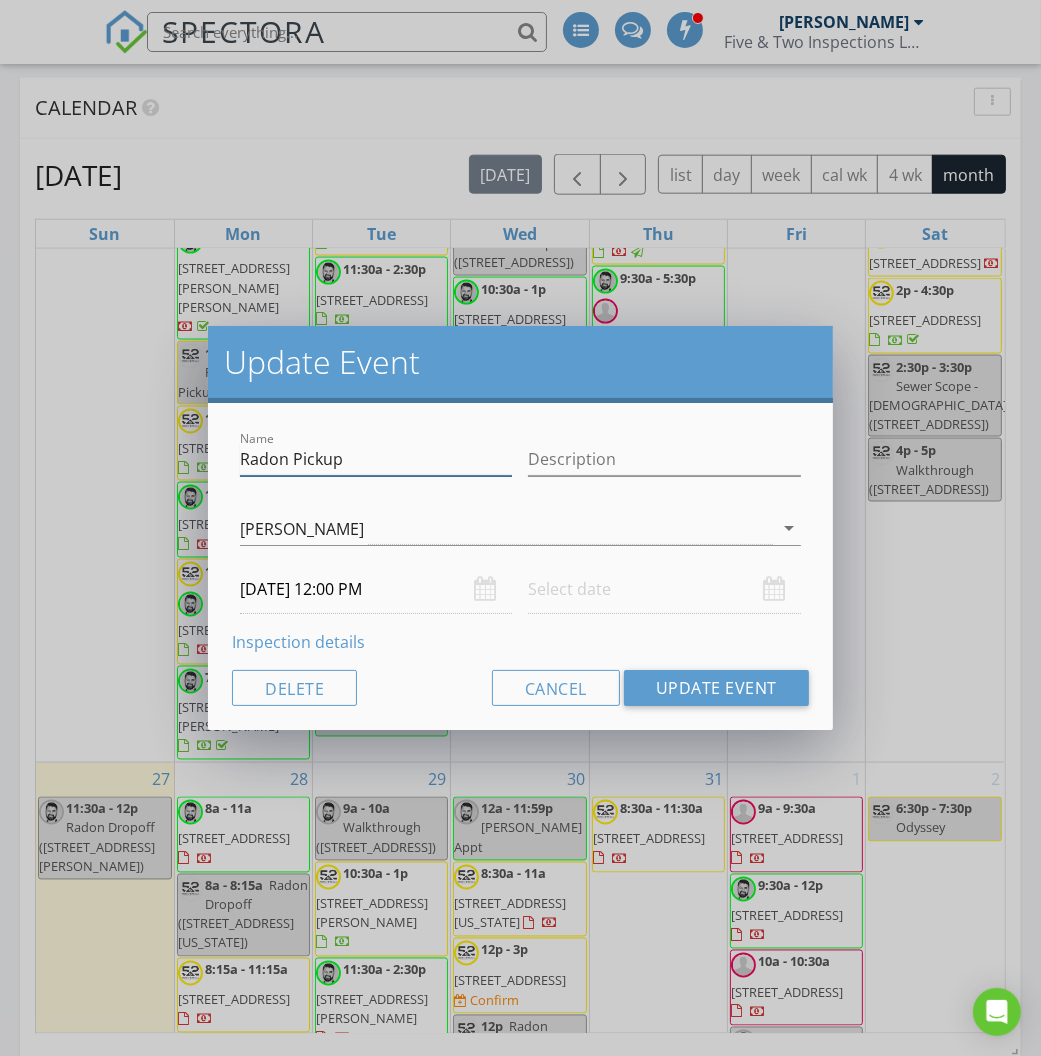 click on "Radon Pickup" at bounding box center [376, 459] 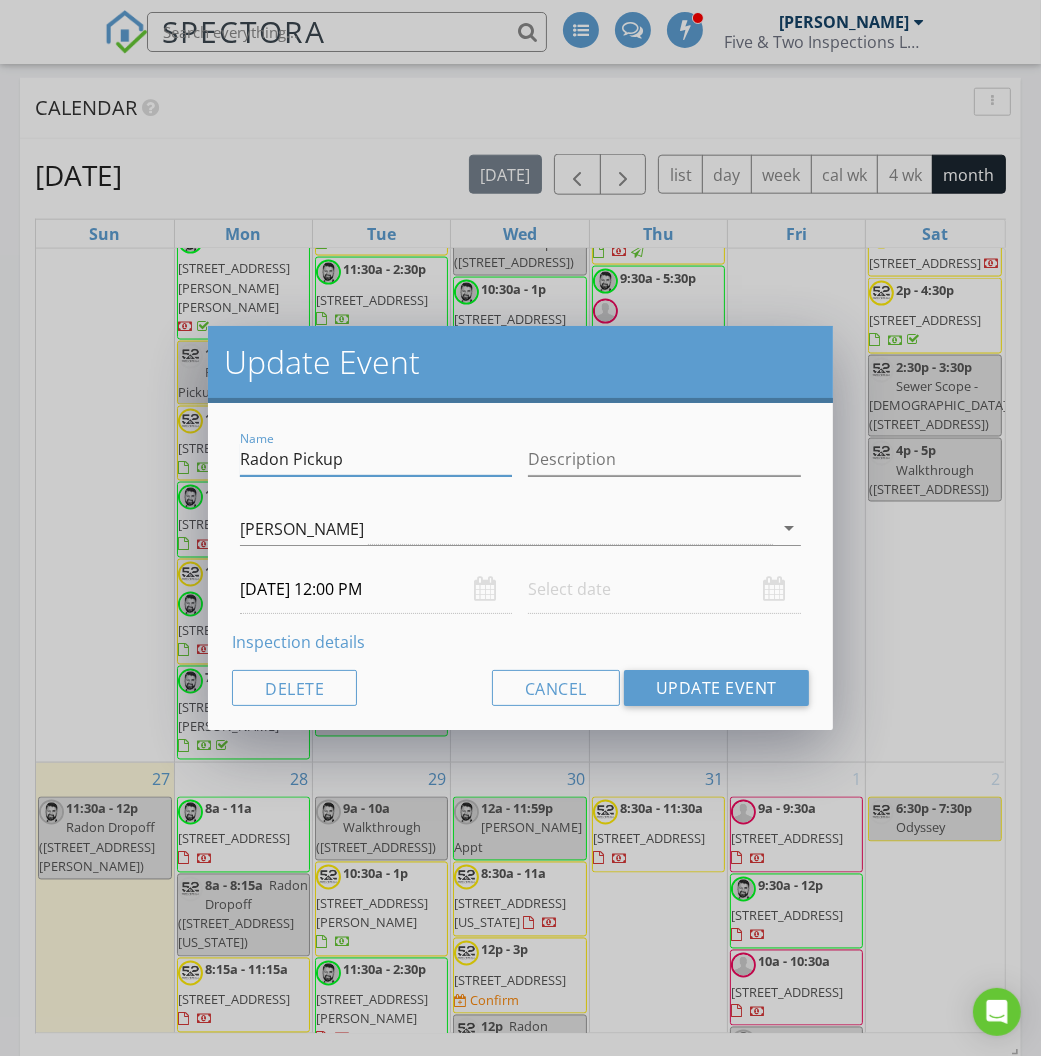 click on "Radon Pickup" at bounding box center [376, 459] 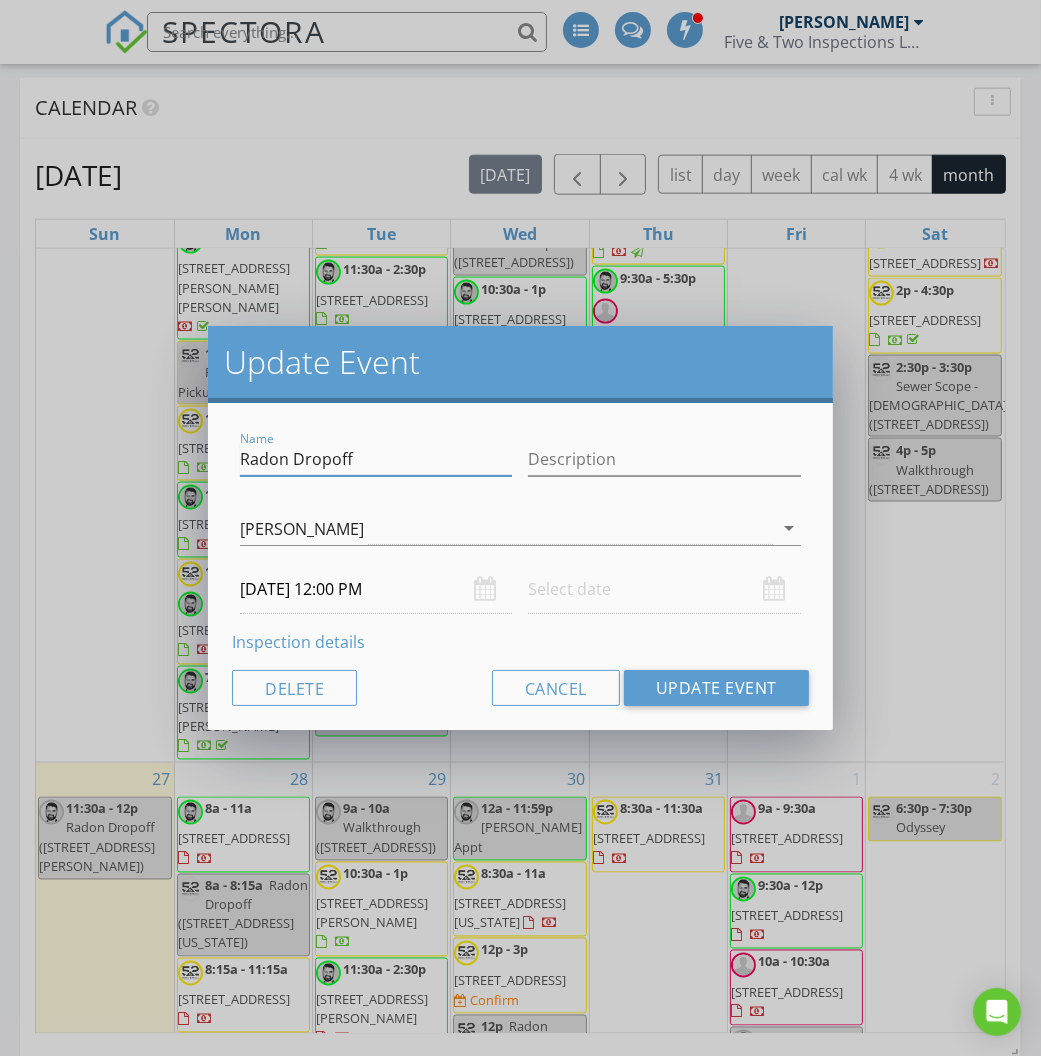 type on "Radon Dropoff" 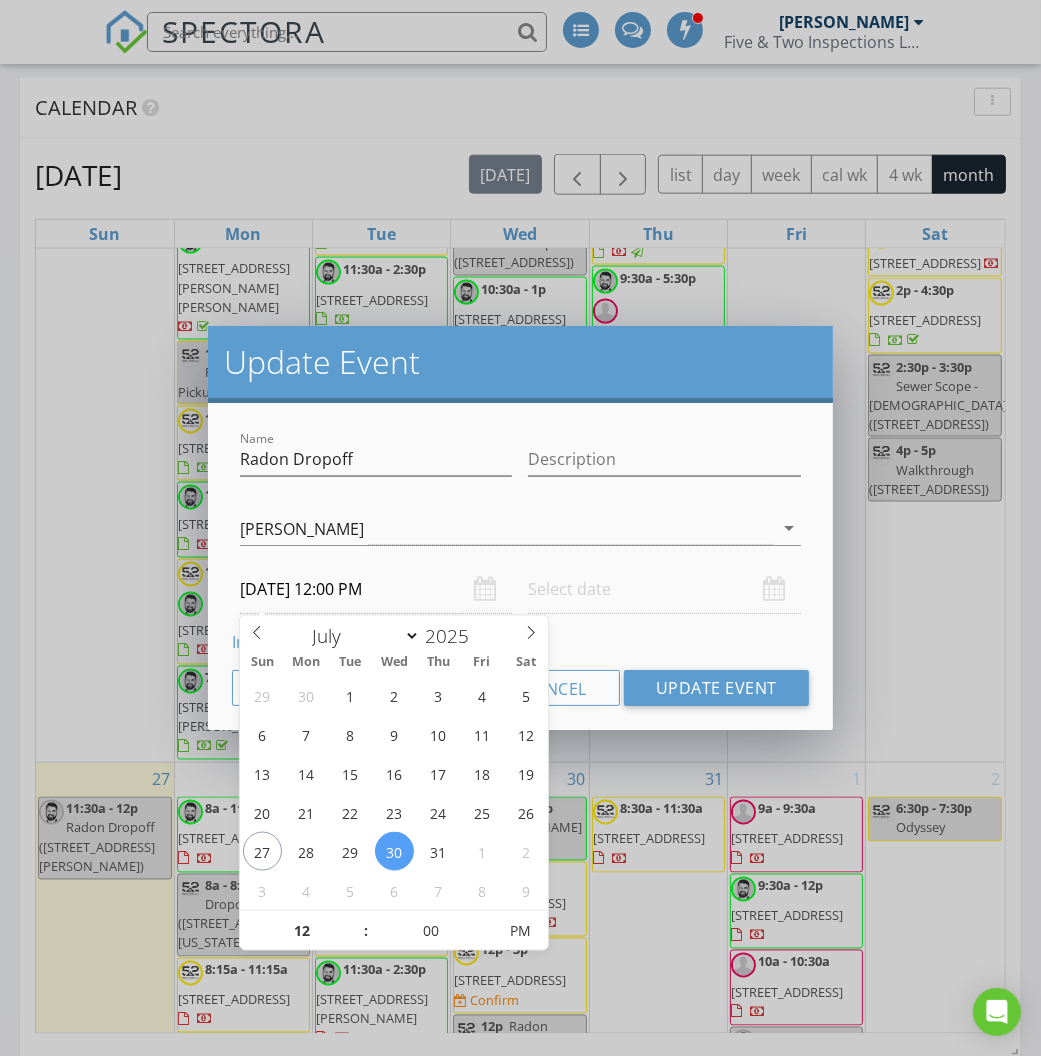 click on "07/30/2025 12:00 PM" at bounding box center [376, 589] 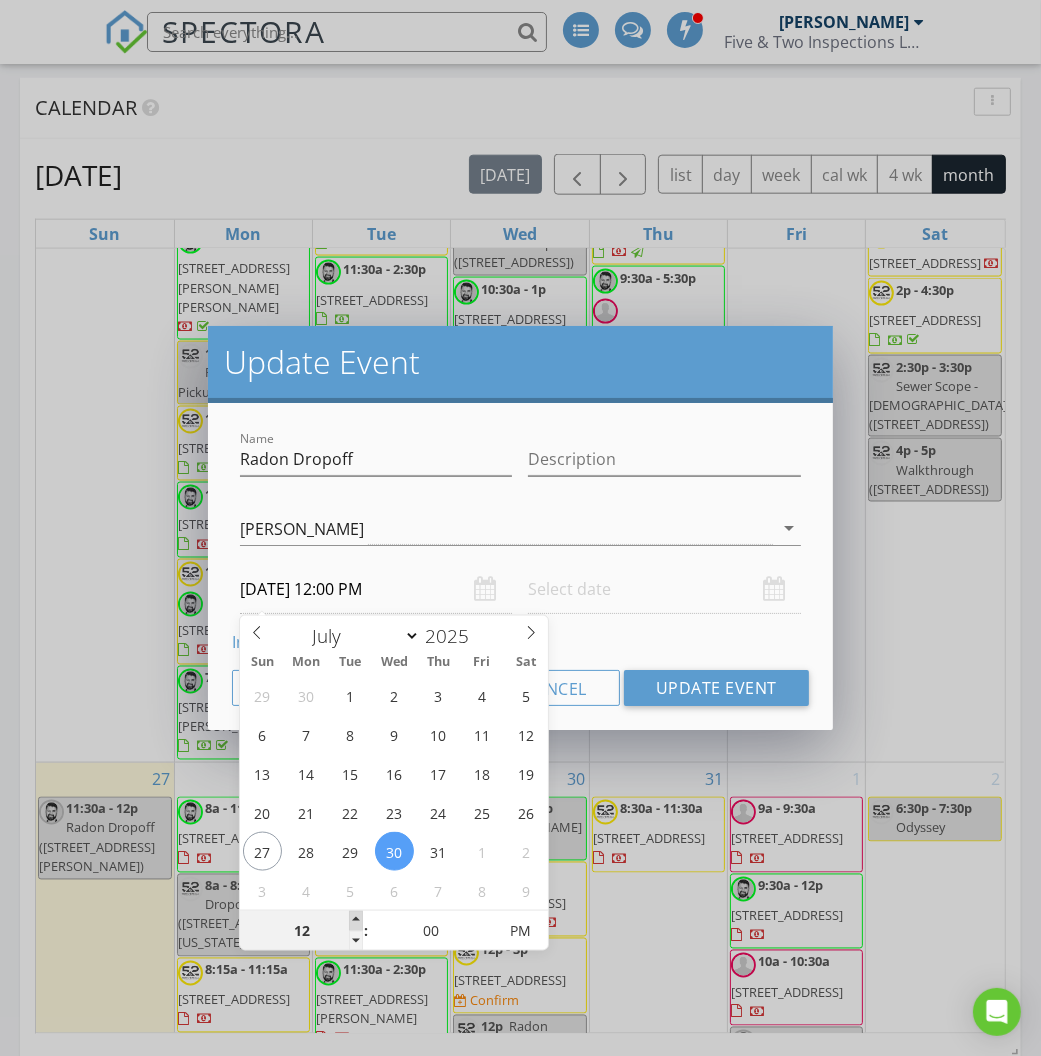 type on "01" 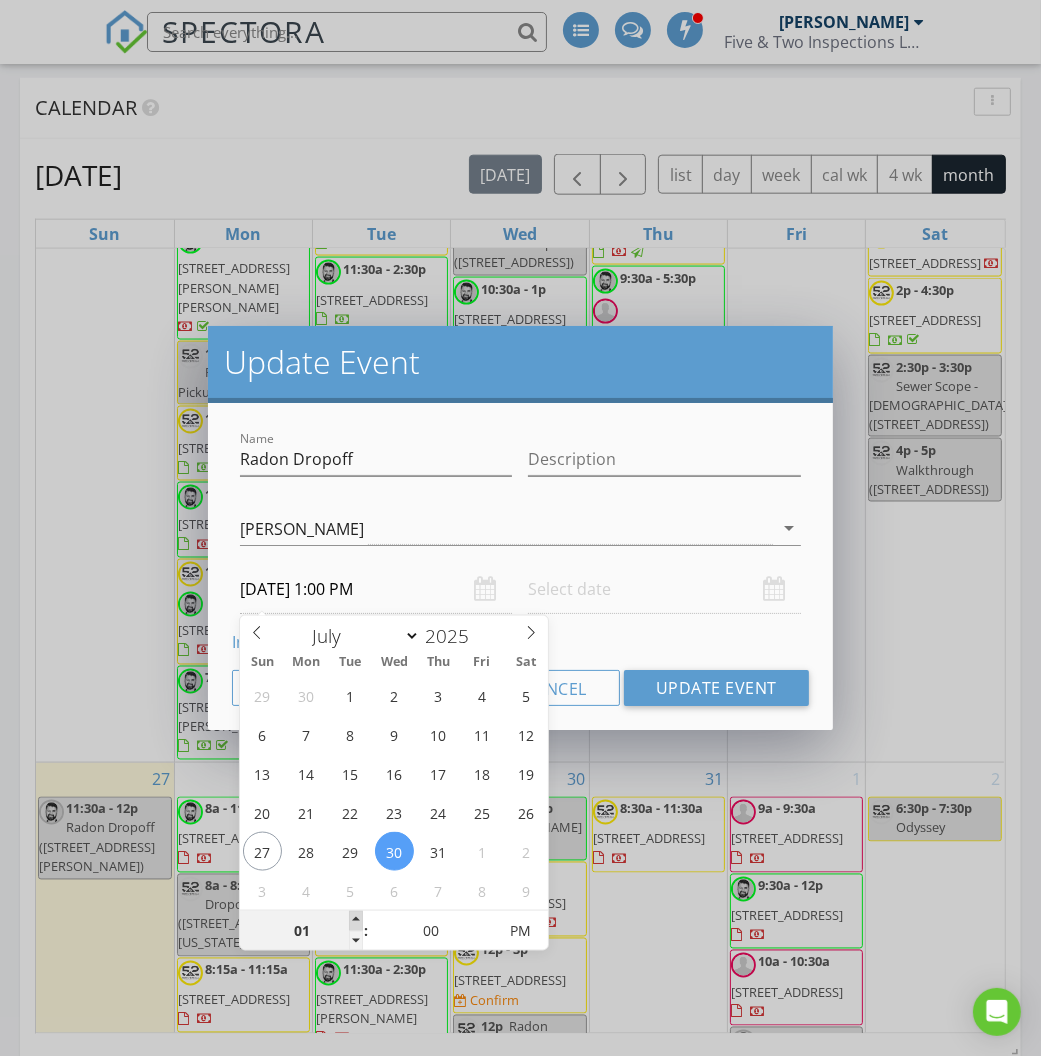 click at bounding box center (356, 921) 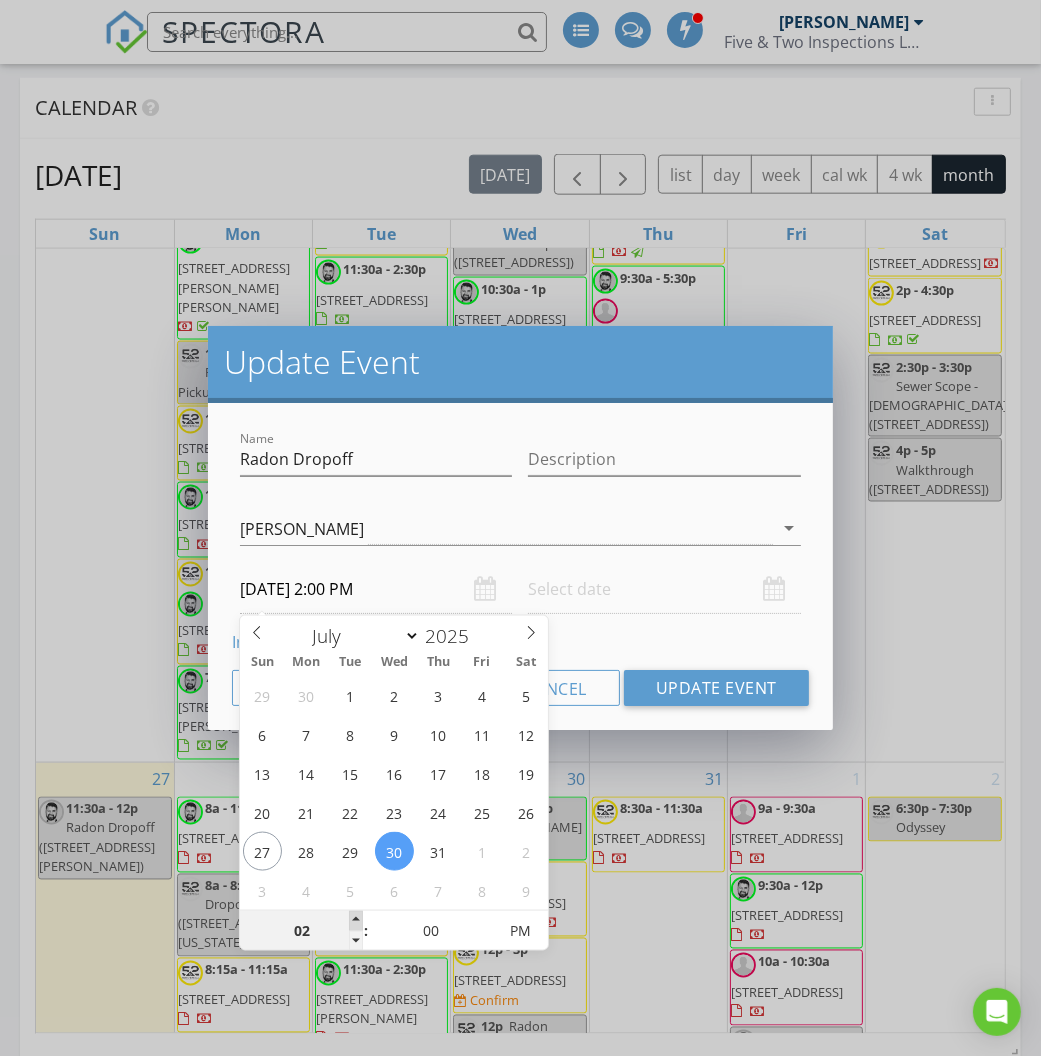 click at bounding box center (356, 921) 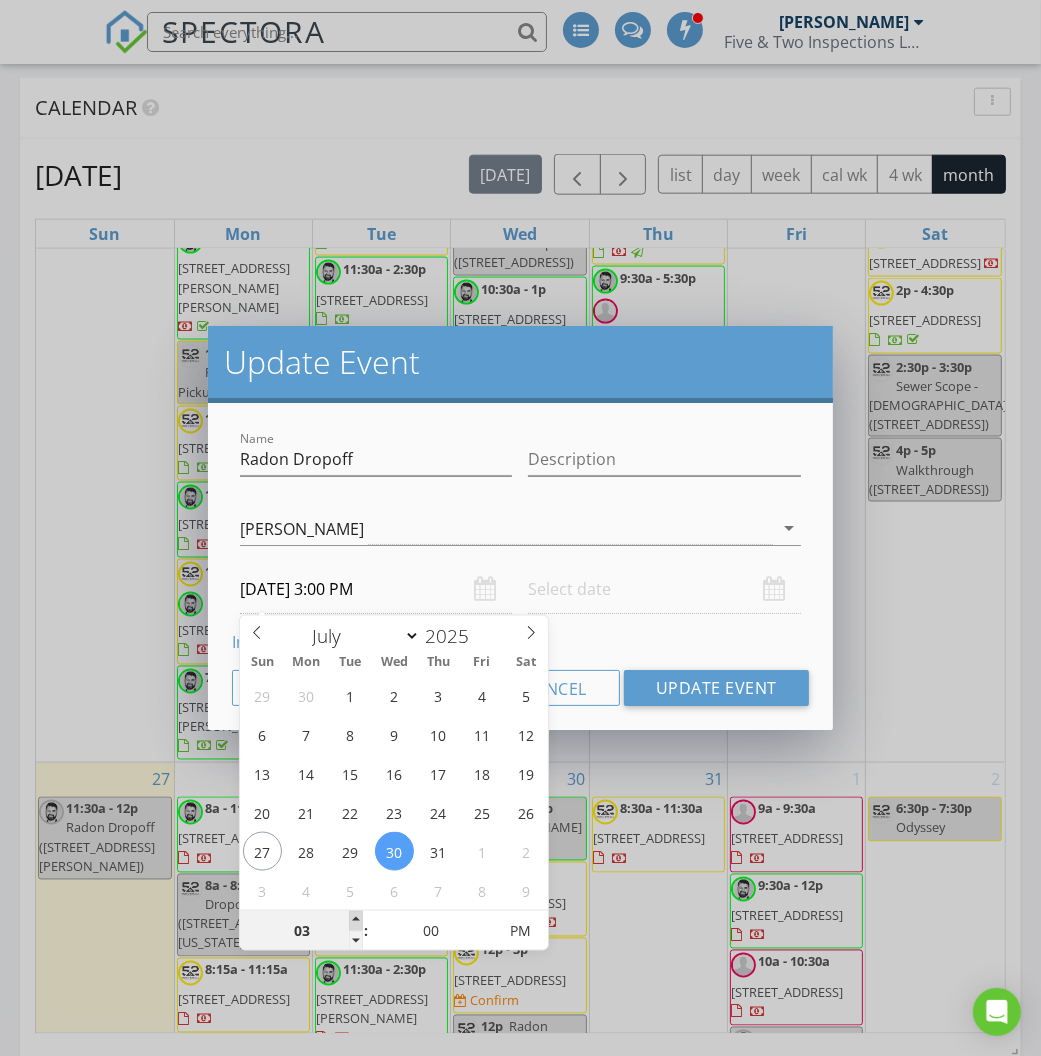 click at bounding box center [356, 921] 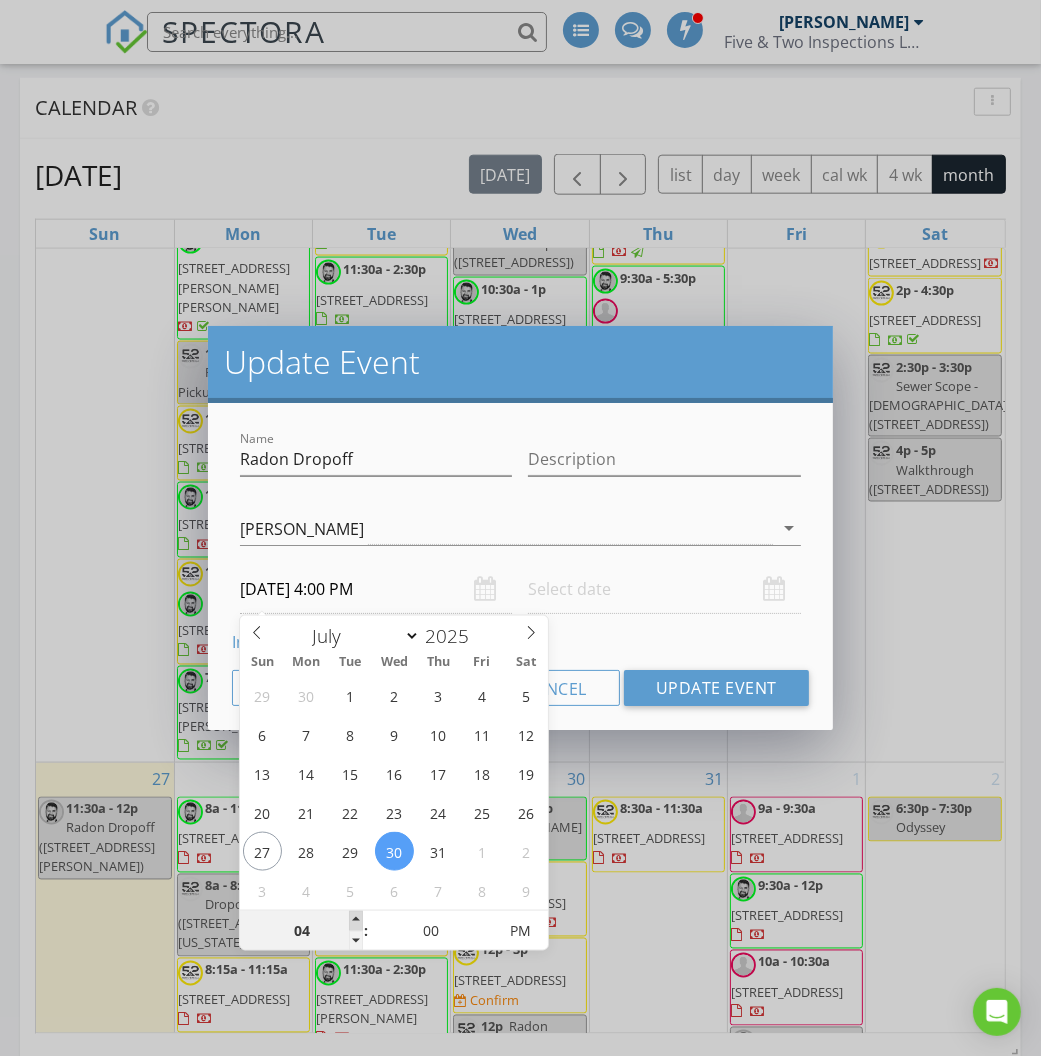 click at bounding box center [356, 921] 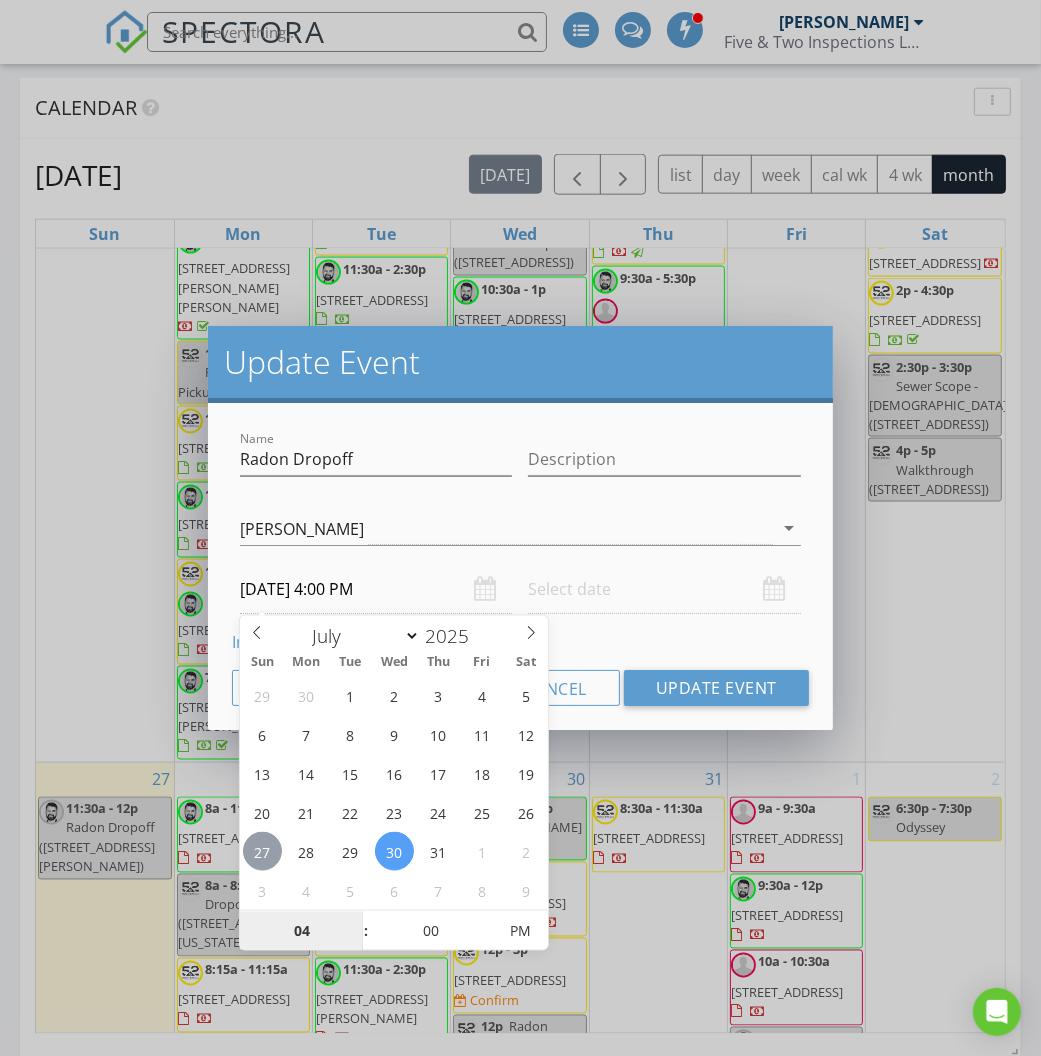 type on "07/27/2025 4:00 PM" 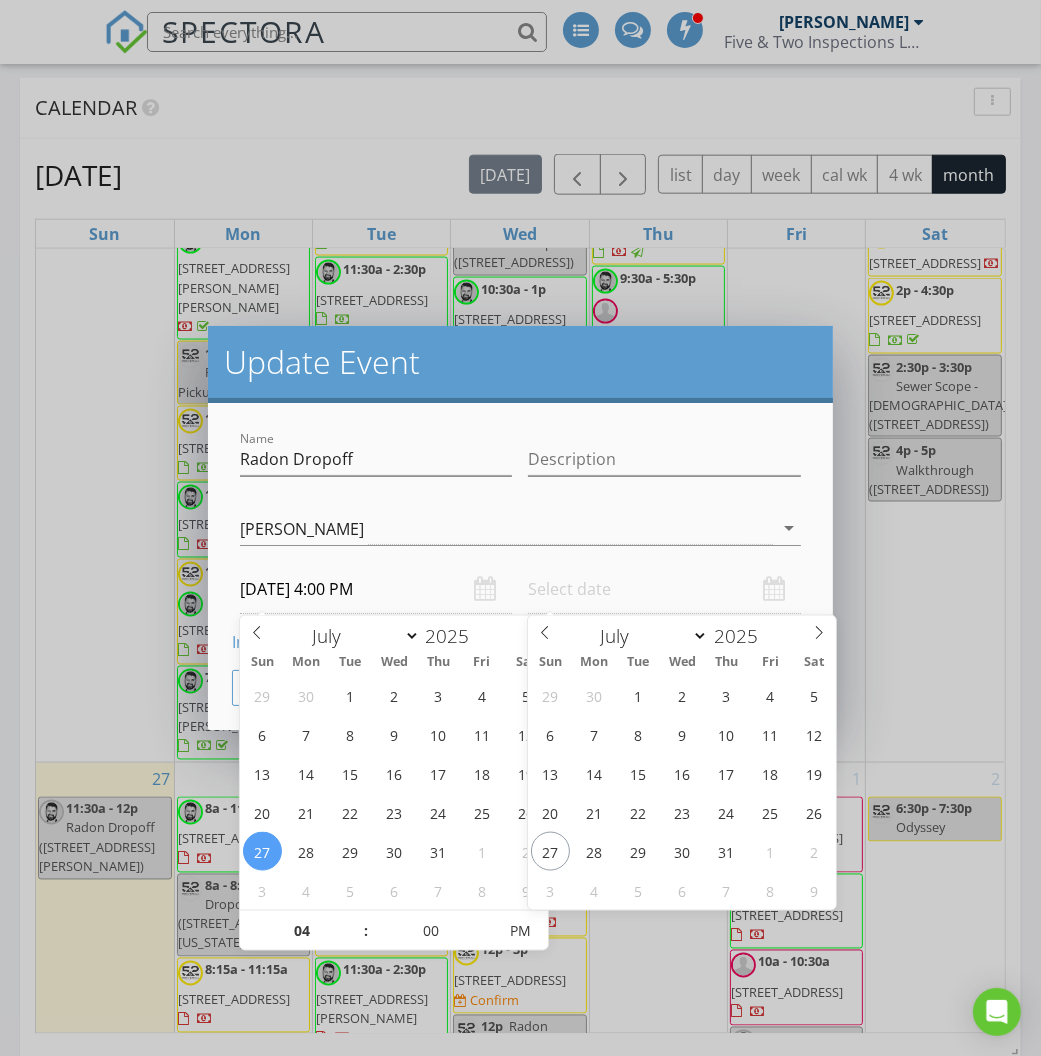 click at bounding box center (664, 589) 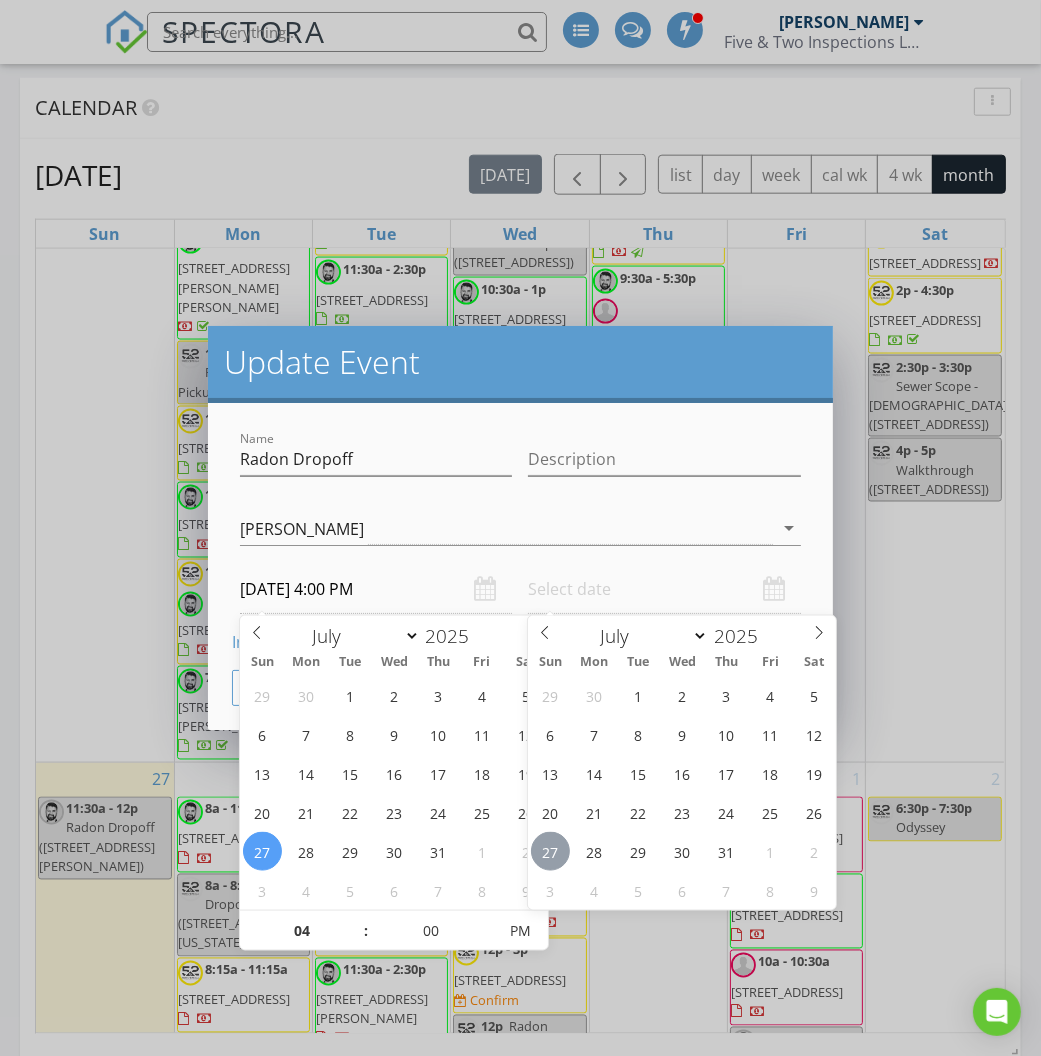 type on "07/27/2025 12:00 PM" 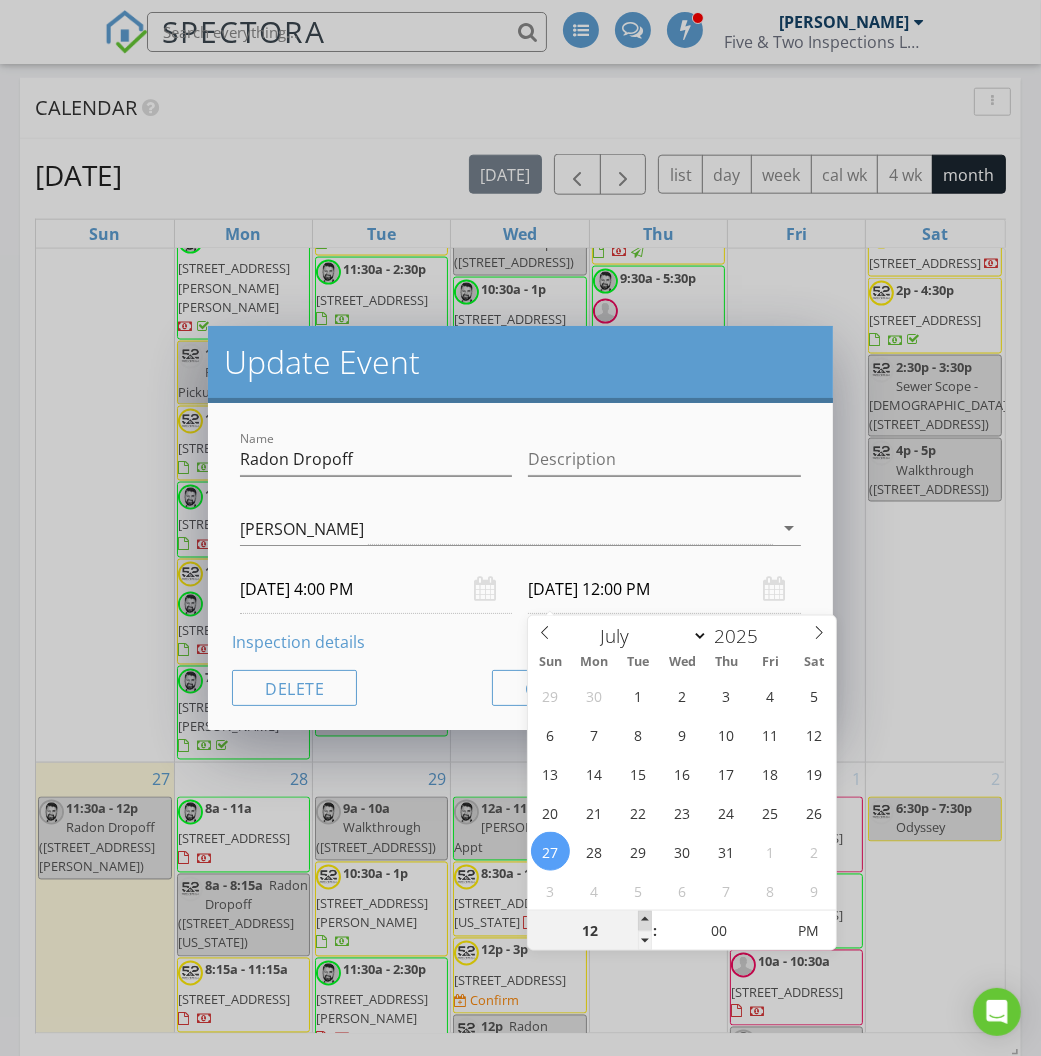type on "01" 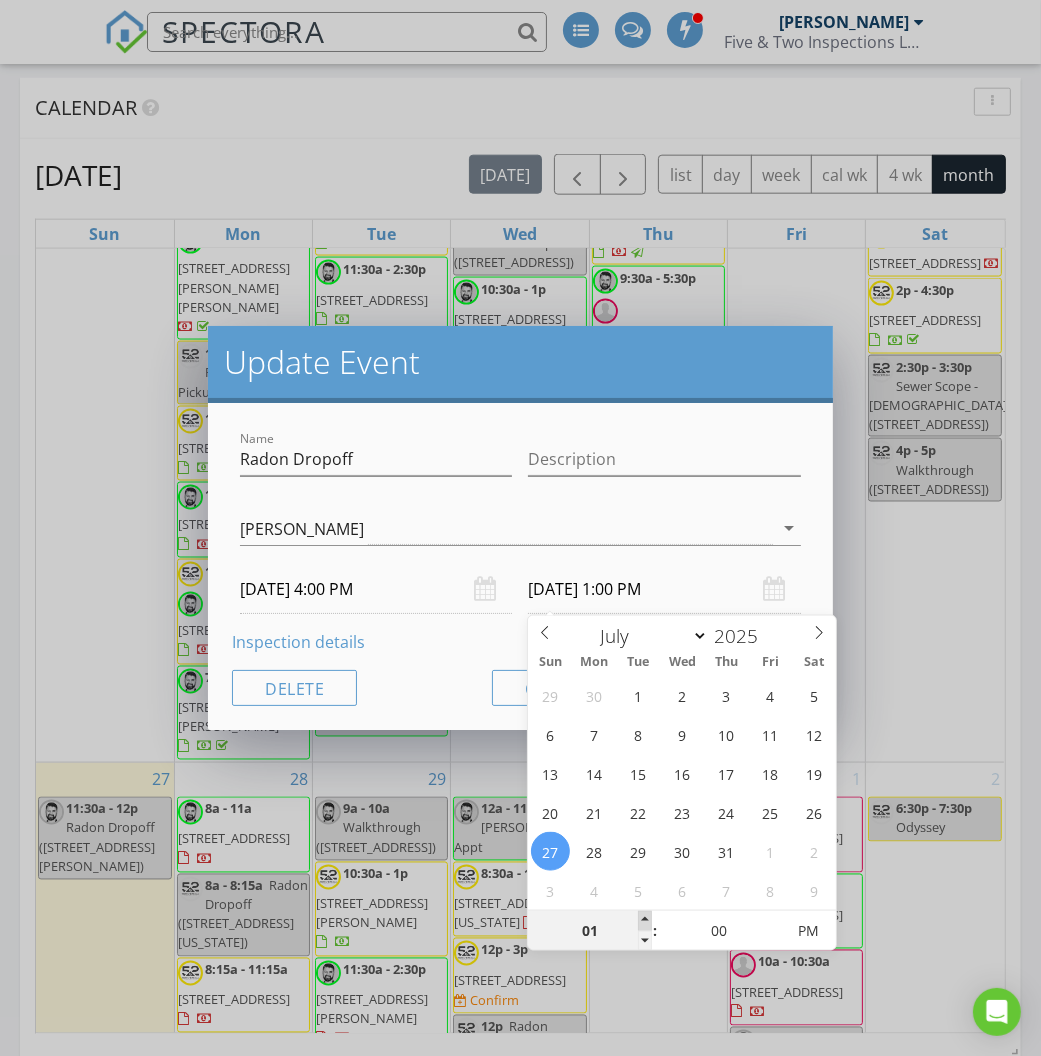 click at bounding box center (645, 921) 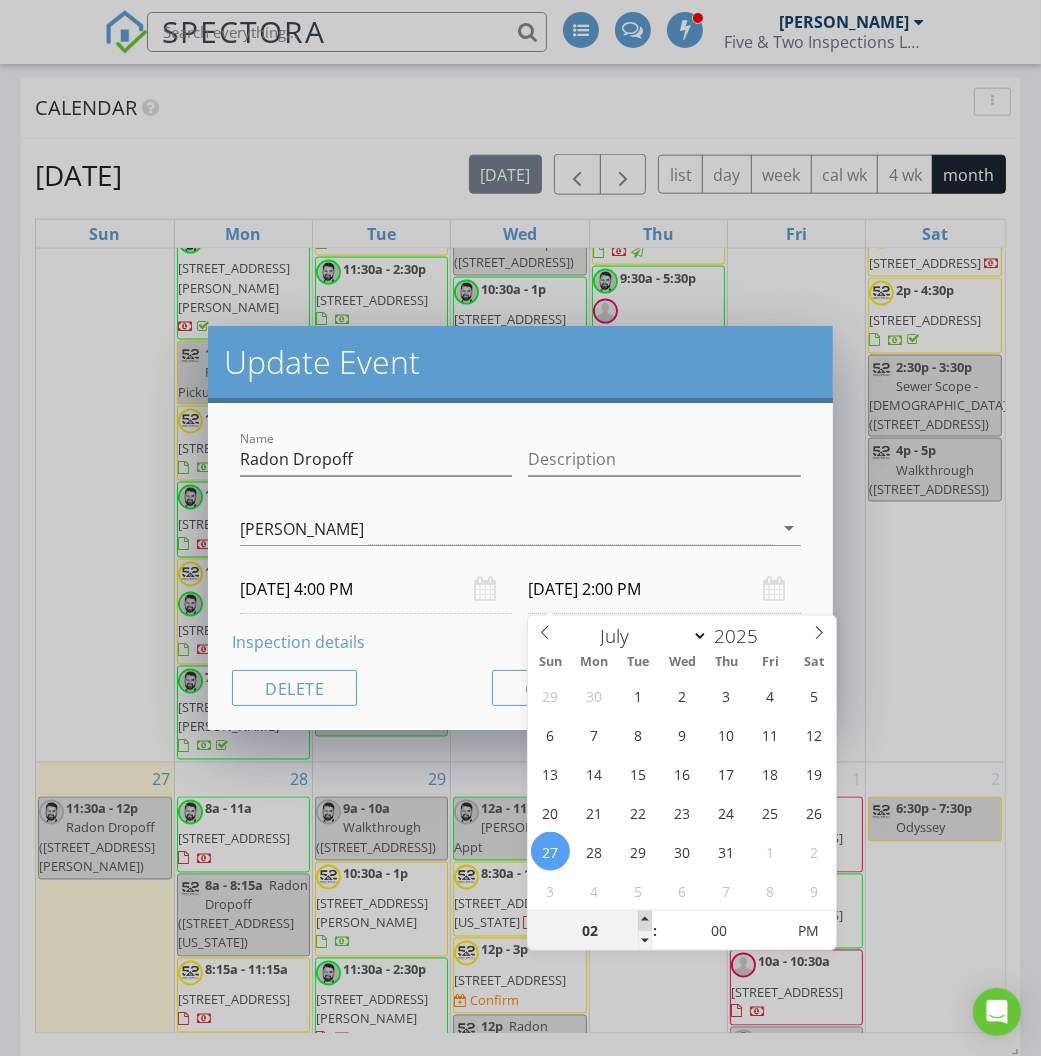 click at bounding box center (645, 921) 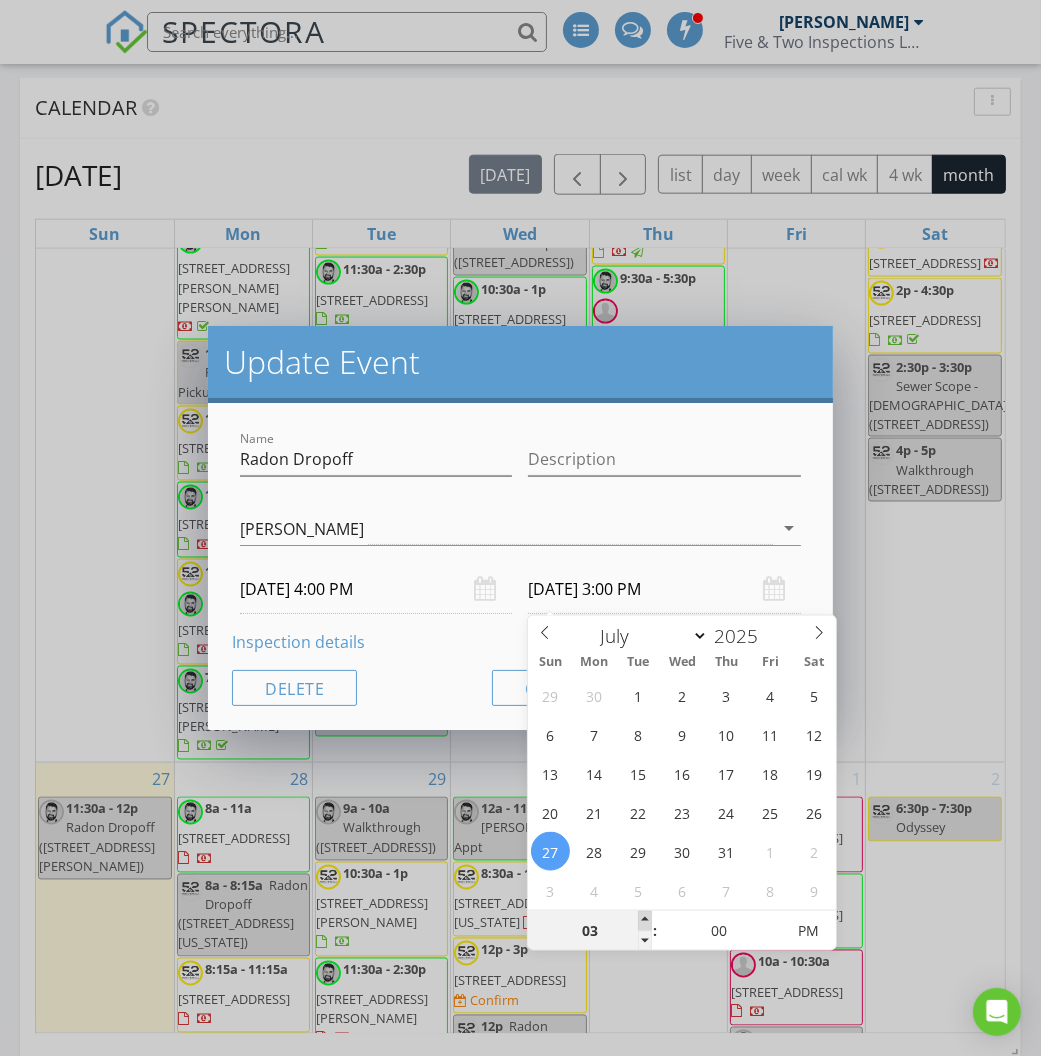 click at bounding box center [645, 921] 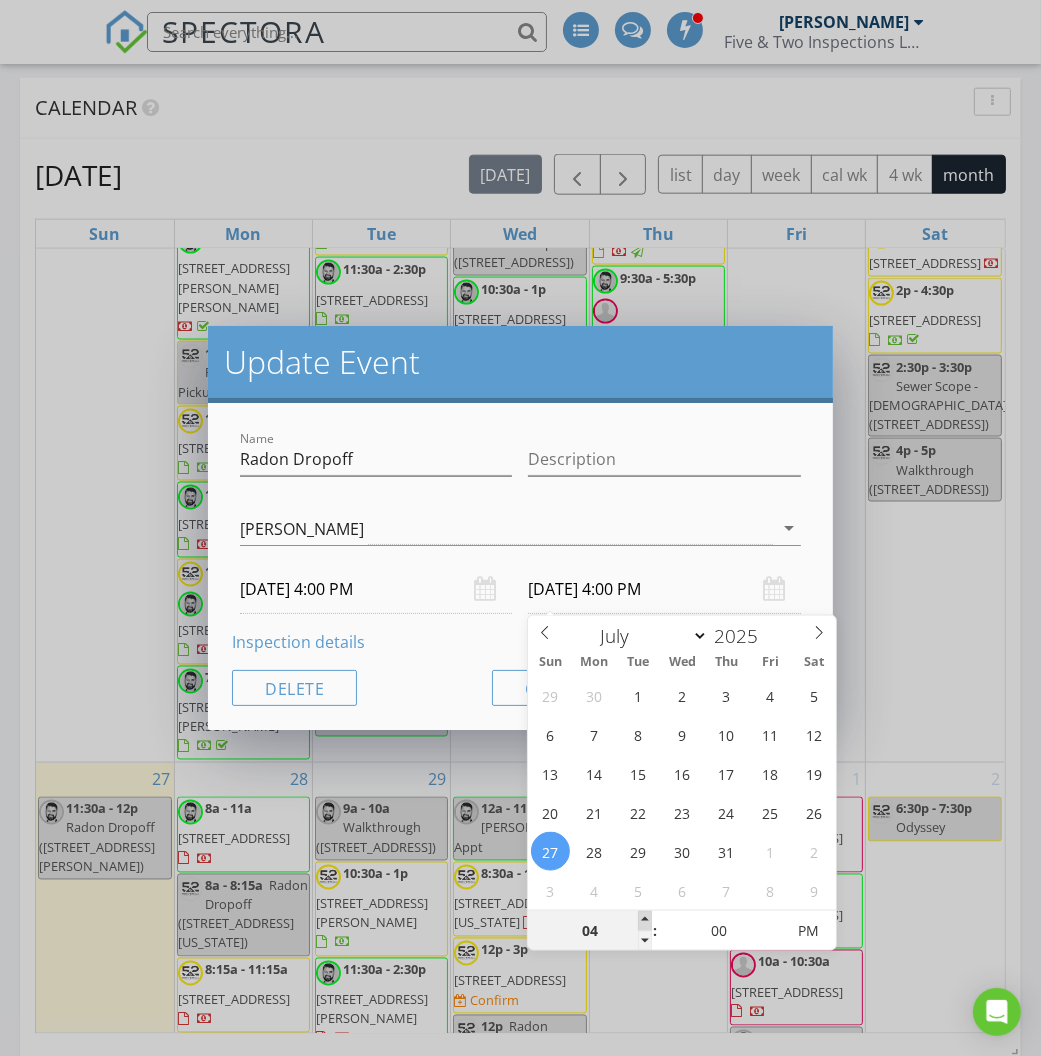 click at bounding box center [645, 921] 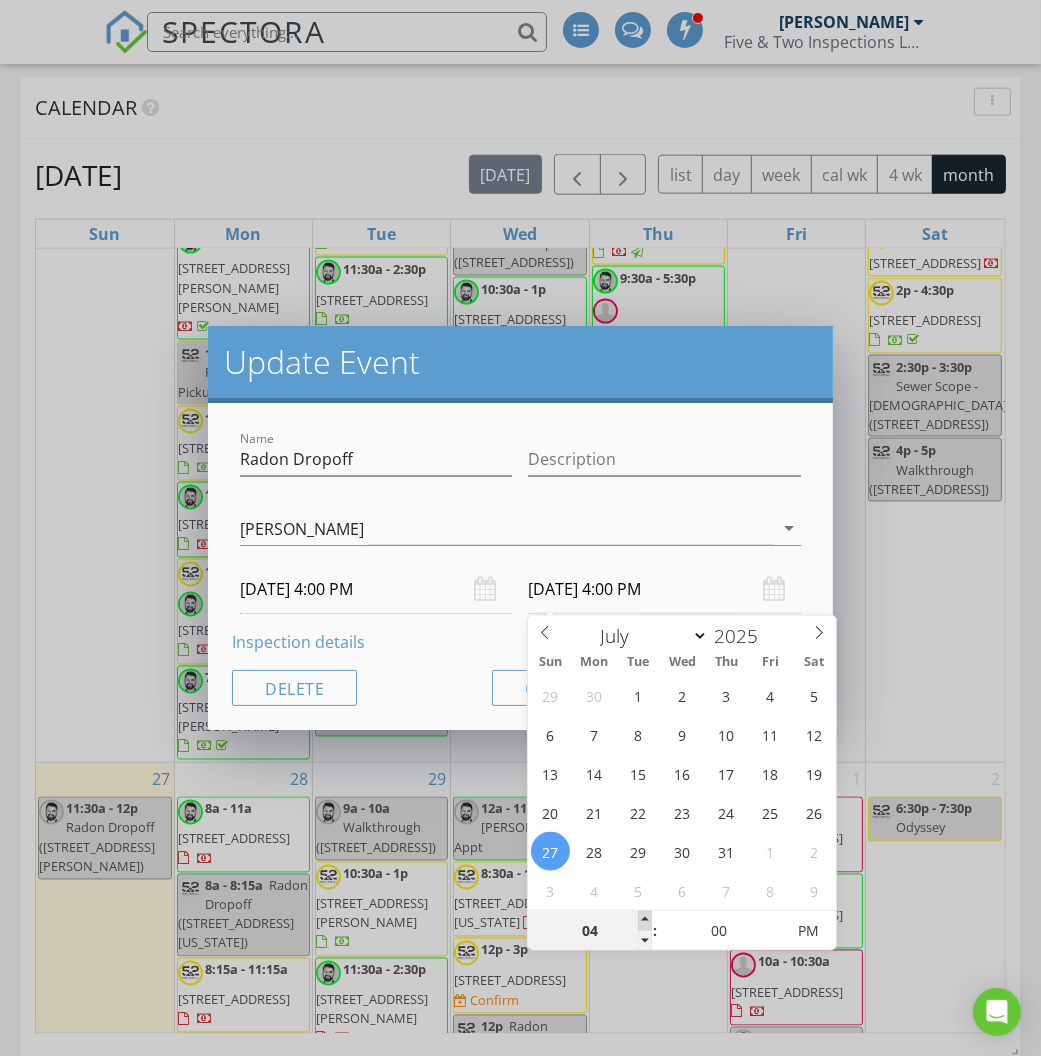 type on "05" 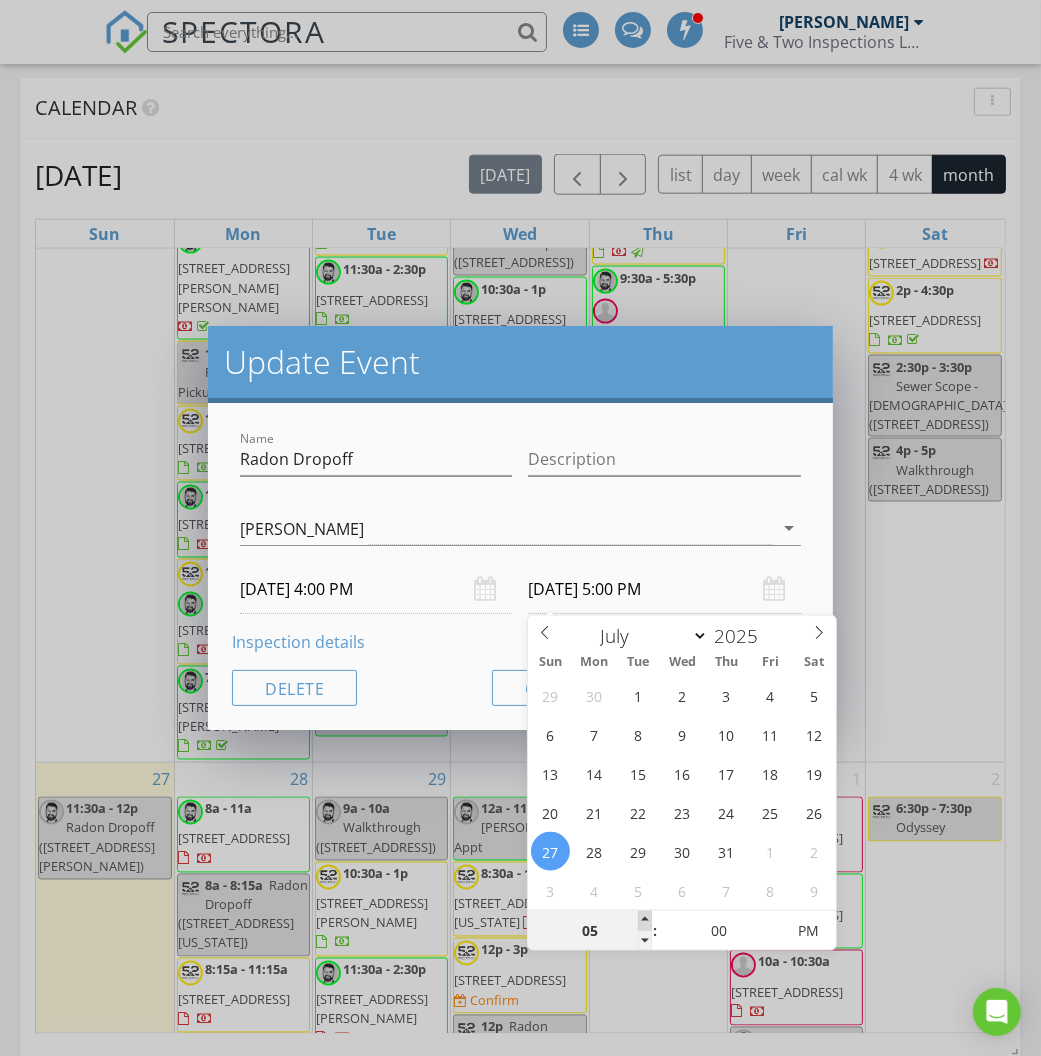 click at bounding box center (645, 921) 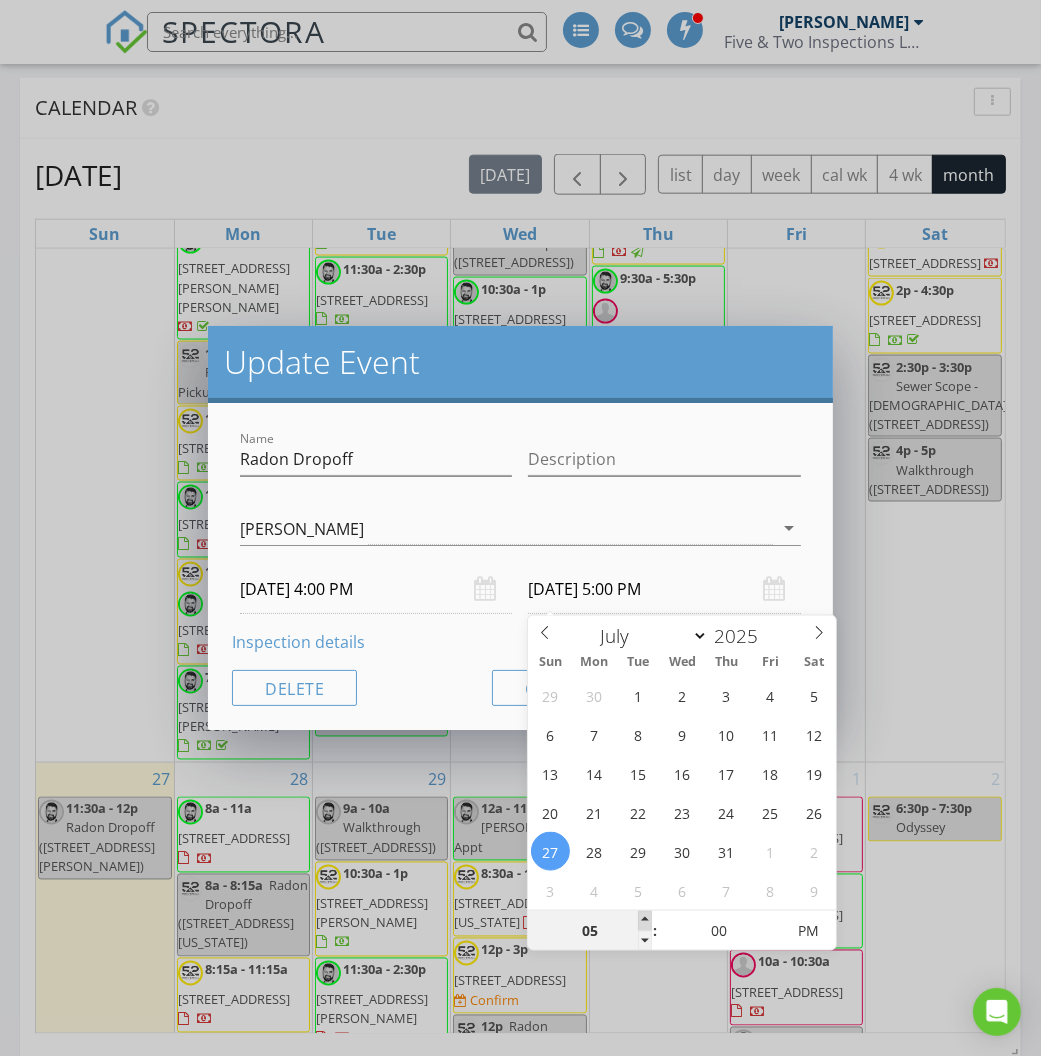 type on "06" 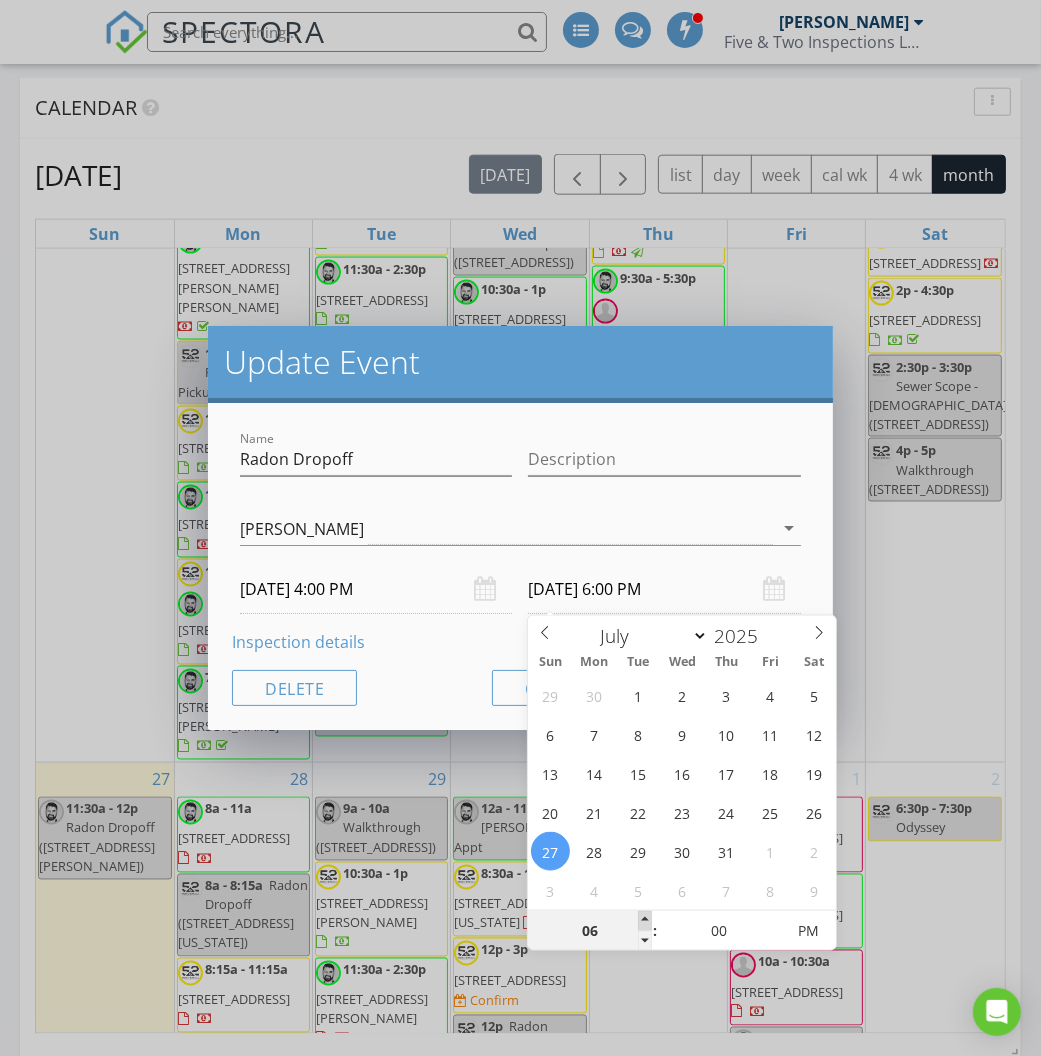 click at bounding box center (645, 921) 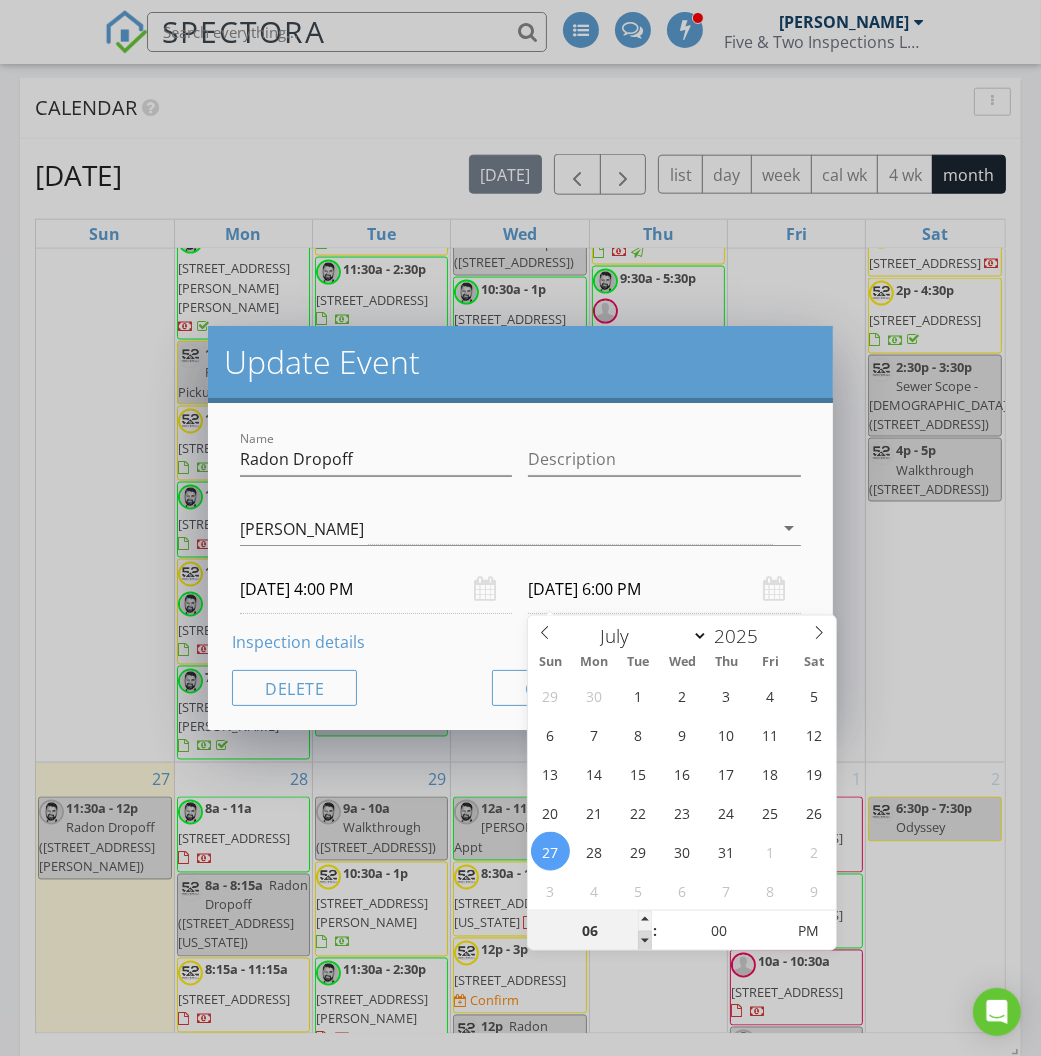 type on "05" 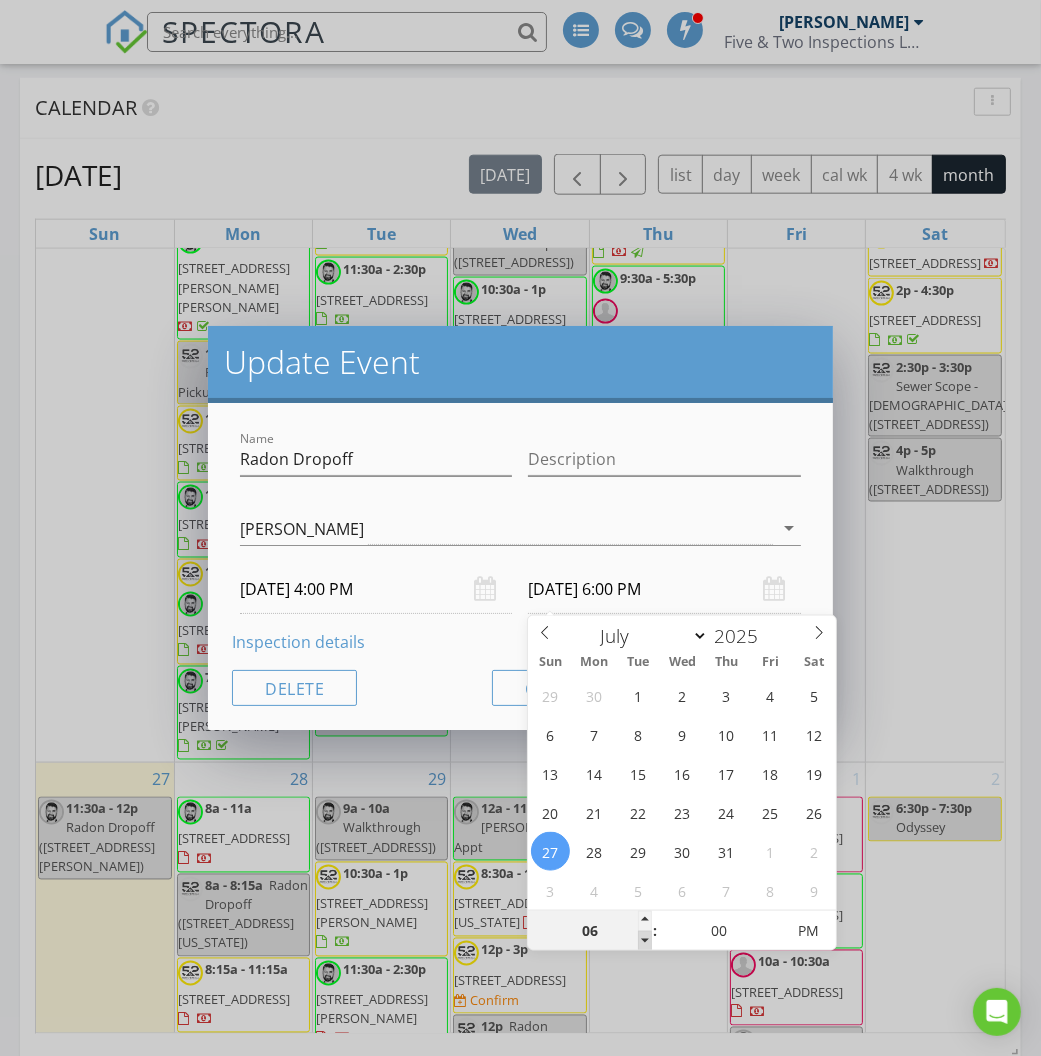 type on "07/27/2025 5:00 PM" 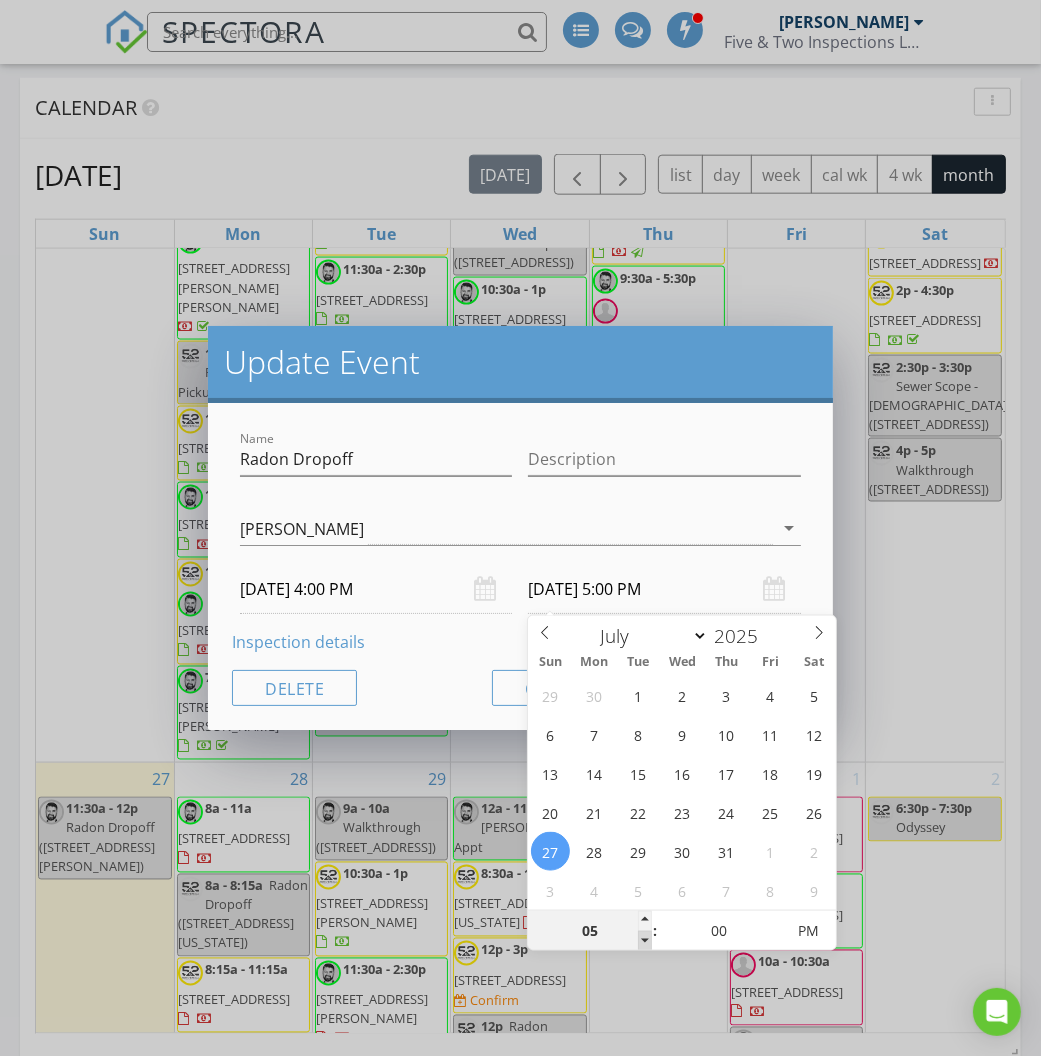 click at bounding box center (645, 941) 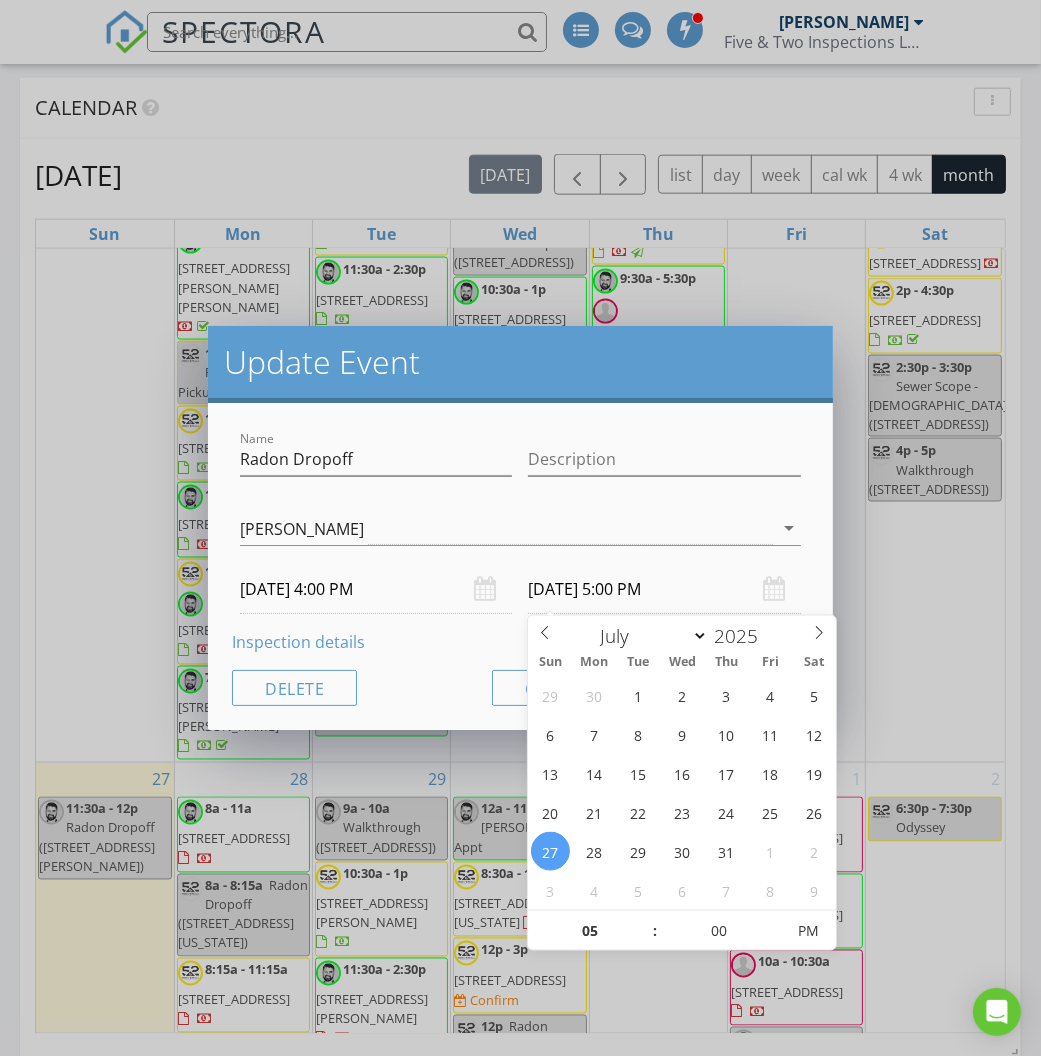 click on "Name Radon Dropoff   Description     Matt Utter   Ross Wagner   Zach Ohlman Zach Ohlman arrow_drop_down     07/27/2025 4:00 PM   07/27/2025 5:00 PM     Inspection details   Delete   Cancel   Update Event" at bounding box center [520, 566] 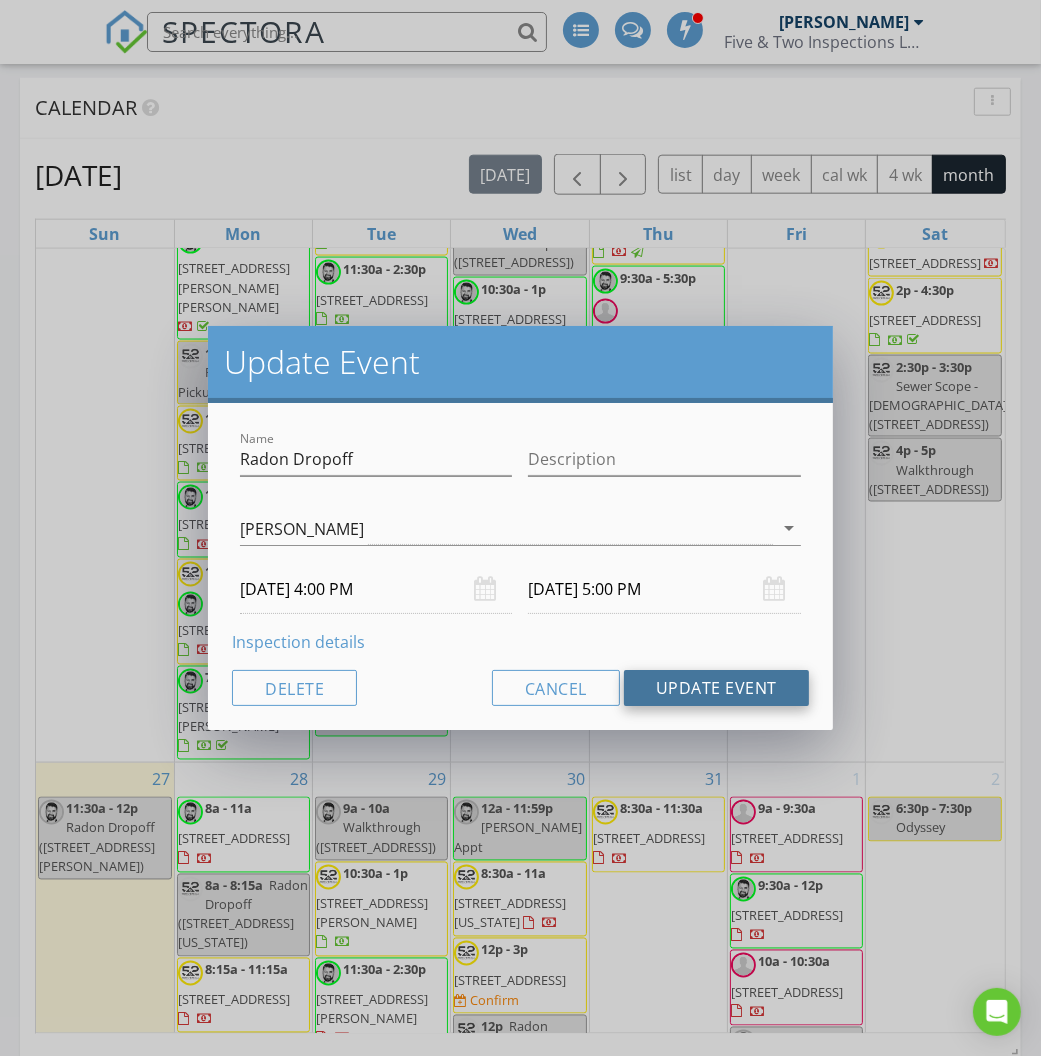 click on "Update Event" at bounding box center [716, 688] 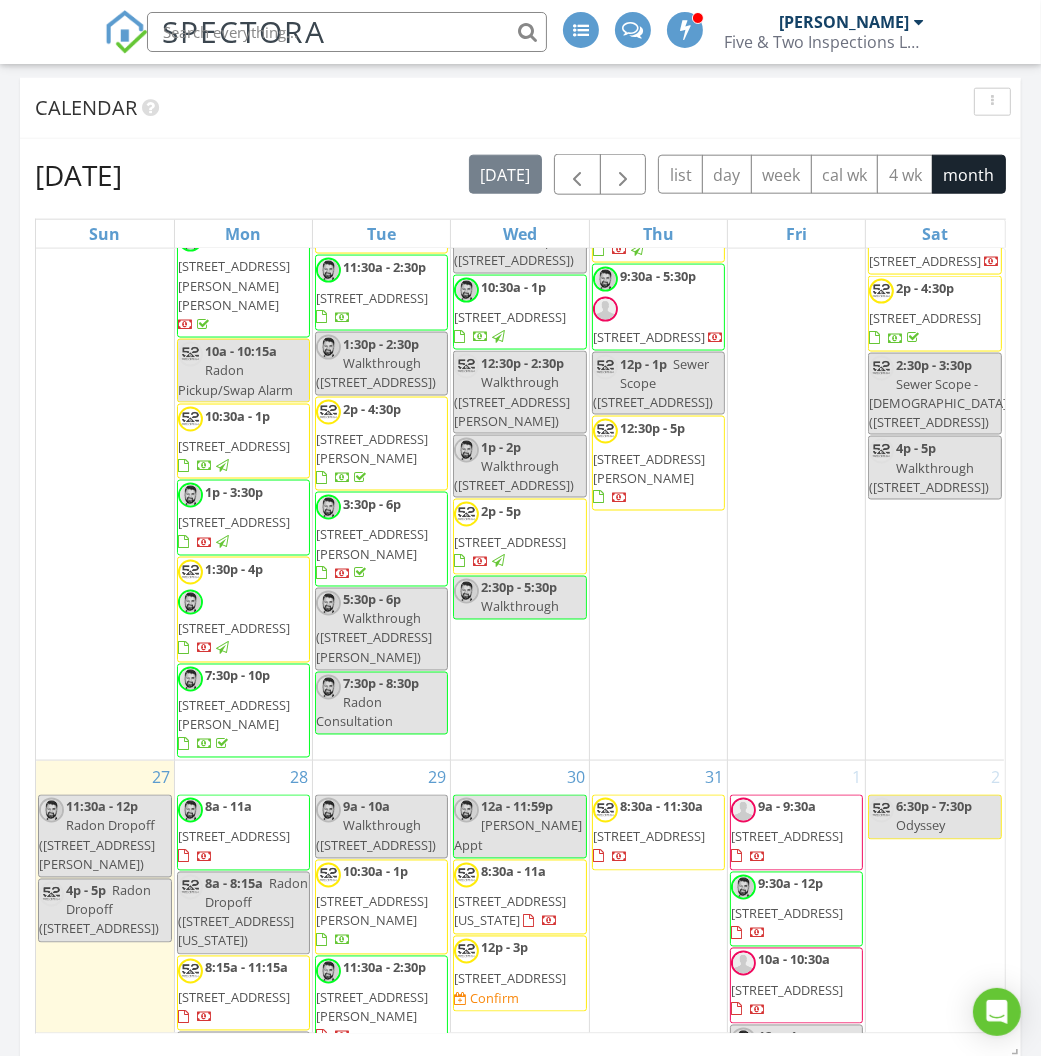 scroll, scrollTop: 2618, scrollLeft: 0, axis: vertical 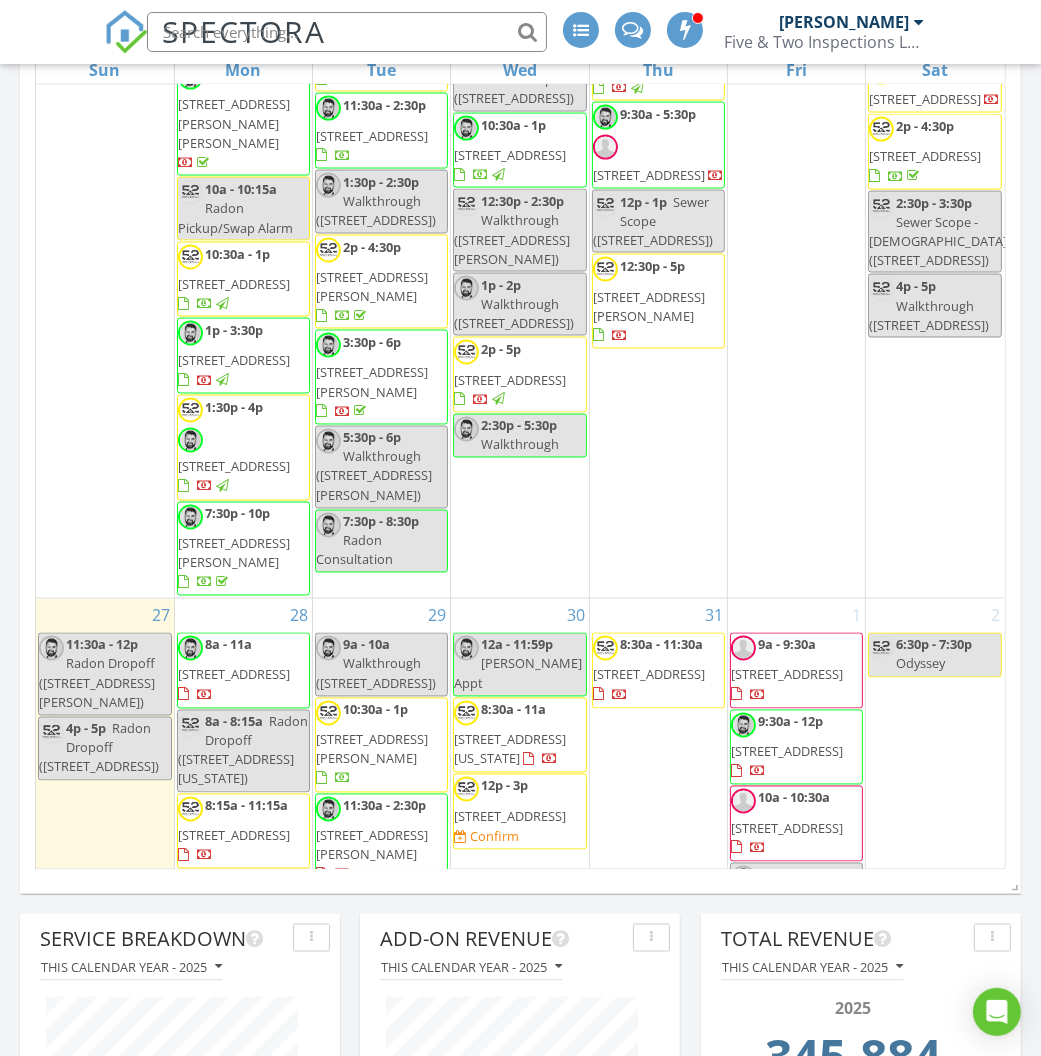 click on "919 N Hastings Ave, Hastings 68901" at bounding box center (510, 817) 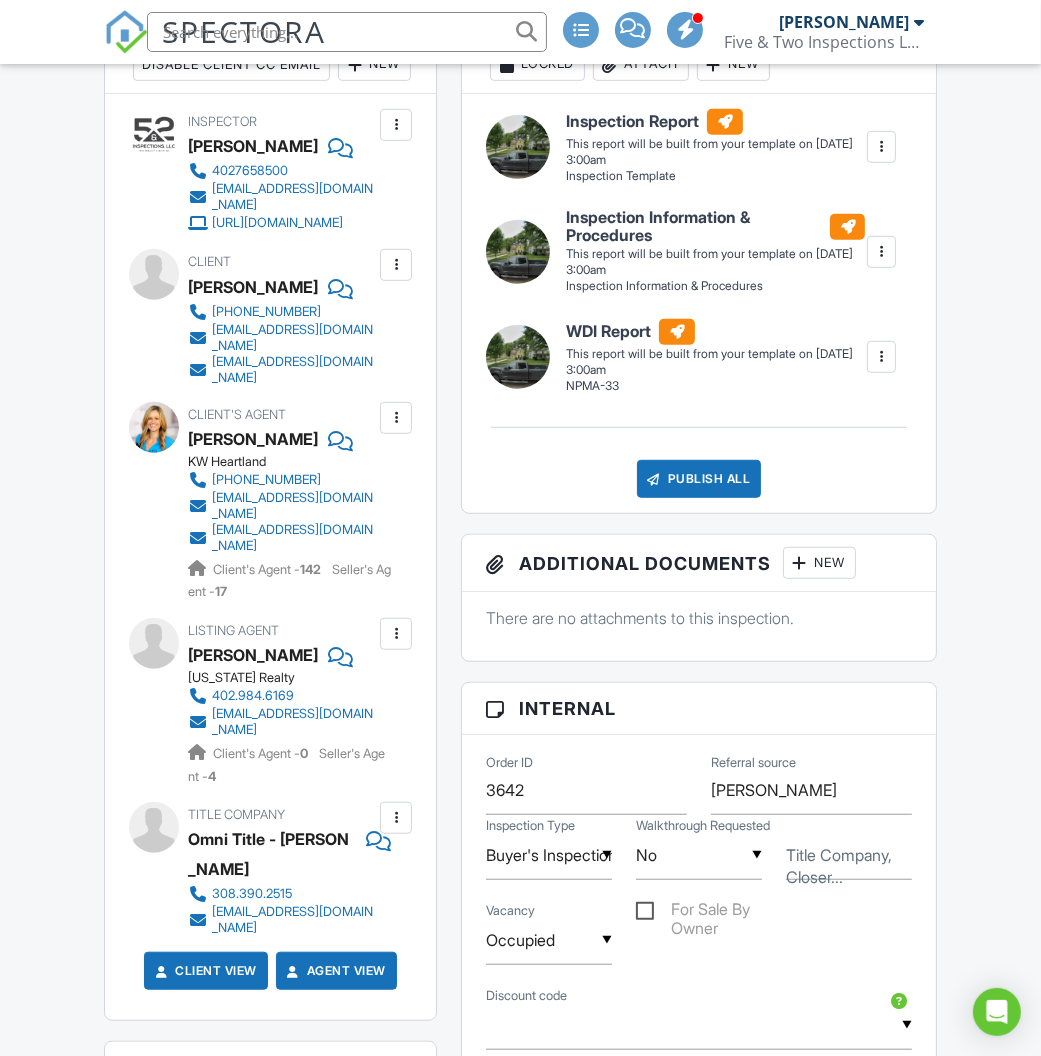 scroll, scrollTop: 843, scrollLeft: 0, axis: vertical 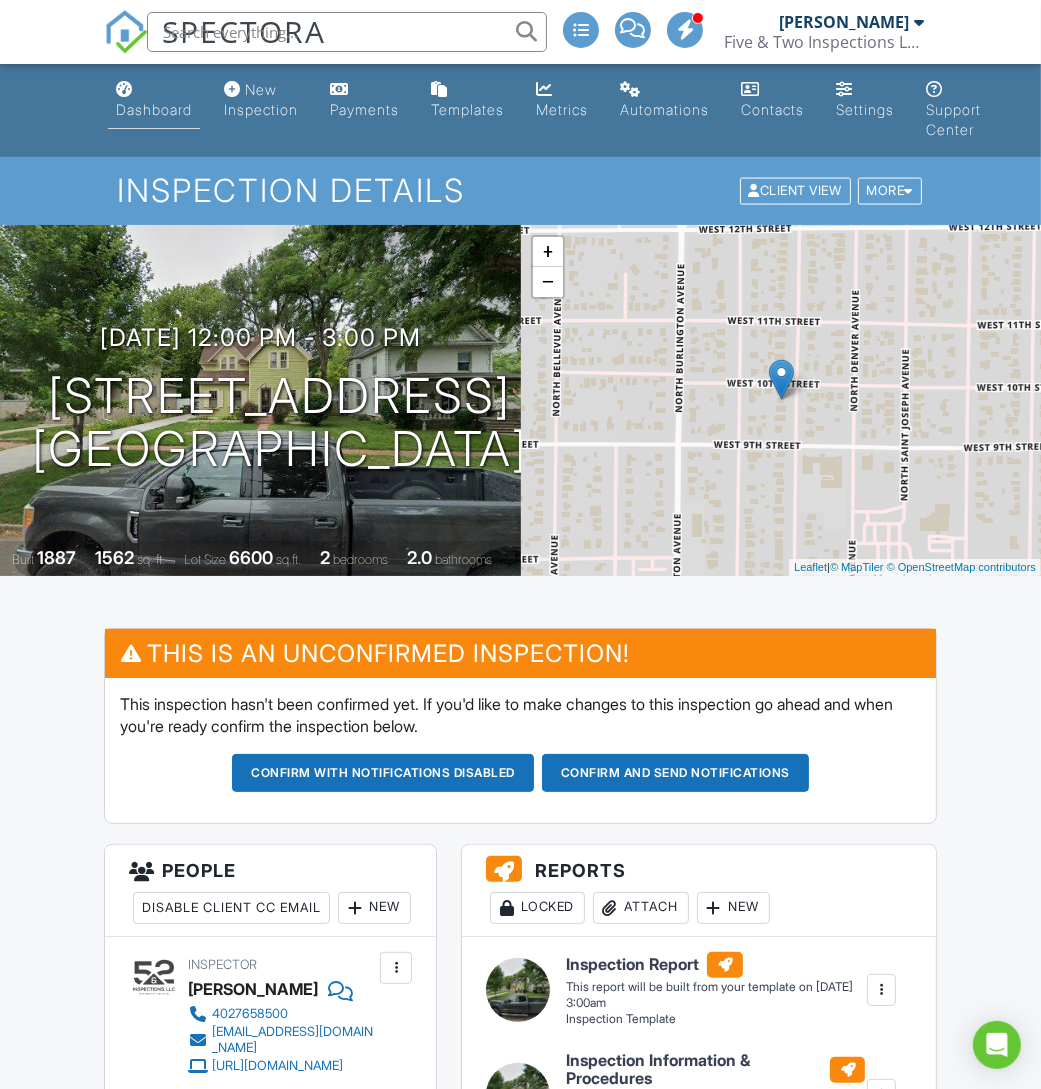 click on "Dashboard" at bounding box center [154, 109] 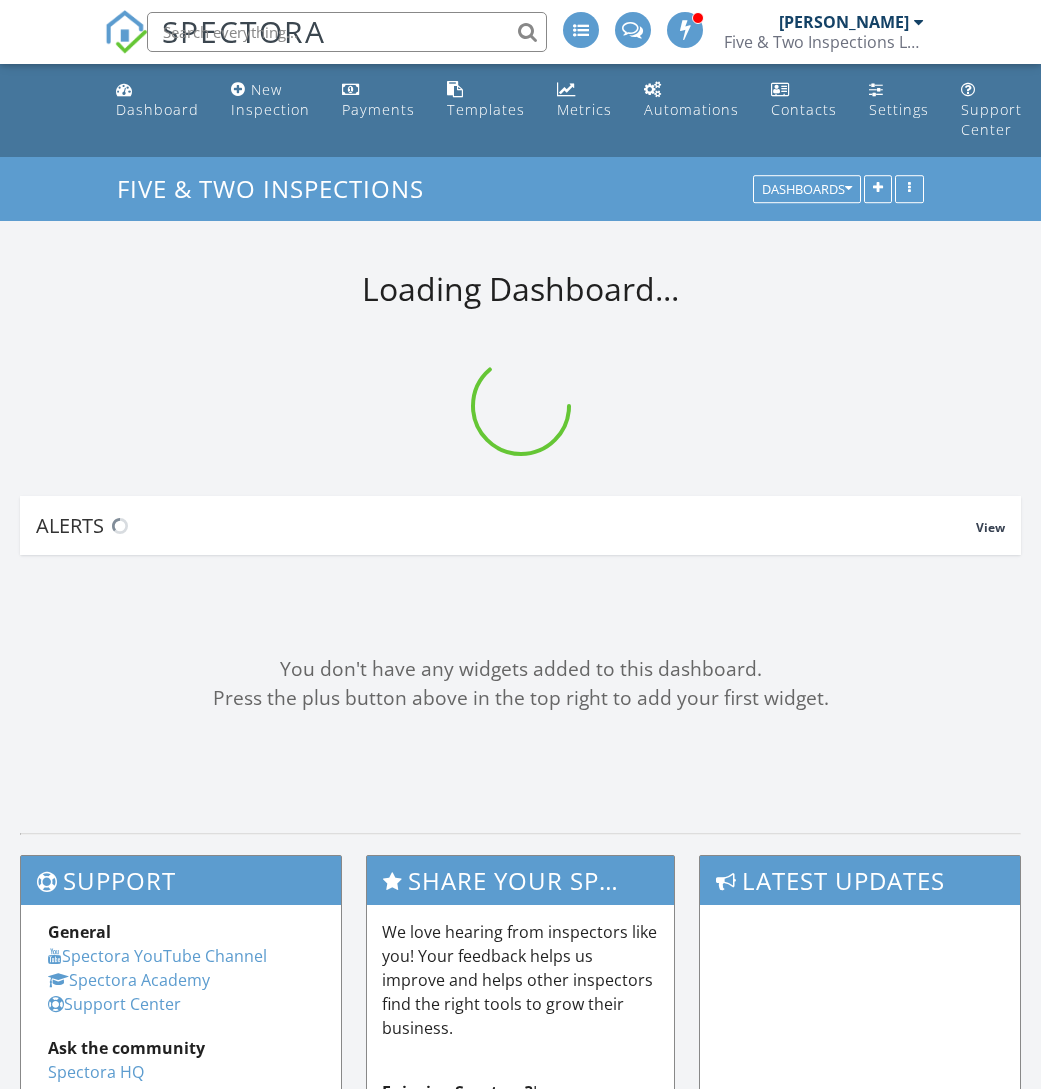 scroll, scrollTop: 0, scrollLeft: 0, axis: both 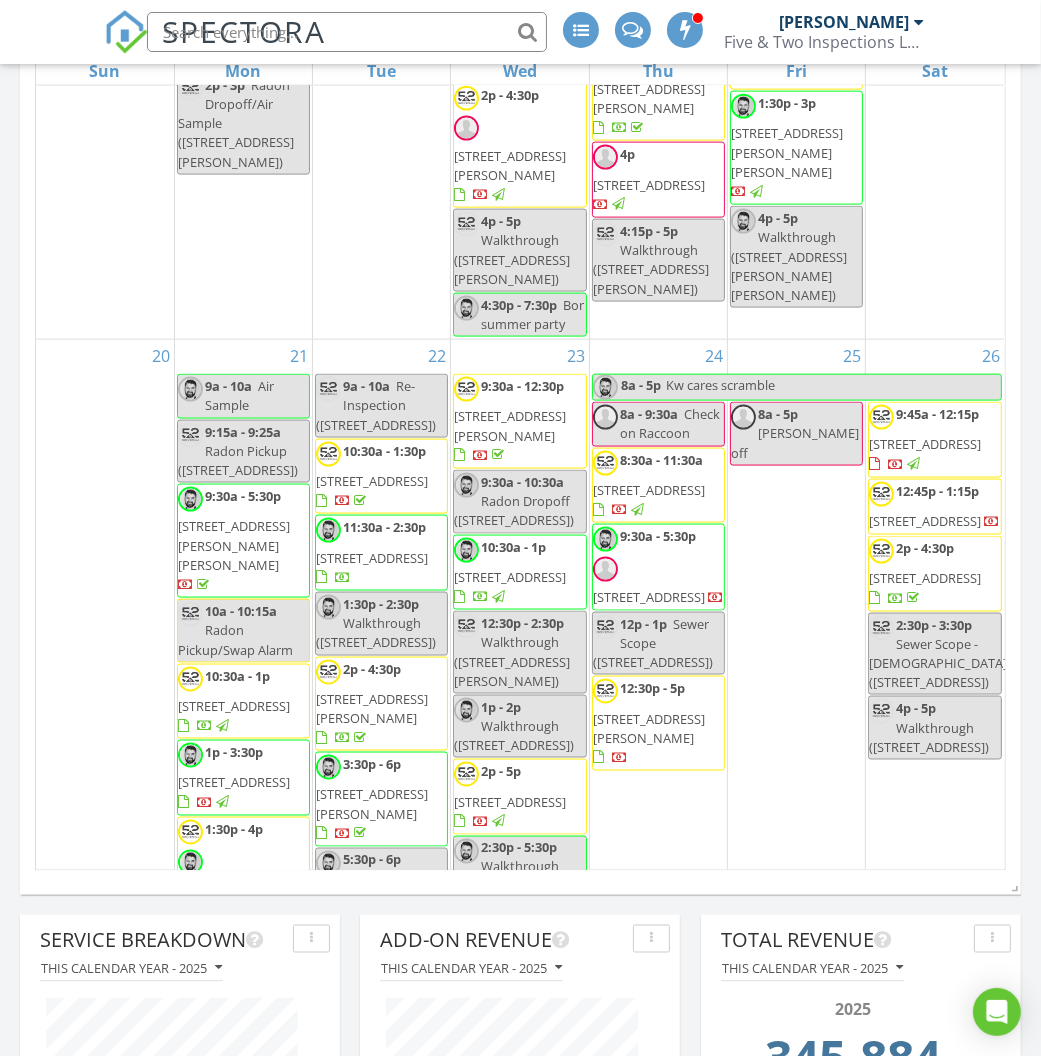 click on "1655 Sunset Dr, Columbus 68601" at bounding box center (372, 558) 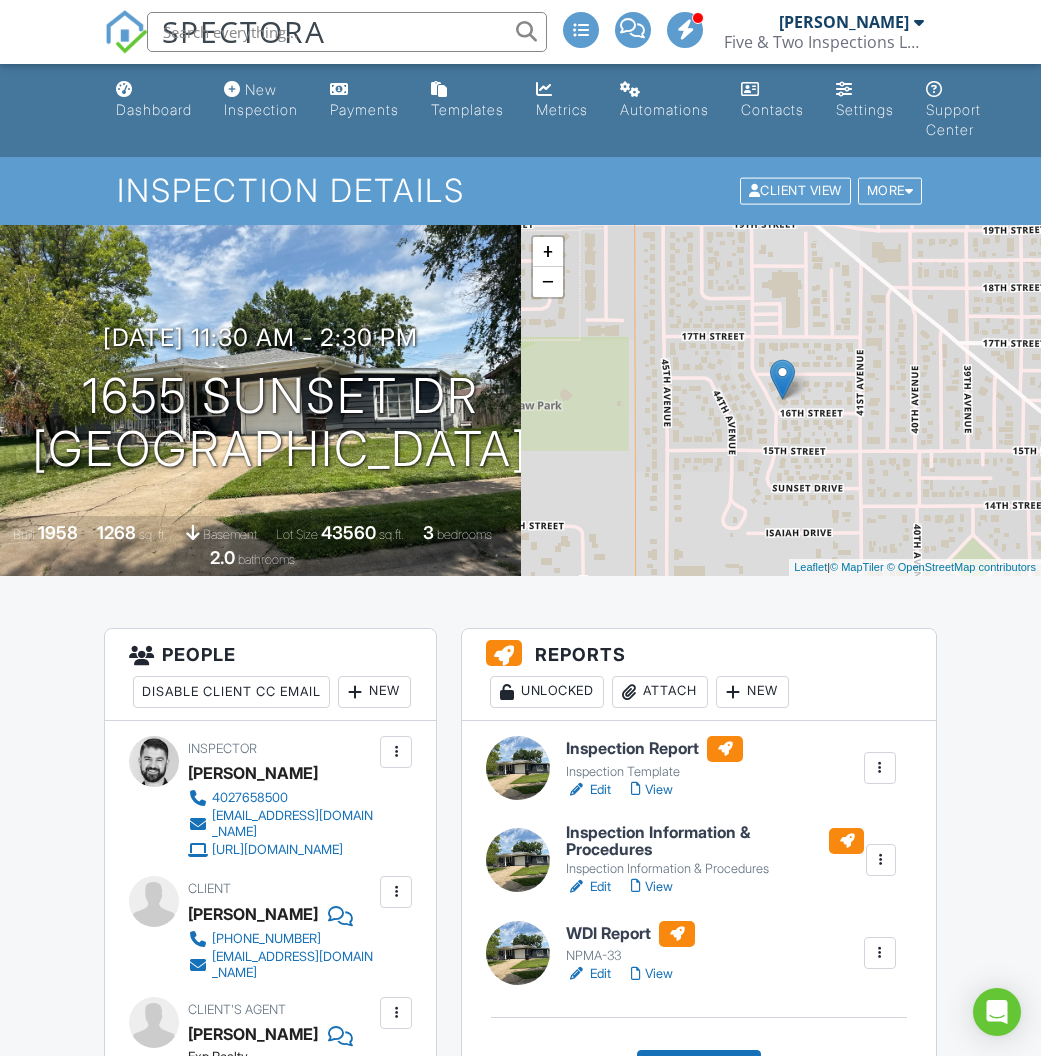 click on "WDI Report" at bounding box center (630, 934) 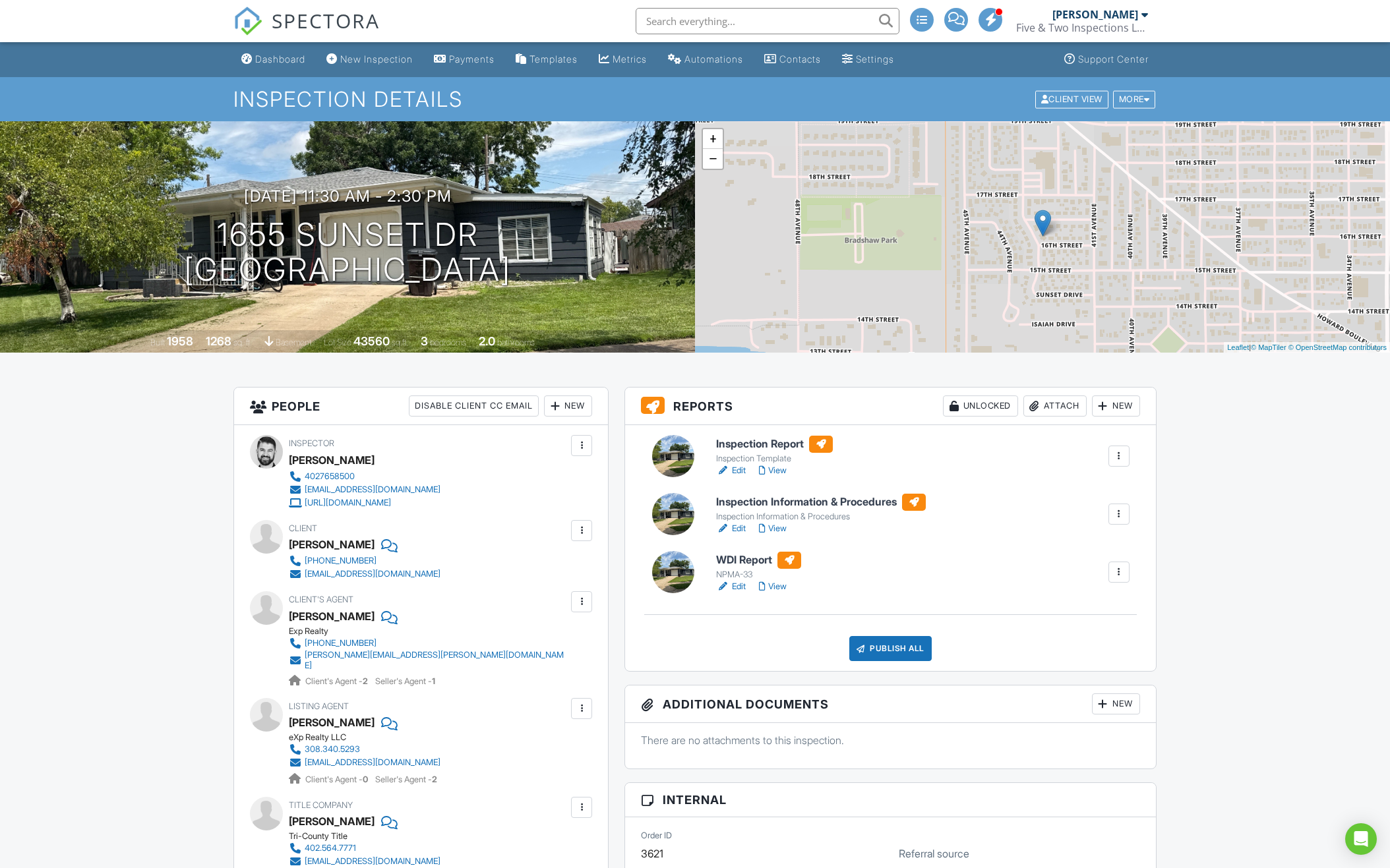 scroll, scrollTop: 183, scrollLeft: 0, axis: vertical 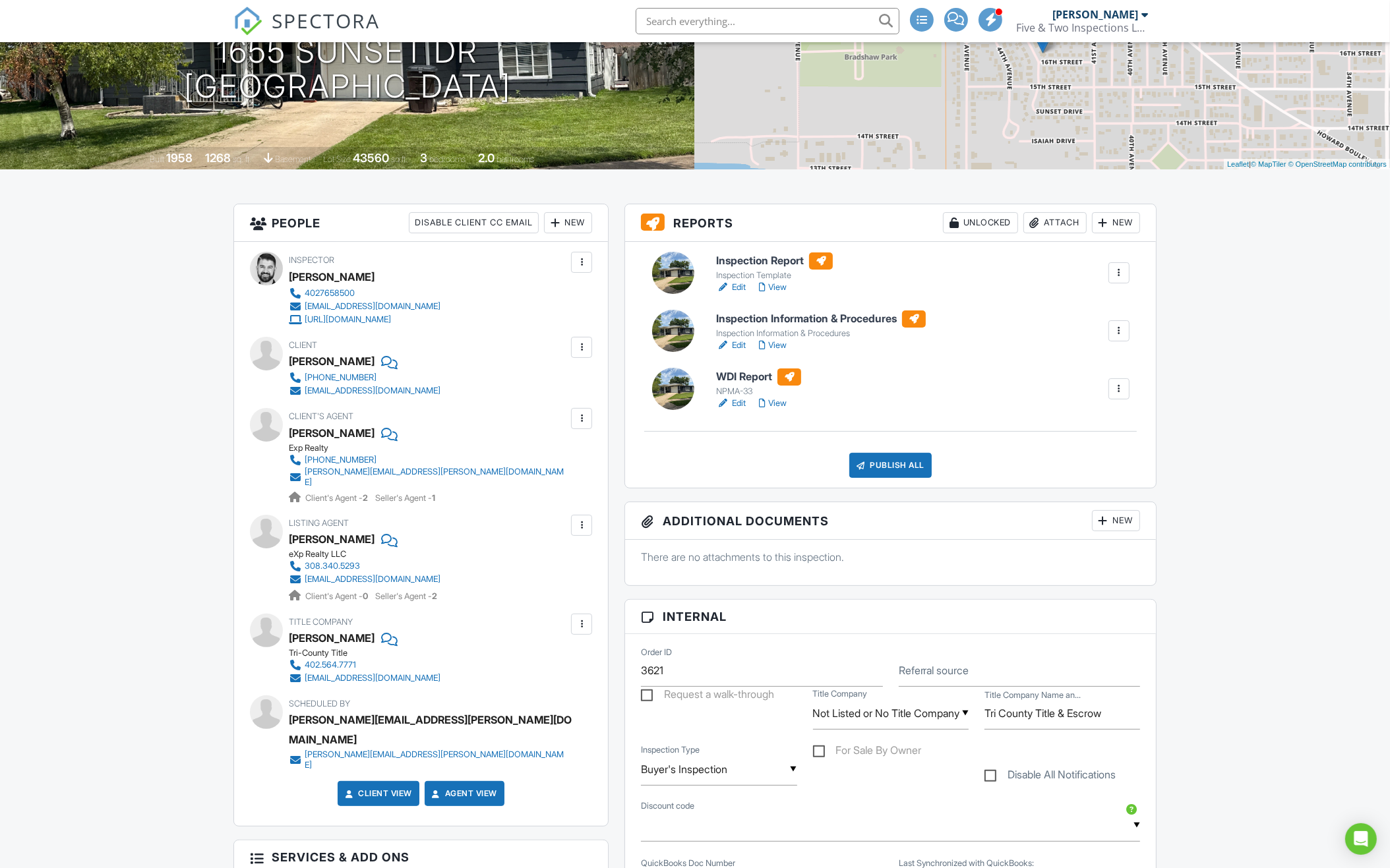 click on "Inspection Report" at bounding box center [774, 261] 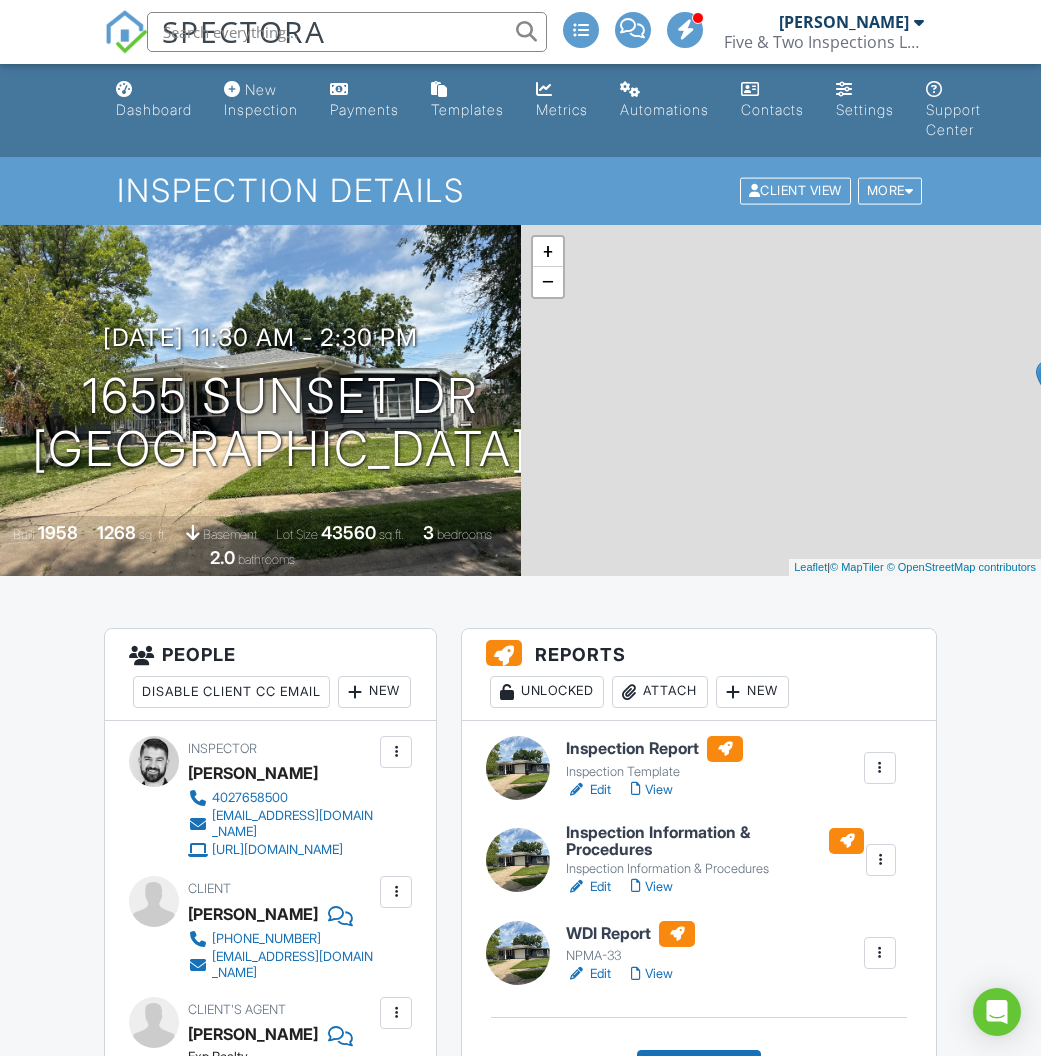 scroll, scrollTop: 0, scrollLeft: 0, axis: both 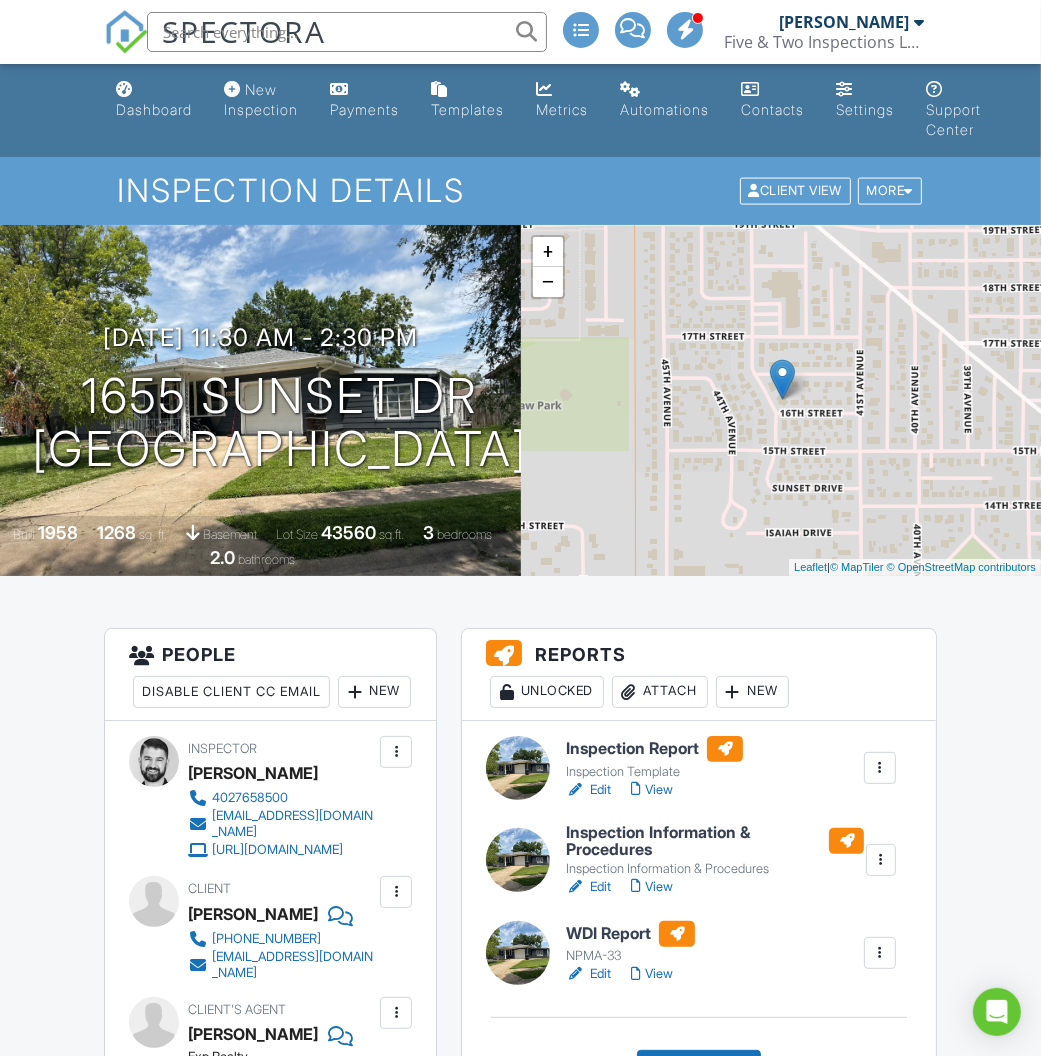 click on "Attach" at bounding box center (660, 692) 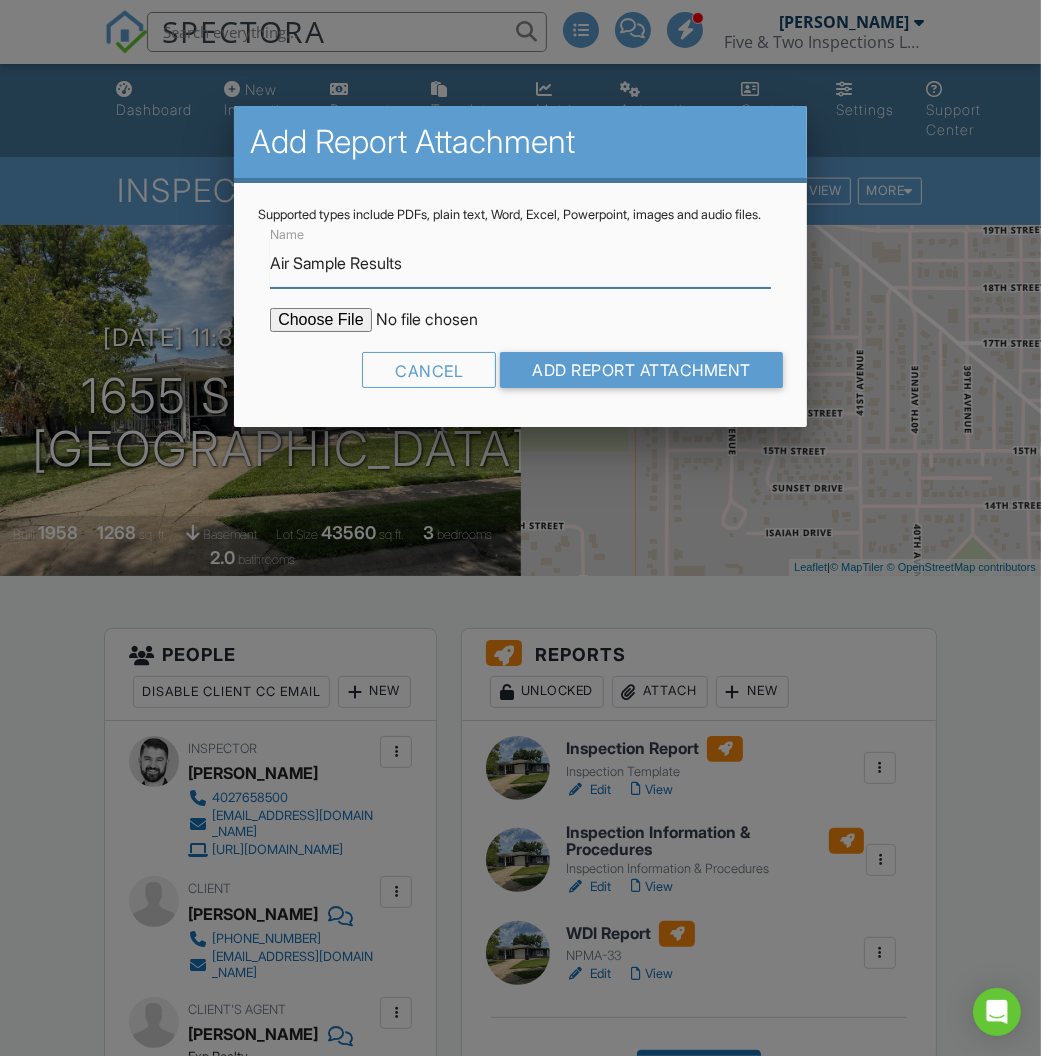 type on "Air Sample Results" 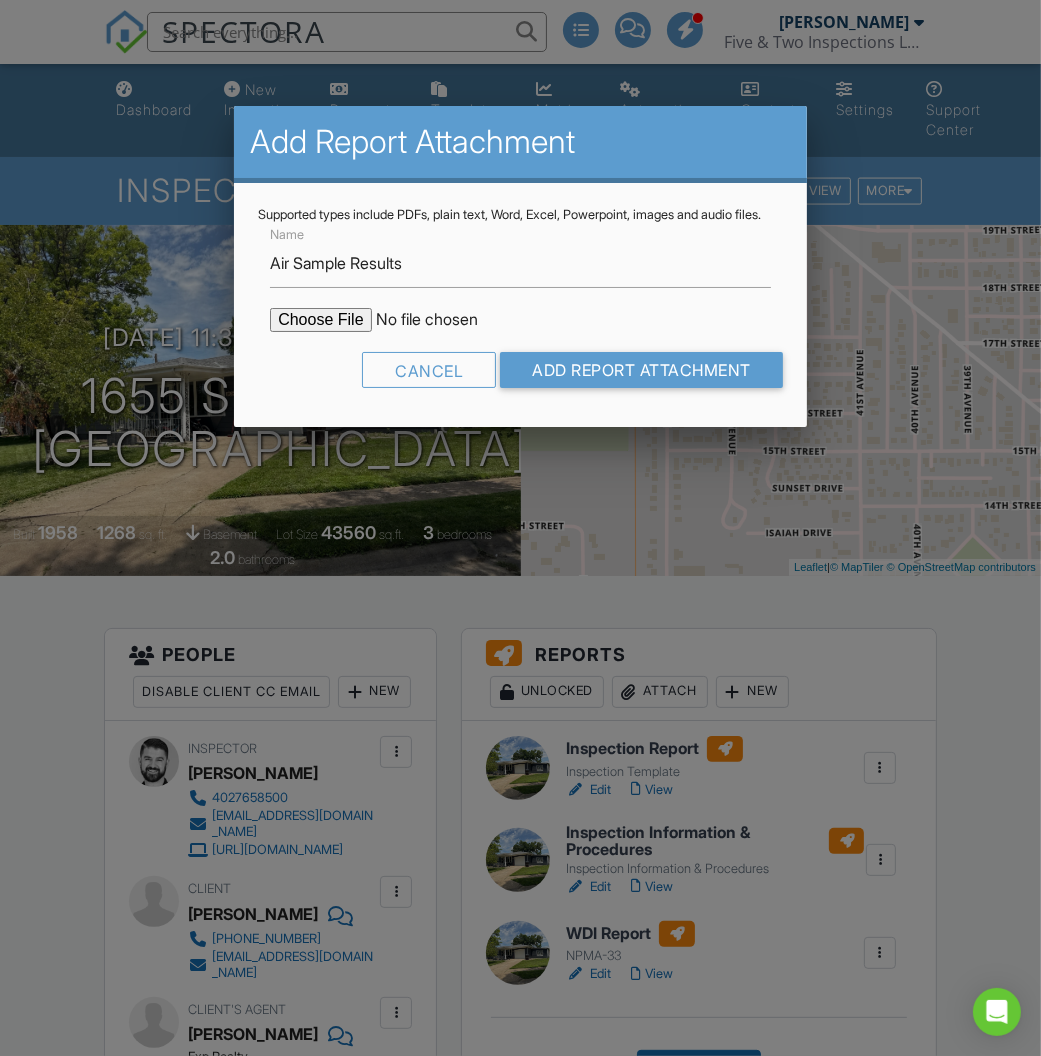 click at bounding box center (440, 320) 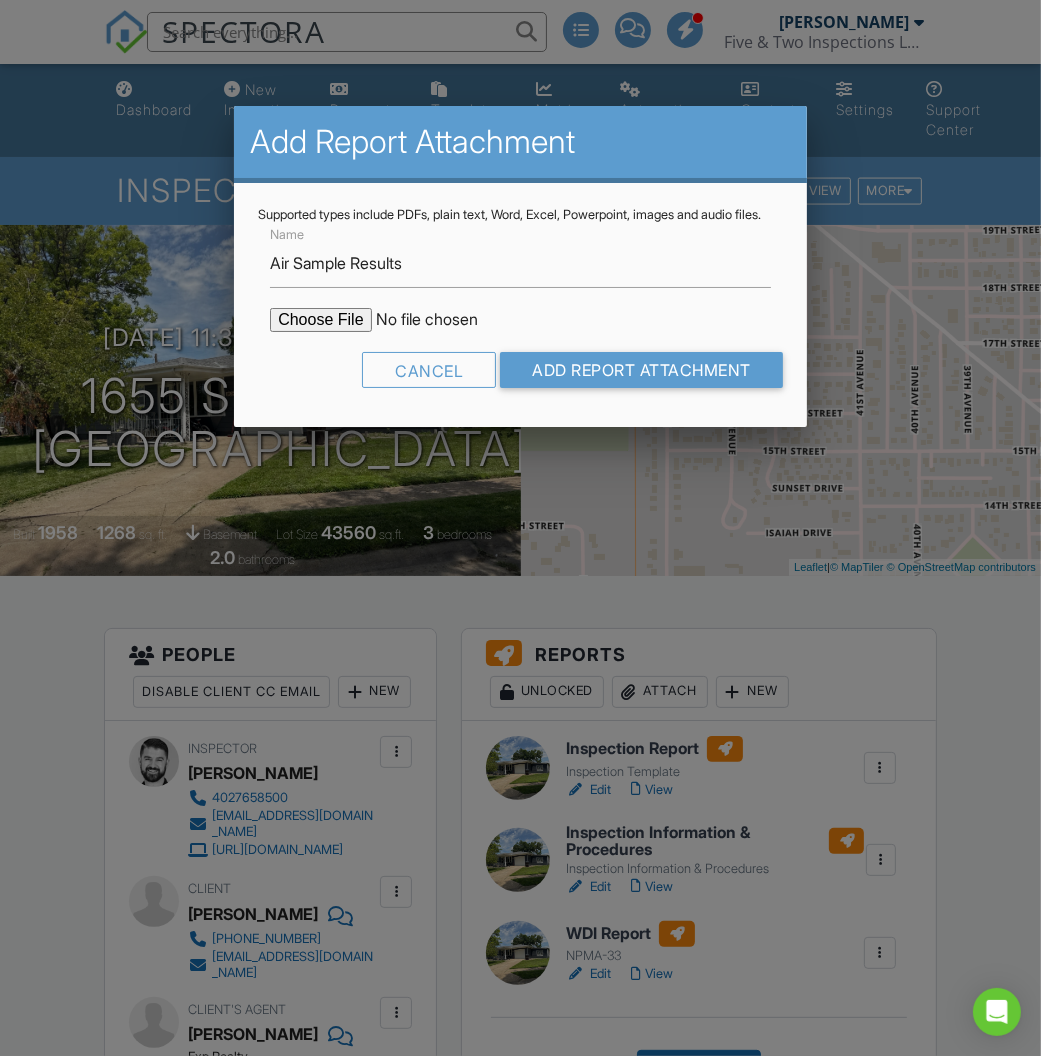 type on "C:\fakepath\H-250724041-40562-01.pdf" 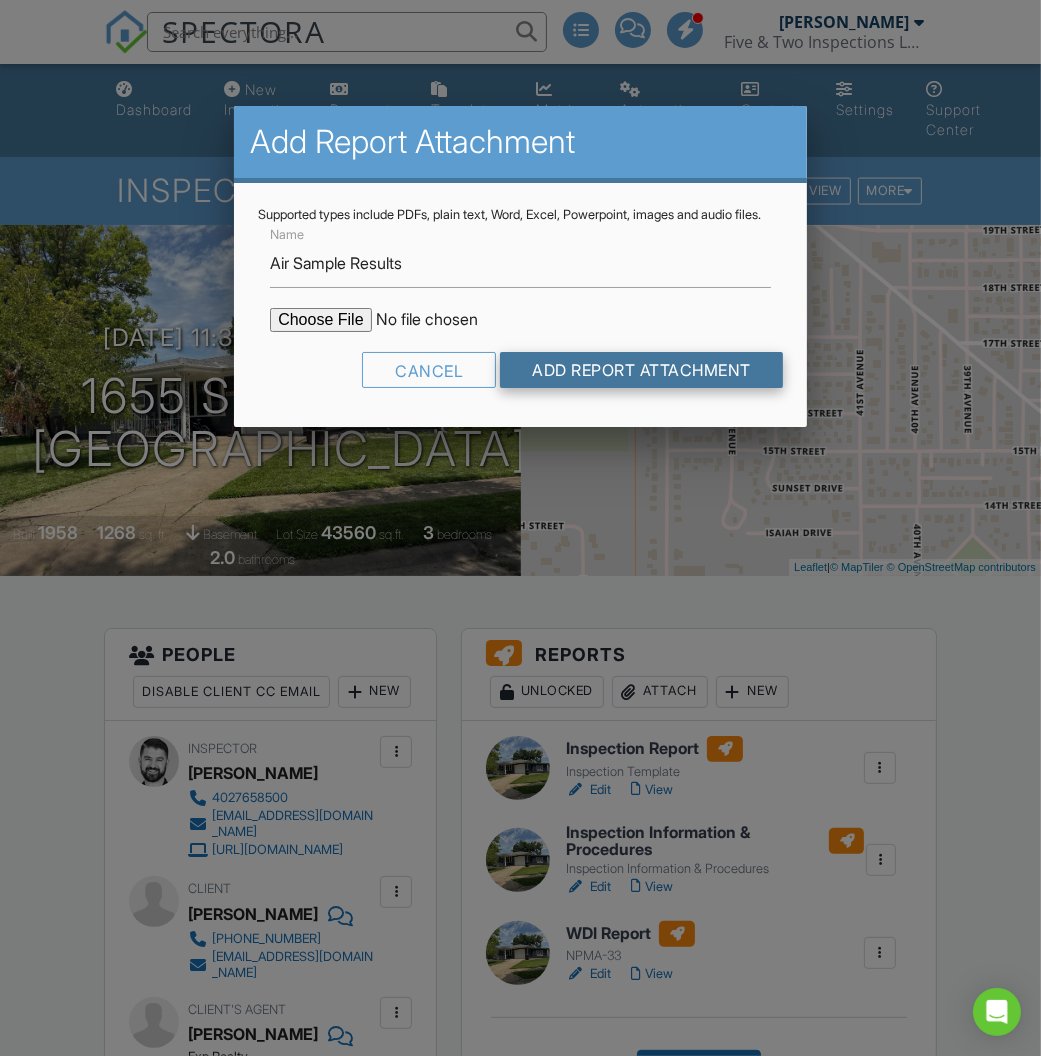 click on "Add Report Attachment" at bounding box center [641, 370] 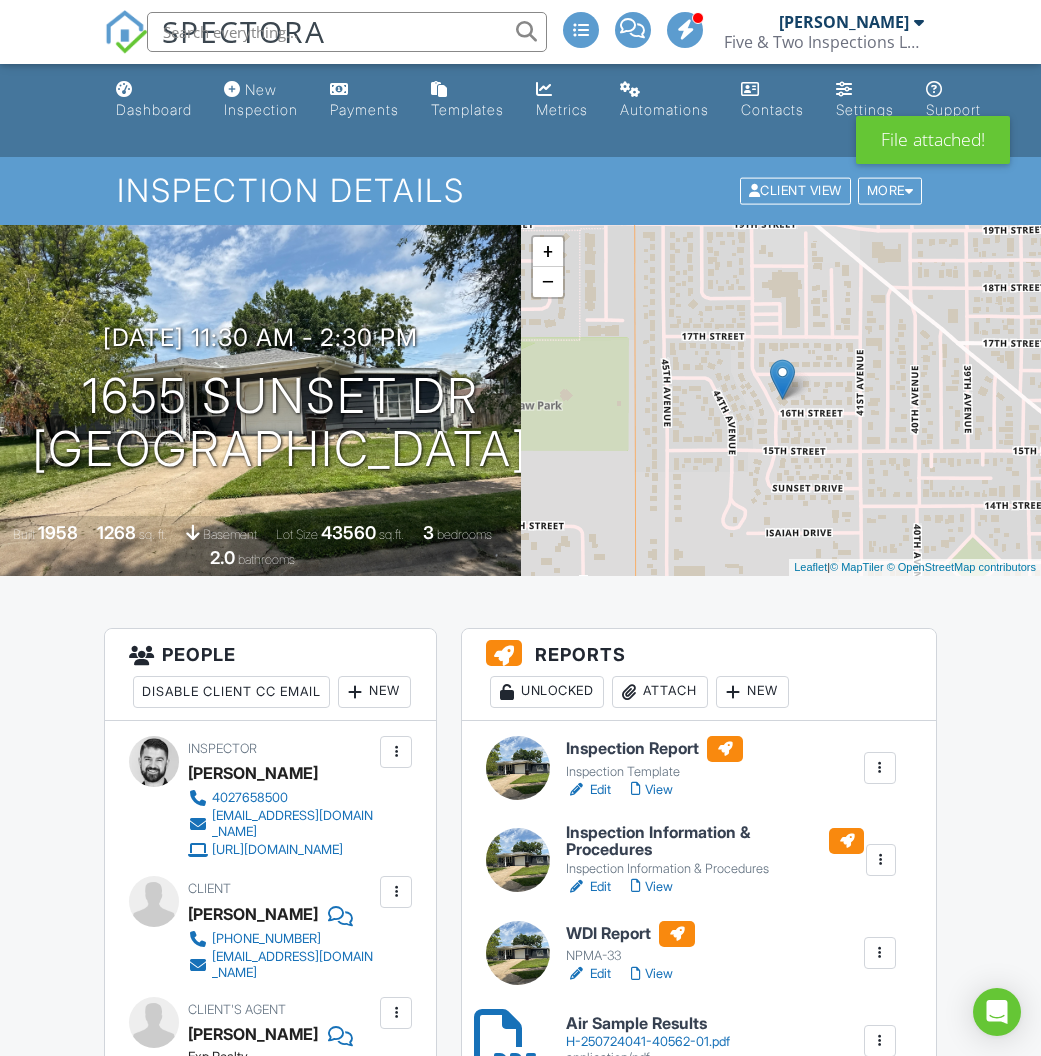 scroll, scrollTop: 0, scrollLeft: 0, axis: both 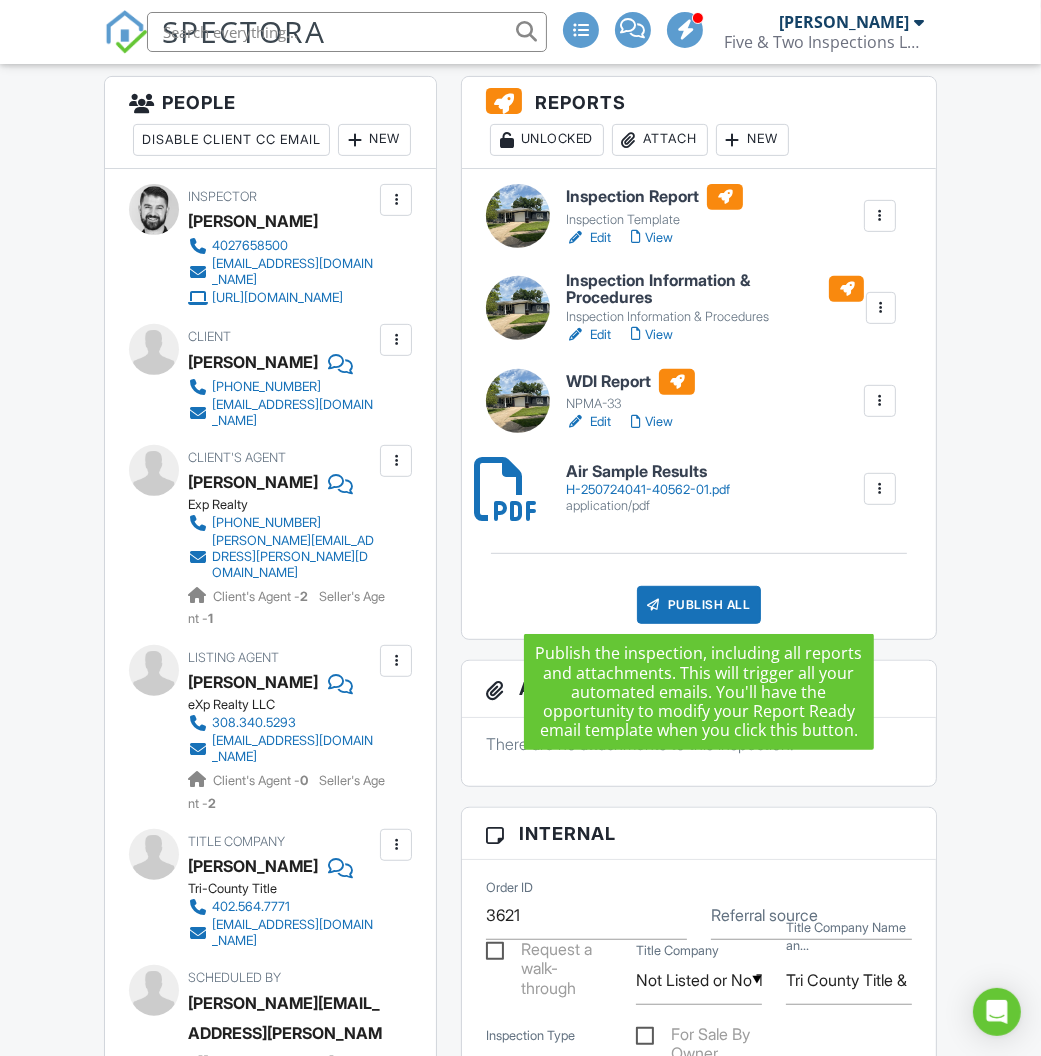 click on "Publish All" at bounding box center [699, 605] 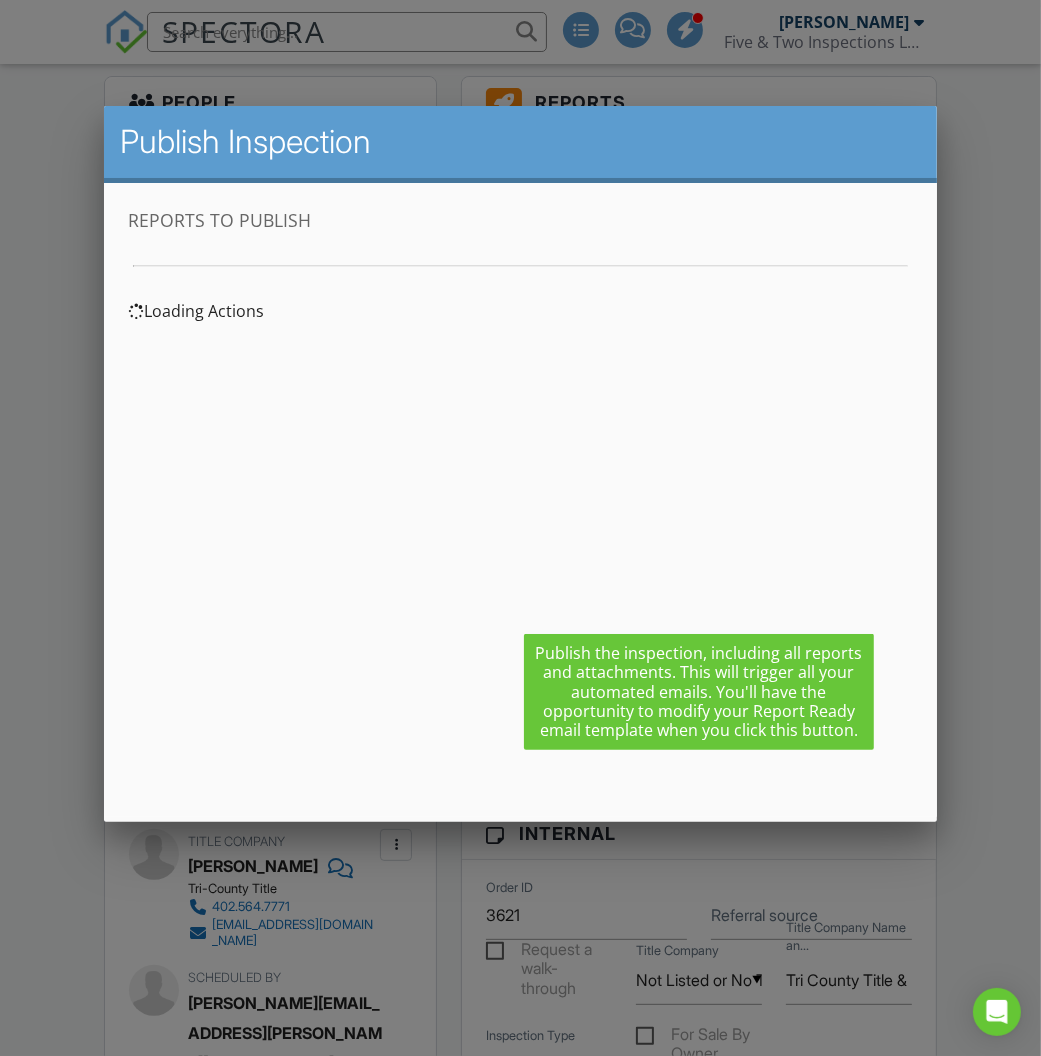 scroll, scrollTop: 0, scrollLeft: 0, axis: both 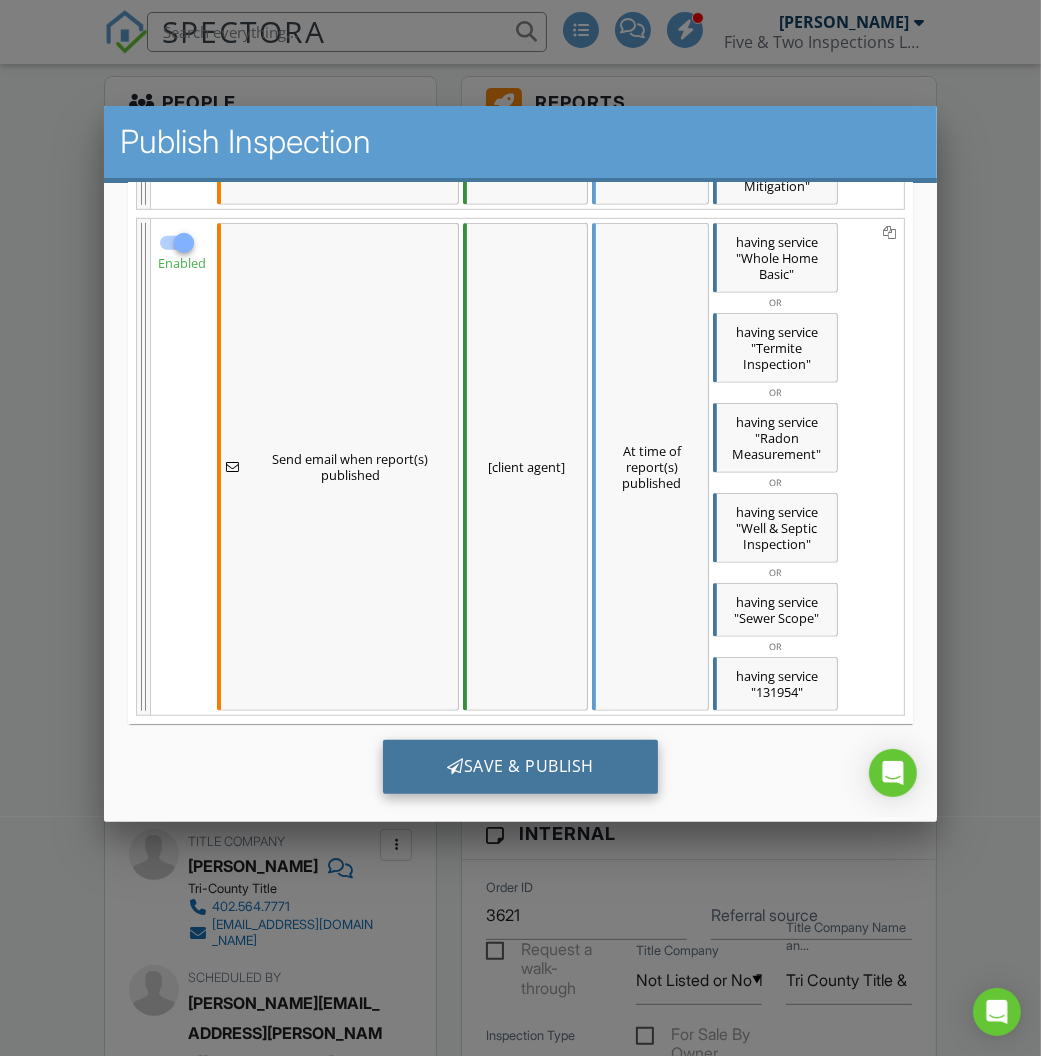 click on "Save & Publish" at bounding box center [520, 766] 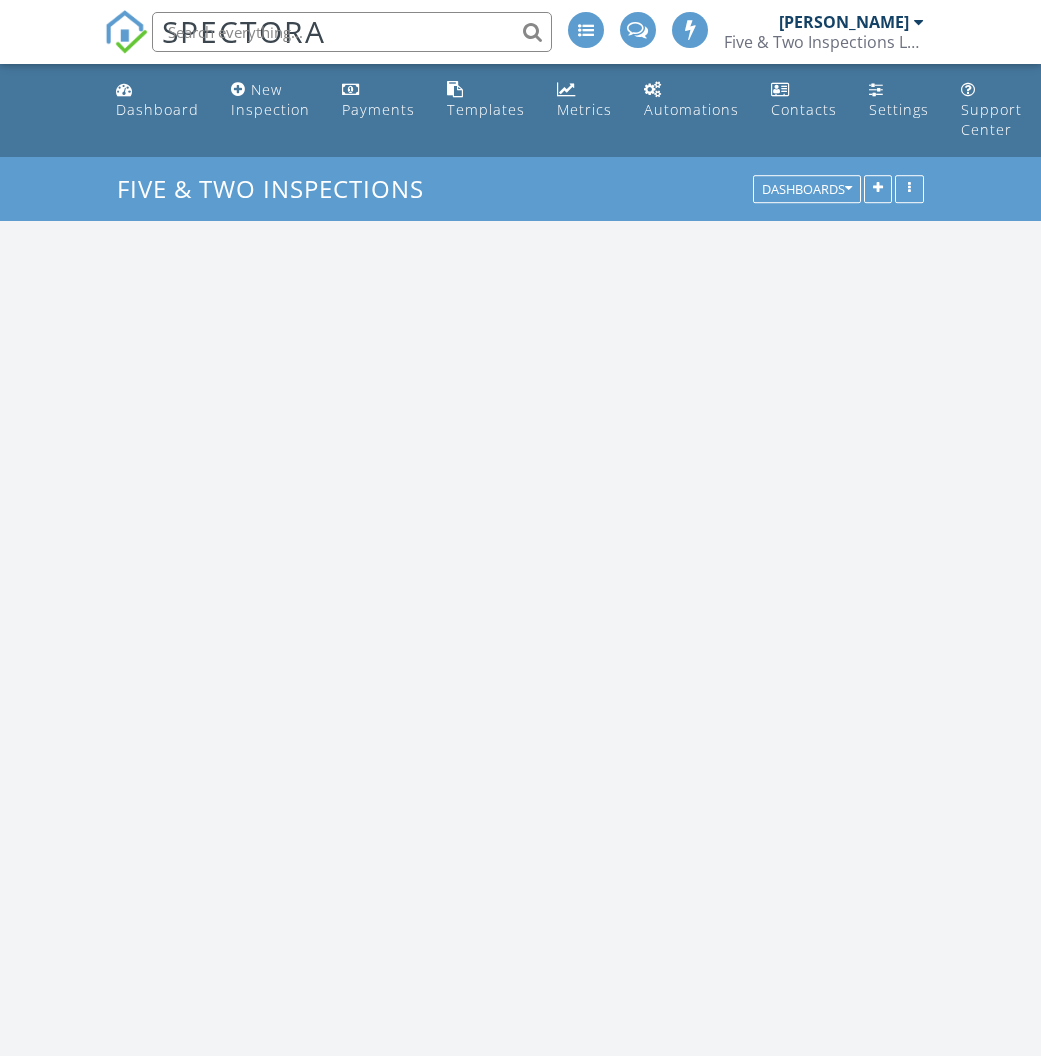 scroll, scrollTop: 0, scrollLeft: 0, axis: both 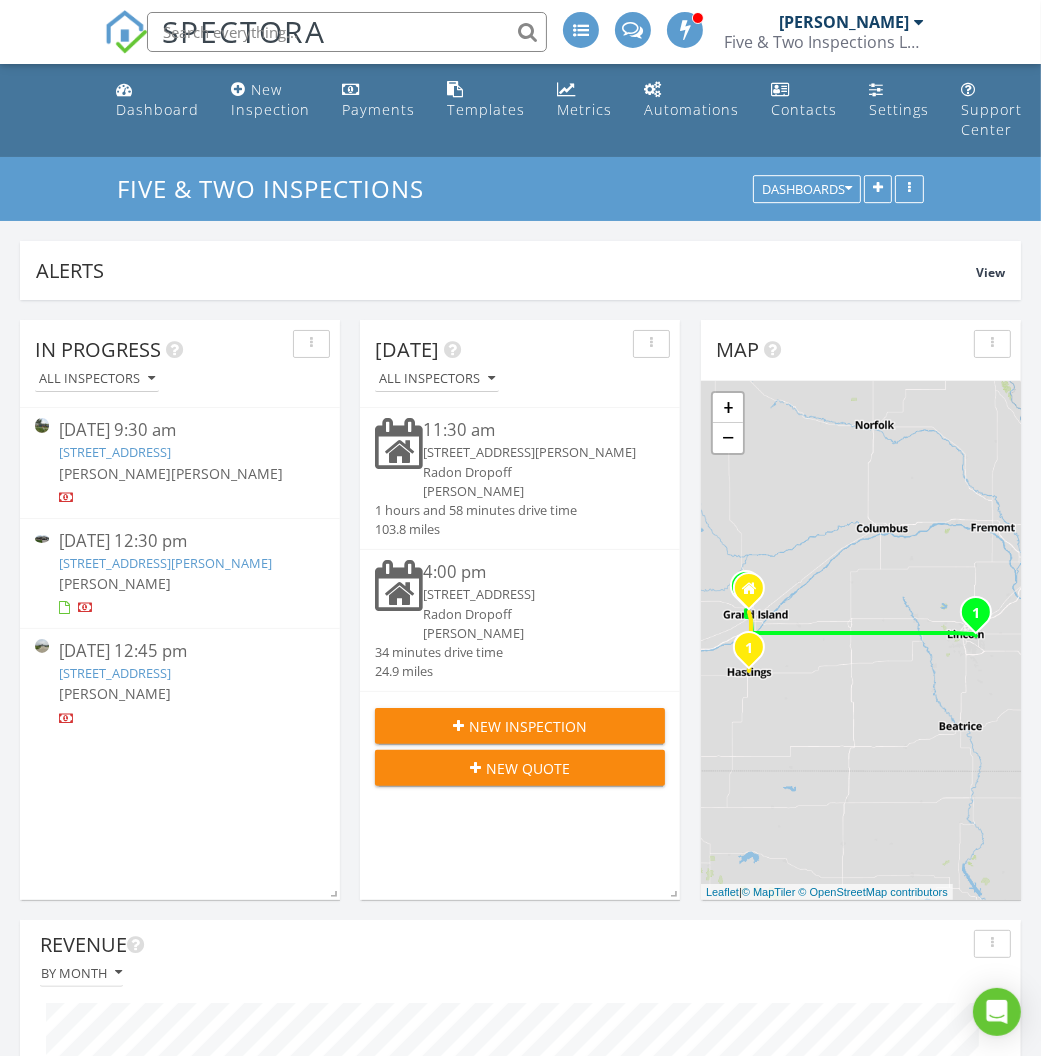 click on "[STREET_ADDRESS]" at bounding box center [115, 452] 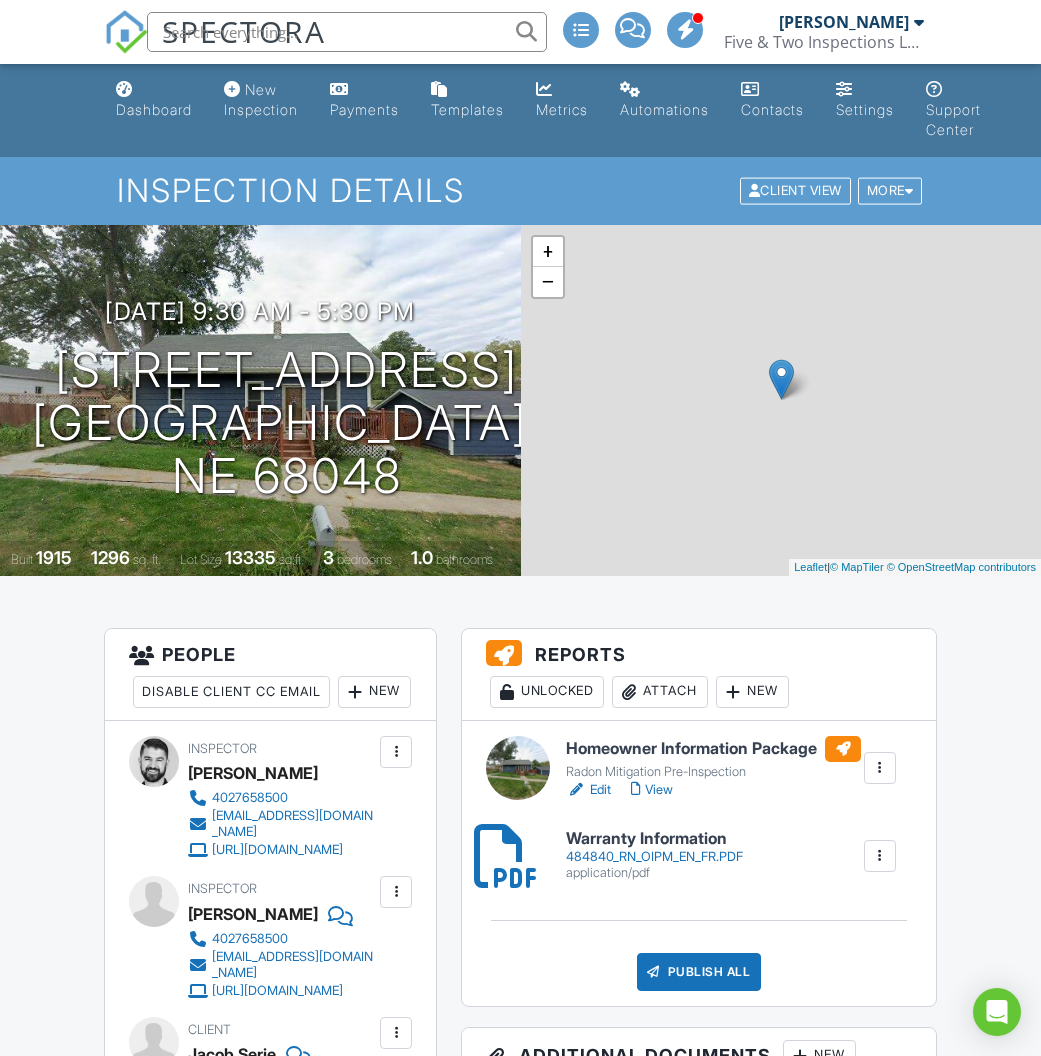 scroll, scrollTop: 0, scrollLeft: 0, axis: both 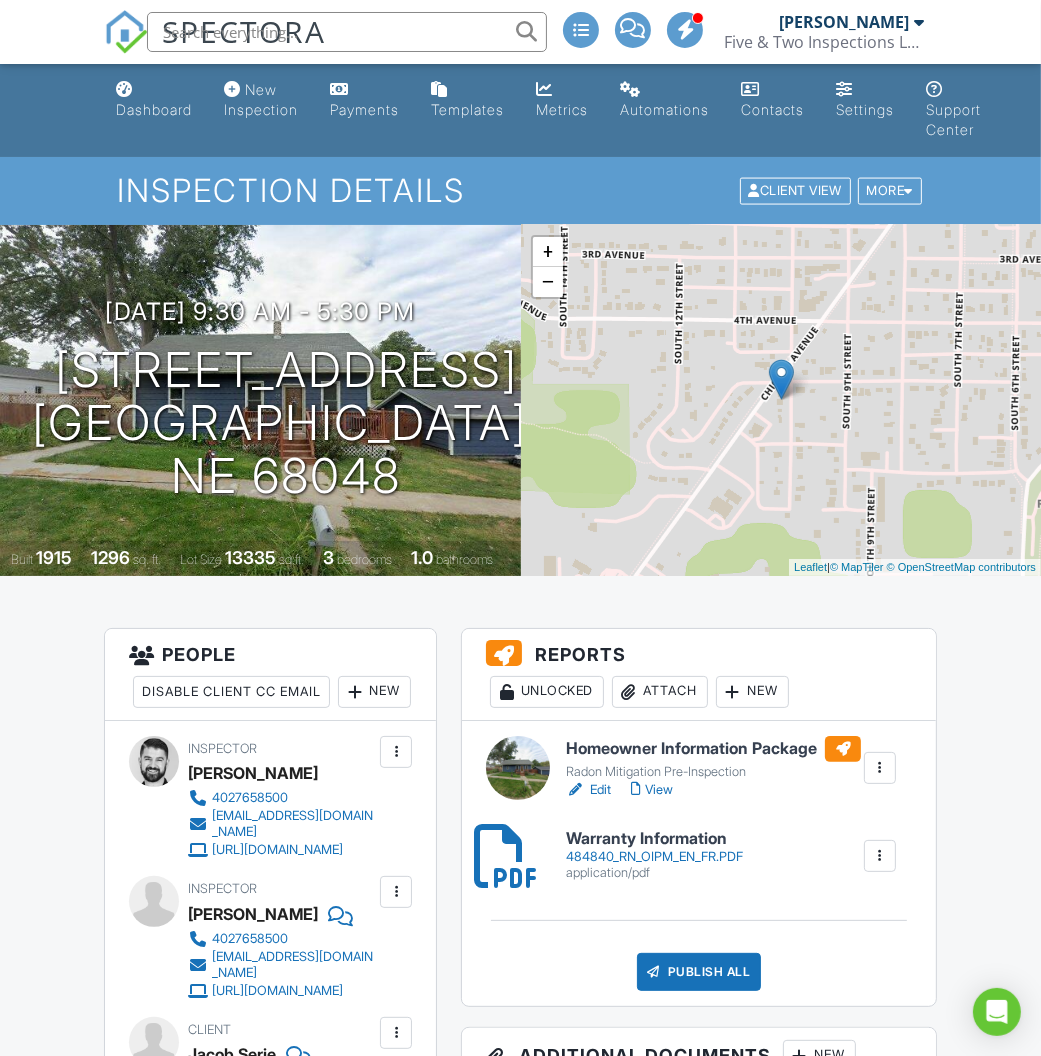 click on "Homeowner Information Package" at bounding box center [713, 749] 